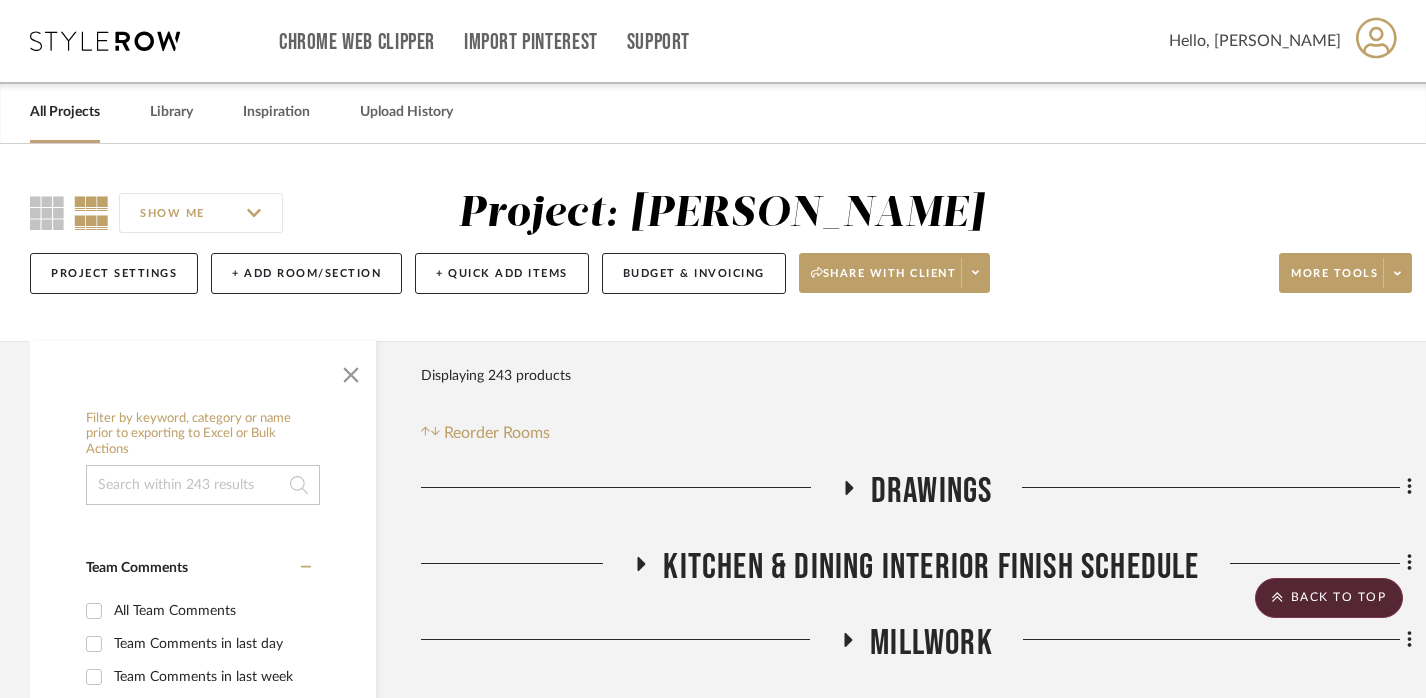 scroll, scrollTop: 1545, scrollLeft: 13, axis: both 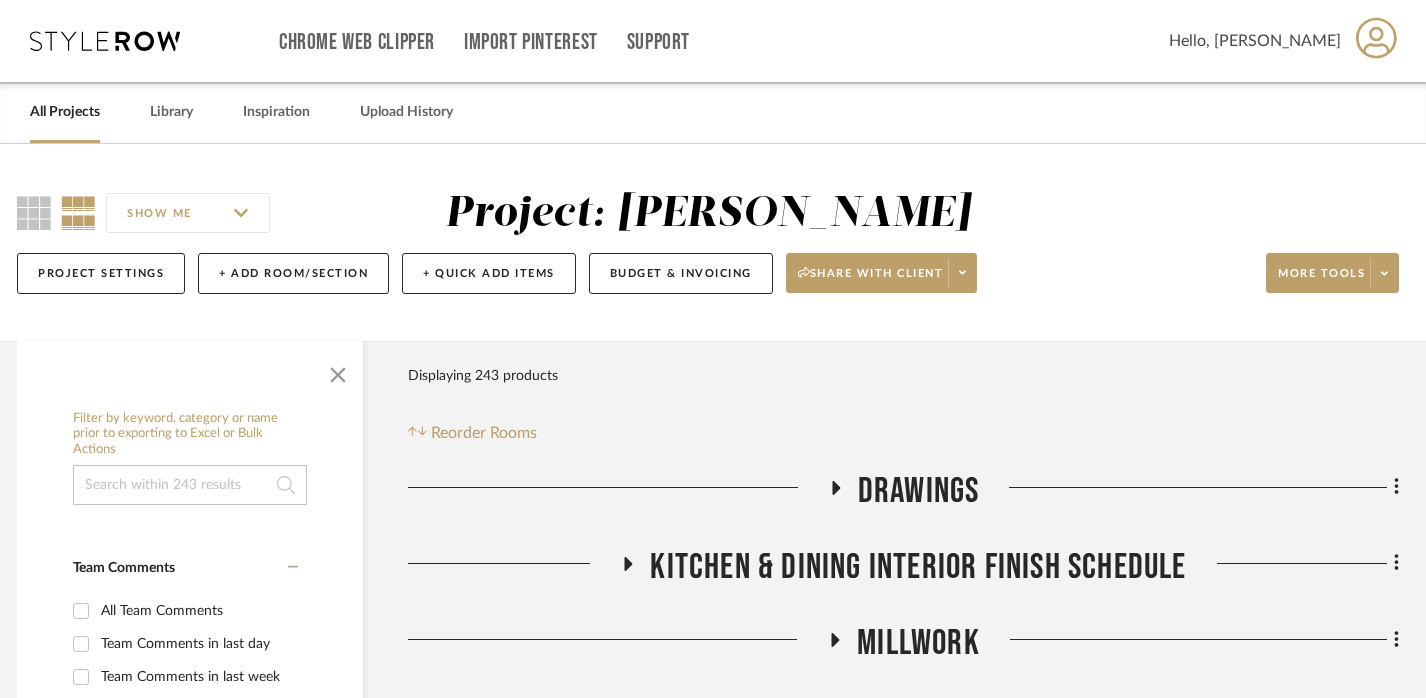click on "All Projects" at bounding box center (65, 112) 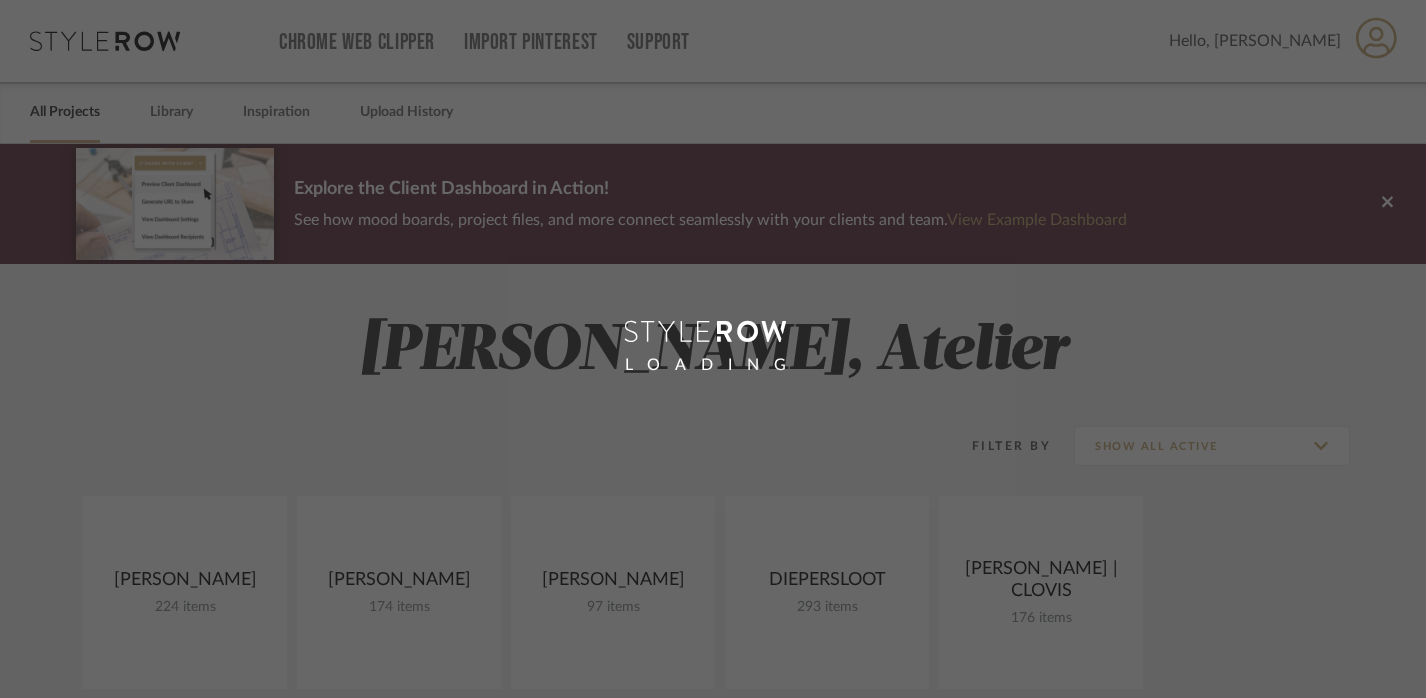 scroll, scrollTop: 0, scrollLeft: 0, axis: both 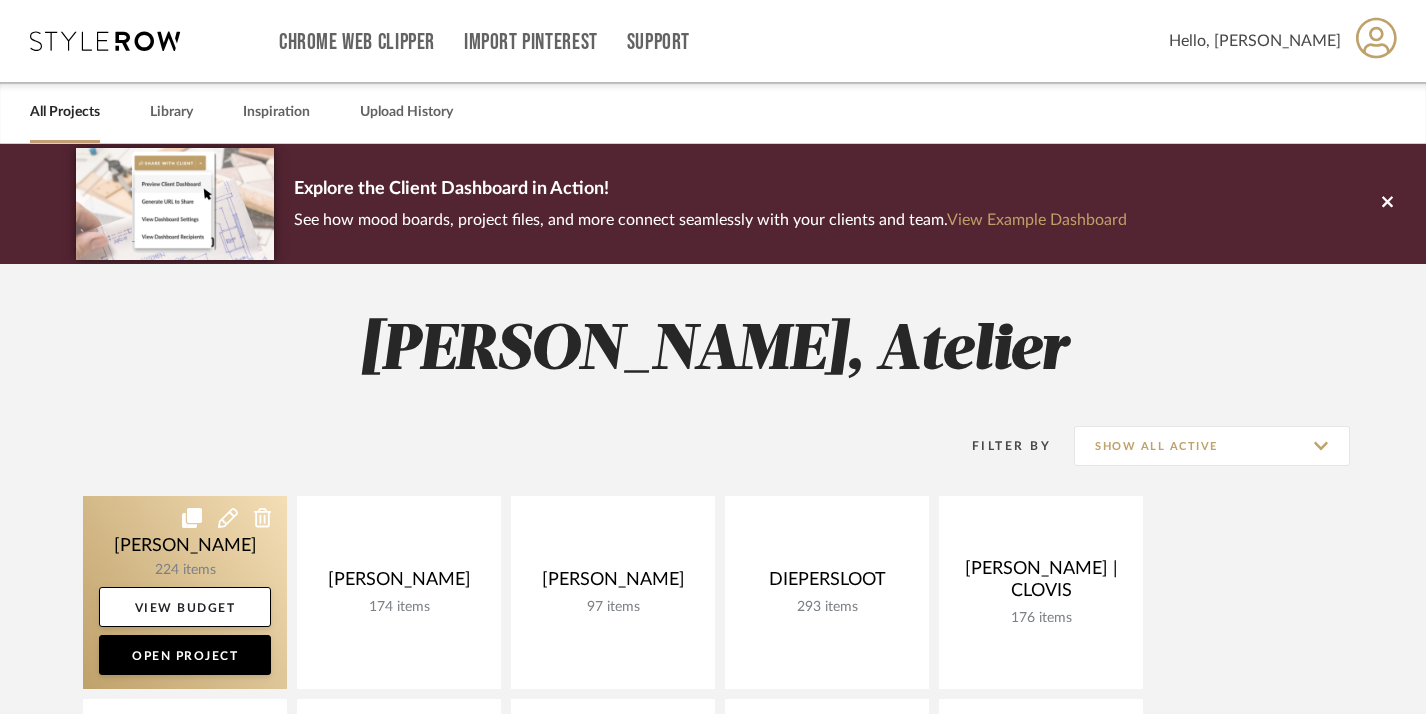 click 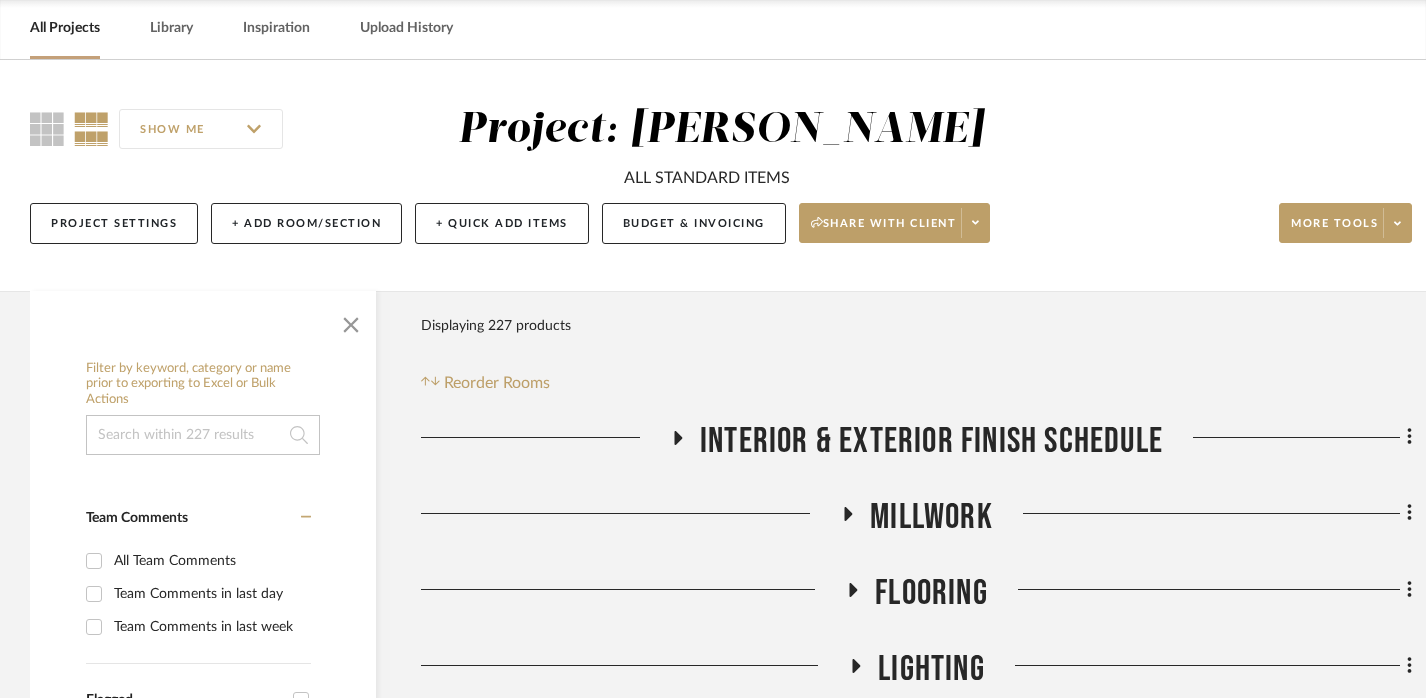 scroll, scrollTop: 205, scrollLeft: 0, axis: vertical 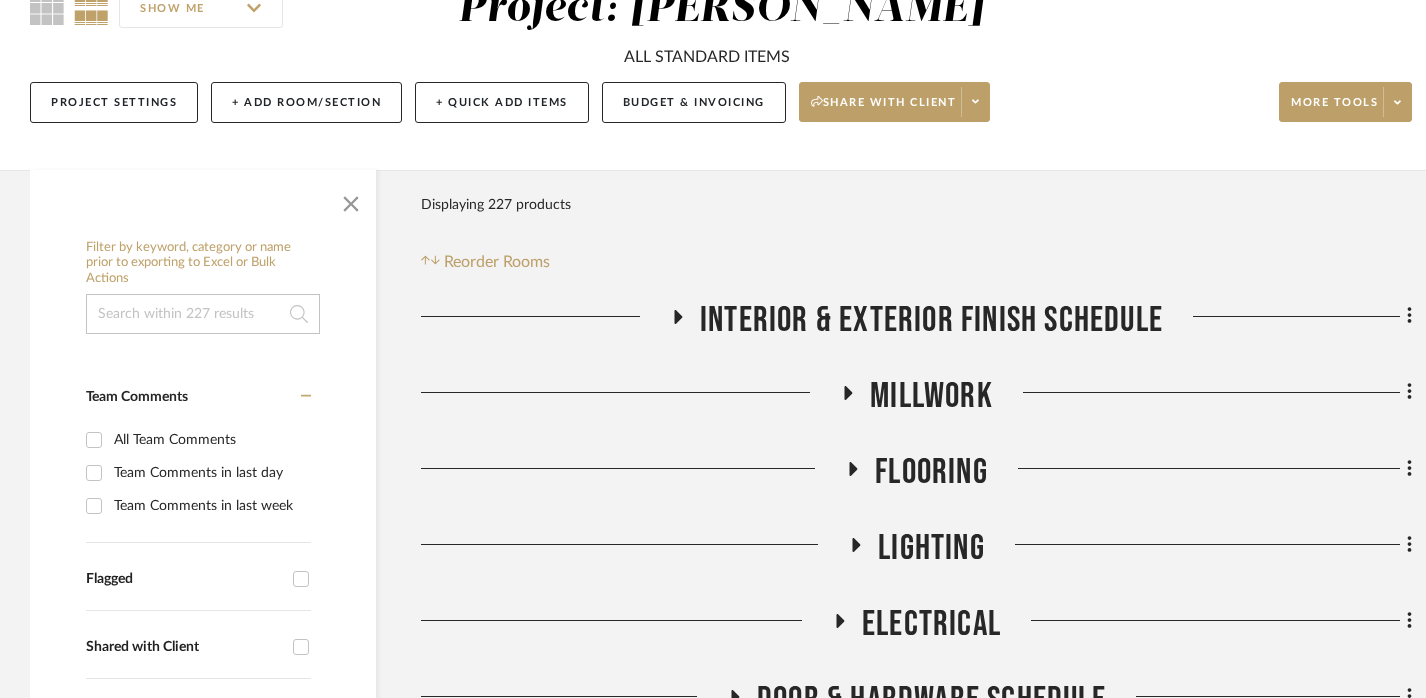click on "Interior & Exterior Finish Schedule" 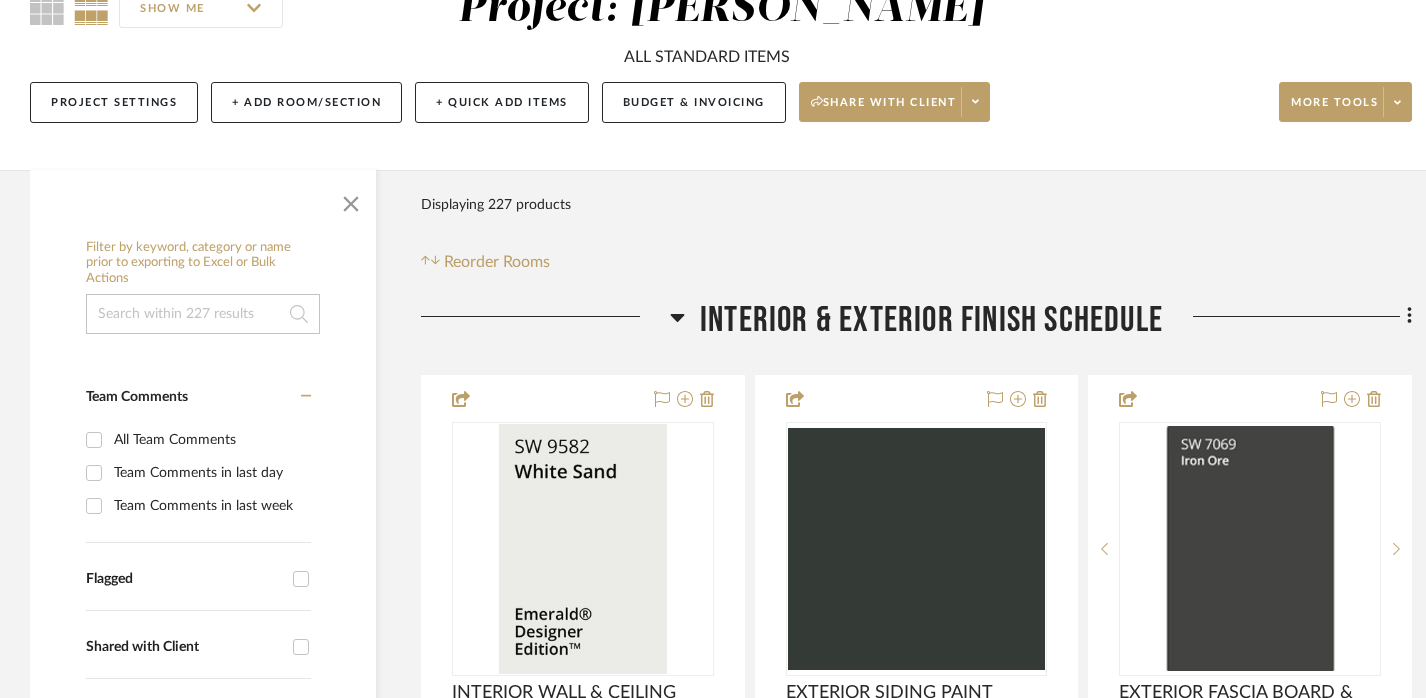 click on "Interior & Exterior Finish Schedule" 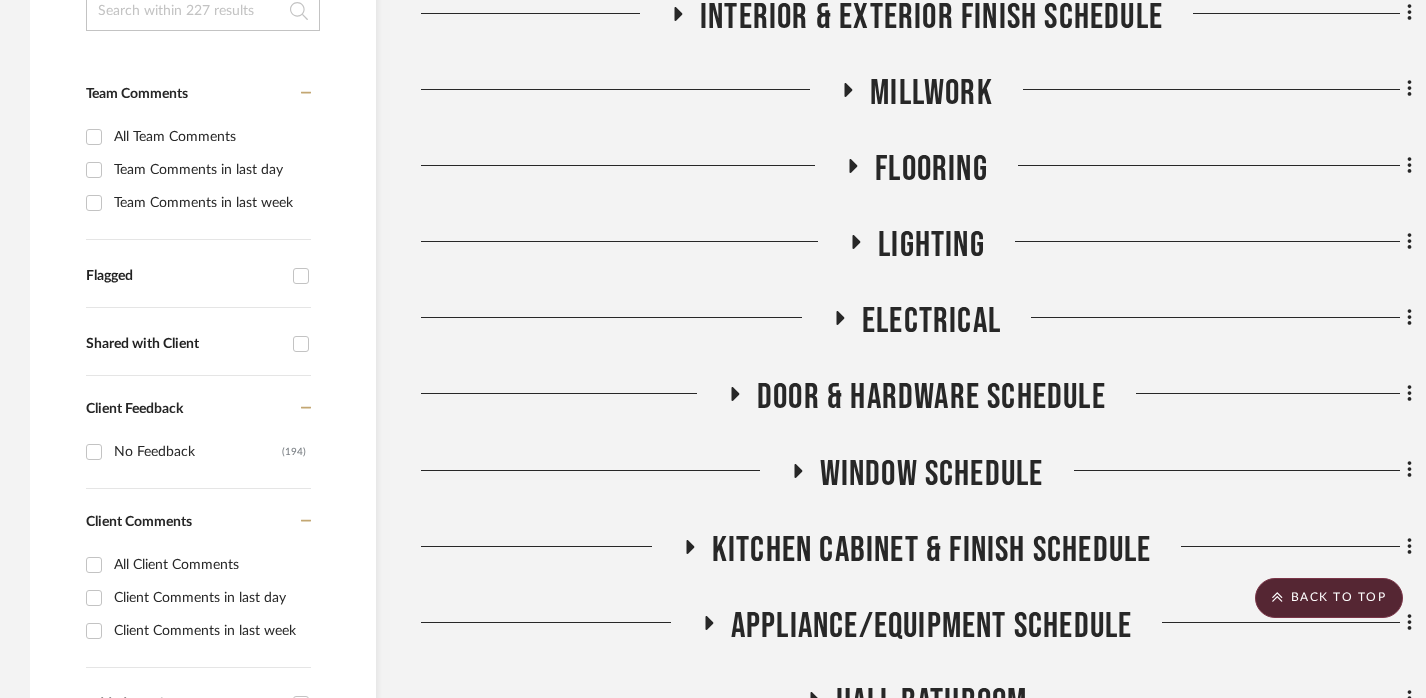 scroll, scrollTop: 512, scrollLeft: 0, axis: vertical 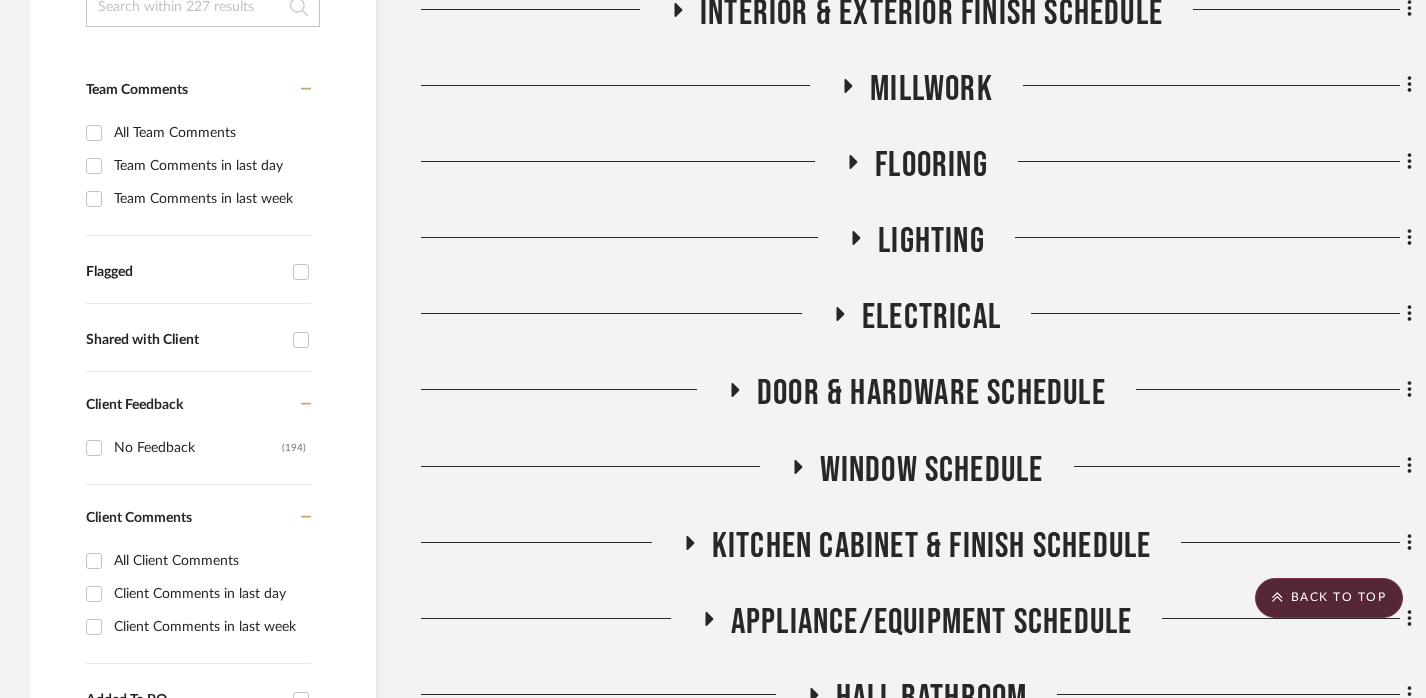 click on "Lighting" 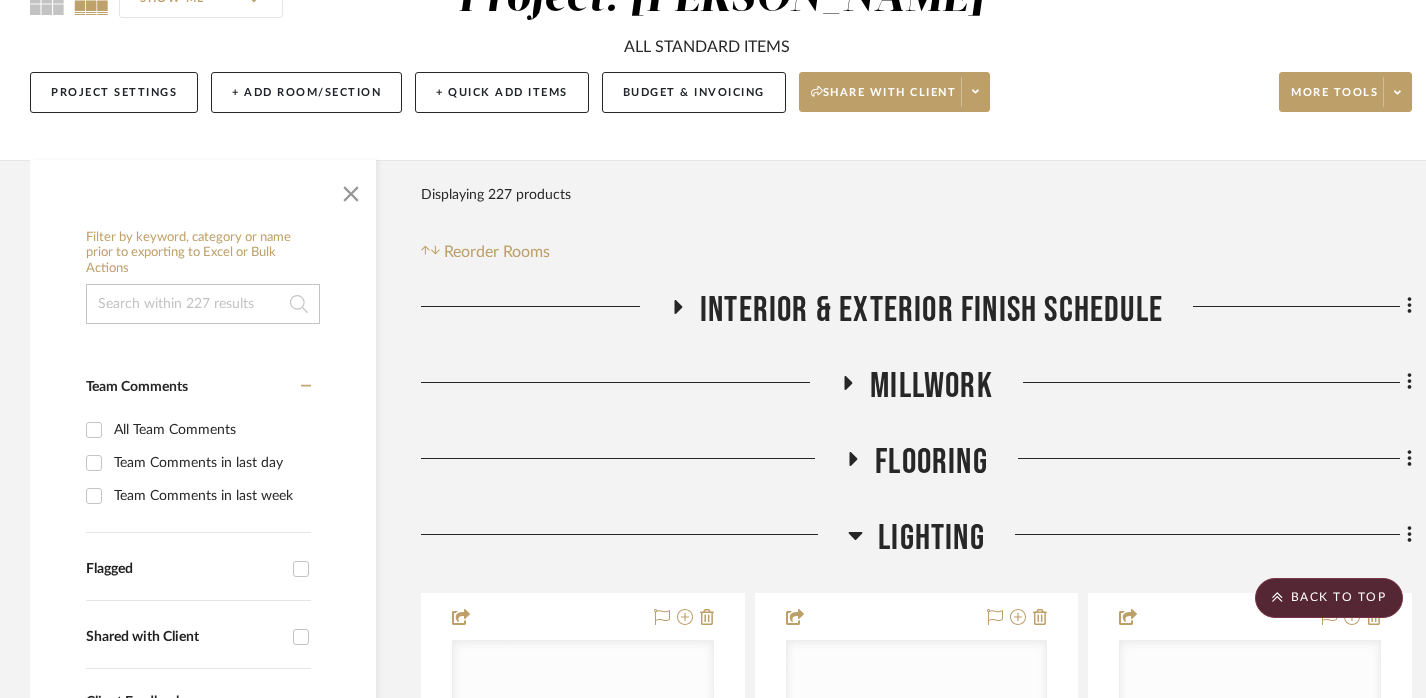 scroll, scrollTop: 217, scrollLeft: 0, axis: vertical 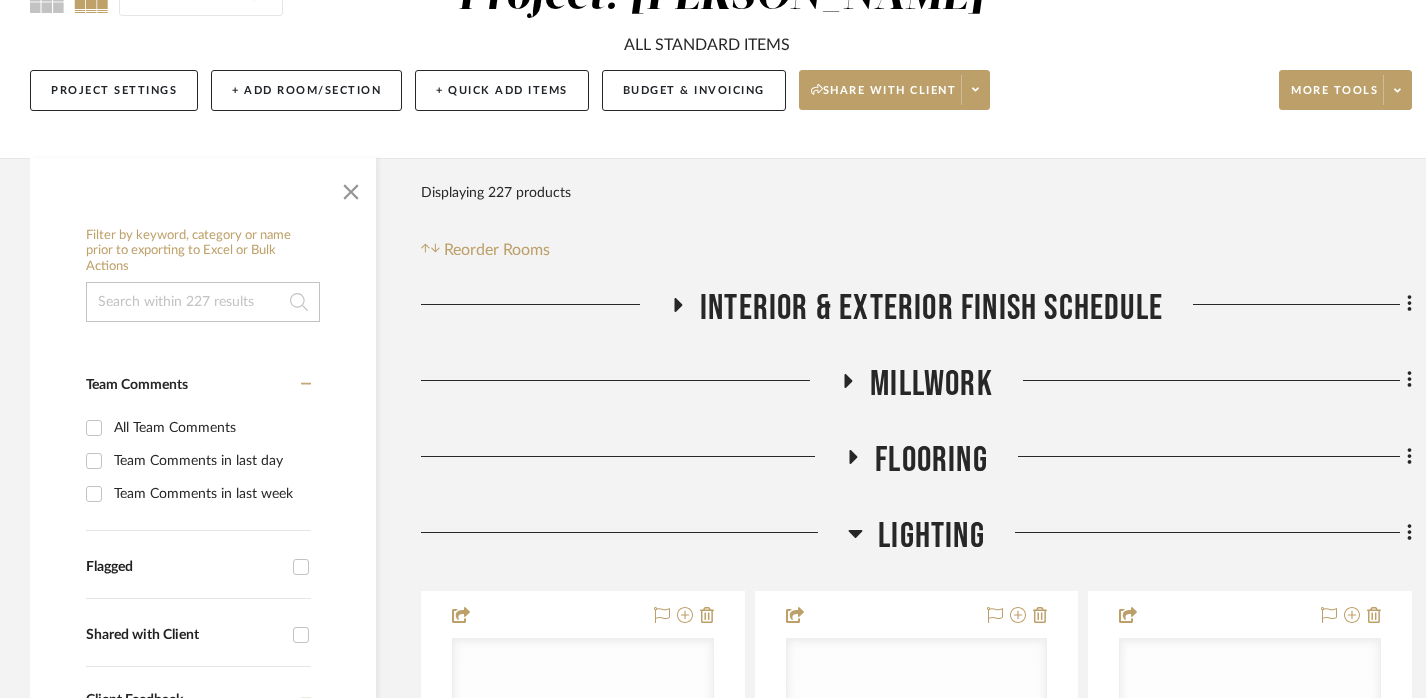 click on "Lighting" 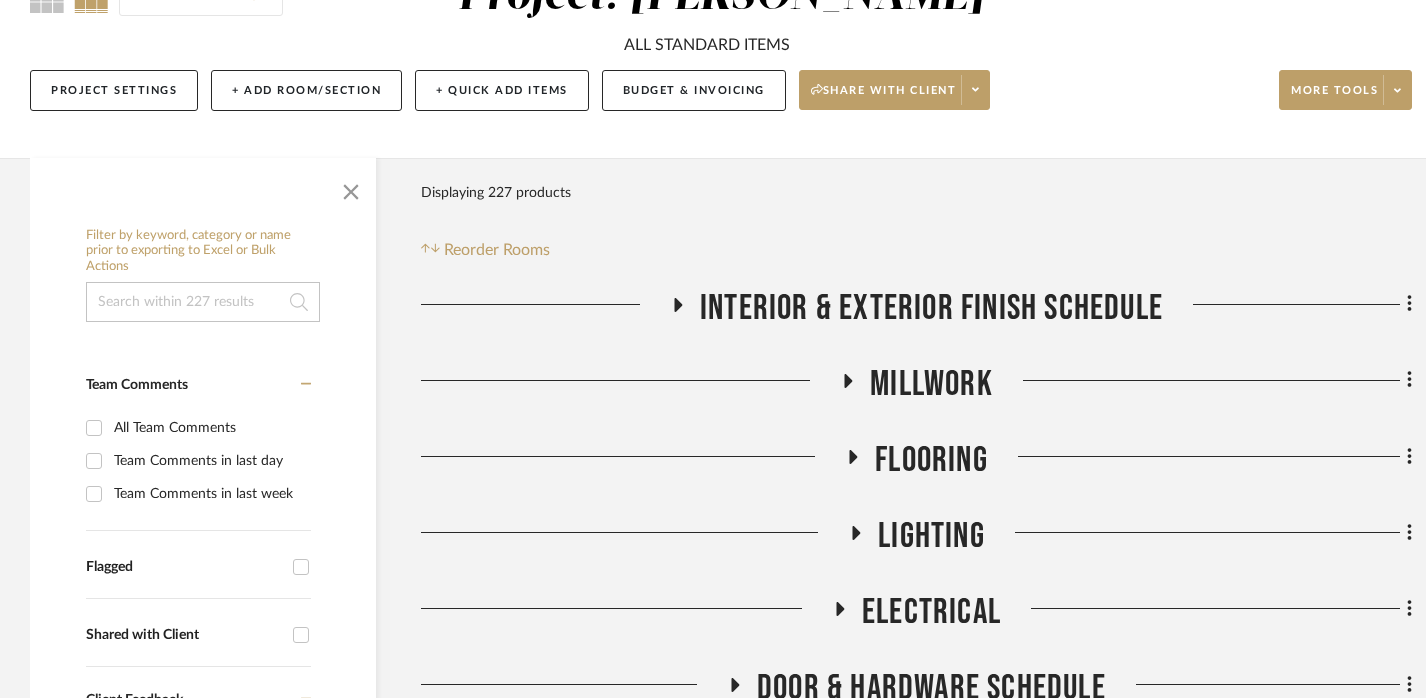 click on "Filter Products   Displaying 227 products  Reorder Rooms LOADING Interior & Exterior Finish Schedule Millwork Flooring Lighting Electrical Door & Hardware Schedule Window Schedule Kitchen Cabinet & Finish Schedule Appliance/Equipment Schedule Hall Bathroom Great Room/Living Room Primary Bedroom Furniture Schedule Inspiration Products For Consideration Items here will not be shown in the Client Dashboard, move them up into a room to allow sharing.  Sorry, we can’t find any products that match your search criteria.   GO TO LIBRARIES" 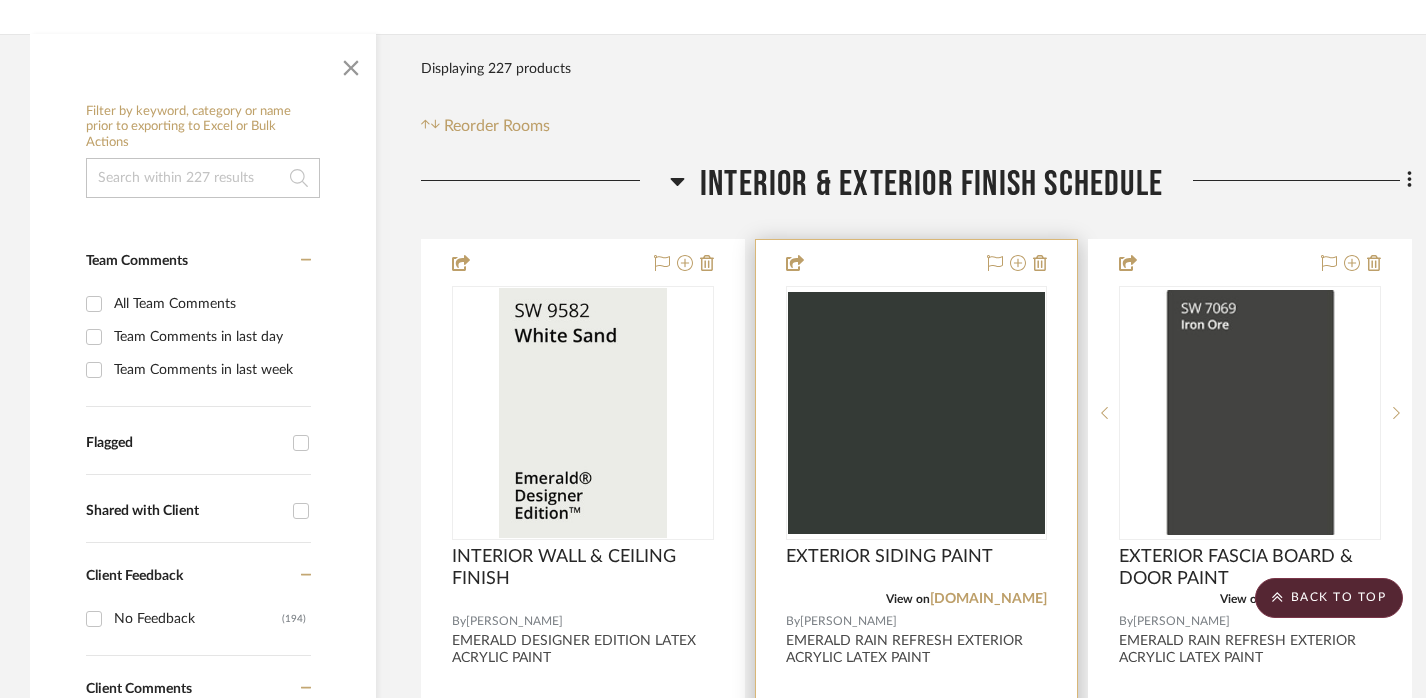 scroll, scrollTop: 315, scrollLeft: 0, axis: vertical 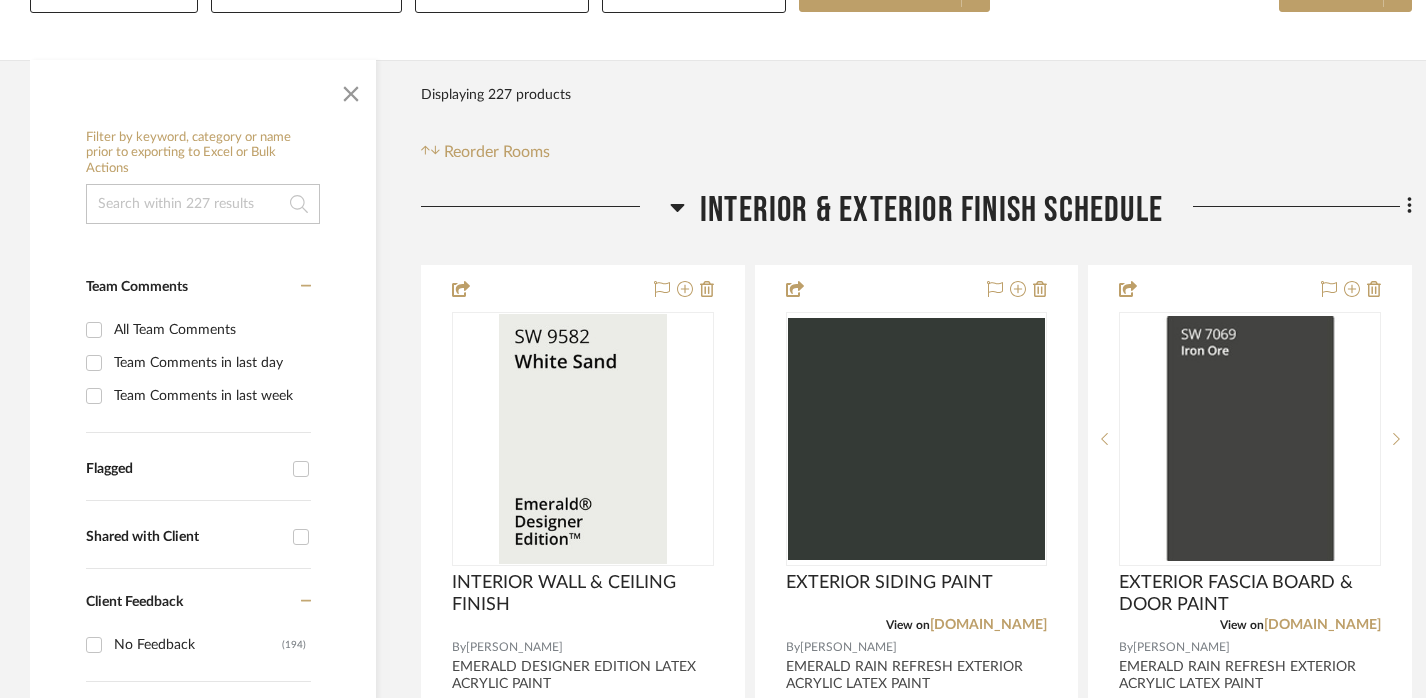 click on "Interior & Exterior Finish Schedule" 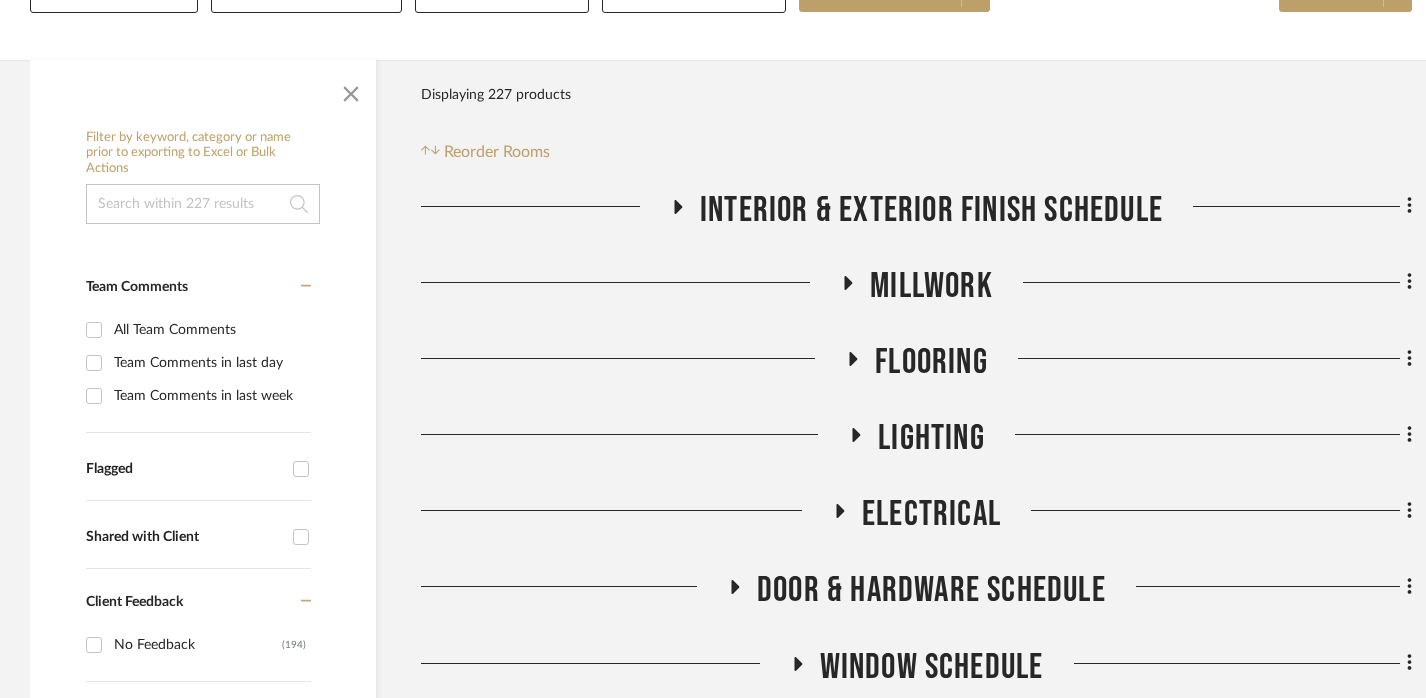 click on "Millwork" 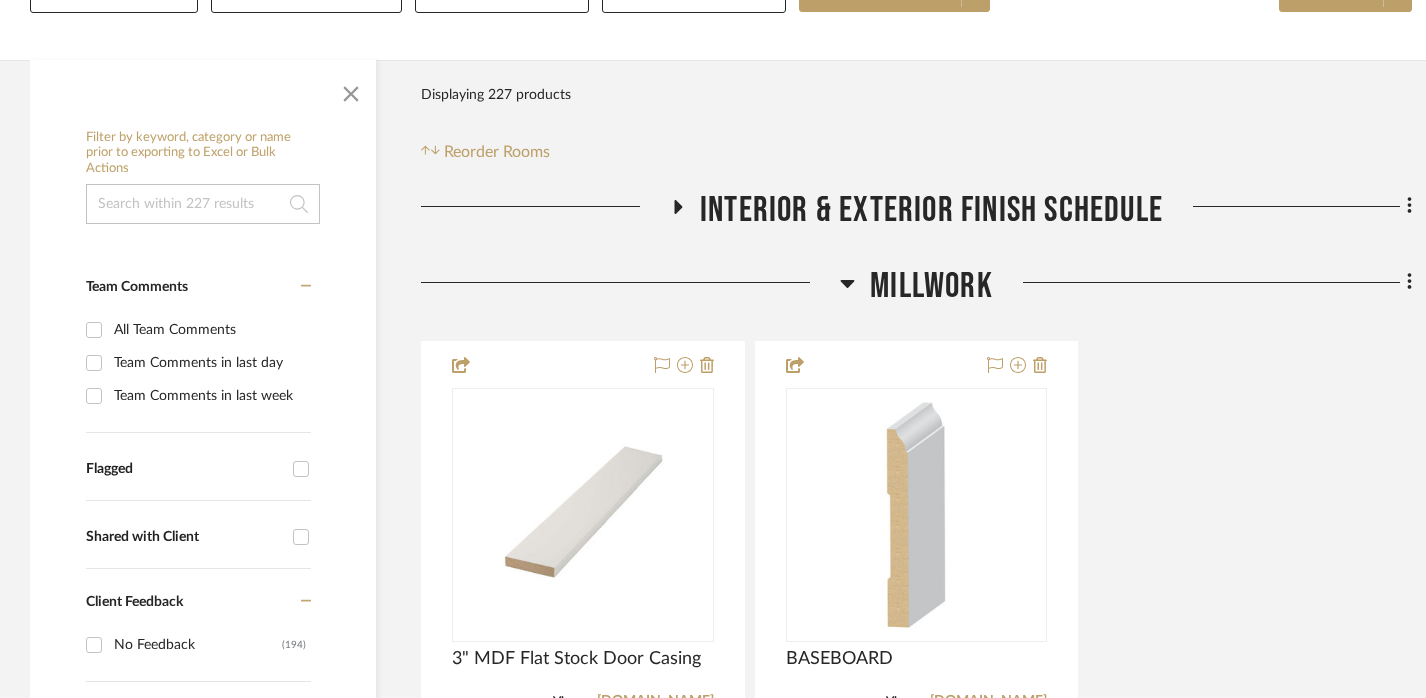click on "Millwork" 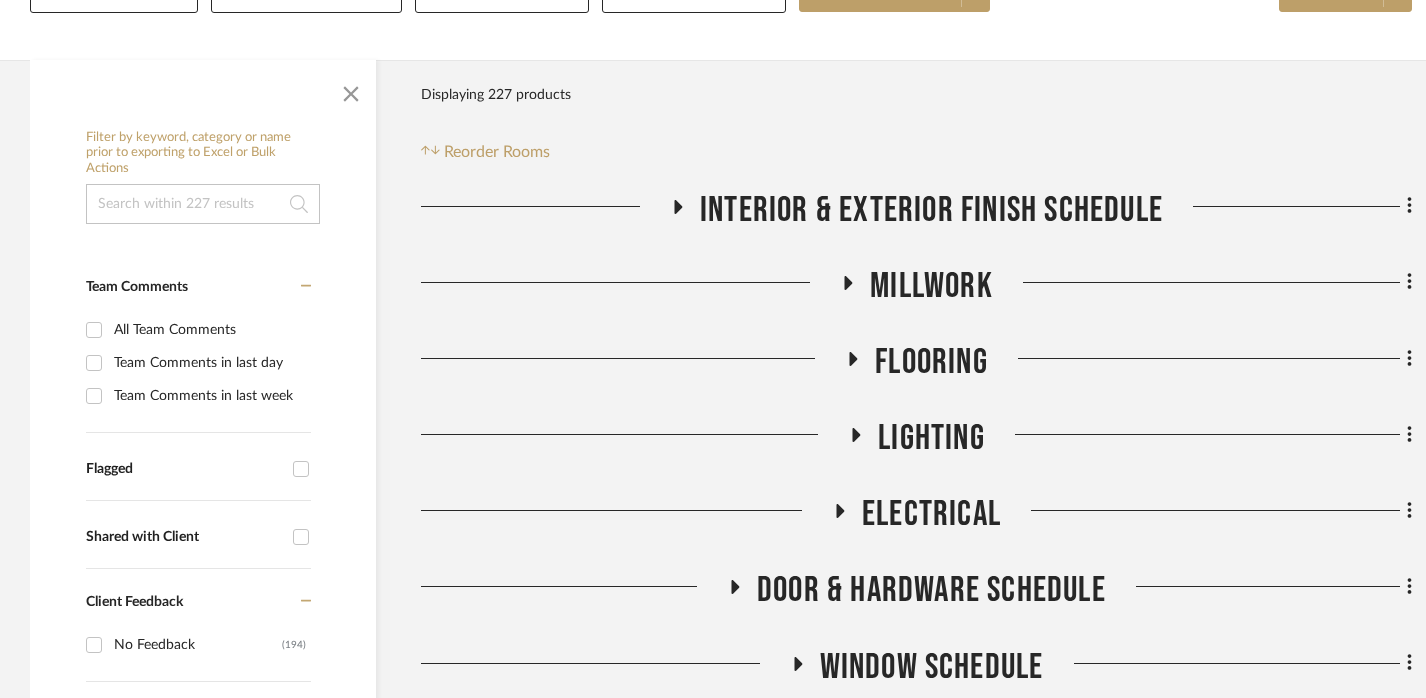 click on "Flooring" 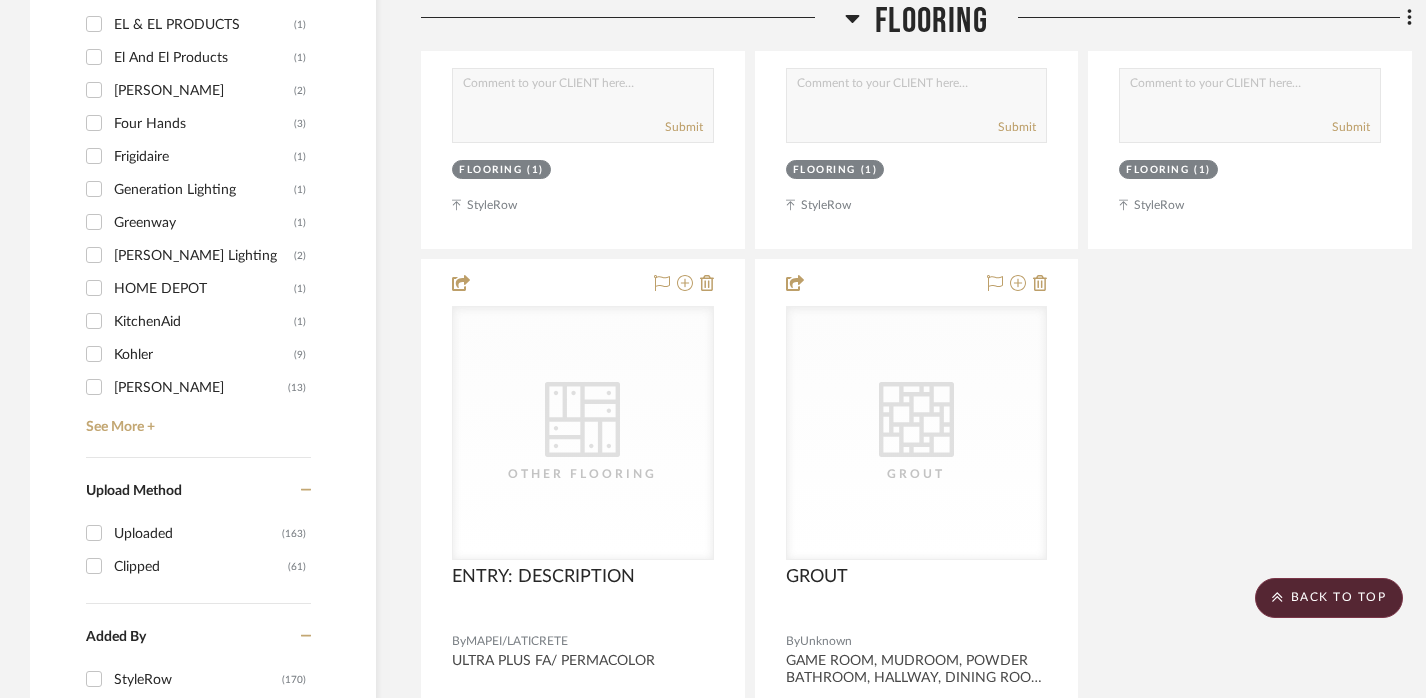 scroll, scrollTop: 2528, scrollLeft: 0, axis: vertical 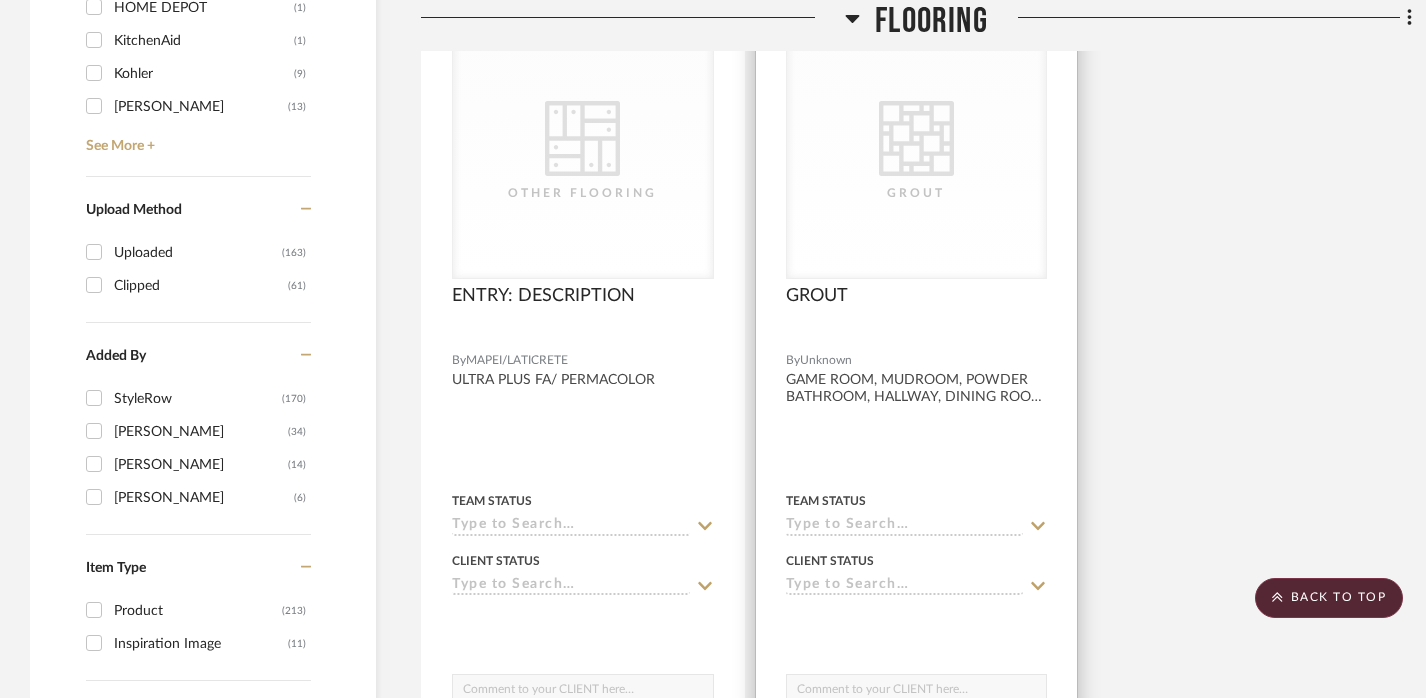 click at bounding box center [917, 416] 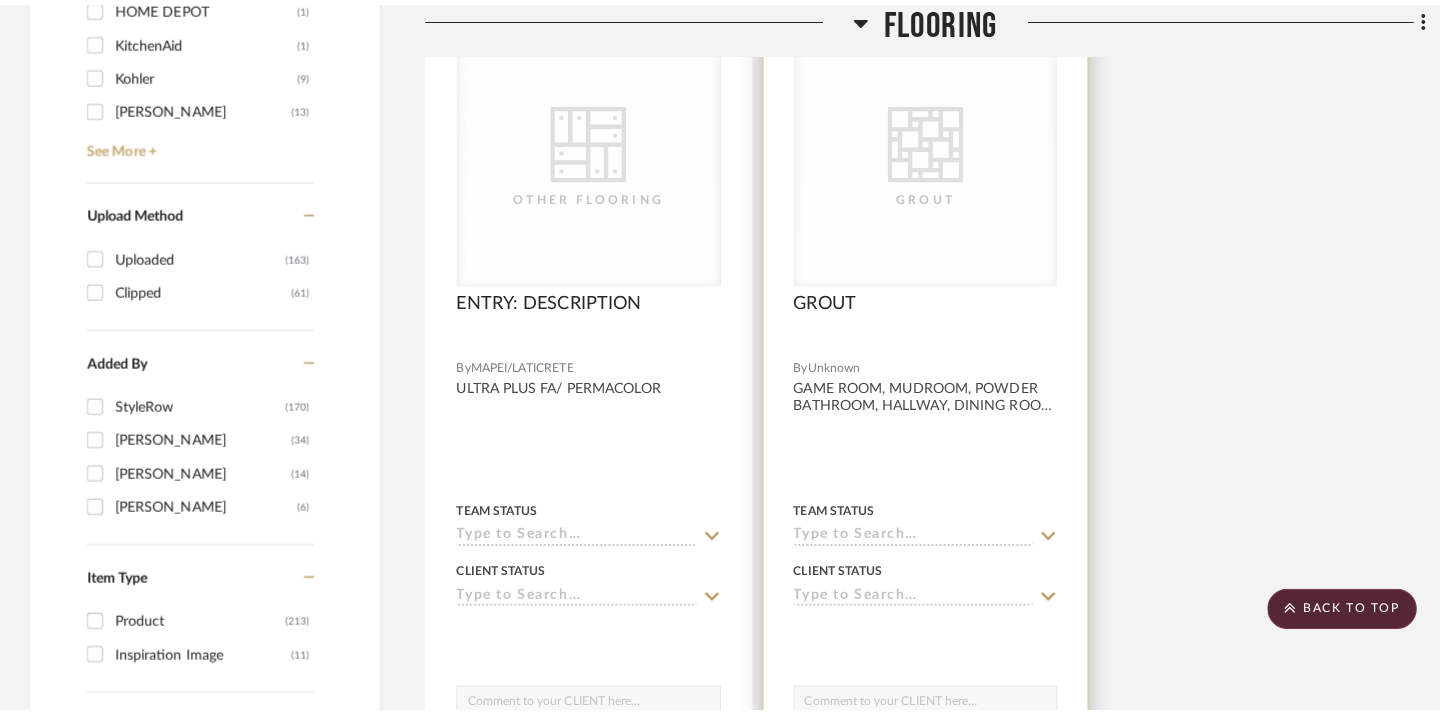 scroll, scrollTop: 0, scrollLeft: 0, axis: both 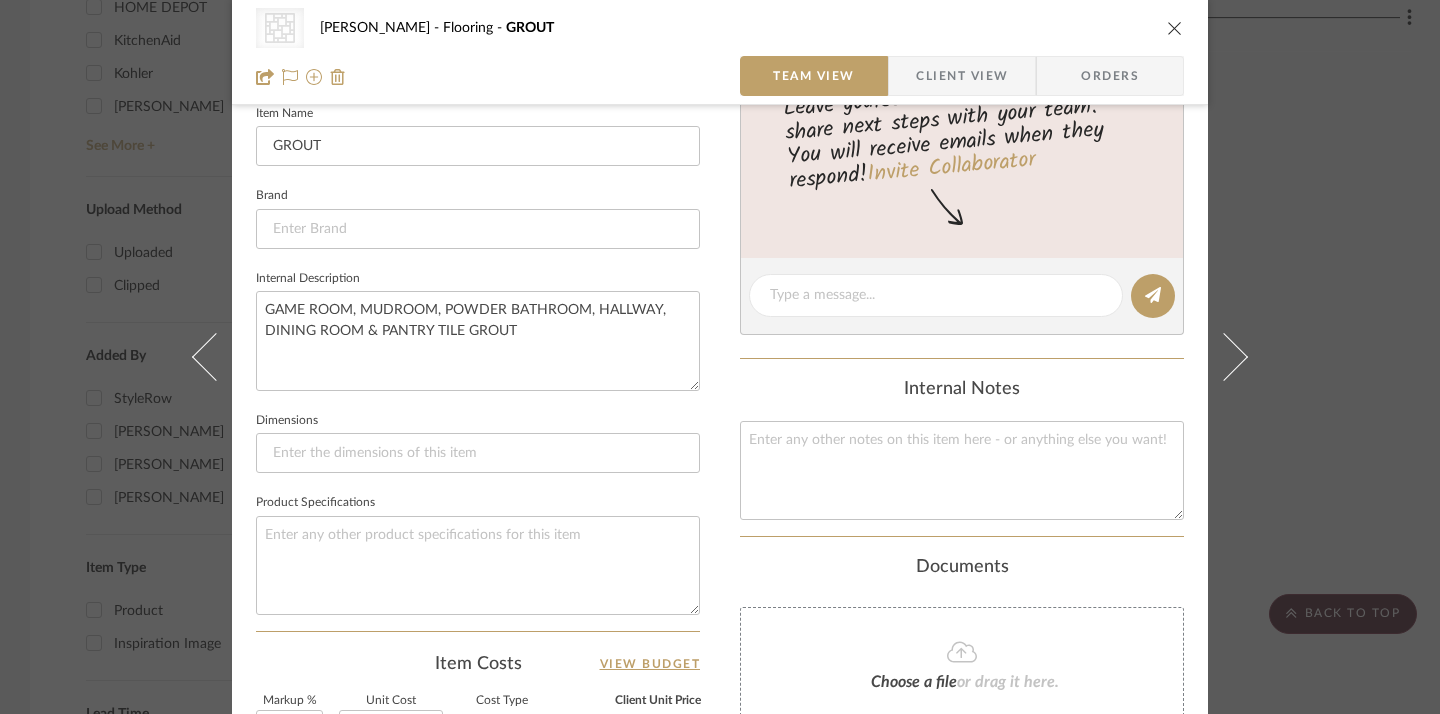click at bounding box center (1175, 28) 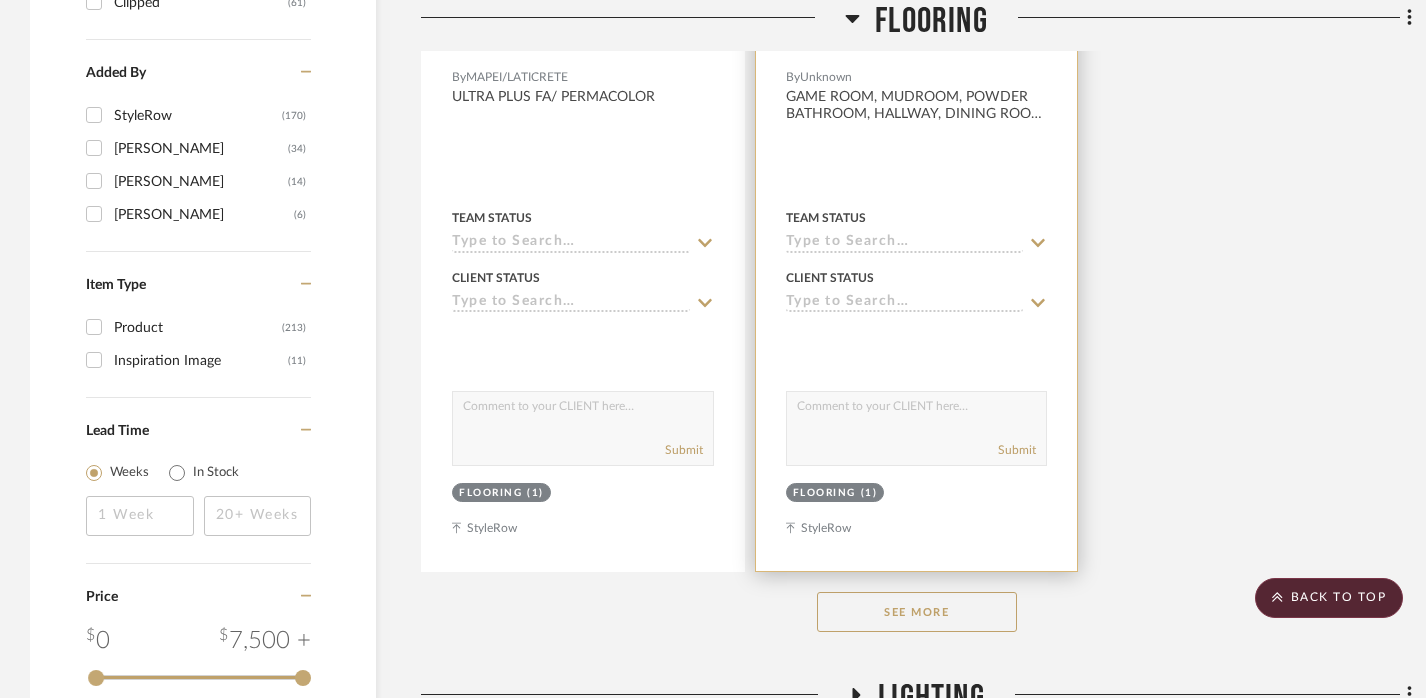scroll, scrollTop: 2861, scrollLeft: 0, axis: vertical 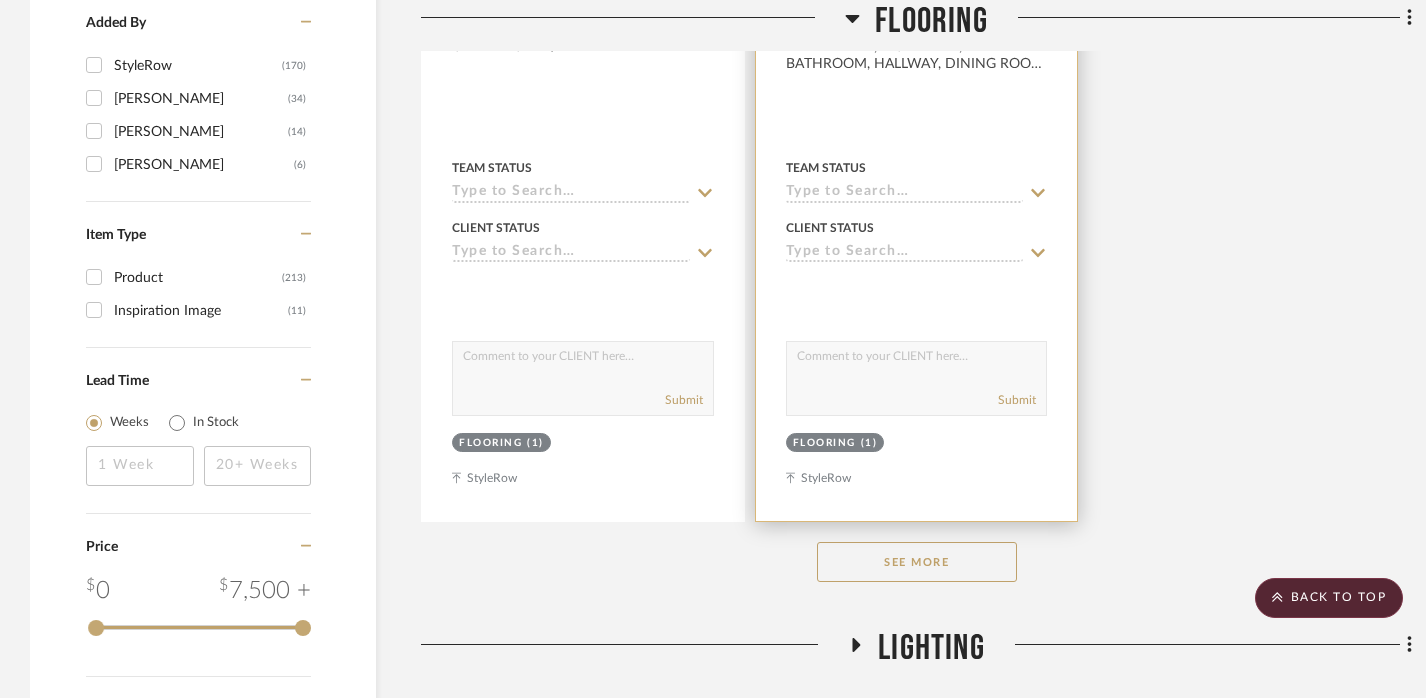 click at bounding box center (917, 5) 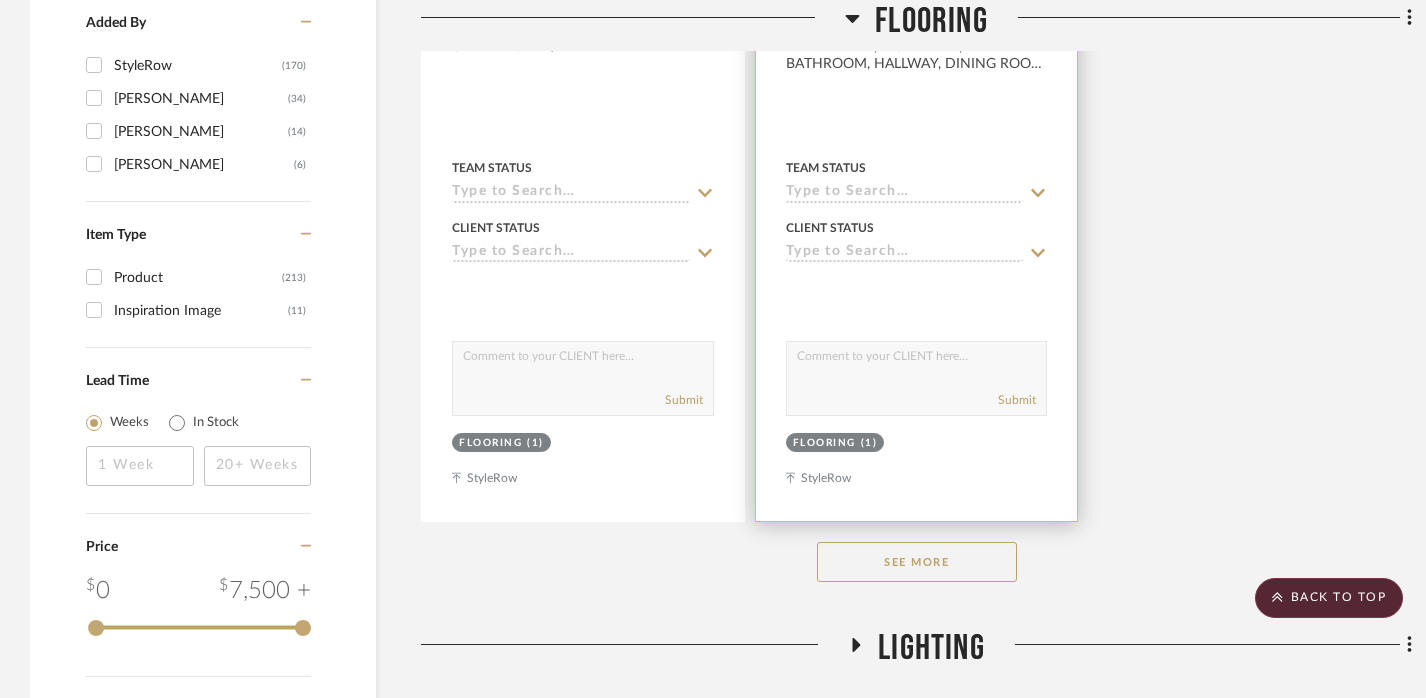 click at bounding box center (917, 5) 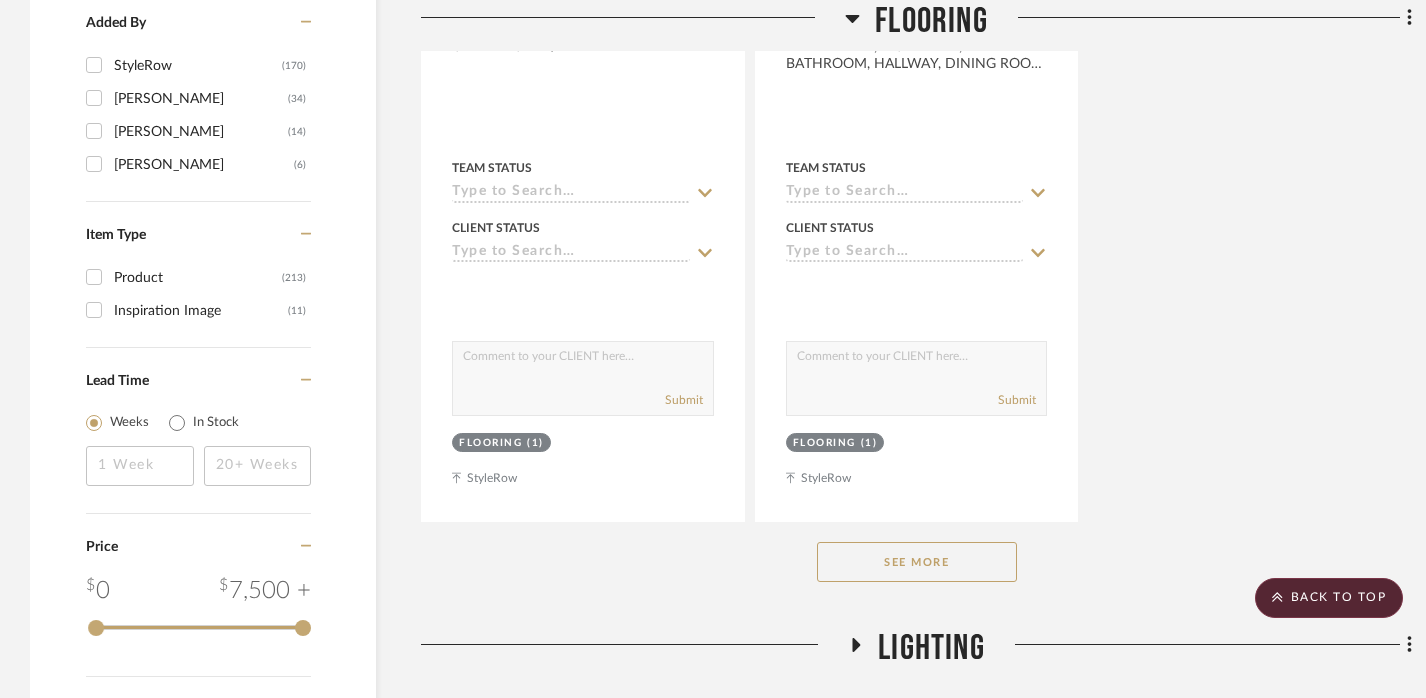 click on "Flooring" 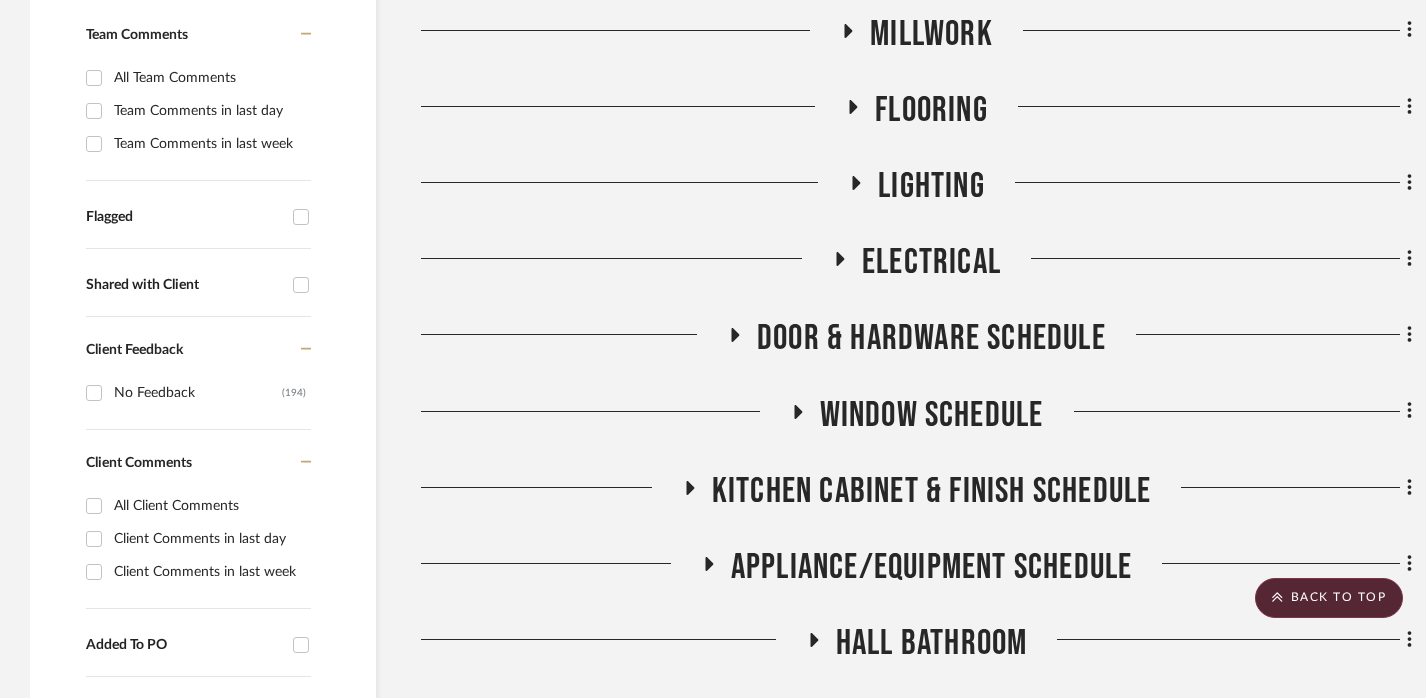 scroll, scrollTop: 566, scrollLeft: 0, axis: vertical 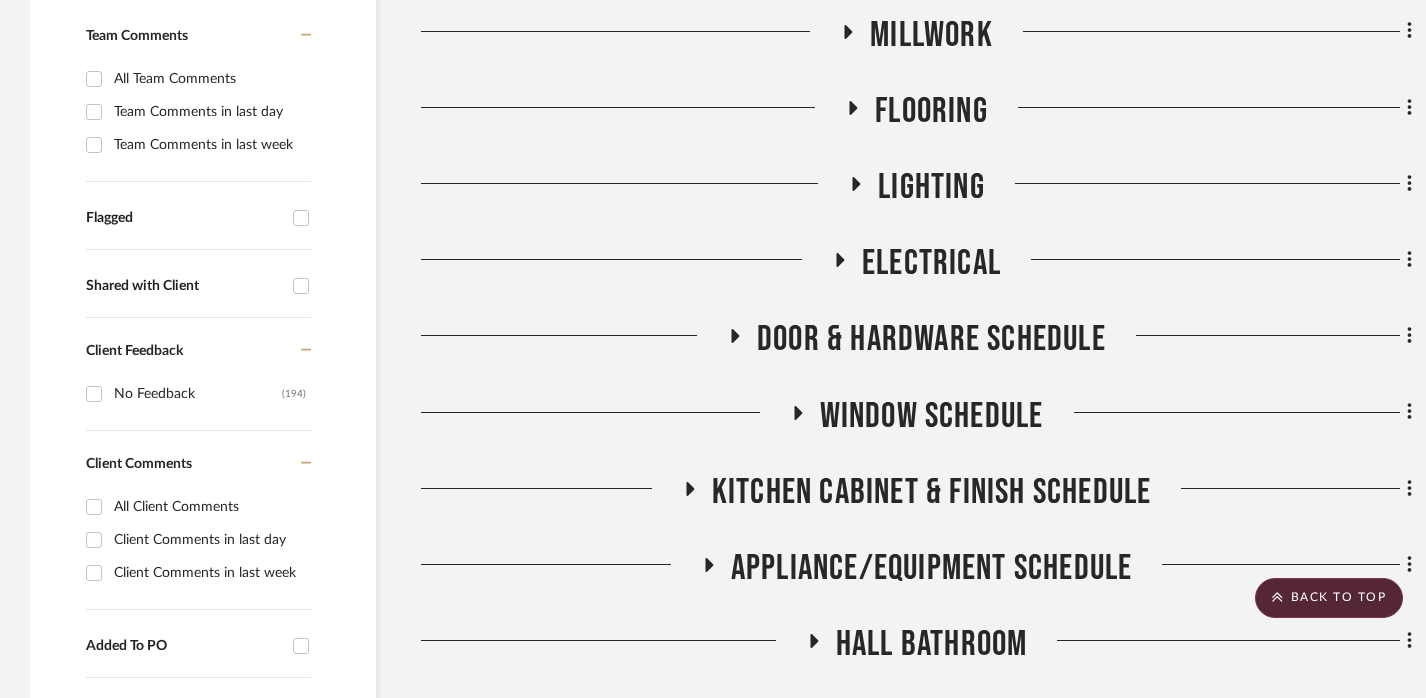 click on "Flooring" 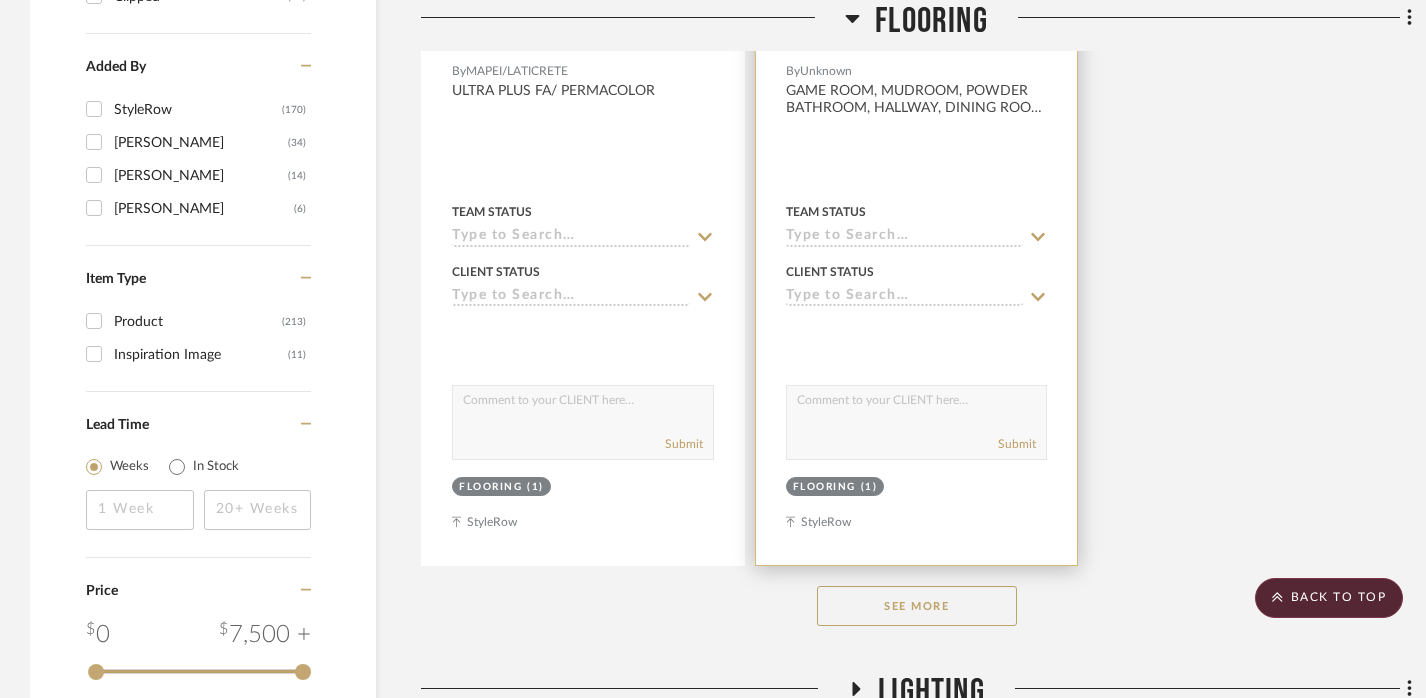 scroll, scrollTop: 2987, scrollLeft: 0, axis: vertical 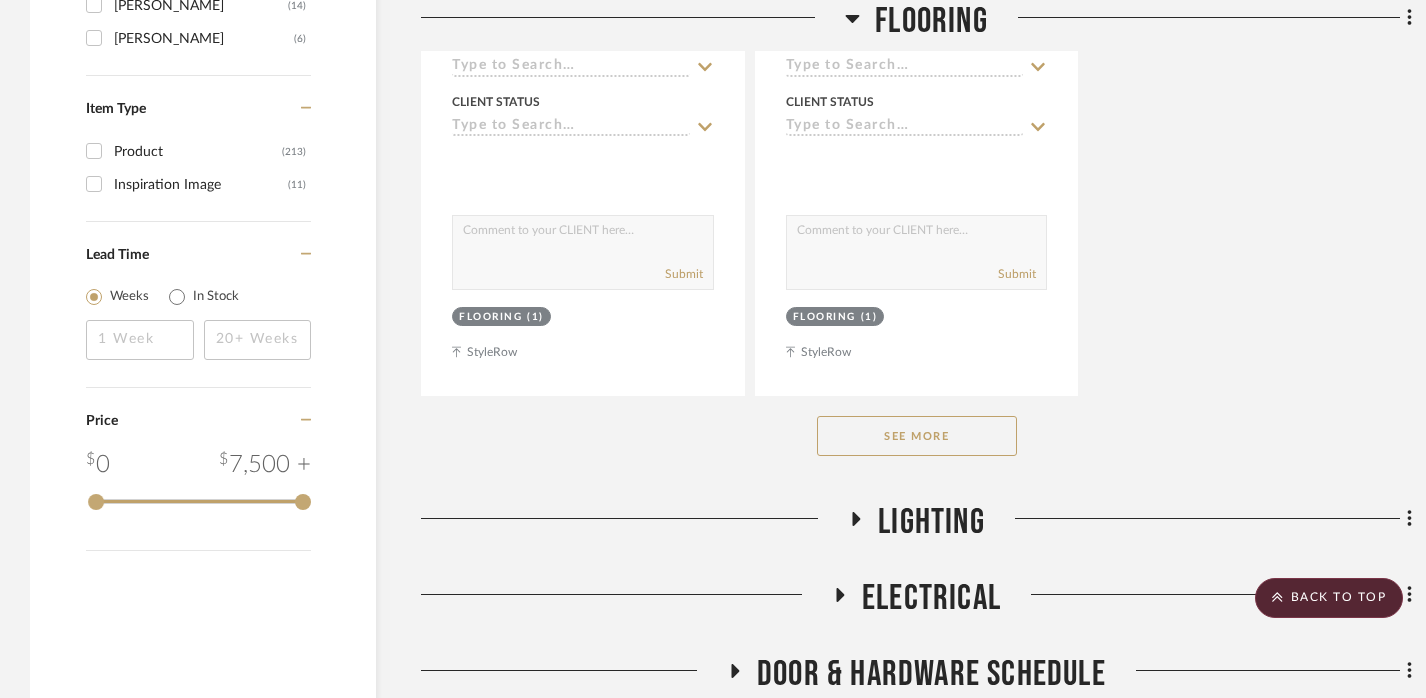 click on "See More" 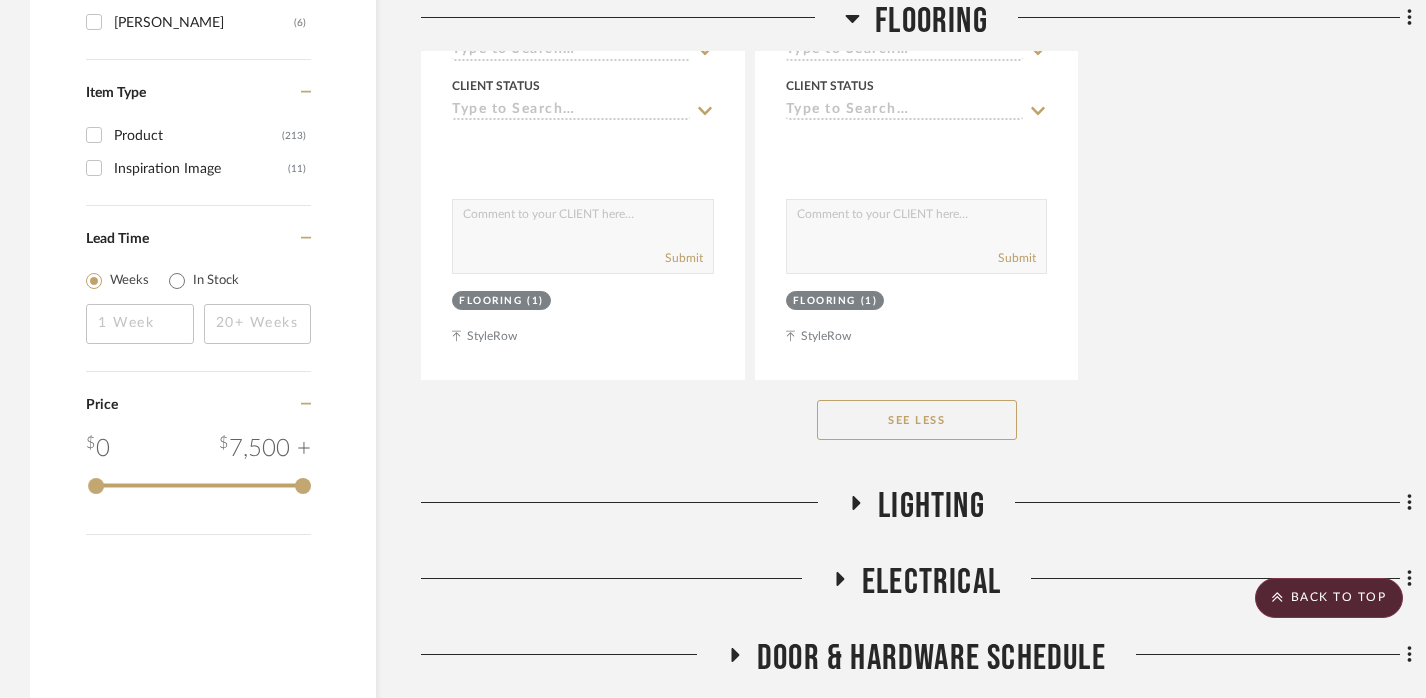 scroll, scrollTop: 3019, scrollLeft: 0, axis: vertical 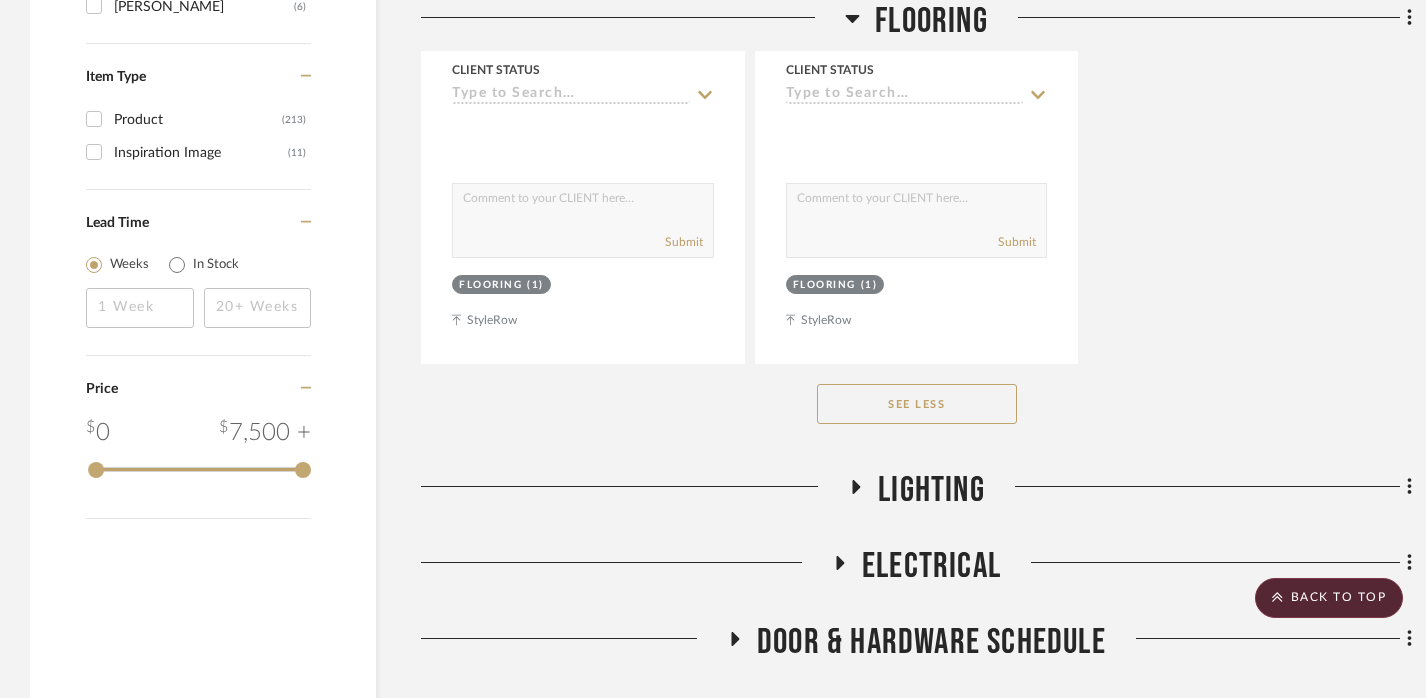 click on "Lighting" 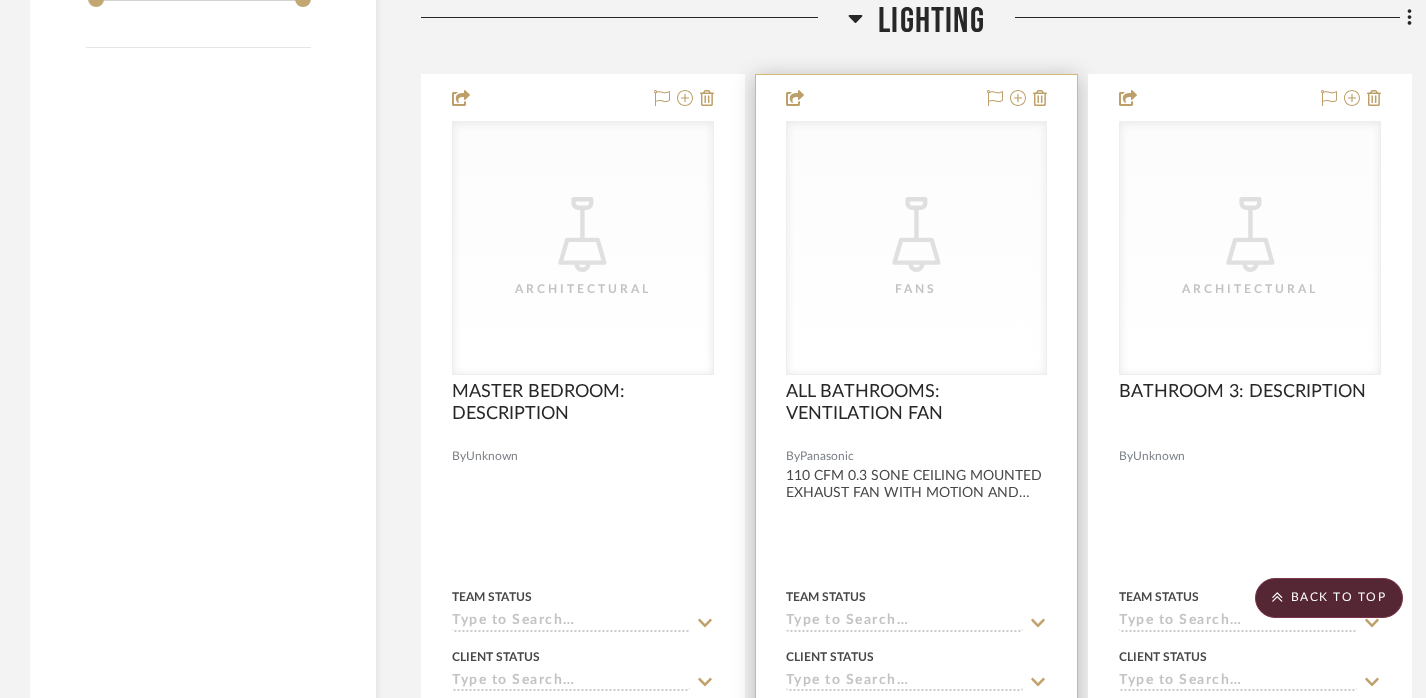 scroll, scrollTop: 3464, scrollLeft: 0, axis: vertical 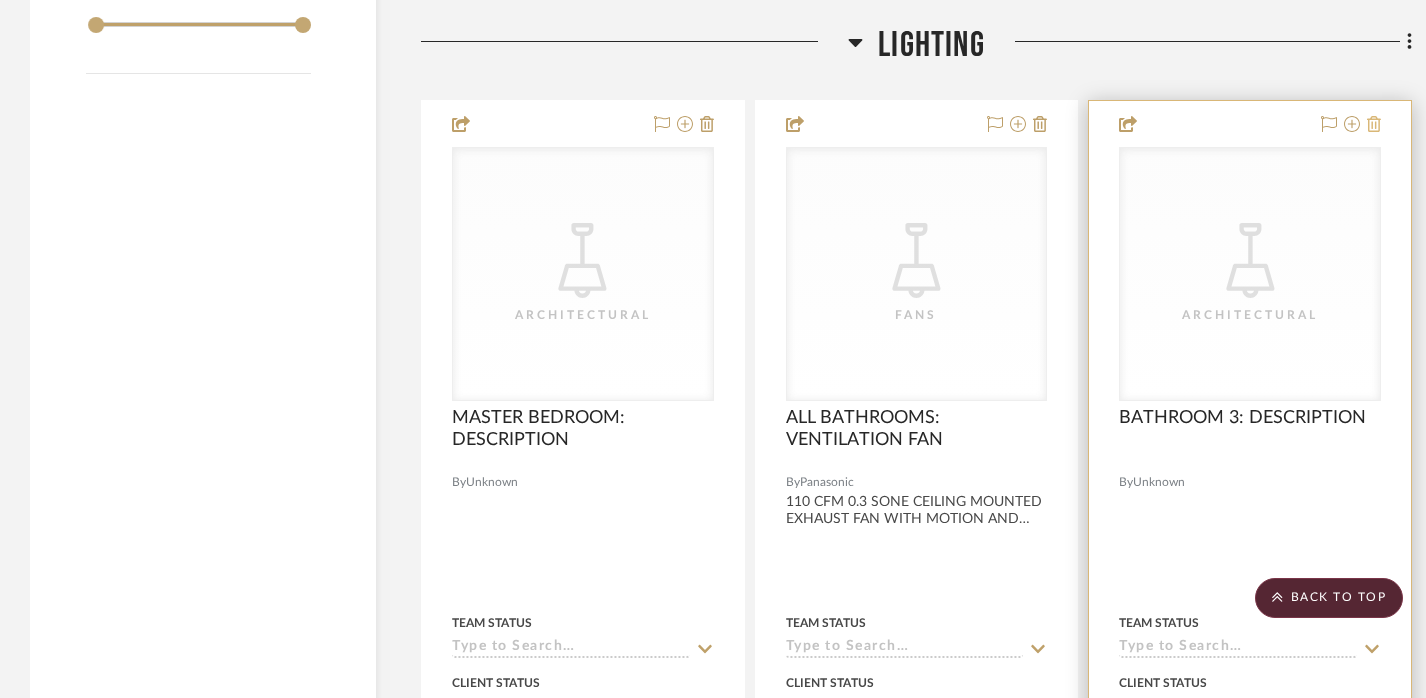 click at bounding box center [1374, 125] 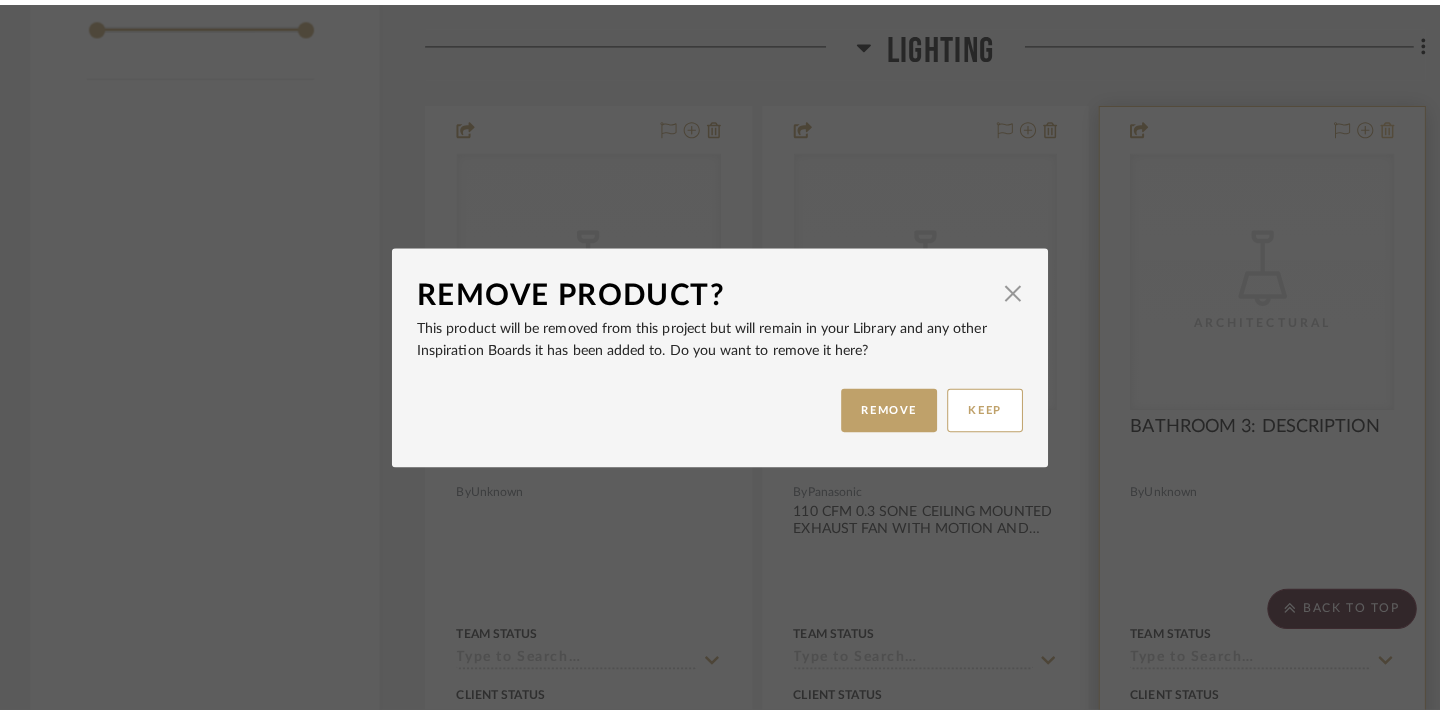scroll, scrollTop: 0, scrollLeft: 0, axis: both 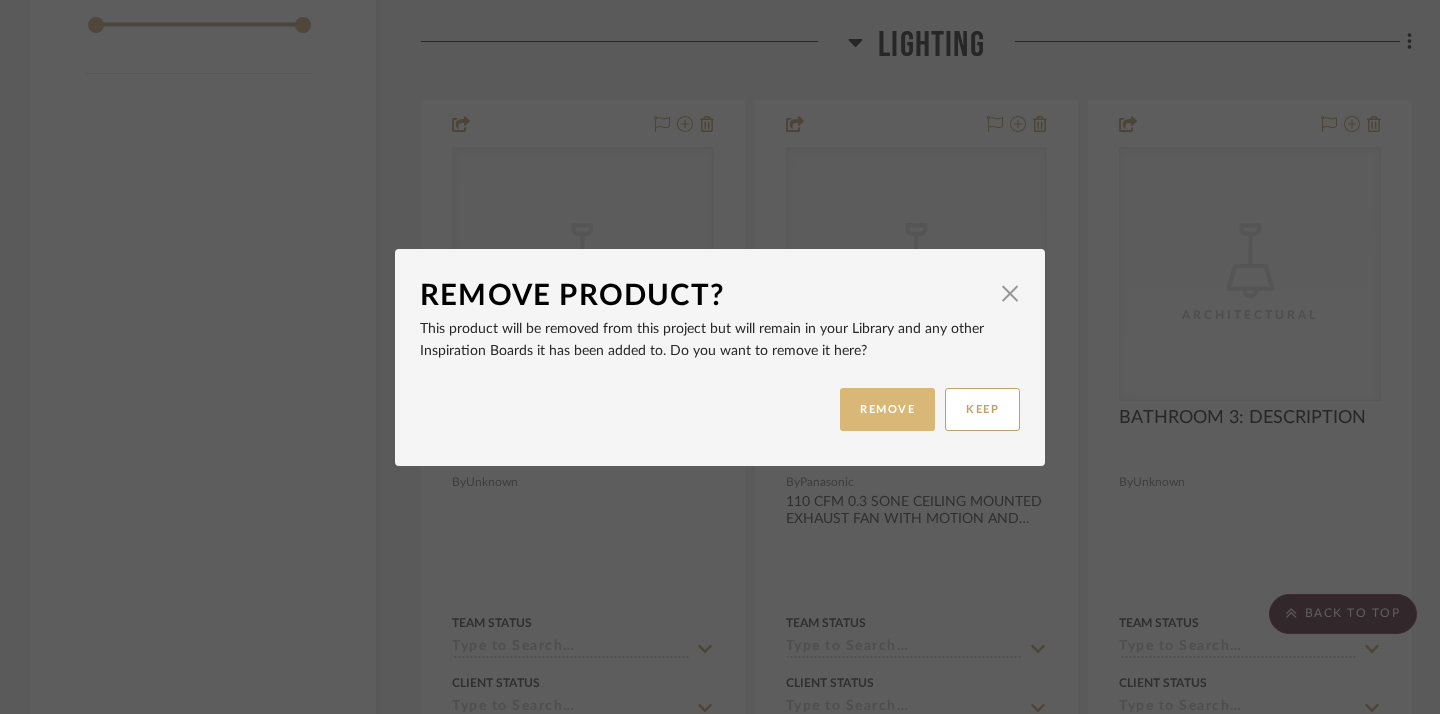 click on "REMOVE" at bounding box center [887, 409] 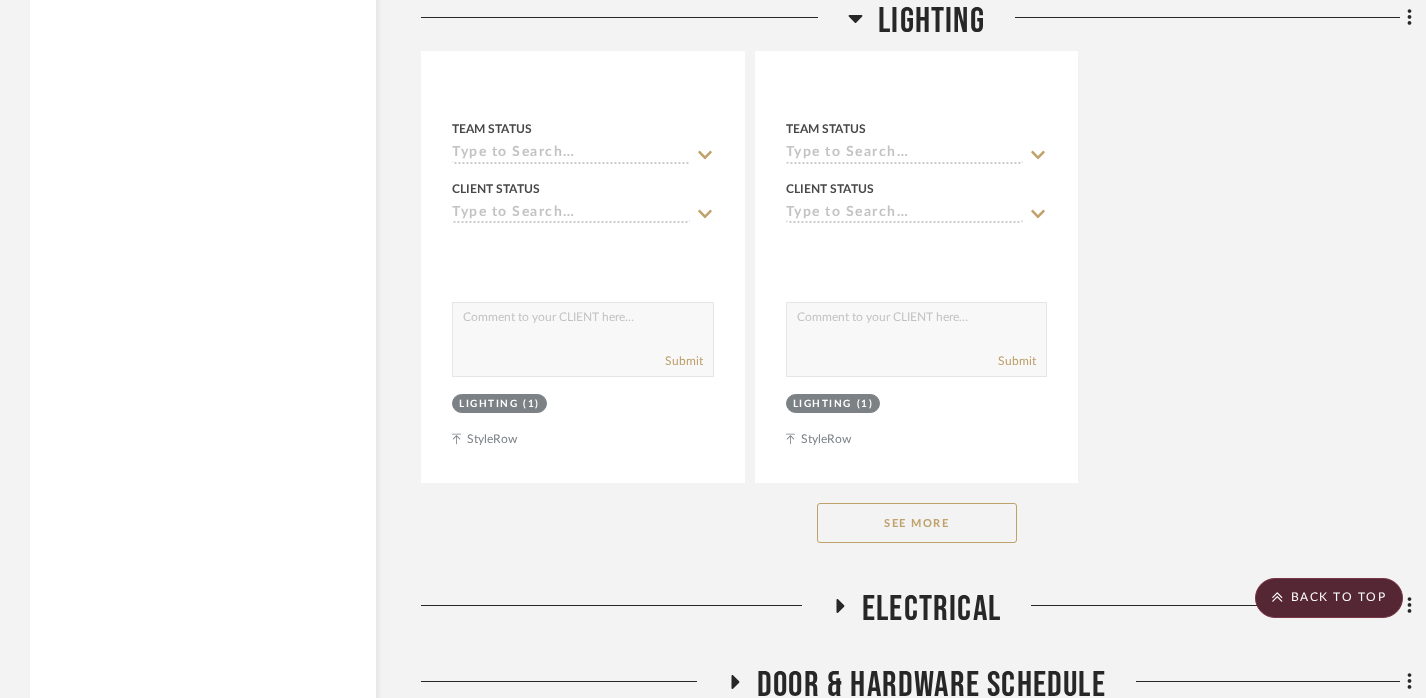 scroll, scrollTop: 5736, scrollLeft: 0, axis: vertical 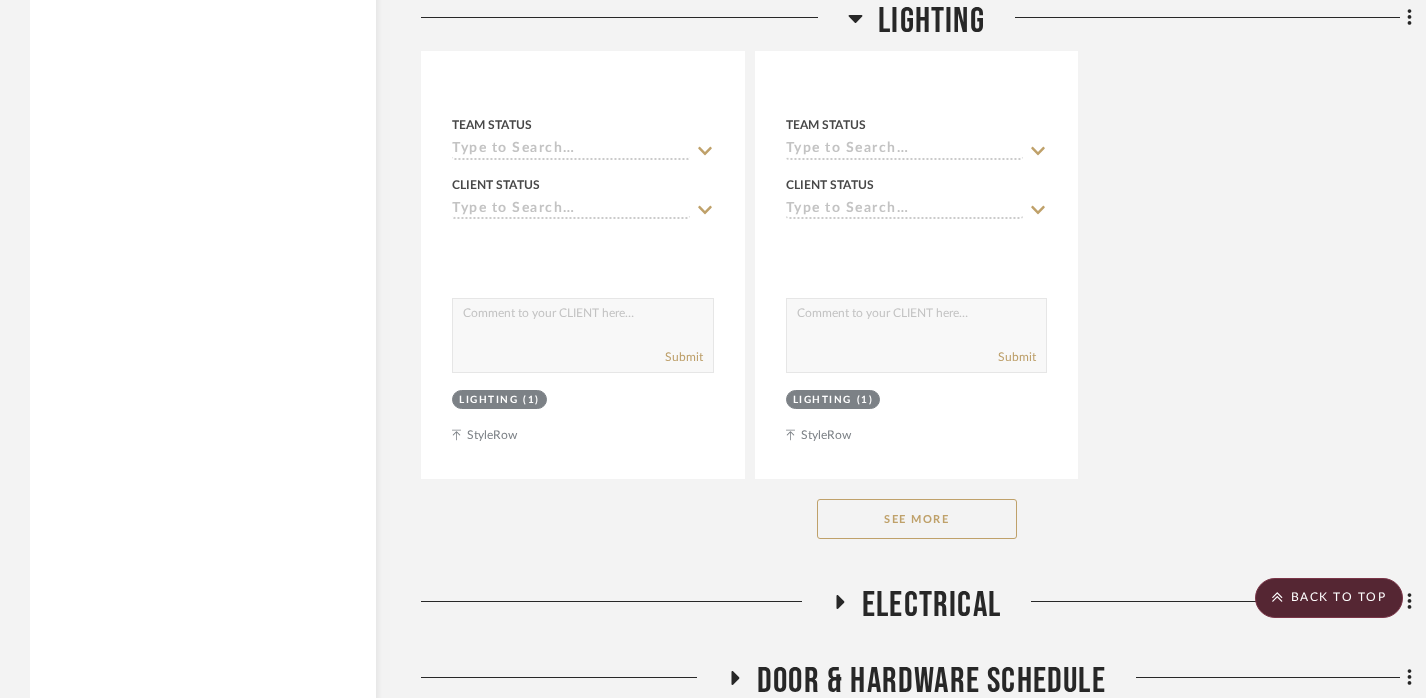 click on "See More" 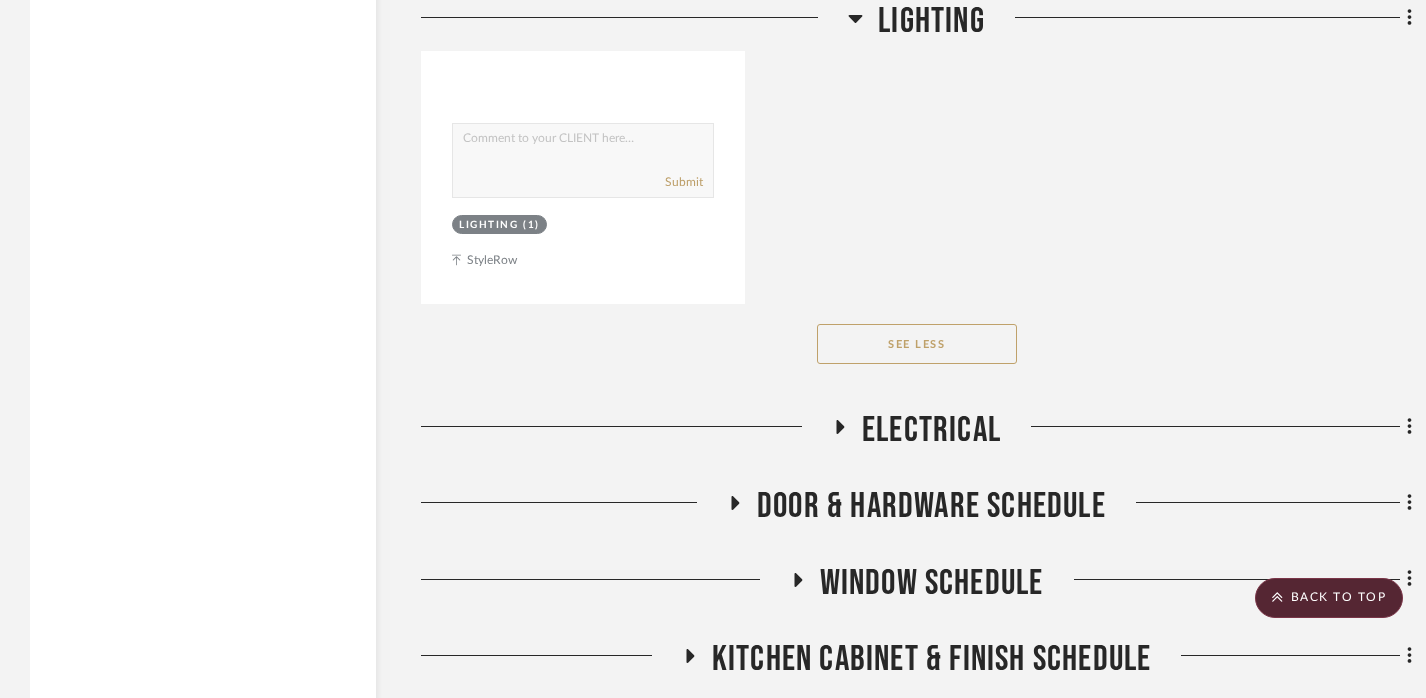 scroll, scrollTop: 6871, scrollLeft: 0, axis: vertical 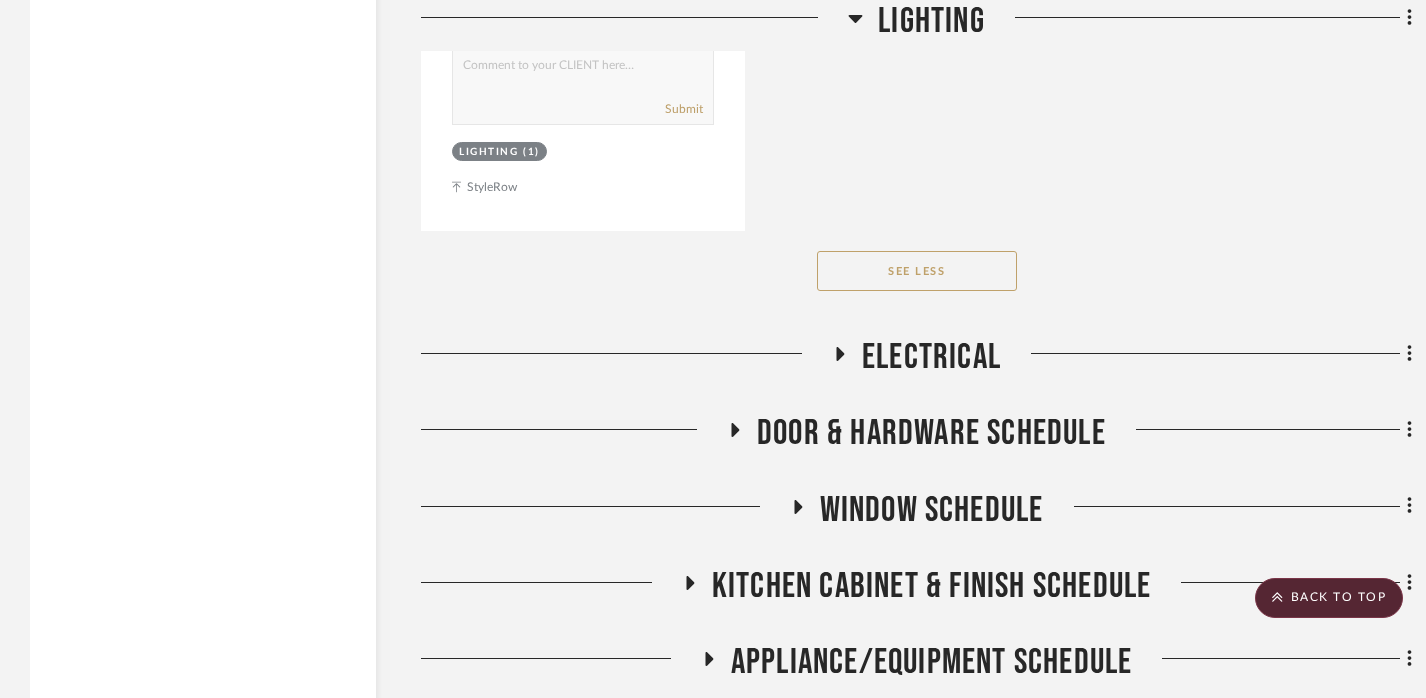 click on "Electrical" 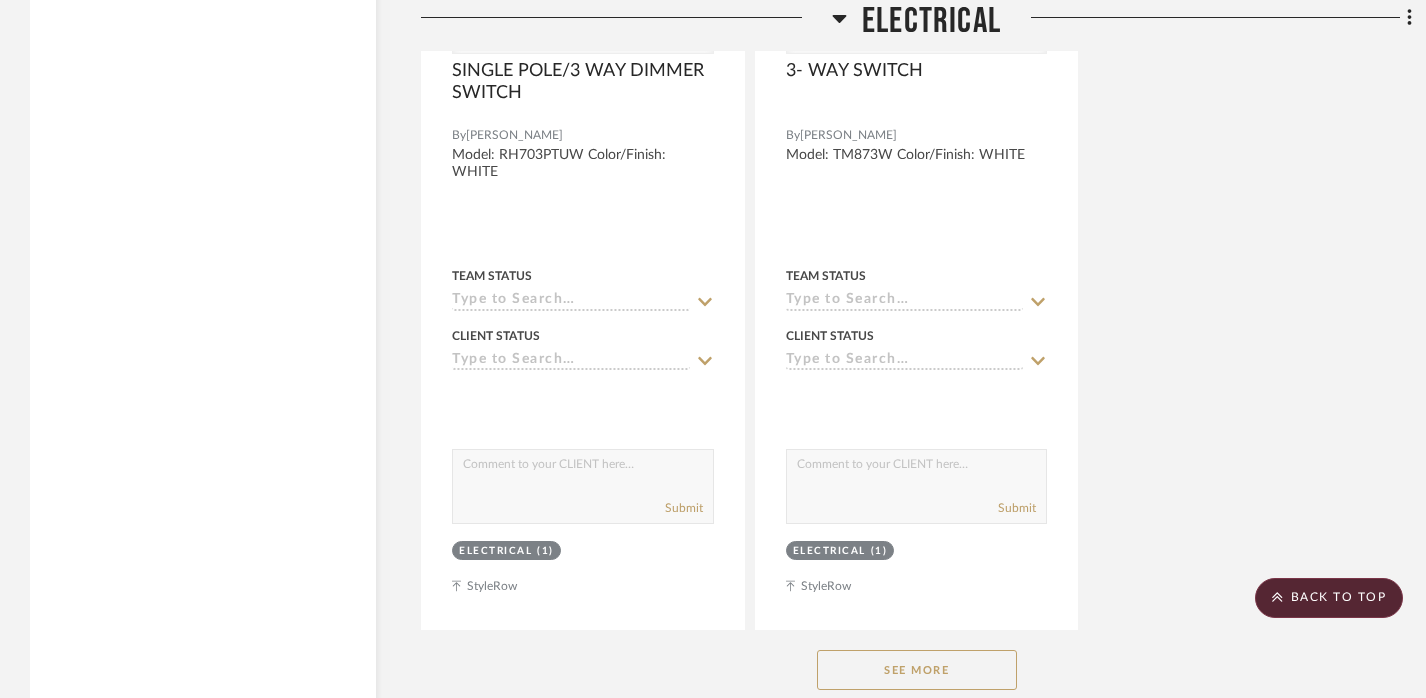 scroll, scrollTop: 9377, scrollLeft: 0, axis: vertical 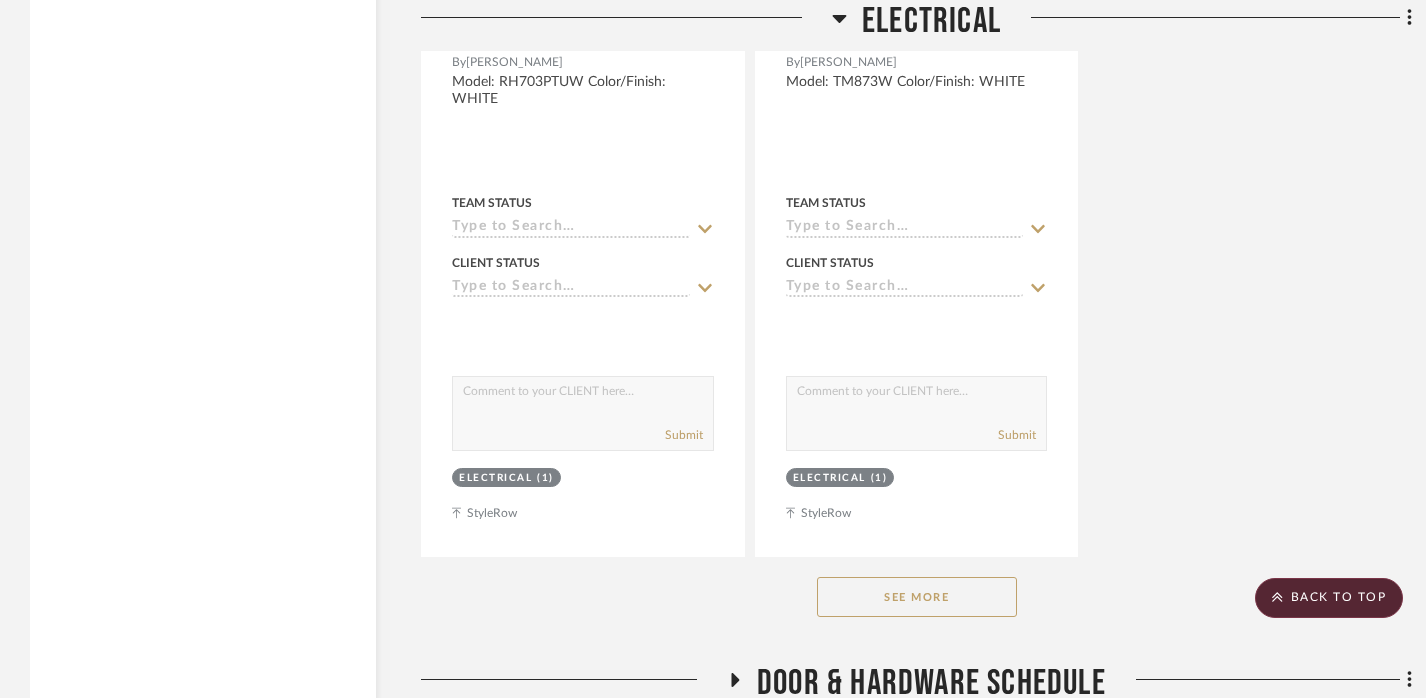 click on "See More" 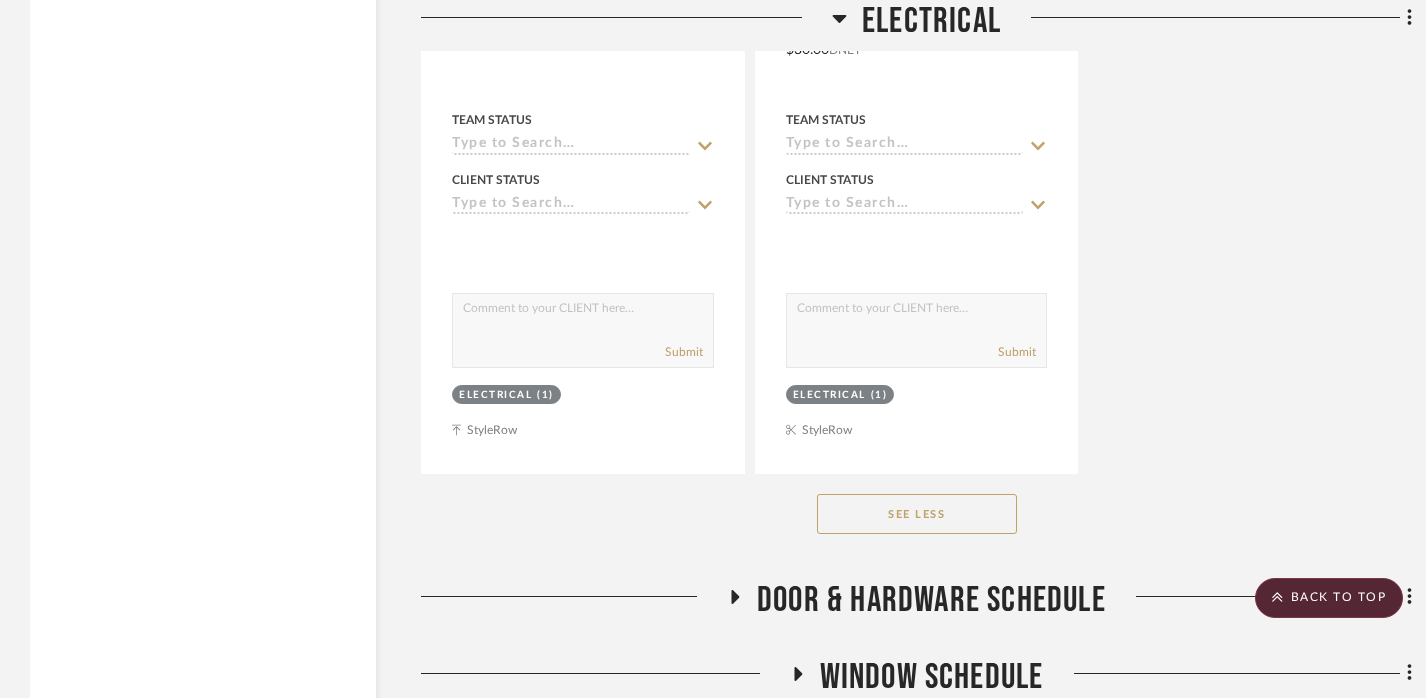 scroll, scrollTop: 11428, scrollLeft: 0, axis: vertical 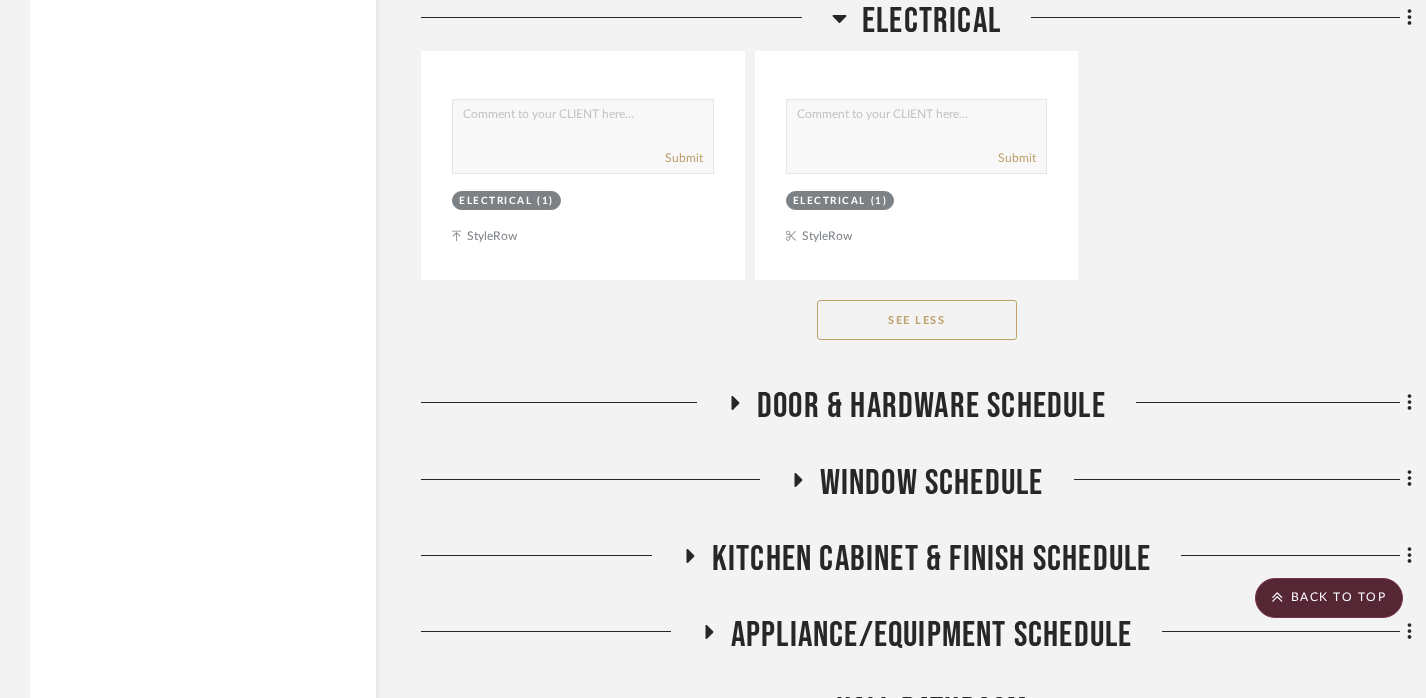 click on "Door & Hardware Schedule" 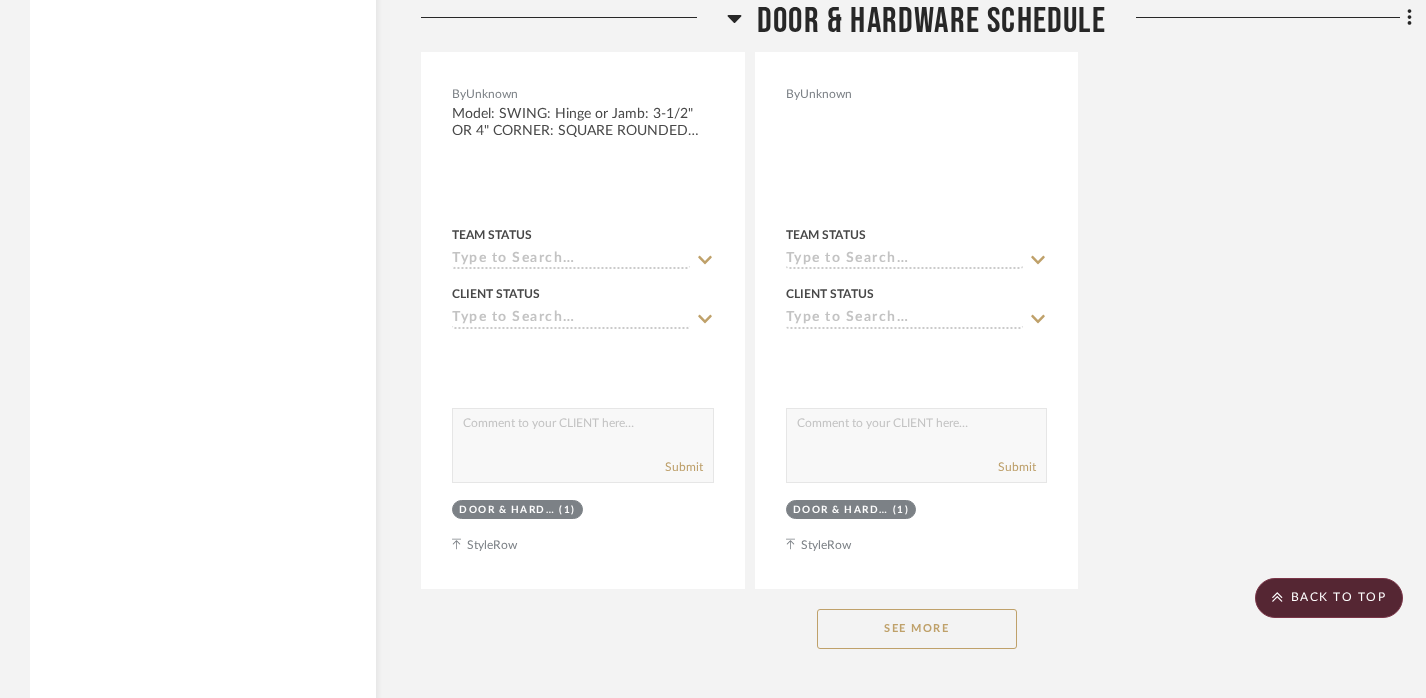 scroll, scrollTop: 13959, scrollLeft: 0, axis: vertical 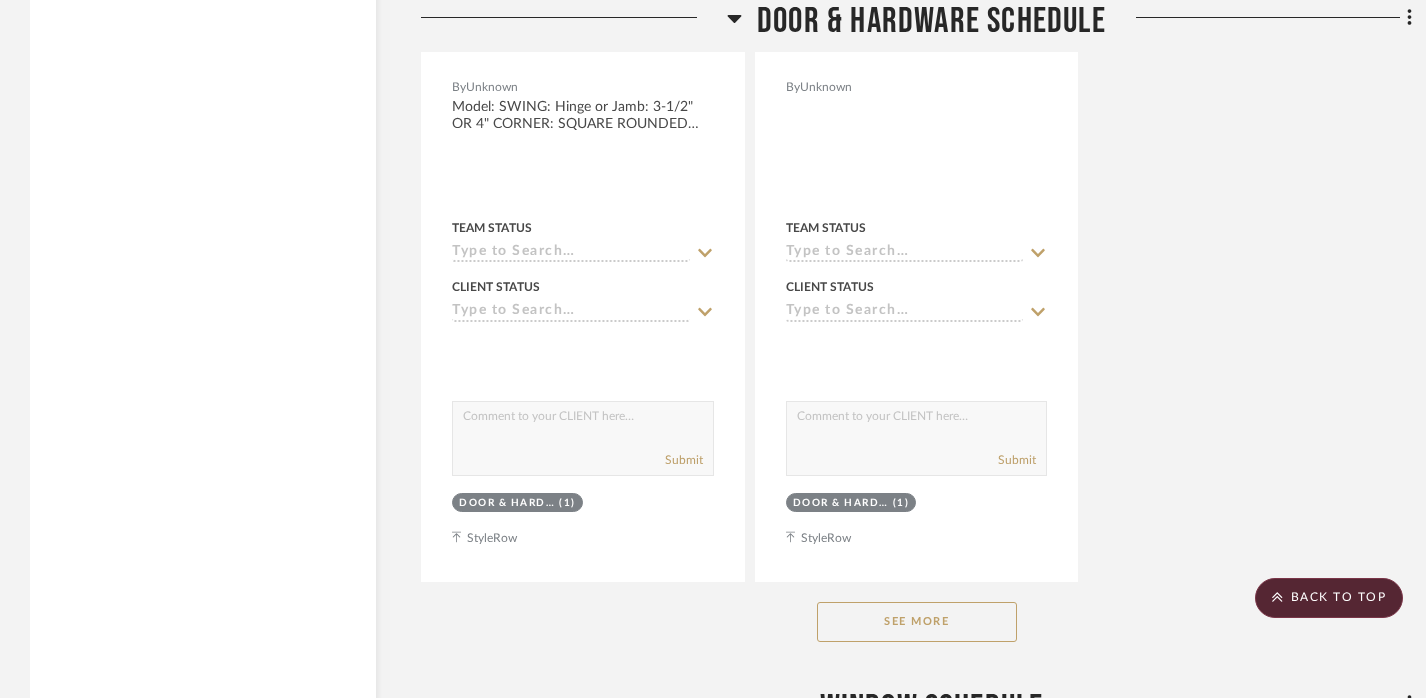 click on "See More" 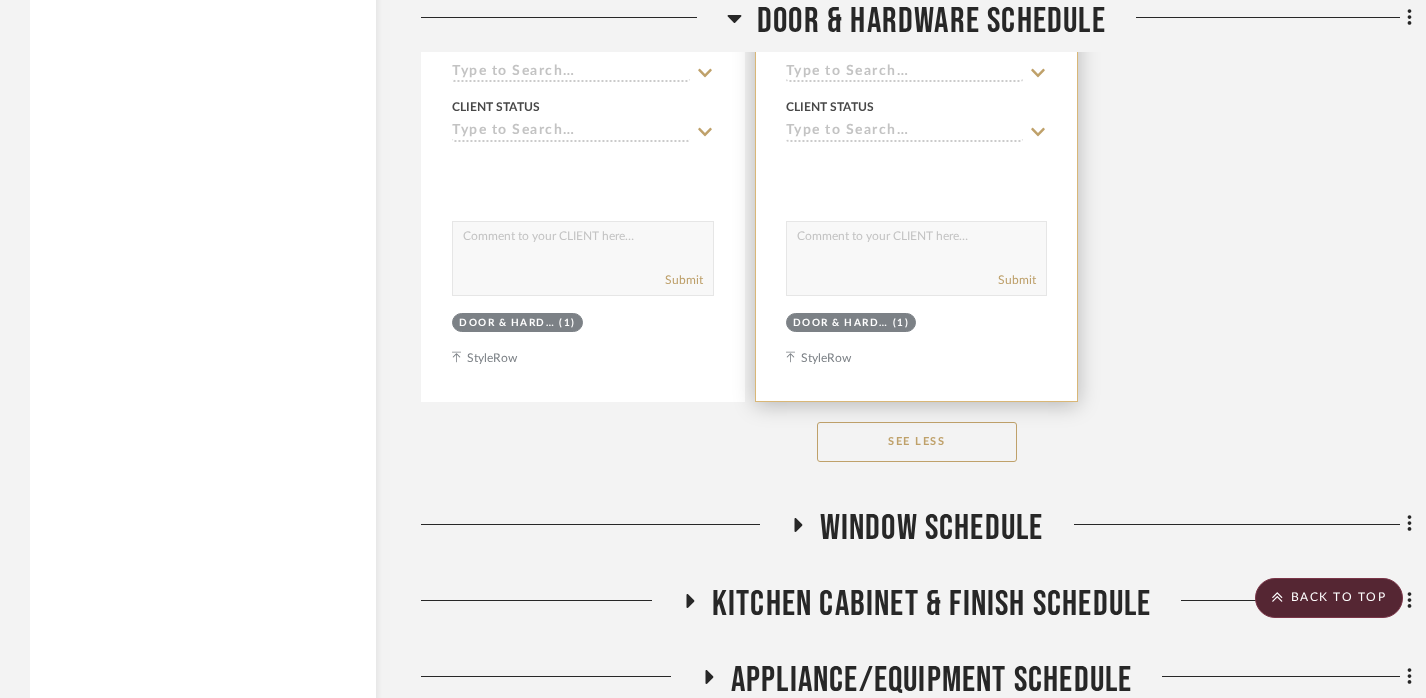 scroll, scrollTop: 14235, scrollLeft: 0, axis: vertical 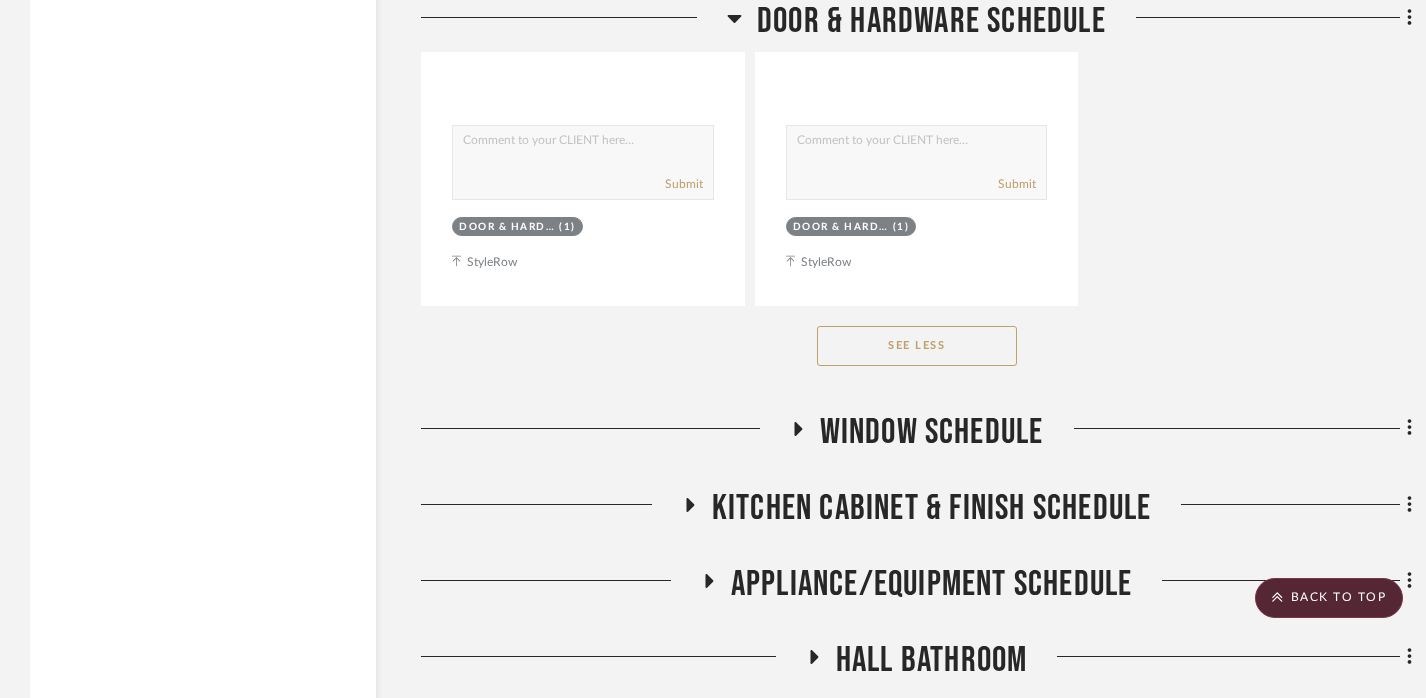 click on "Interior & Exterior Finish Schedule Millwork Flooring  Bathroom Shower Floor Tile  View on  [DOMAIN_NAME]  By  HOME DEPOT  [PERSON_NAME][GEOGRAPHIC_DATA] Beige 12-1/2 in. x 12-1/2 in. Porcelain Mosaic Tile
STOCK  LEAD Team Status Client Status client Comments:  Submit   Flooring  (1)  Hall Bathroom  (1)    [PERSON_NAME]  LUXURY VINYL PLANK FLOORING  View on  [DOMAIN_NAME]  By  Malibu Wide Plank  [PERSON_NAME]
$3.69  / SF  DNET  Team Status Client Status client Comments:  Submit   Flooring  (1)    [PERSON_NAME]
CategoryIconFlooring
Created with Sketch.
Other Flooring  GROUT  By  MAPEI/LATICRETE  ULTRA PLUS FA/ PERMACOLOR
Team Status Client Status client Comments:  Submit   Flooring  (1)    StyleRow
CategoryIconFlooring
Created with Sketch." 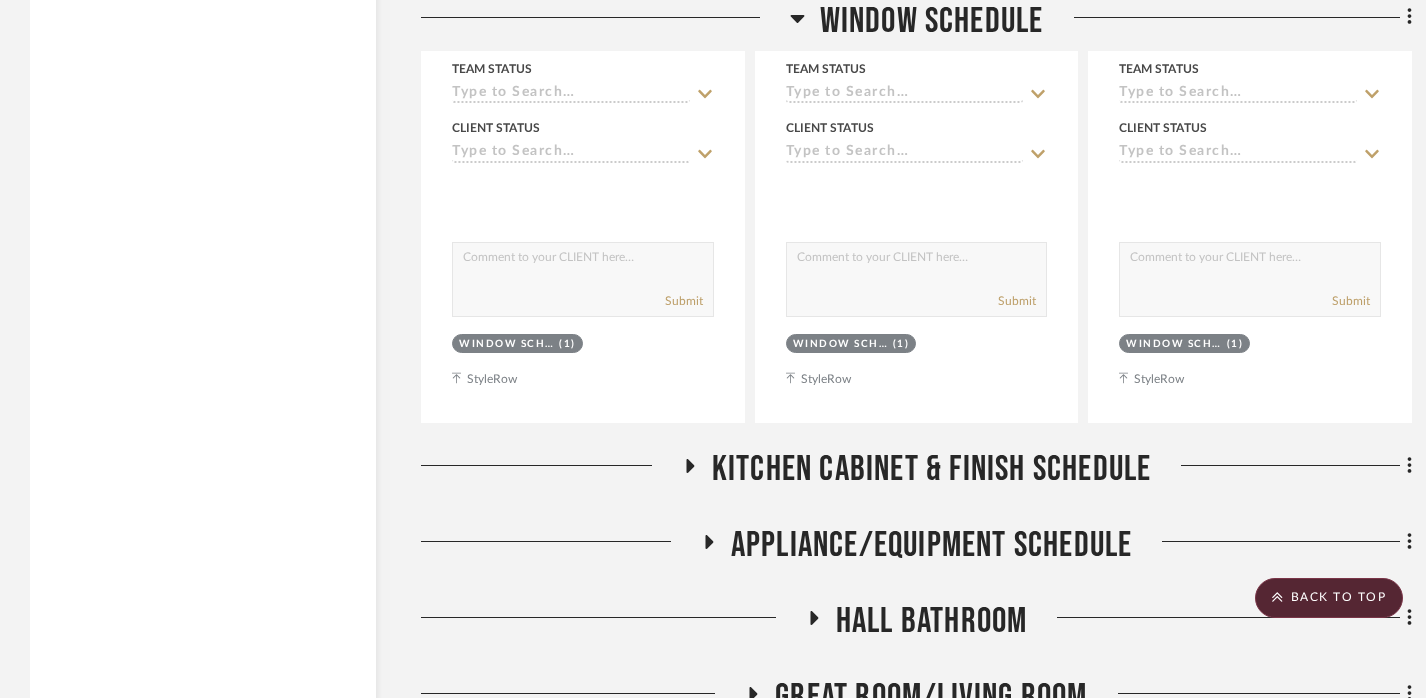 scroll, scrollTop: 16088, scrollLeft: 0, axis: vertical 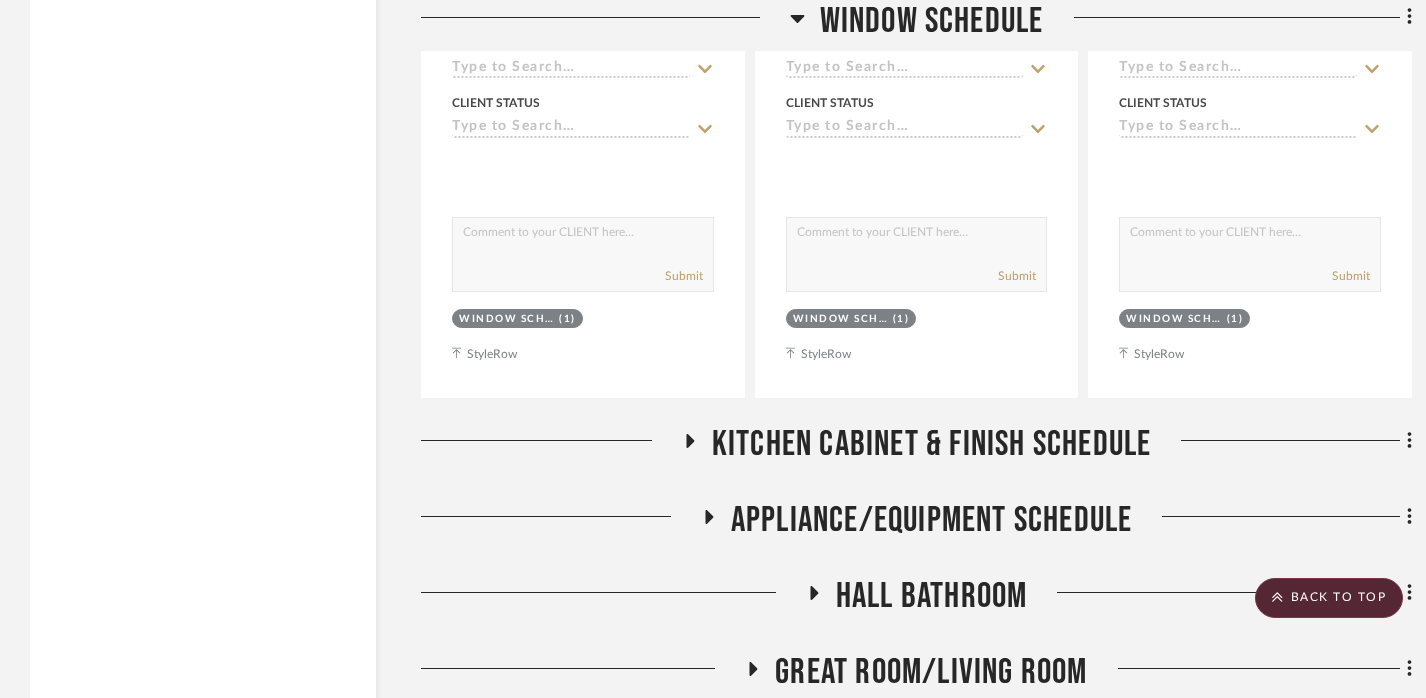 click on "Kitchen Cabinet & Finish Schedule" 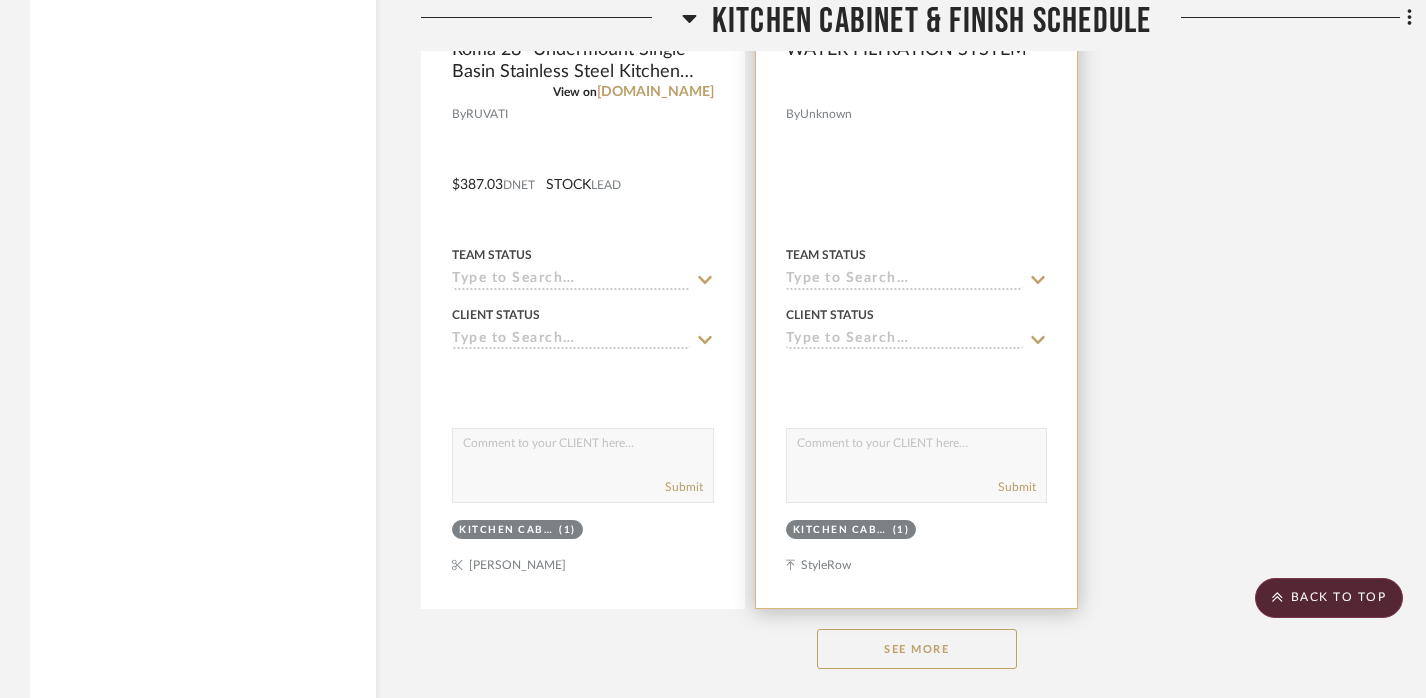 scroll, scrollTop: 18760, scrollLeft: 0, axis: vertical 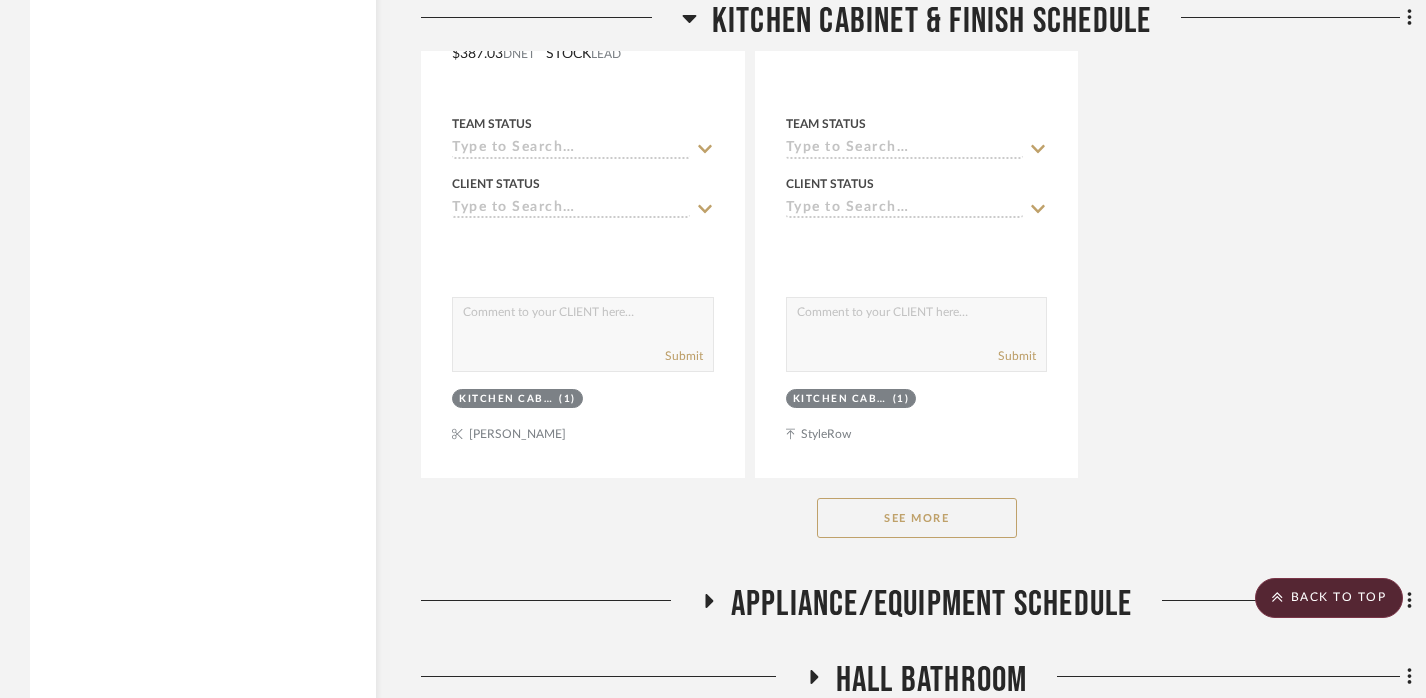 click on "See More" 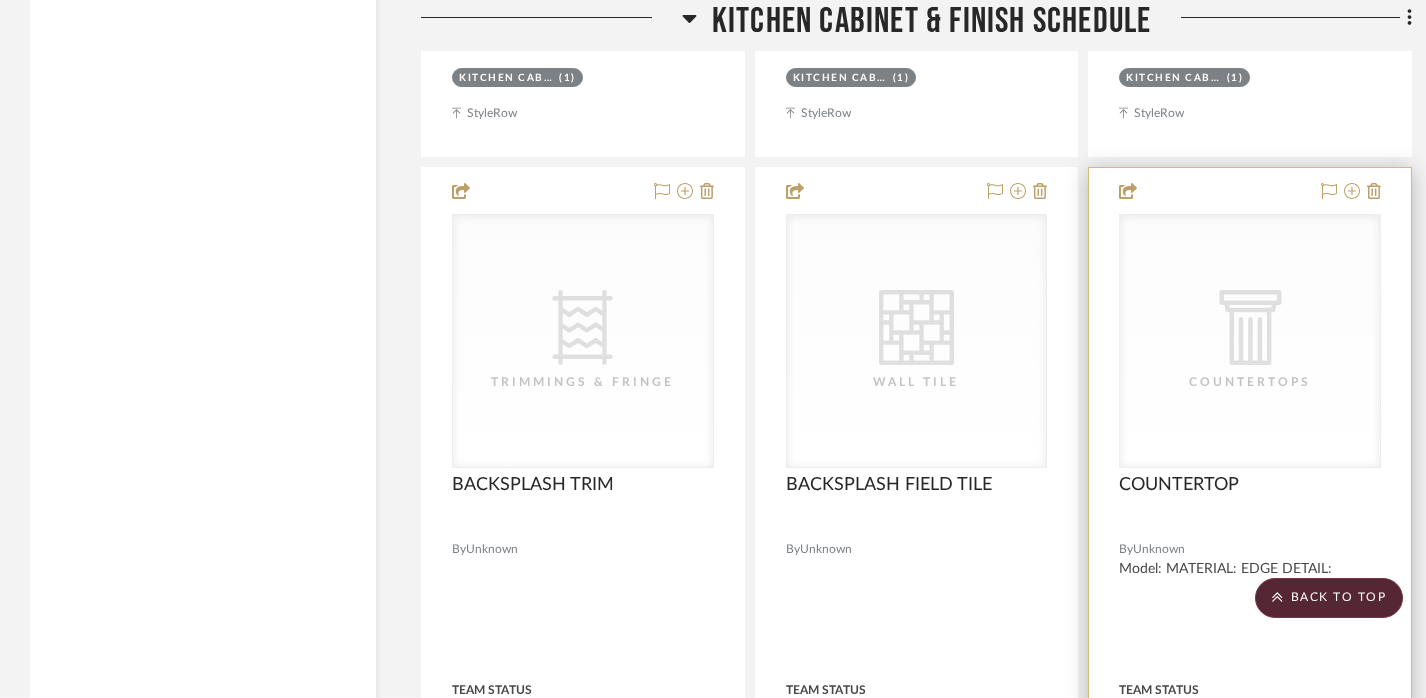 scroll, scrollTop: 19965, scrollLeft: 0, axis: vertical 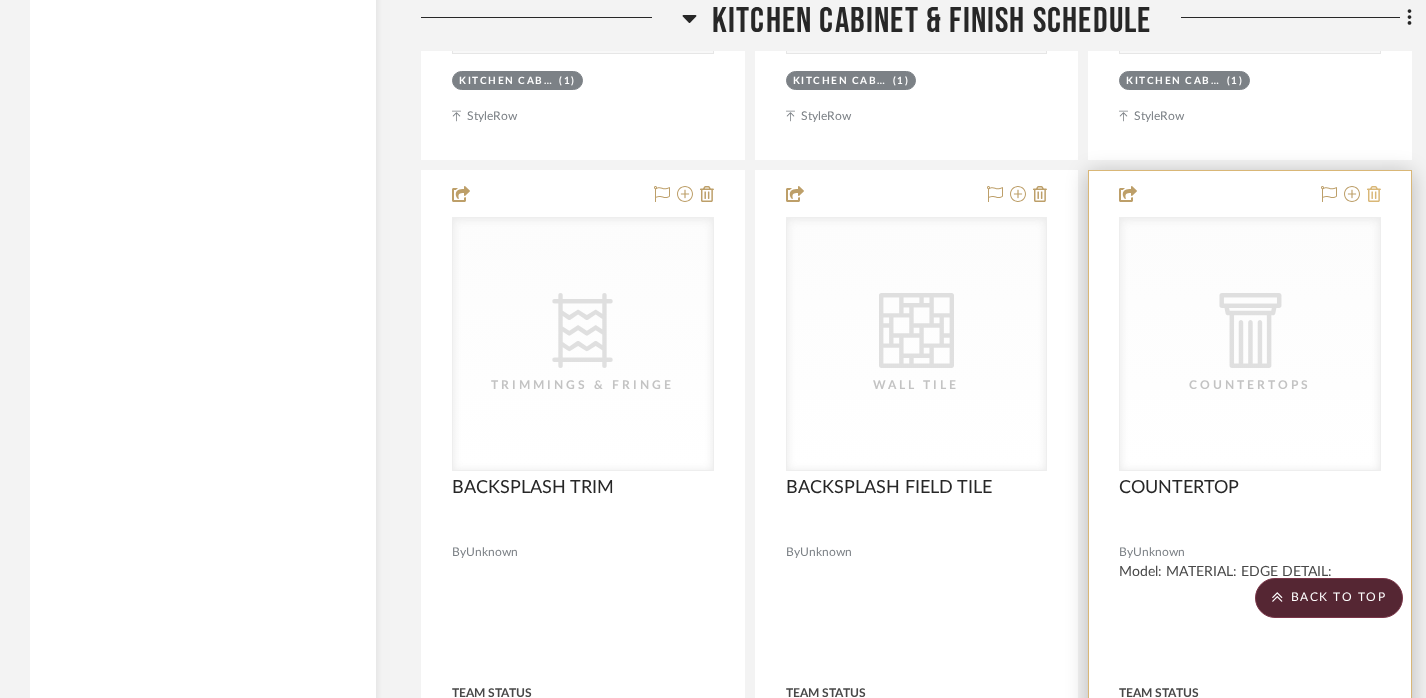 click 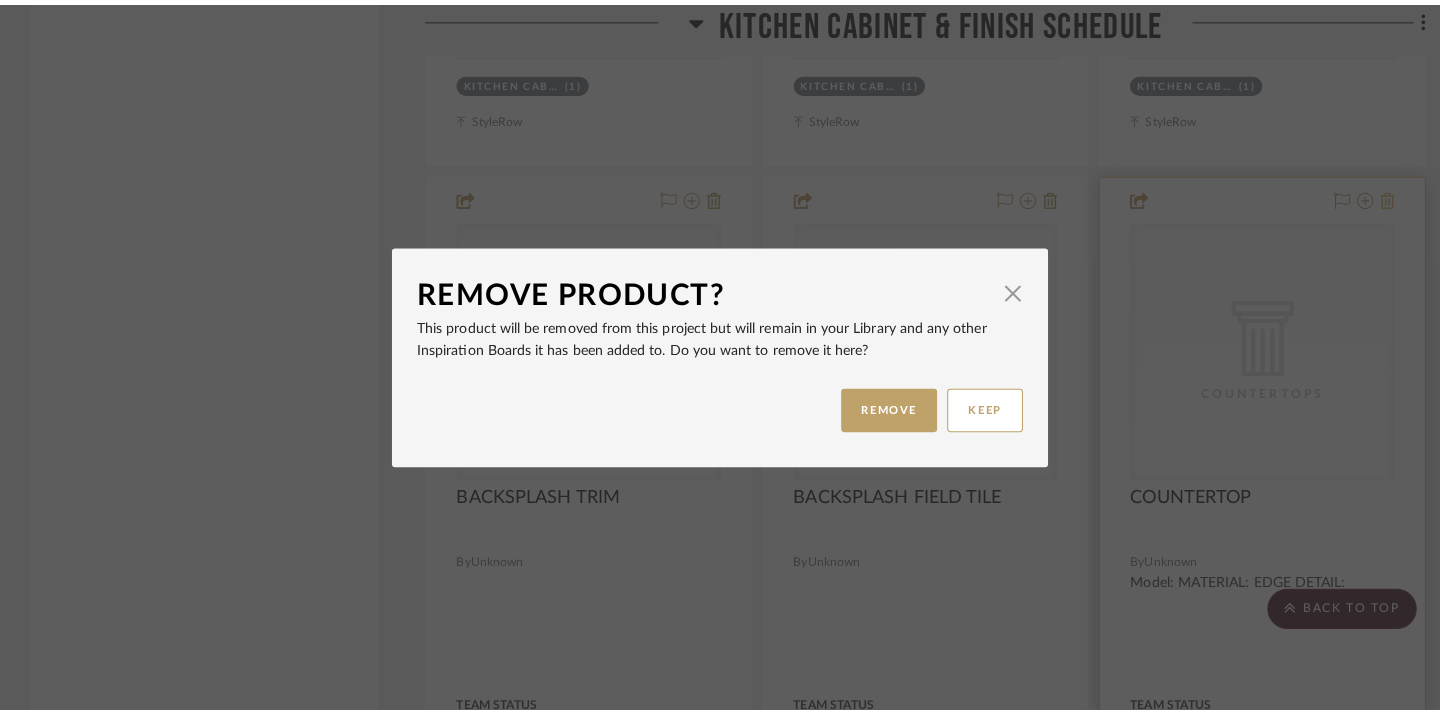 scroll, scrollTop: 0, scrollLeft: 0, axis: both 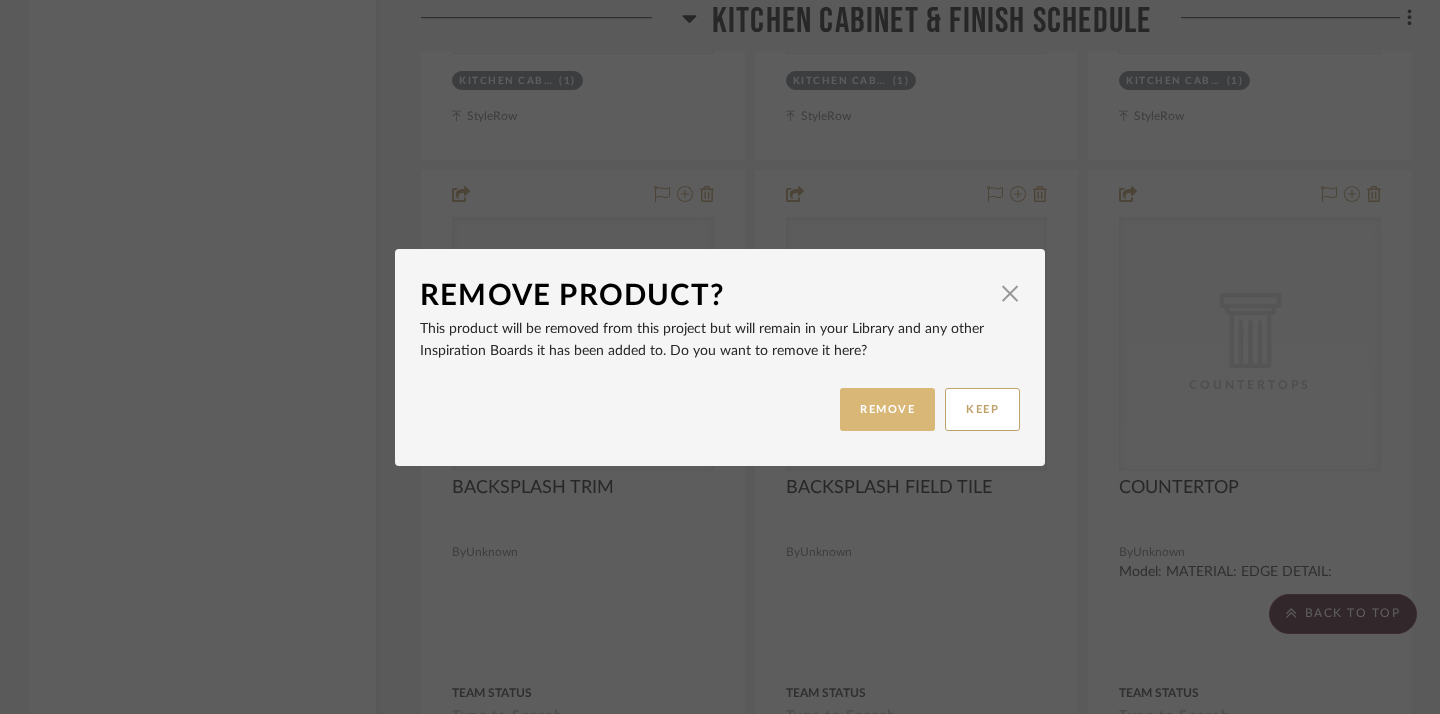 click on "REMOVE" at bounding box center (887, 409) 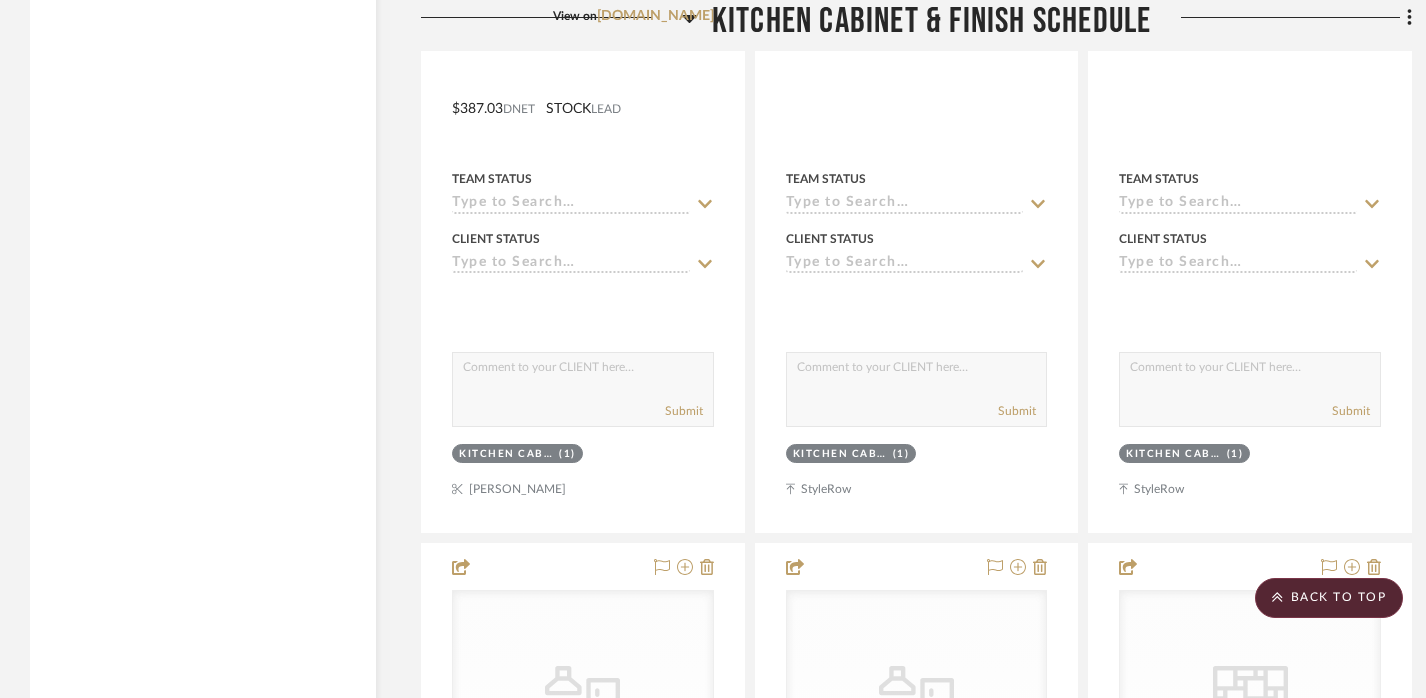 scroll, scrollTop: 18978, scrollLeft: 0, axis: vertical 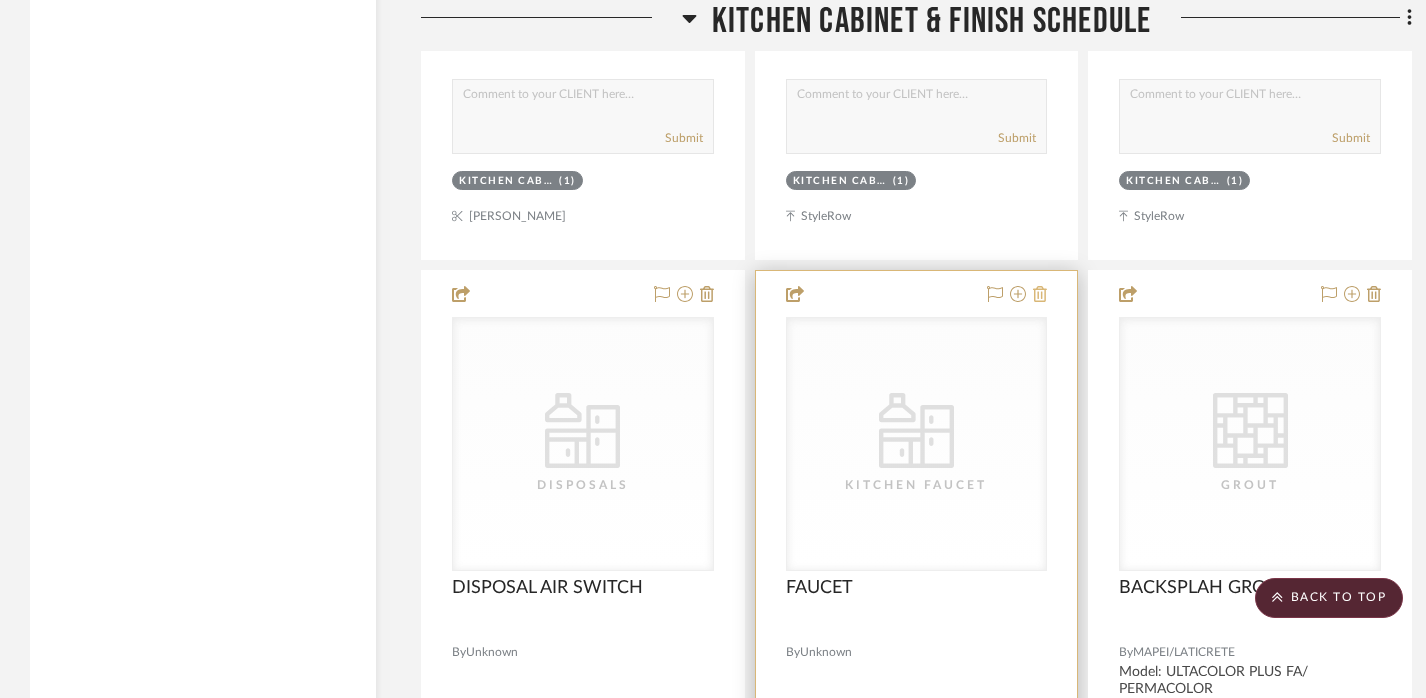 click 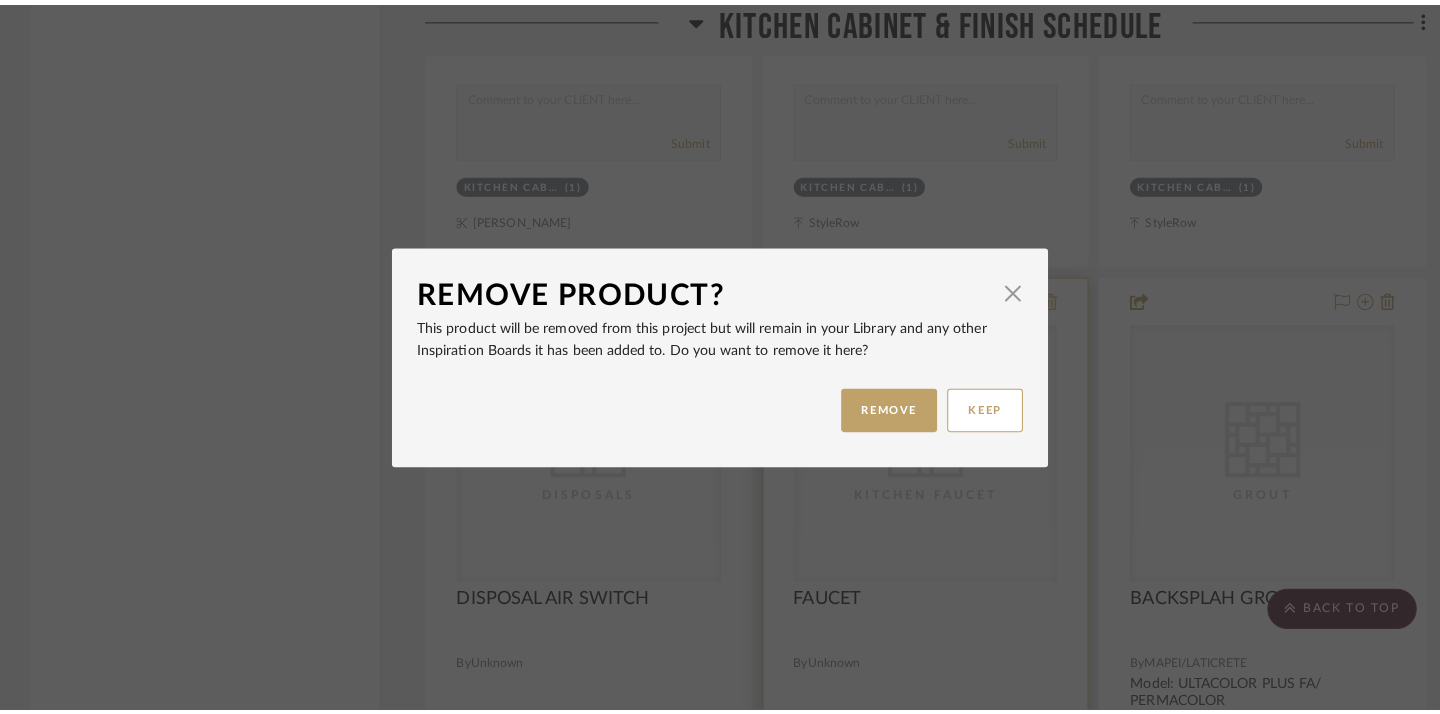 scroll, scrollTop: 0, scrollLeft: 0, axis: both 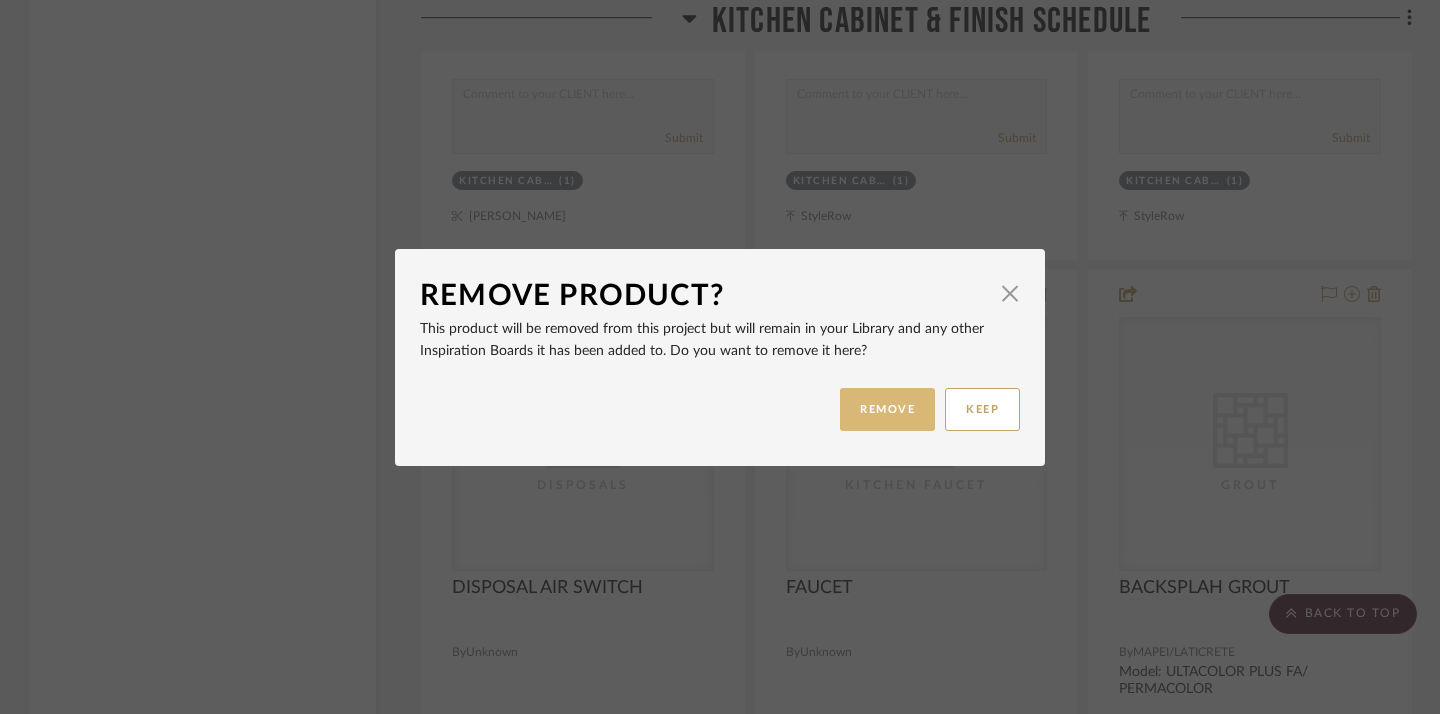 click on "REMOVE" at bounding box center (887, 409) 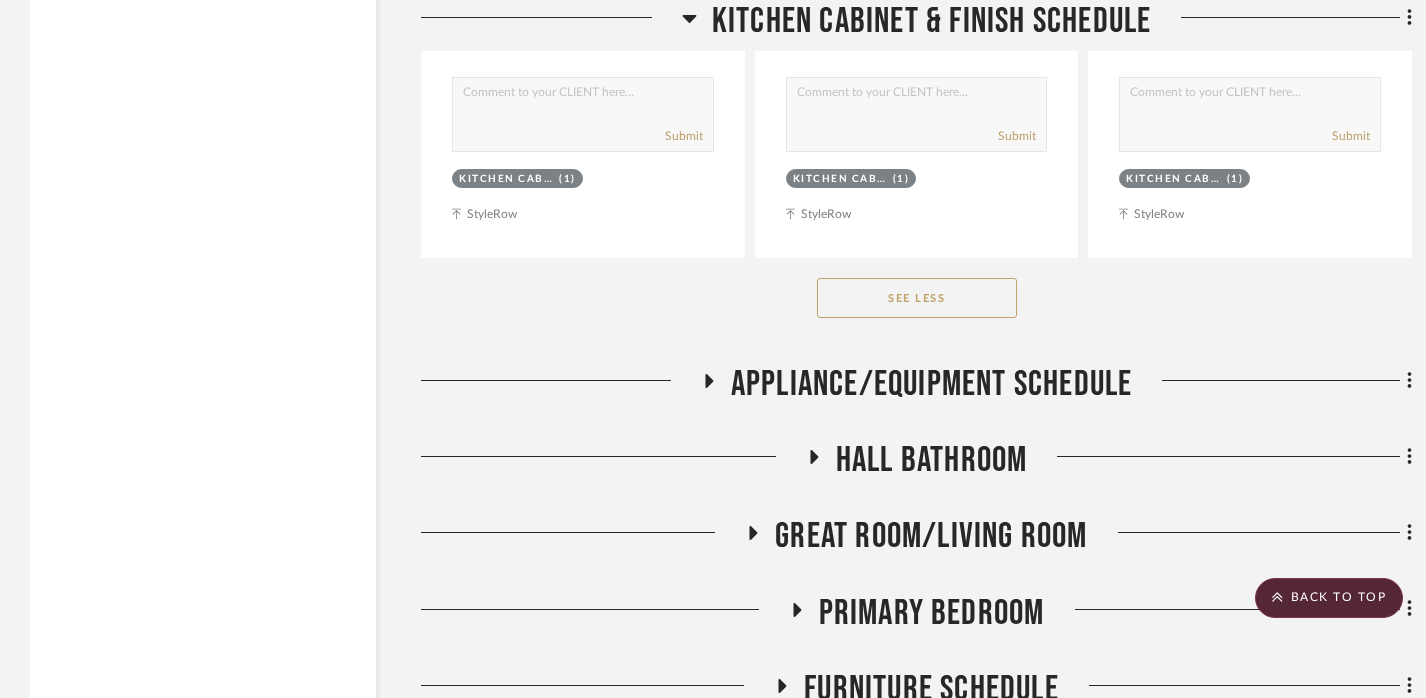 scroll, scrollTop: 25192, scrollLeft: 0, axis: vertical 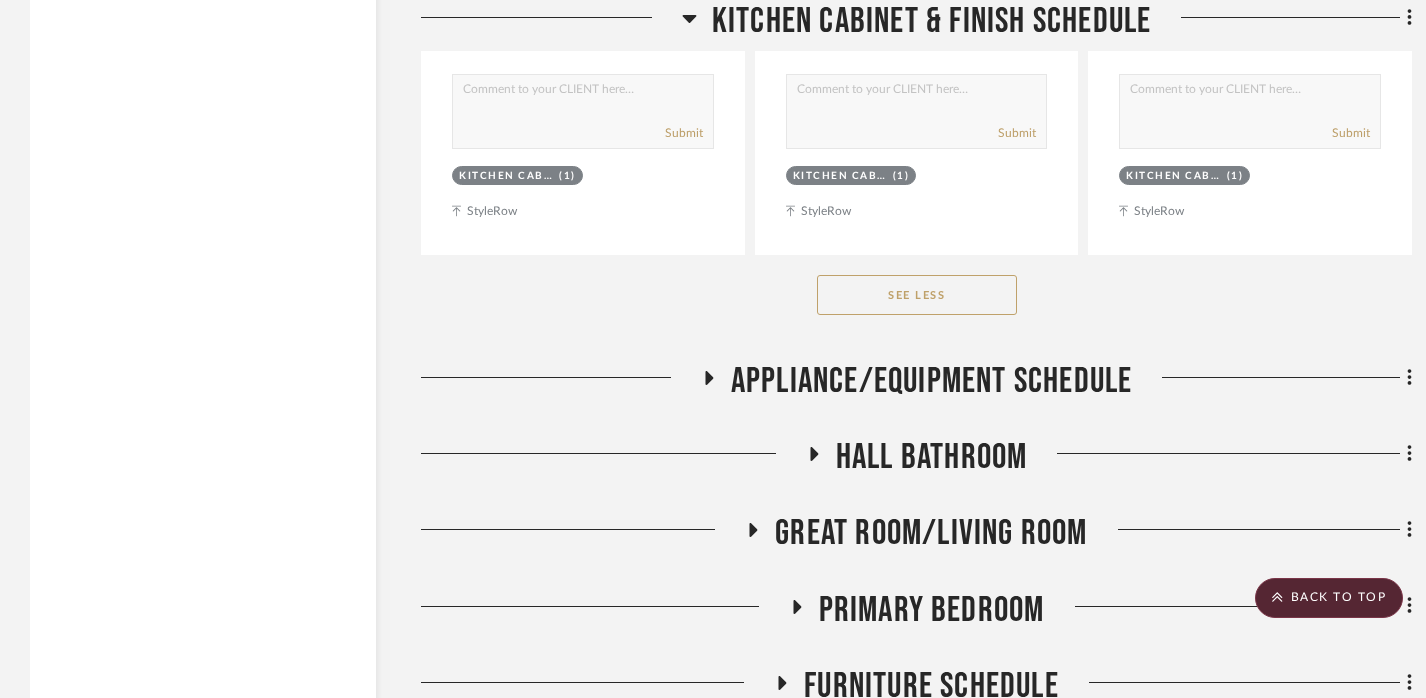 click on "Appliance/Equipment Schedule" 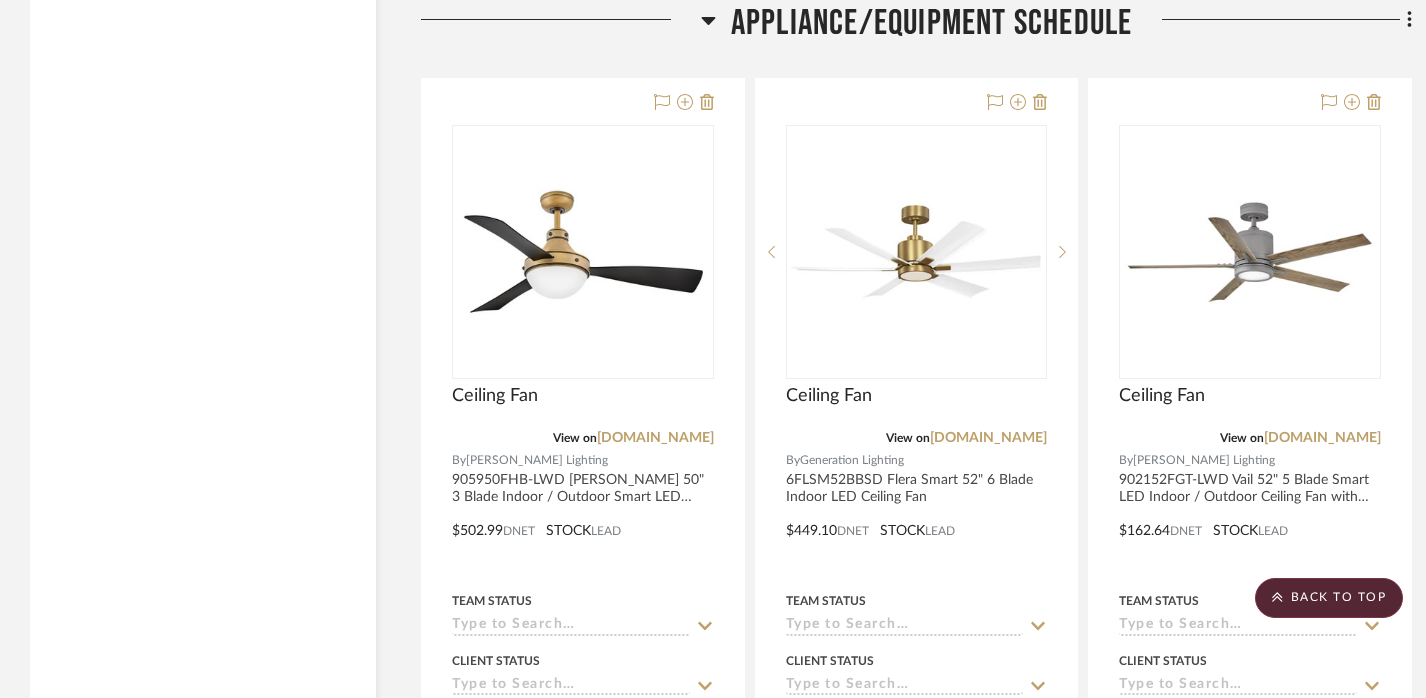 scroll, scrollTop: 25511, scrollLeft: 0, axis: vertical 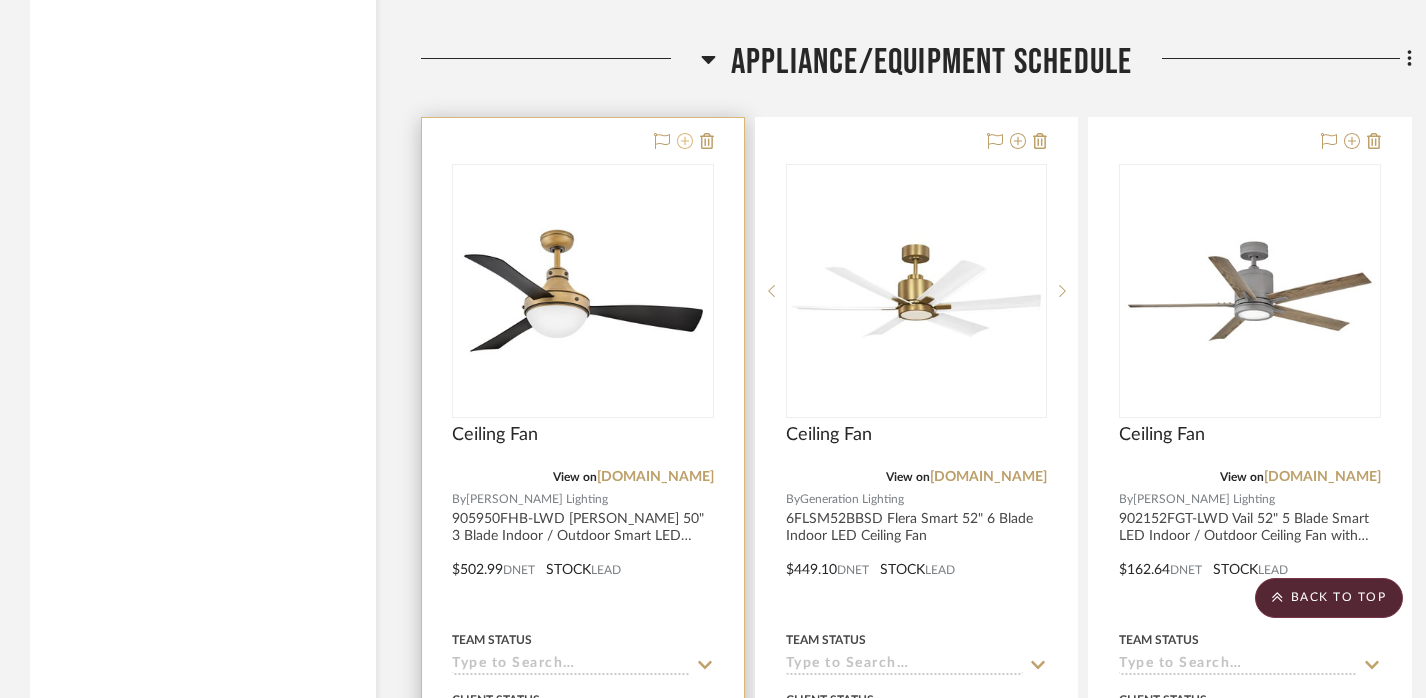 click 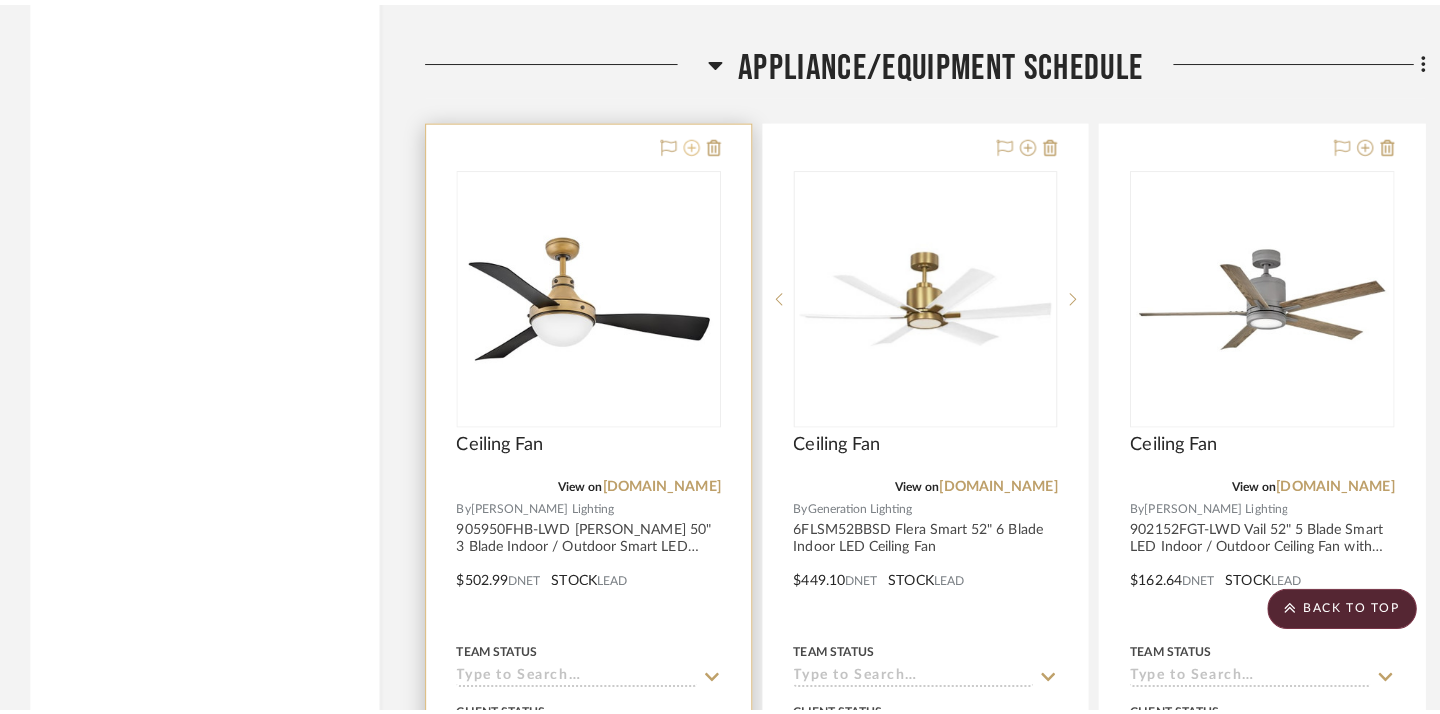 scroll, scrollTop: 0, scrollLeft: 0, axis: both 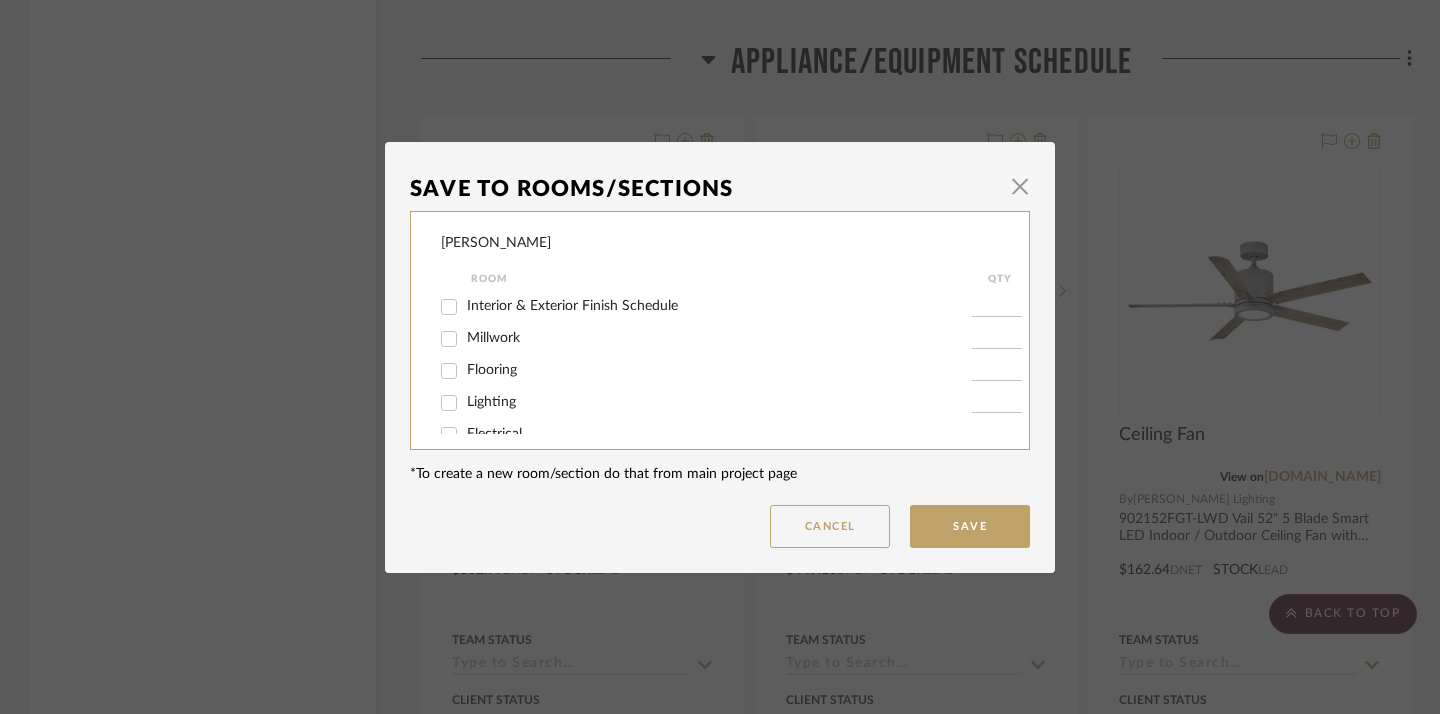 click on "Lighting" at bounding box center (491, 402) 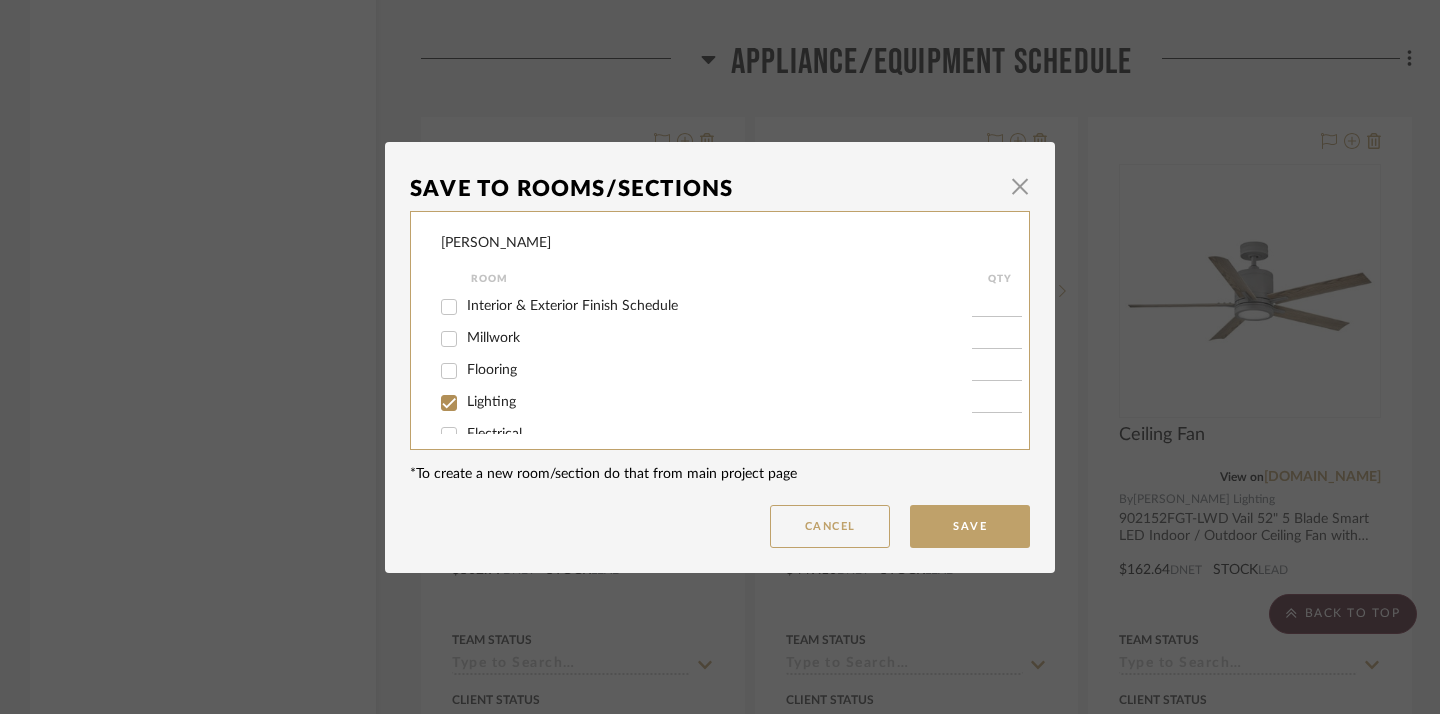 checkbox on "true" 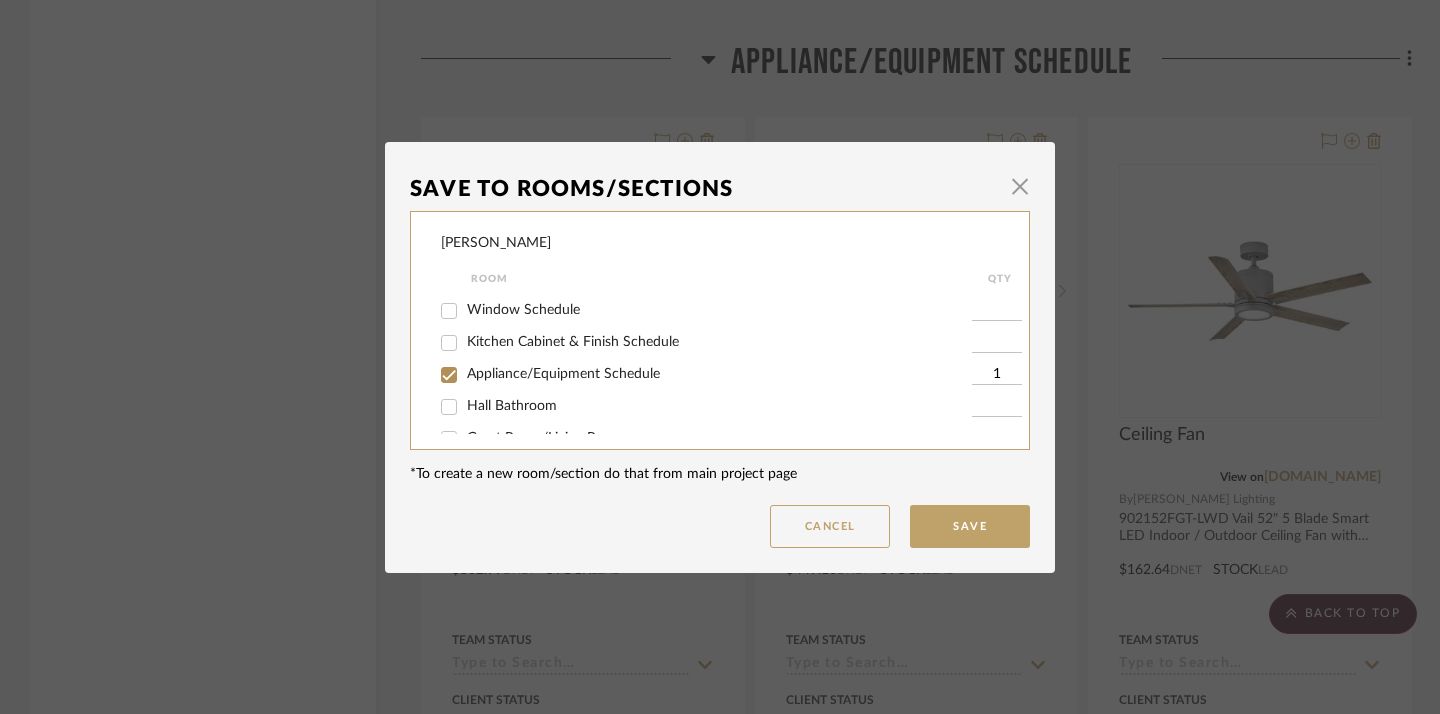 scroll, scrollTop: 191, scrollLeft: 0, axis: vertical 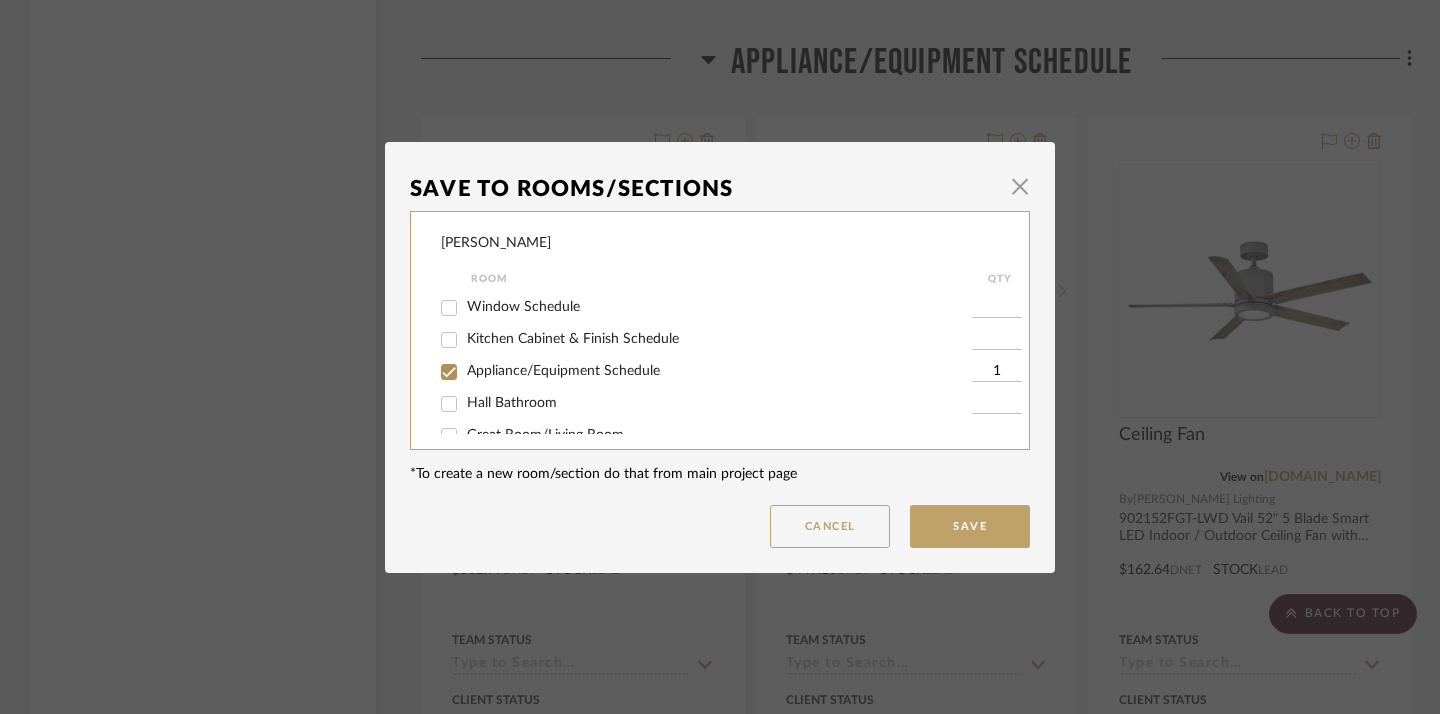 click on "Appliance/Equipment Schedule" at bounding box center (563, 371) 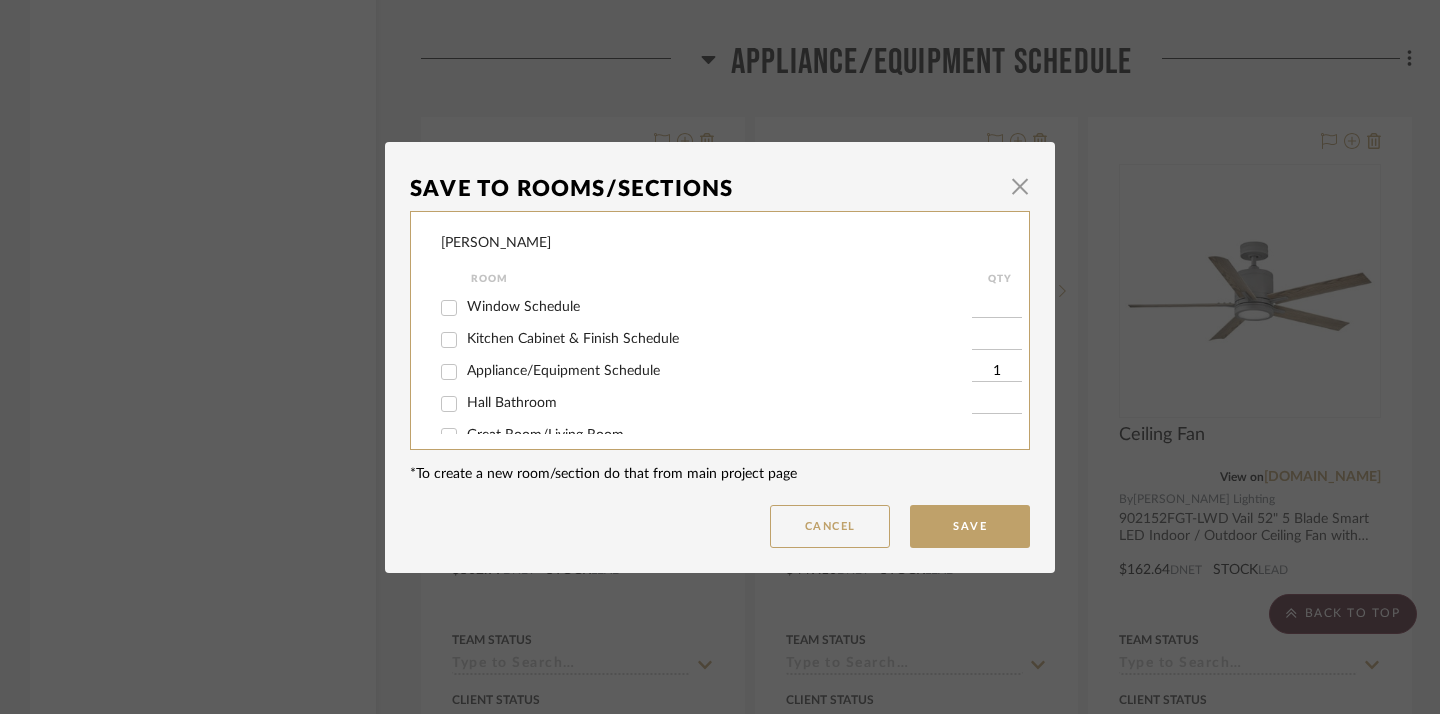 checkbox on "false" 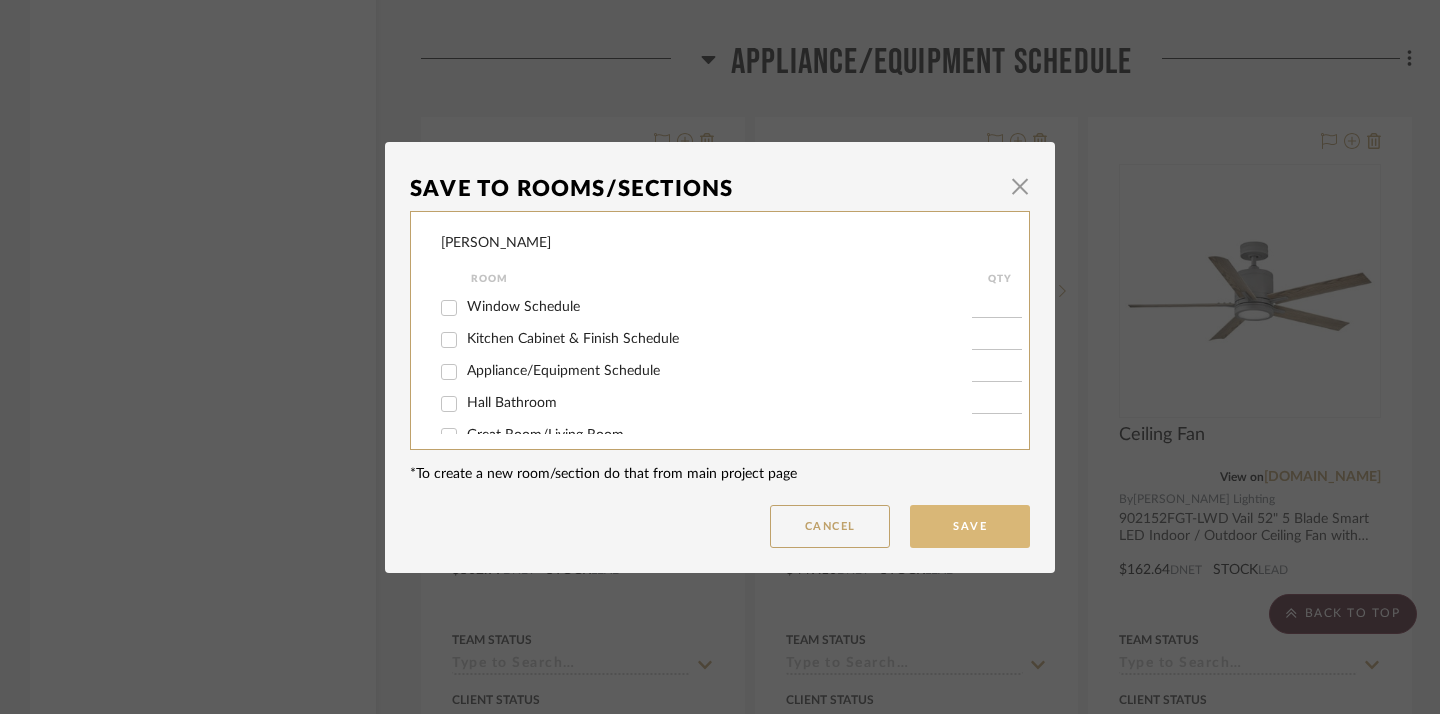 click on "Save" at bounding box center [970, 526] 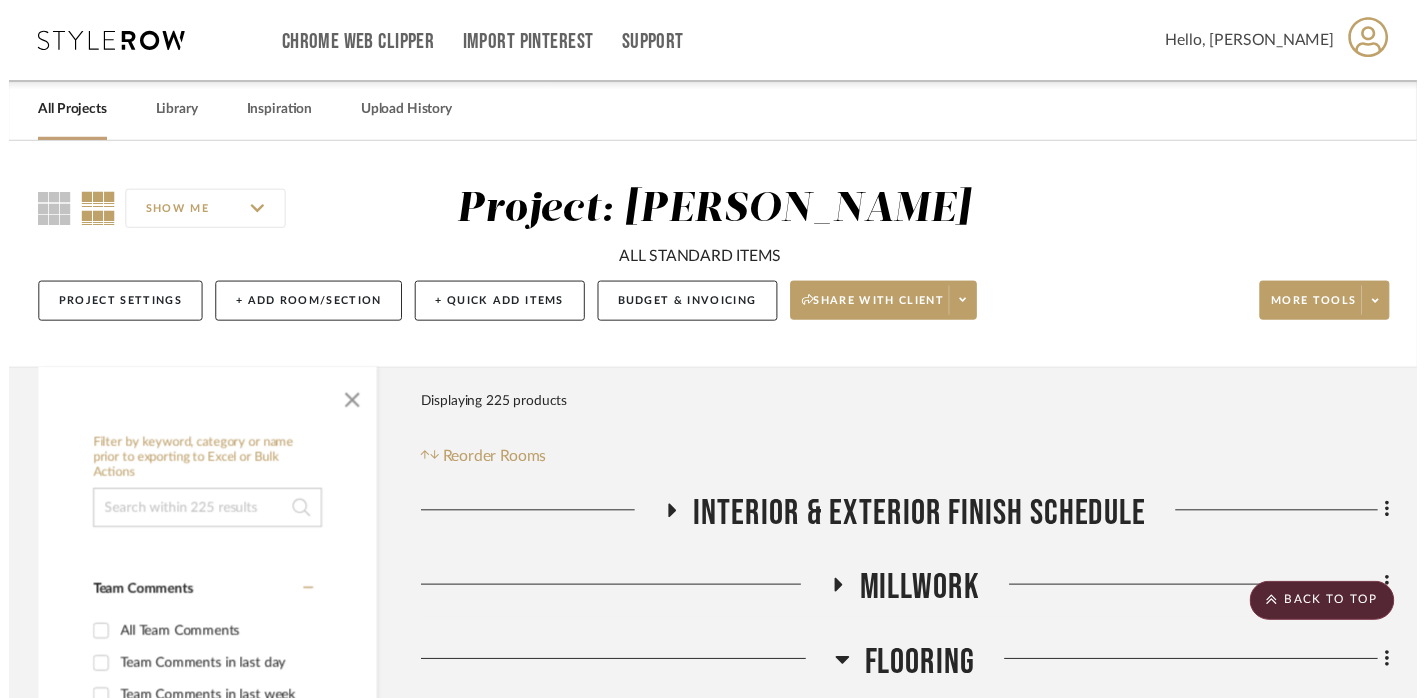 scroll, scrollTop: 25511, scrollLeft: 0, axis: vertical 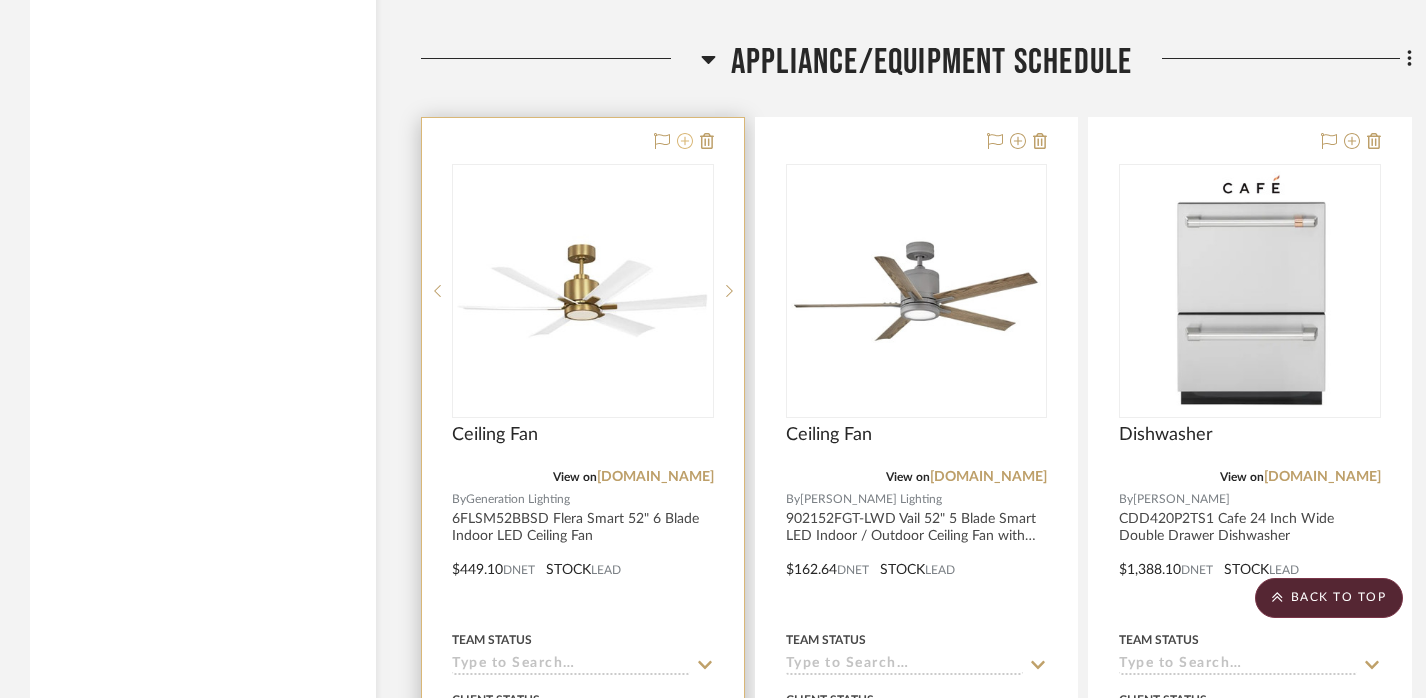 click 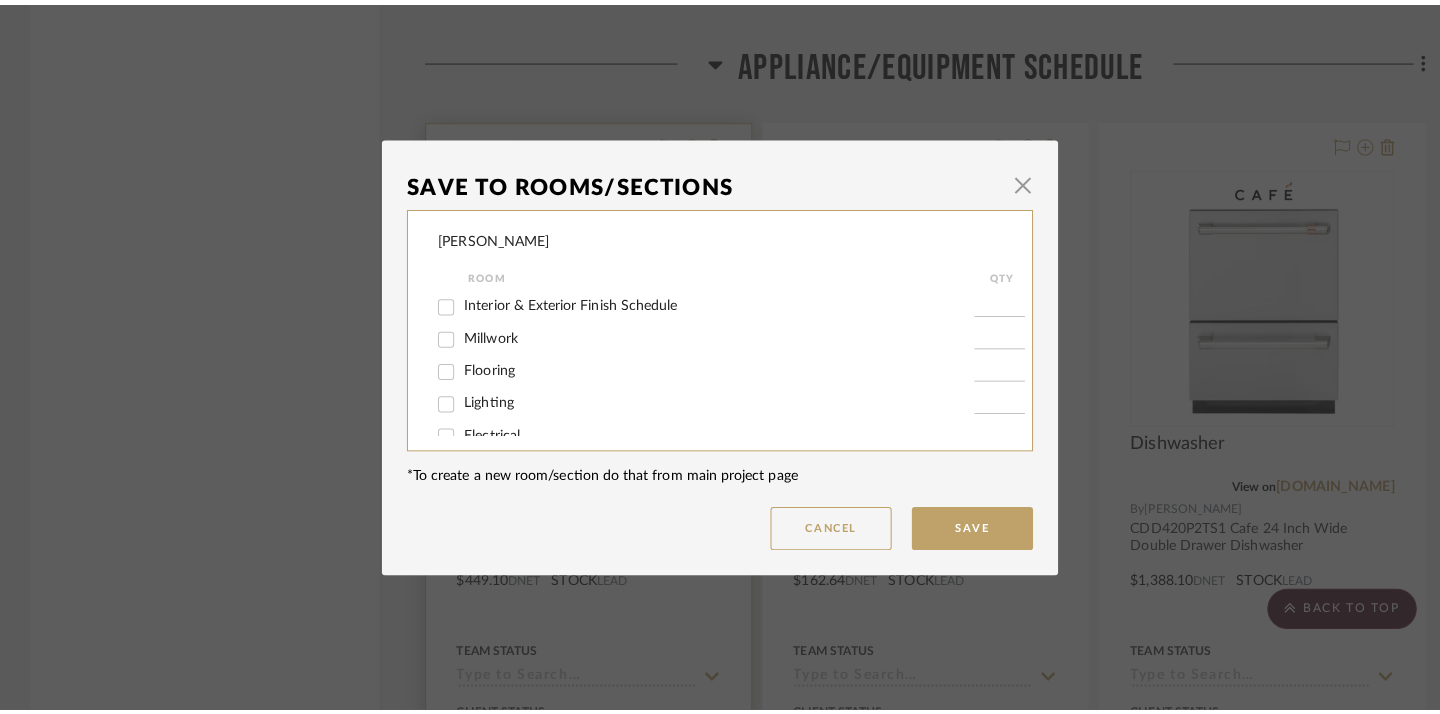 scroll, scrollTop: 0, scrollLeft: 0, axis: both 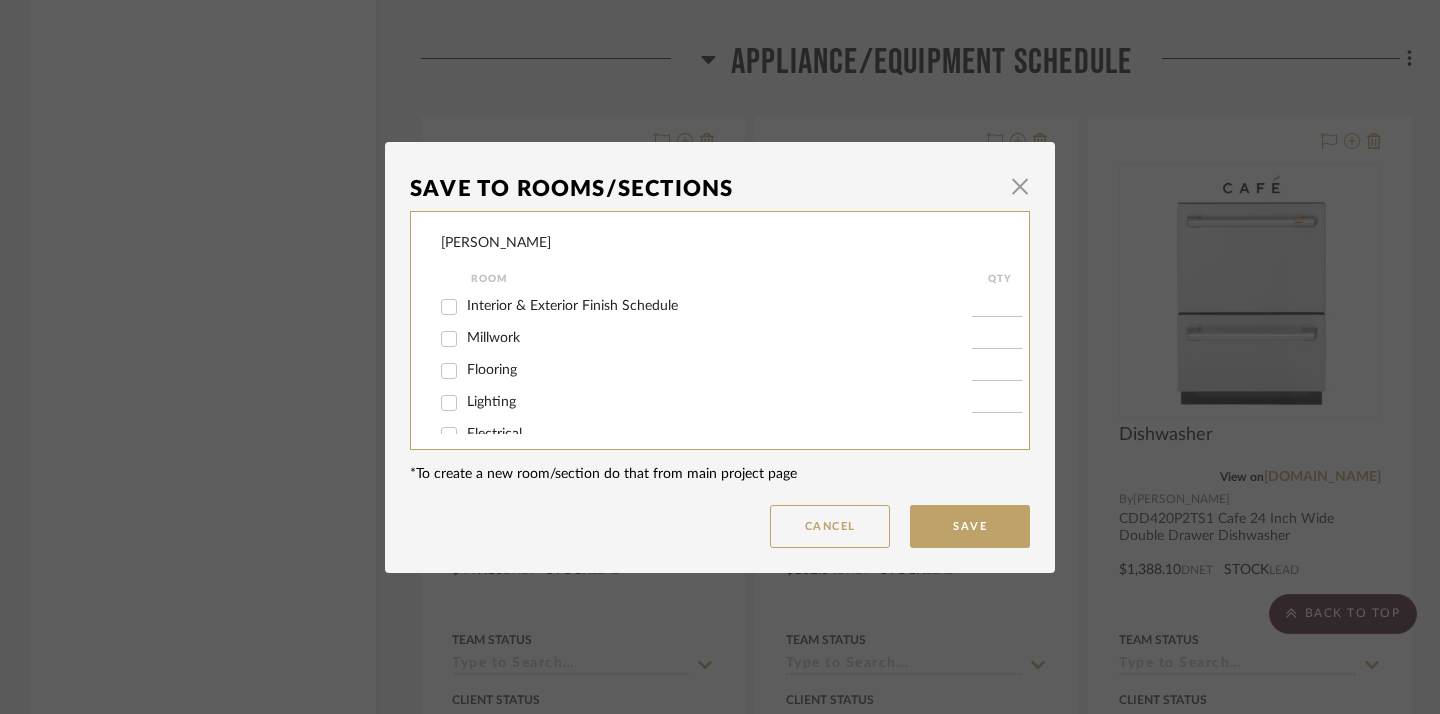 click on "Lighting" at bounding box center (491, 402) 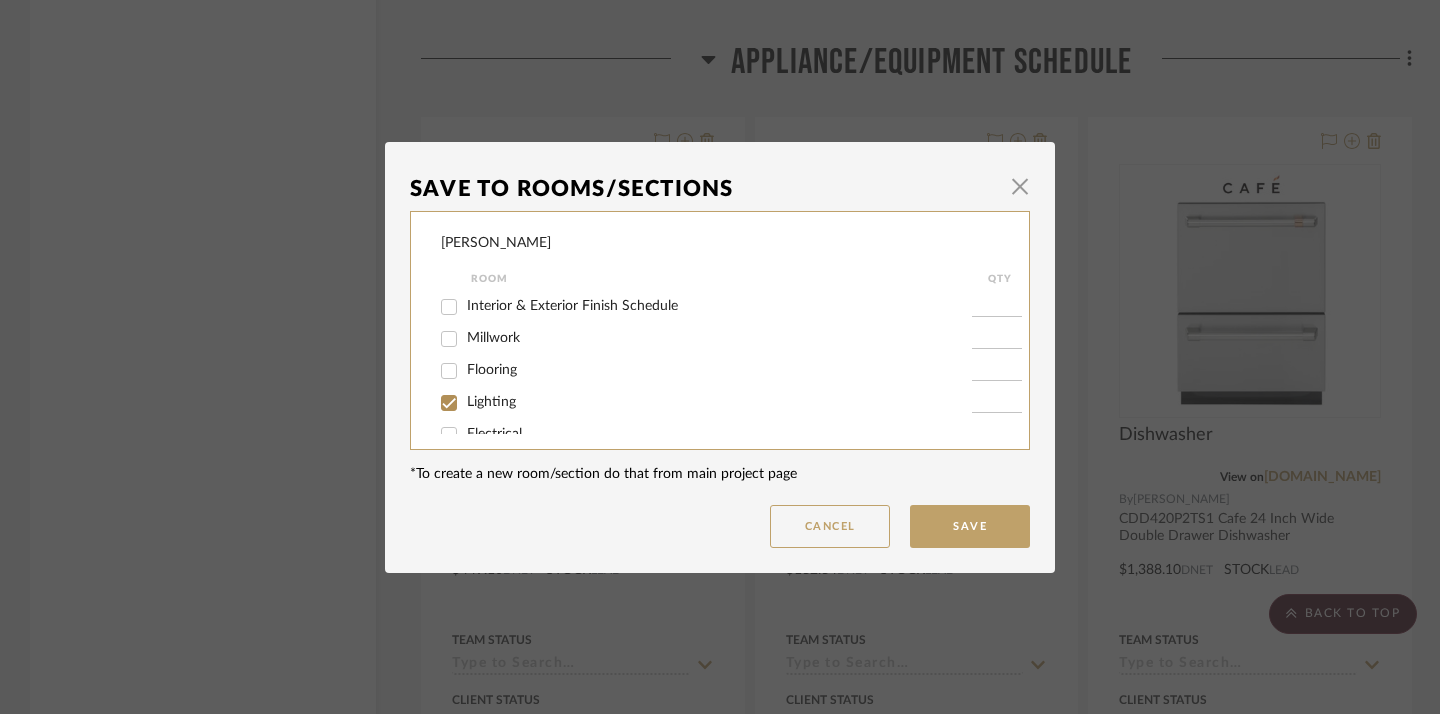 checkbox on "true" 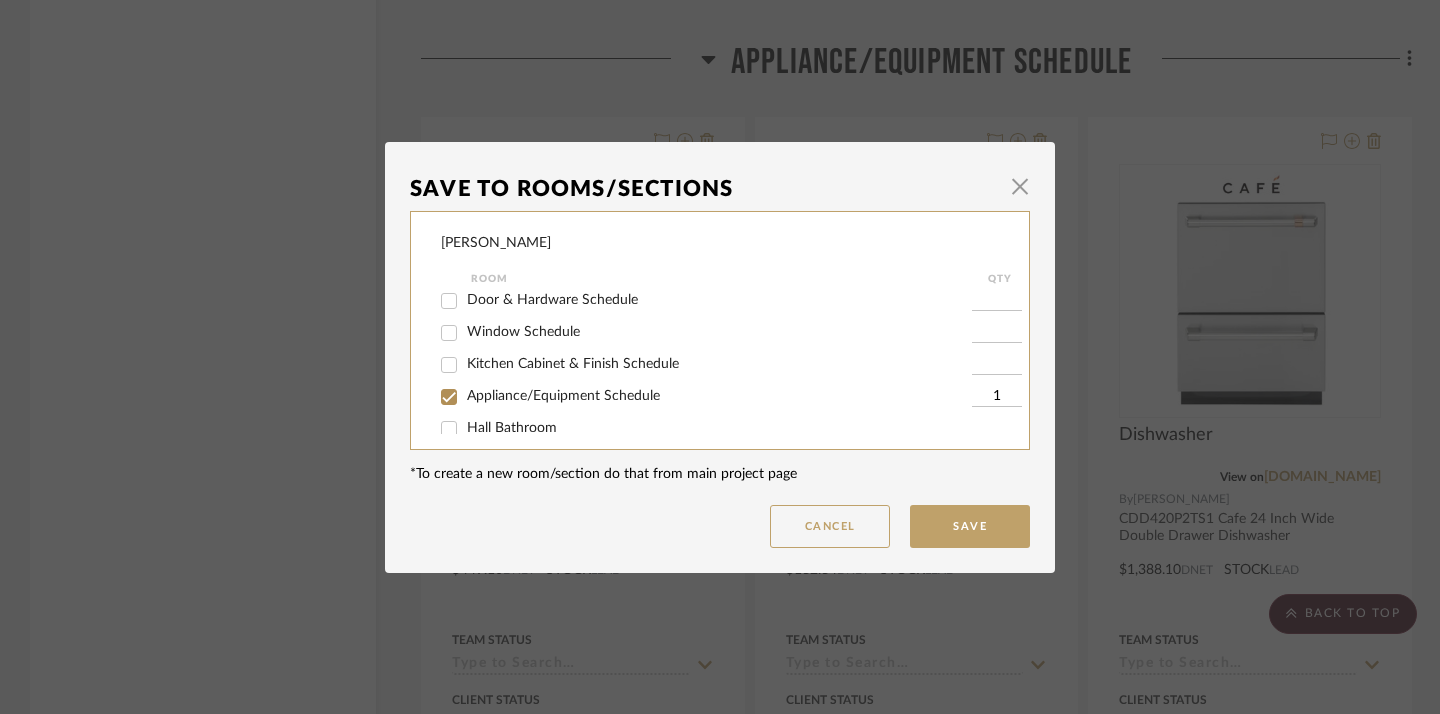 scroll, scrollTop: 171, scrollLeft: 0, axis: vertical 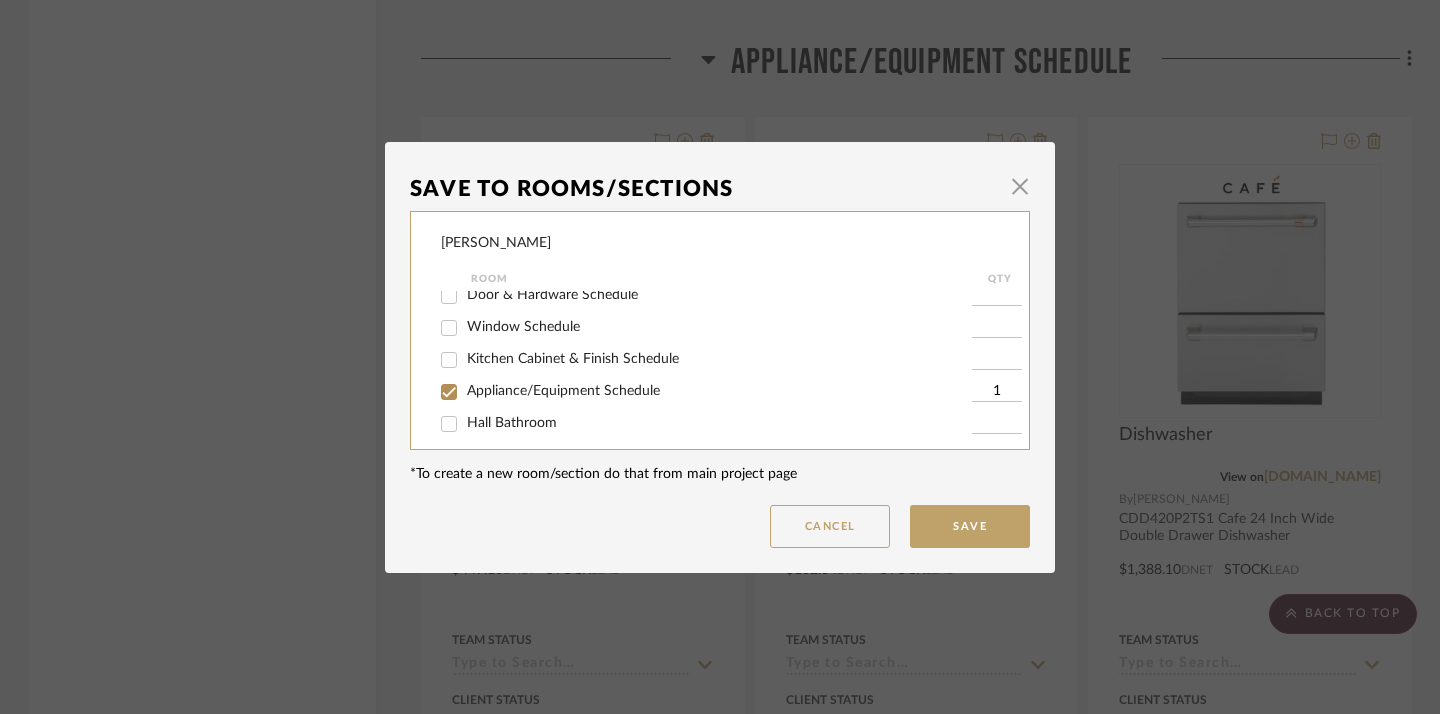 click on "Appliance/Equipment Schedule" at bounding box center [563, 391] 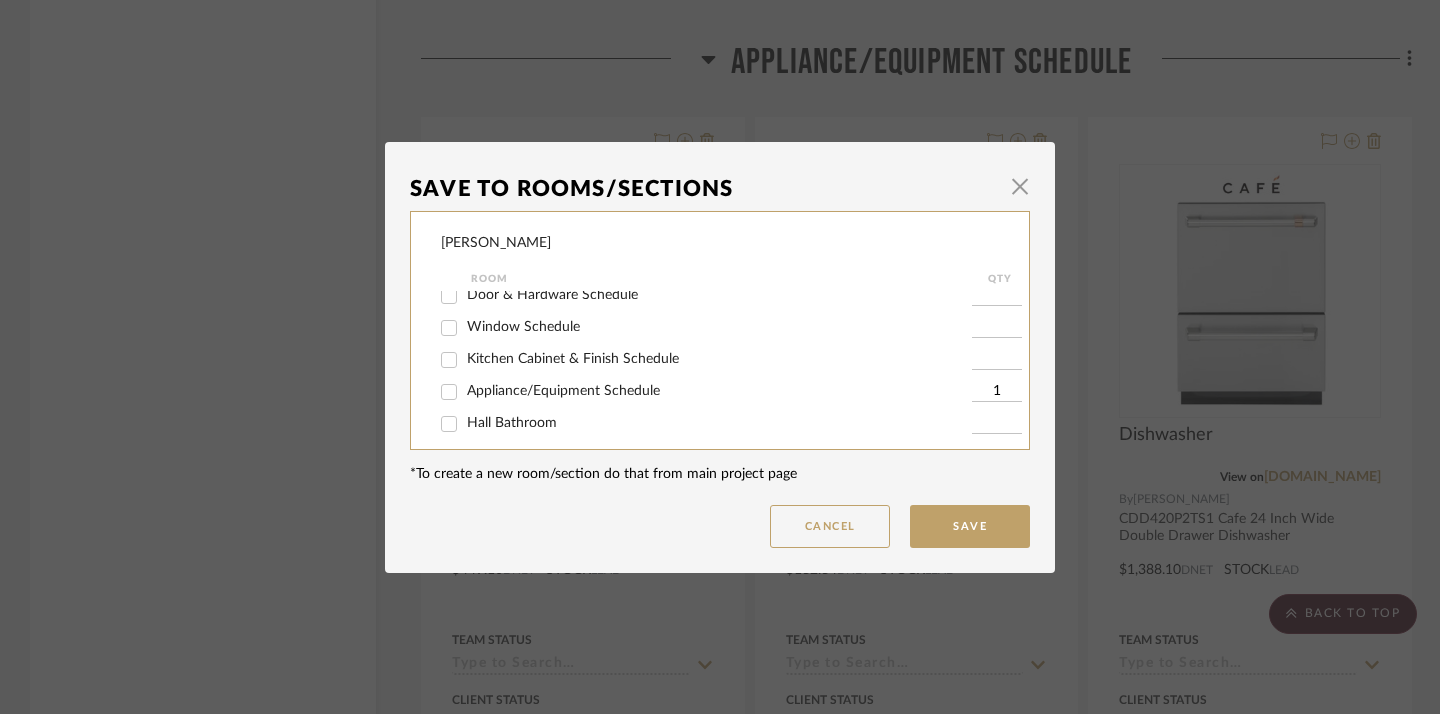 checkbox on "false" 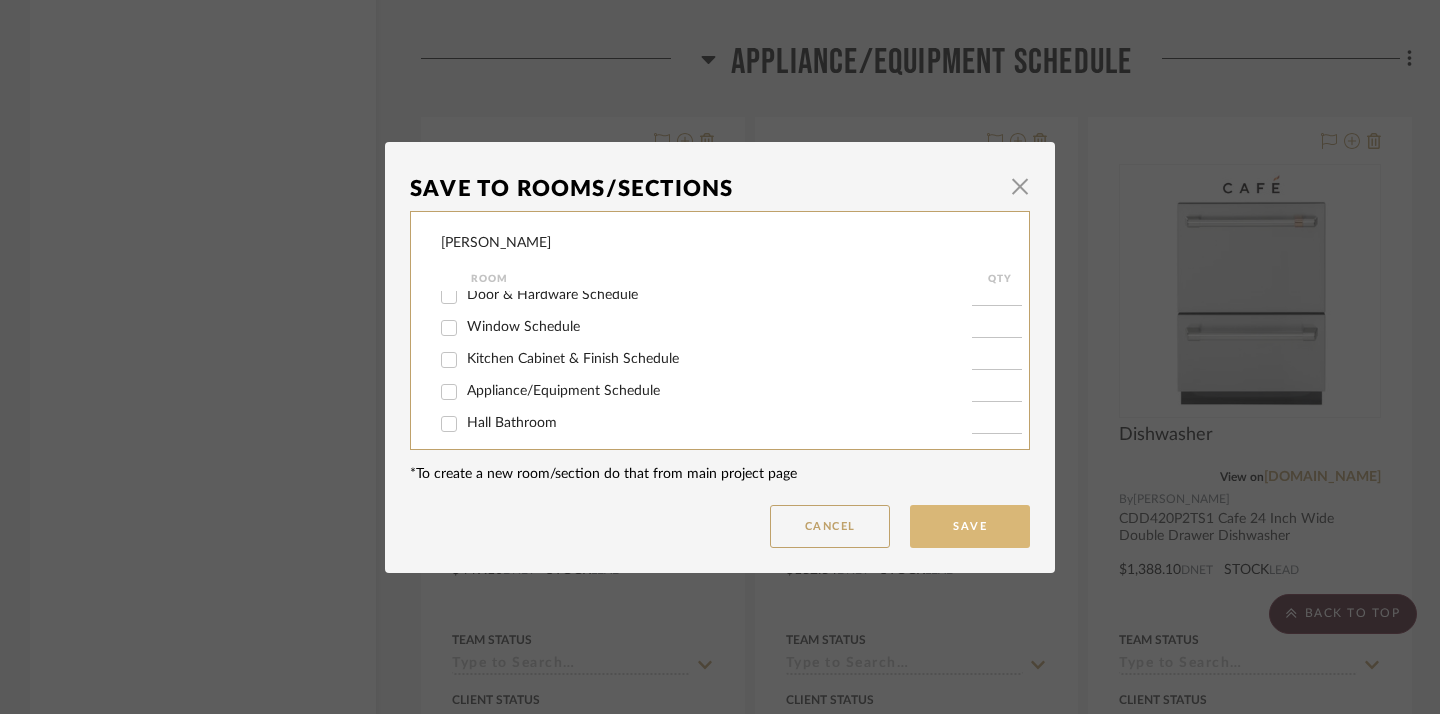 click on "Save" at bounding box center (970, 526) 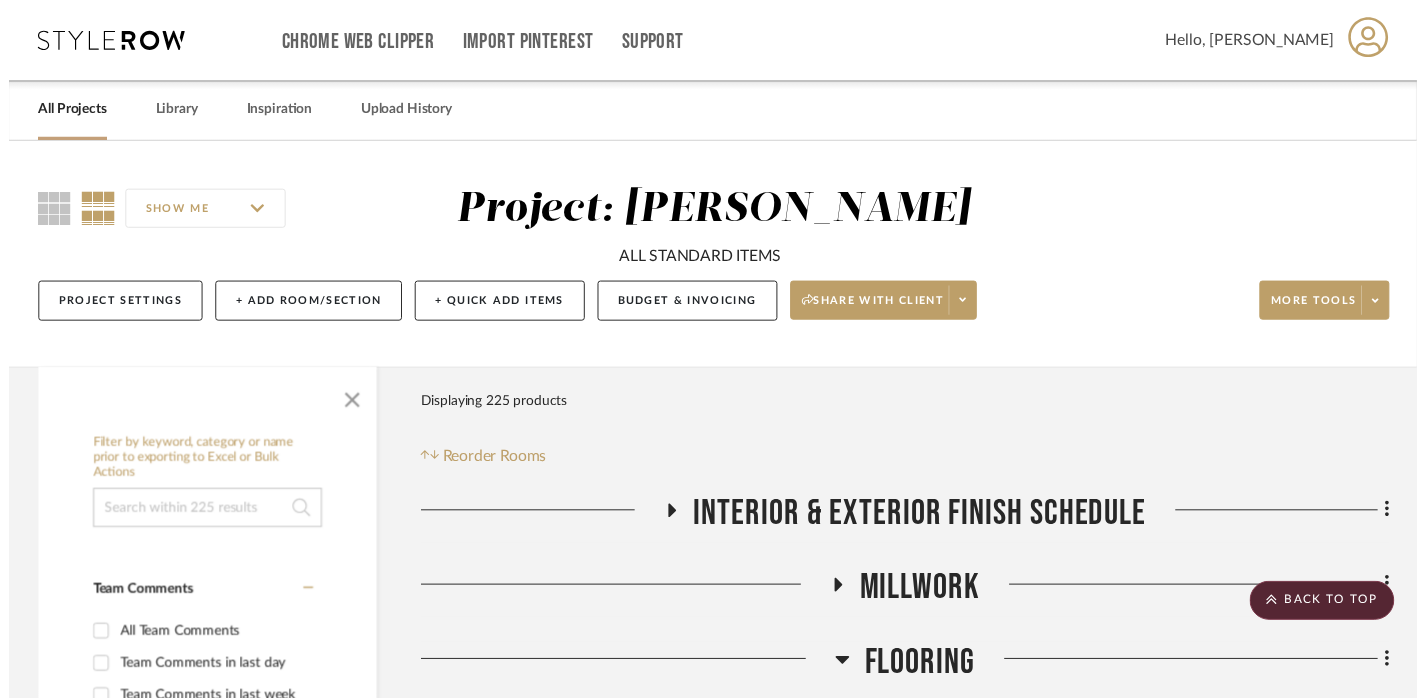 scroll, scrollTop: 25511, scrollLeft: 0, axis: vertical 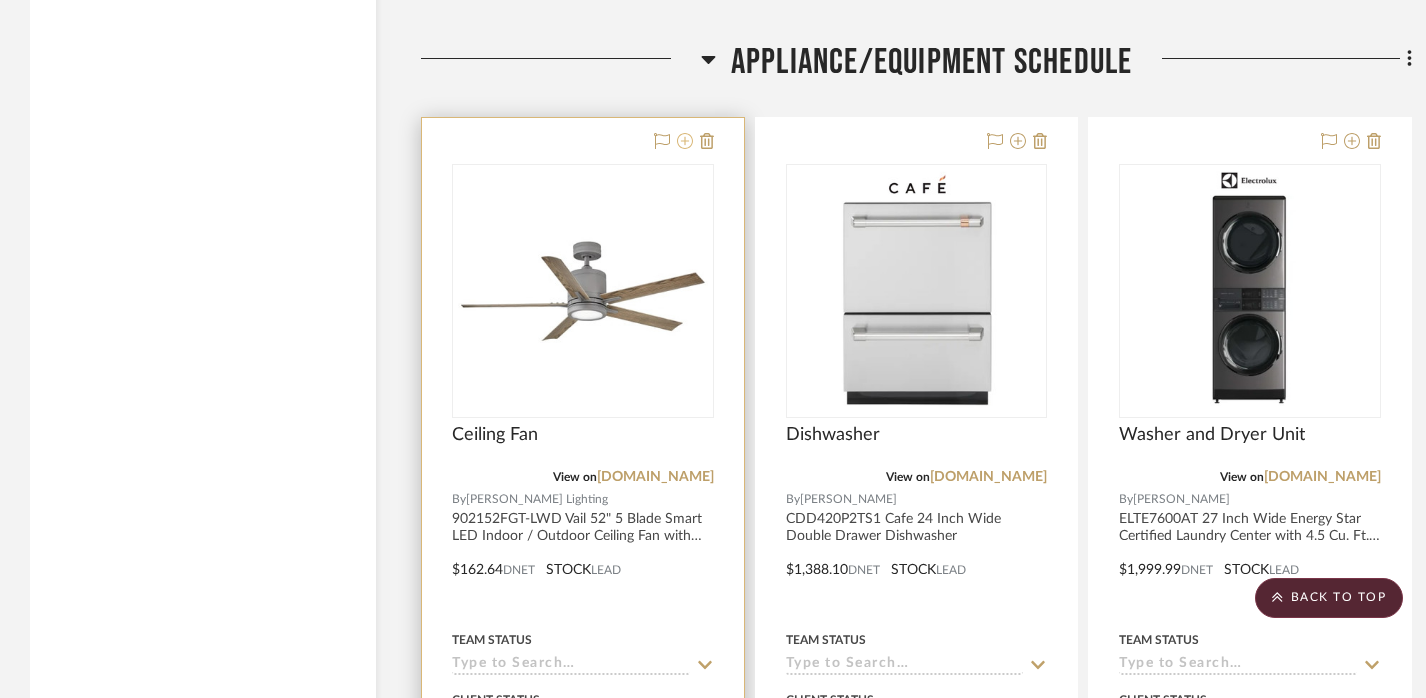 click 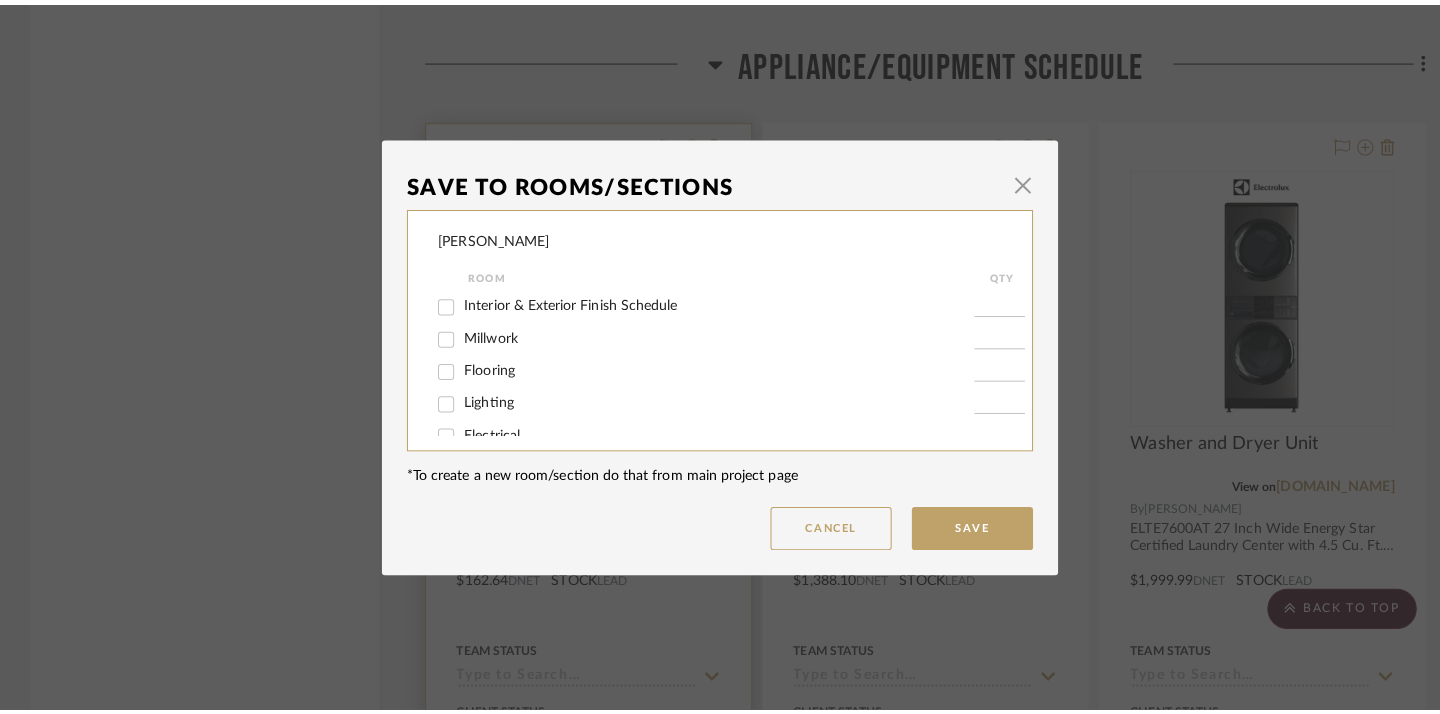 scroll, scrollTop: 0, scrollLeft: 0, axis: both 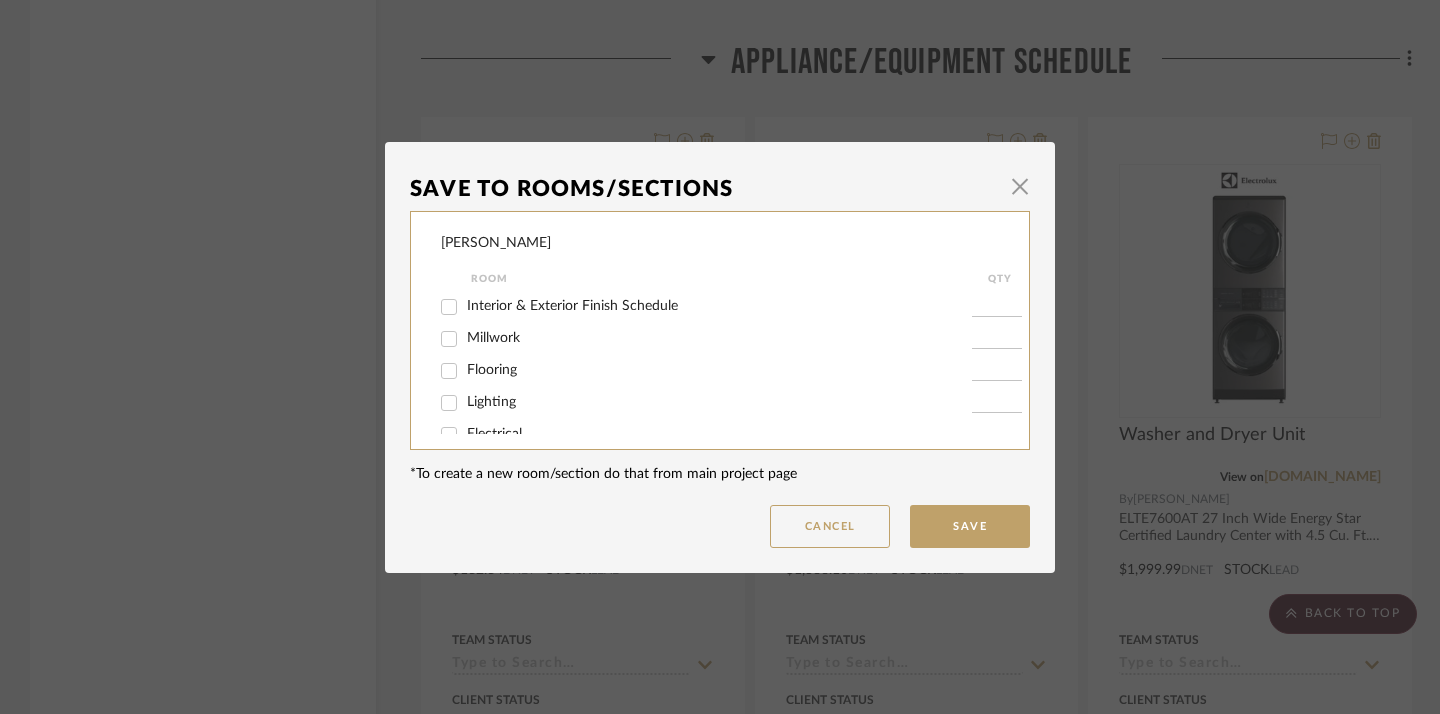 click on "Flooring" at bounding box center (706, 371) 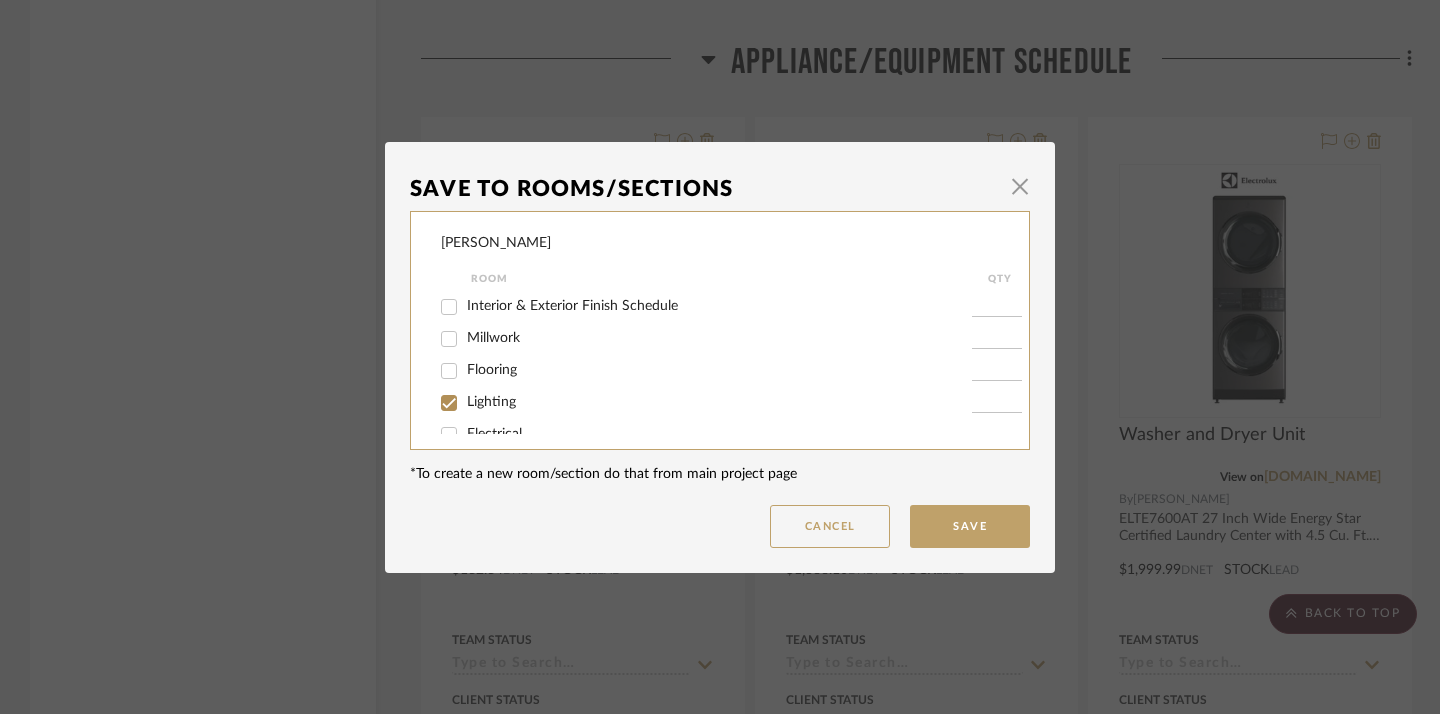 checkbox on "true" 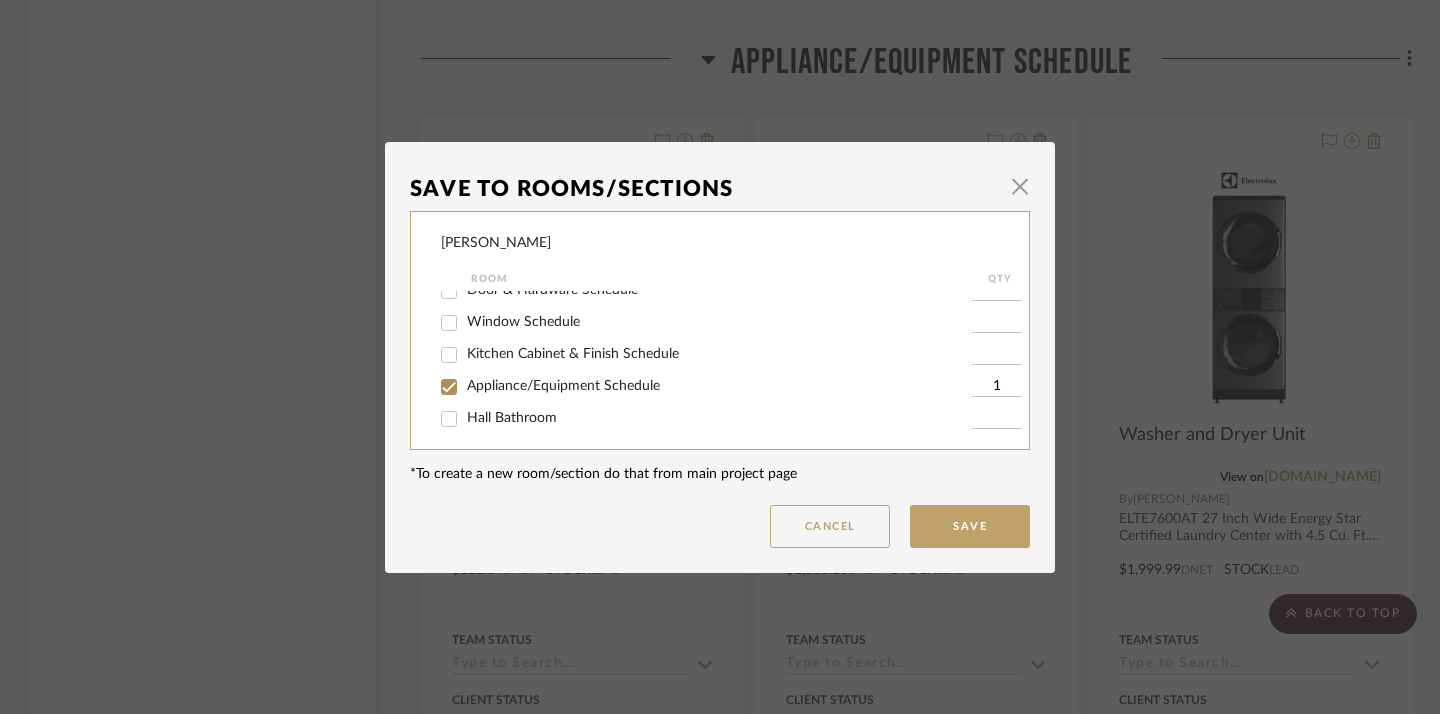 scroll, scrollTop: 185, scrollLeft: 0, axis: vertical 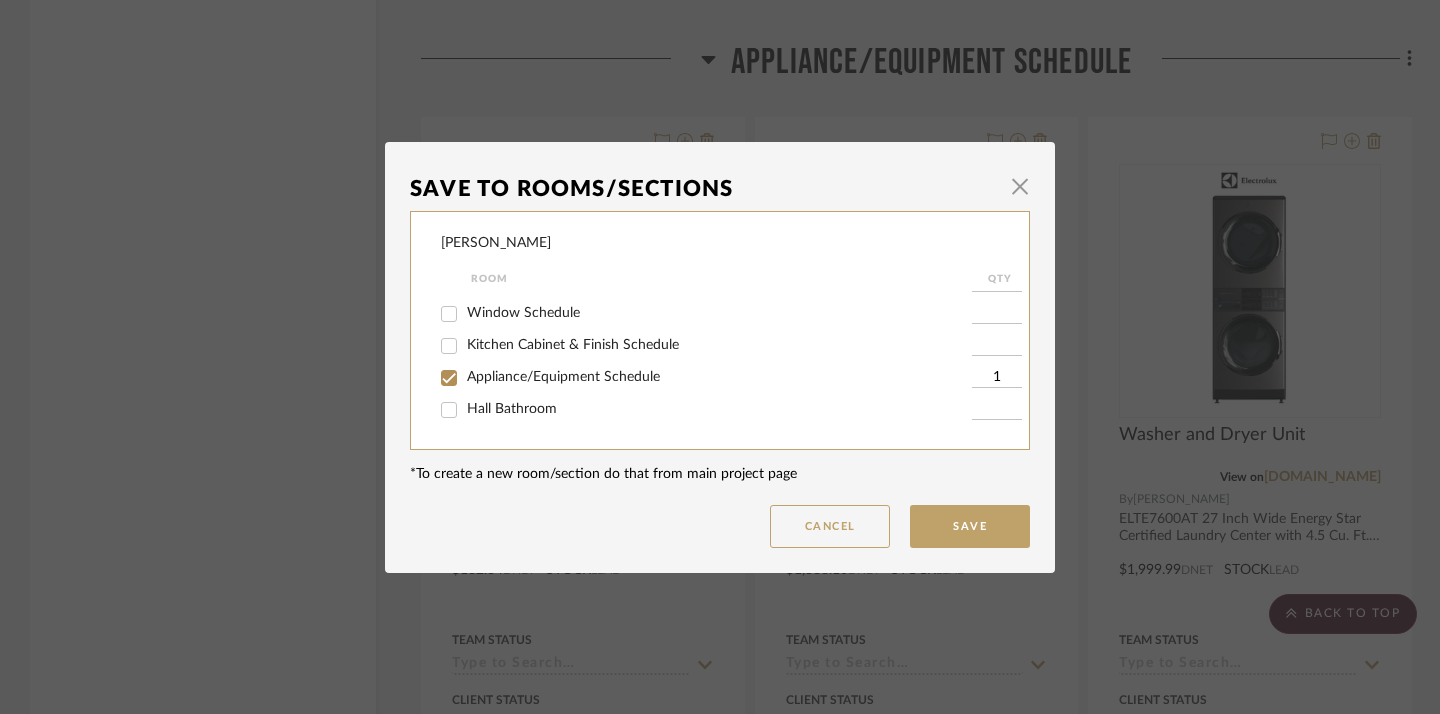 click on "Appliance/Equipment Schedule" at bounding box center (563, 377) 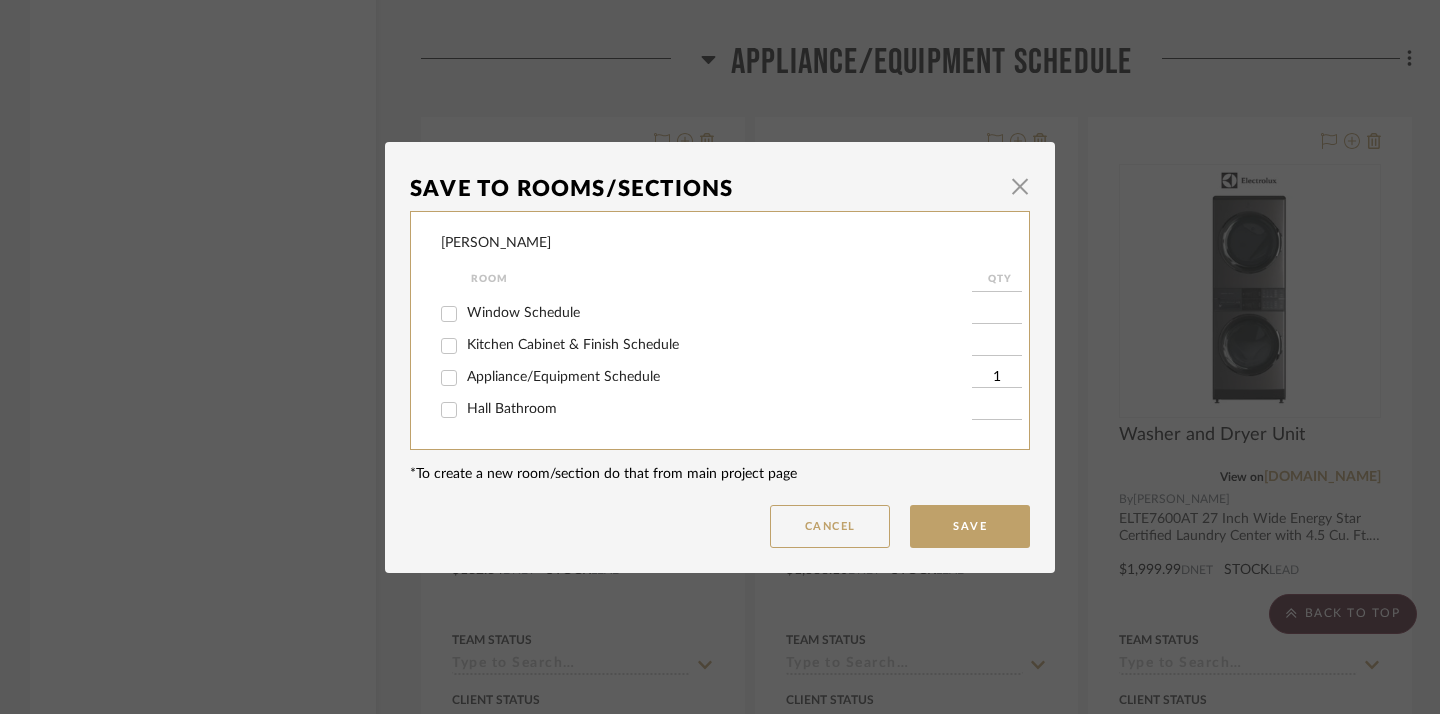checkbox on "false" 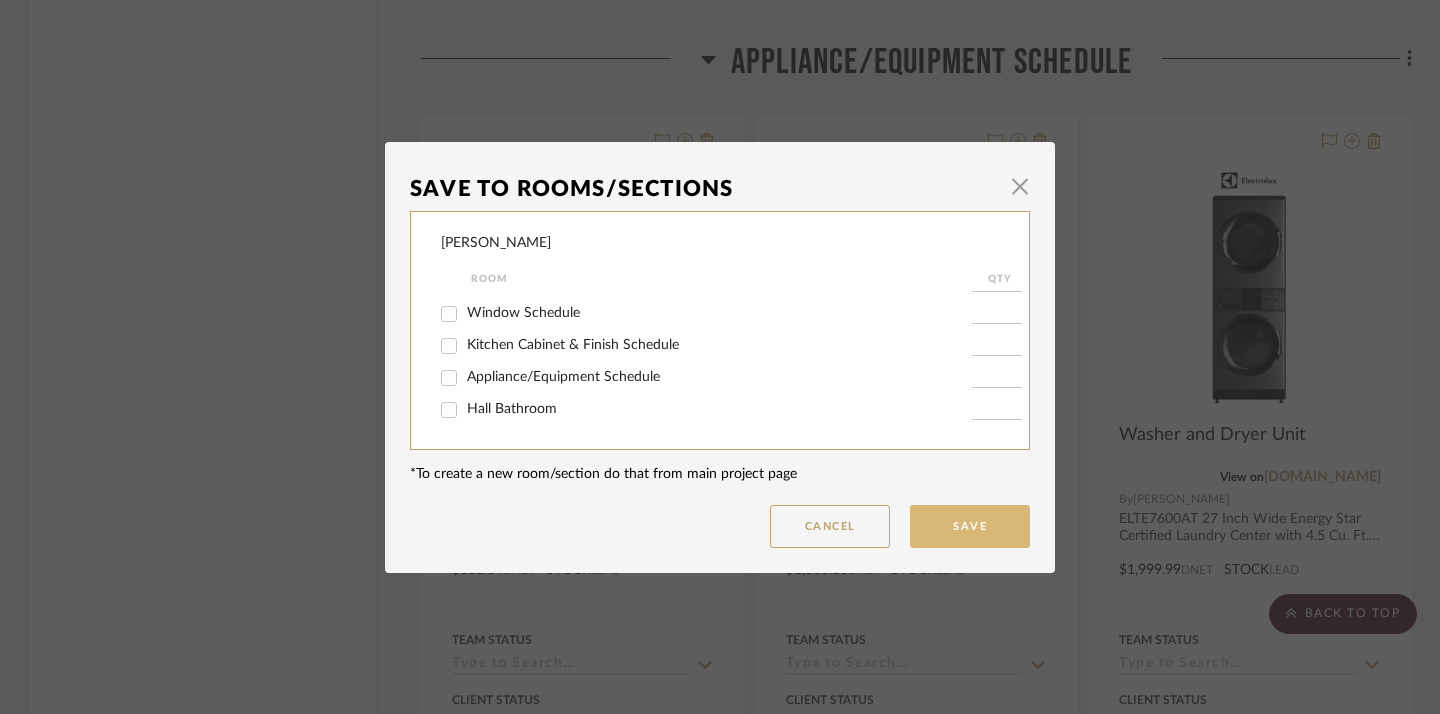 click on "Save" at bounding box center [970, 526] 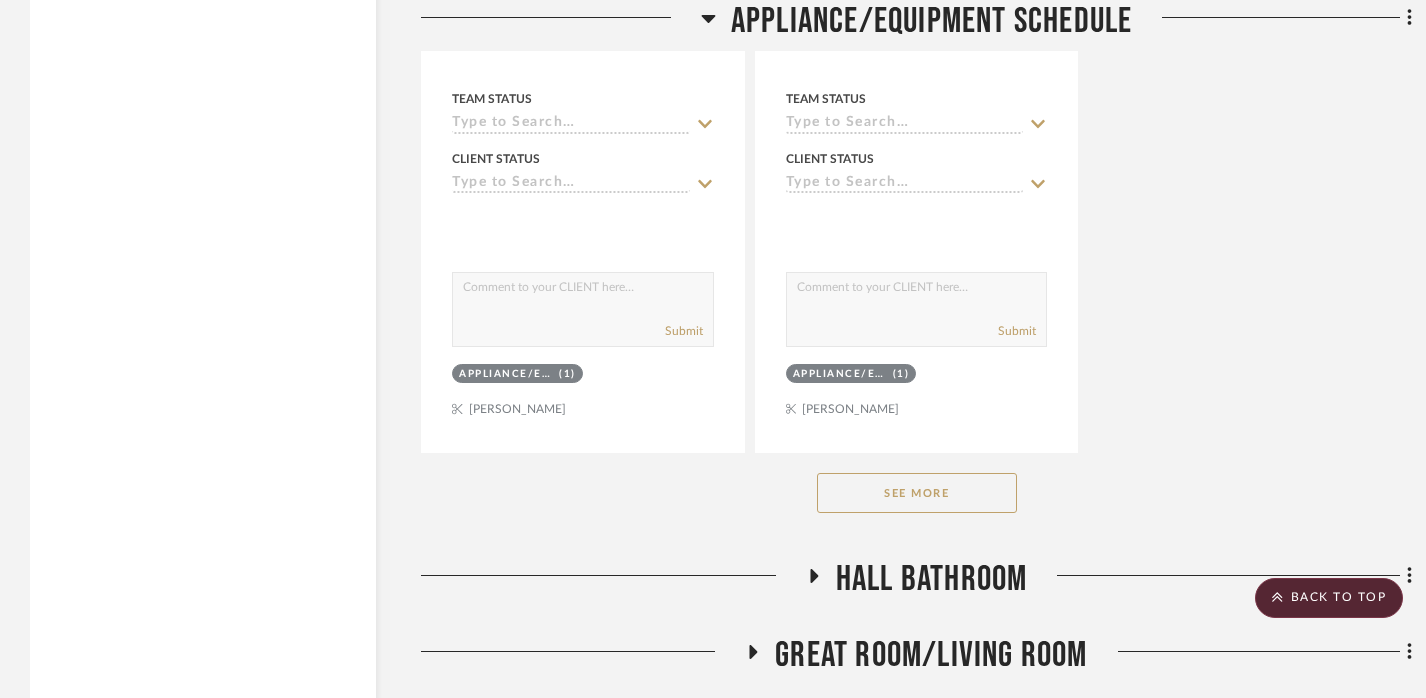 scroll, scrollTop: 28819, scrollLeft: 0, axis: vertical 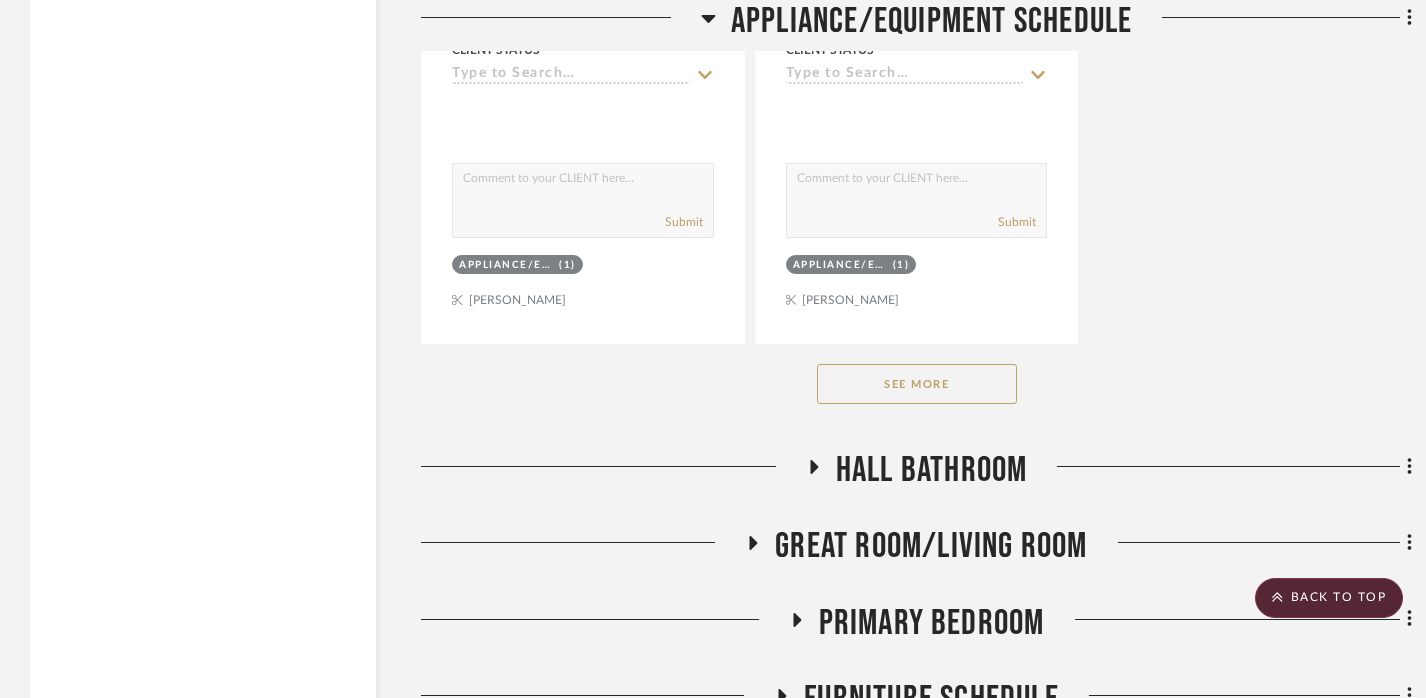 click on "See More" 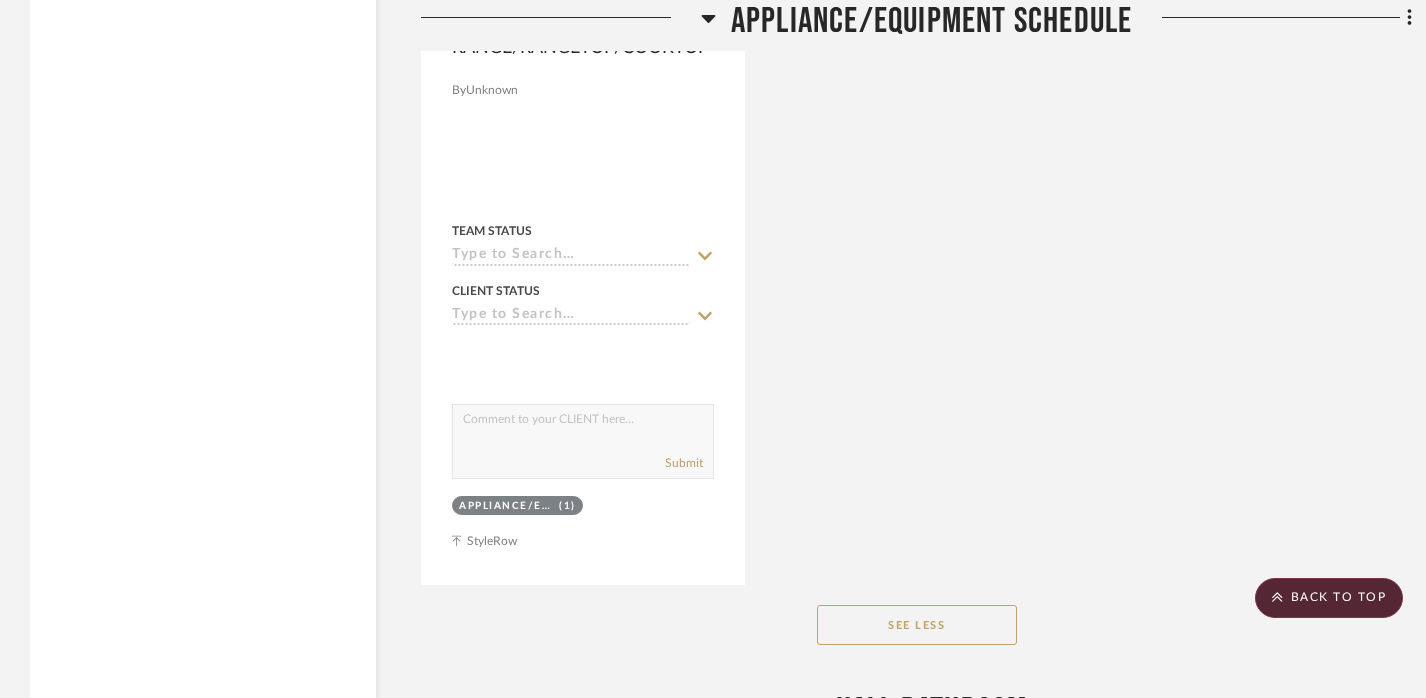 scroll, scrollTop: 32212, scrollLeft: 0, axis: vertical 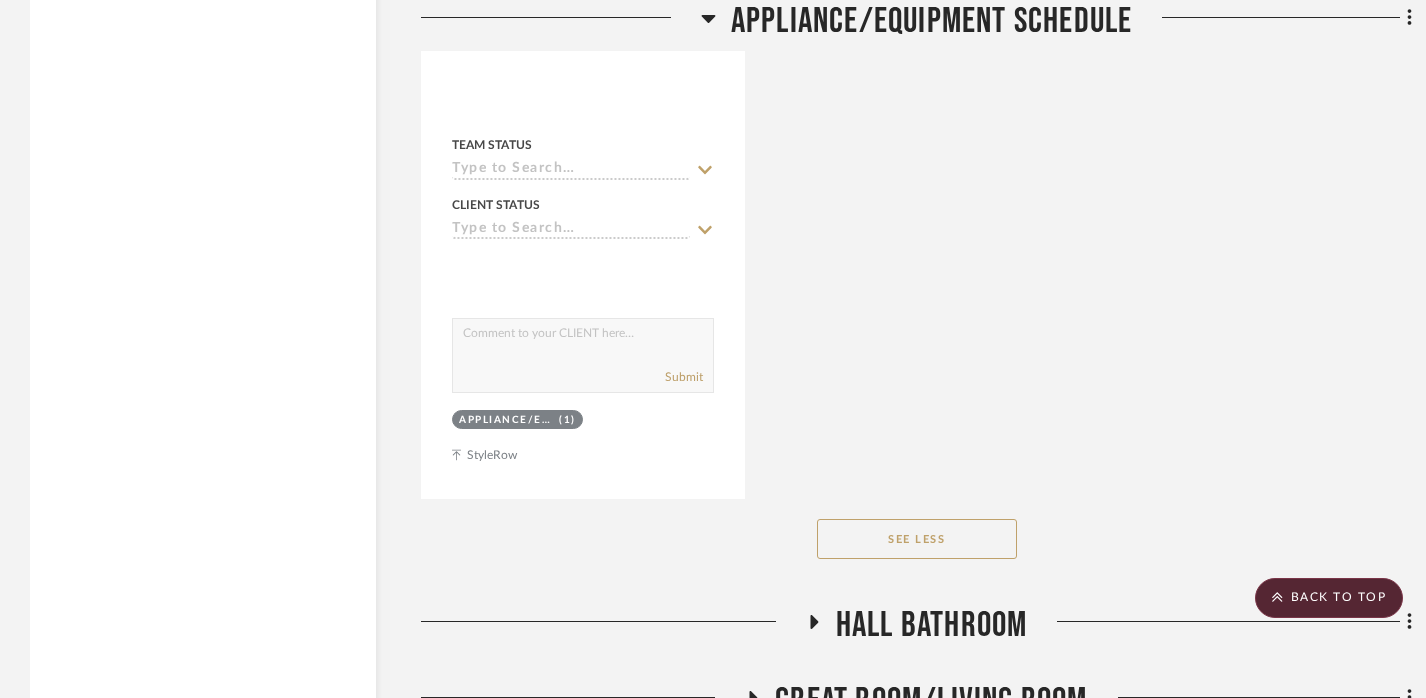 click on "Hall Bathroom" 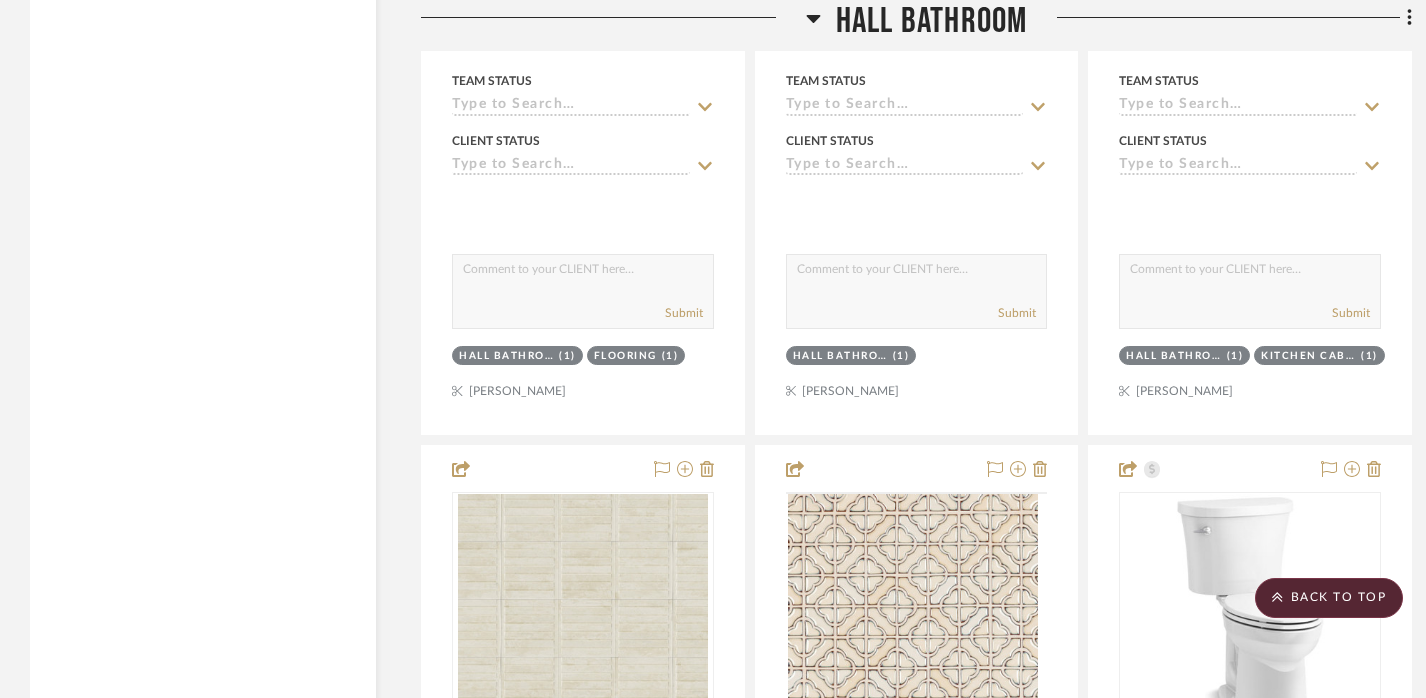 scroll, scrollTop: 33341, scrollLeft: 0, axis: vertical 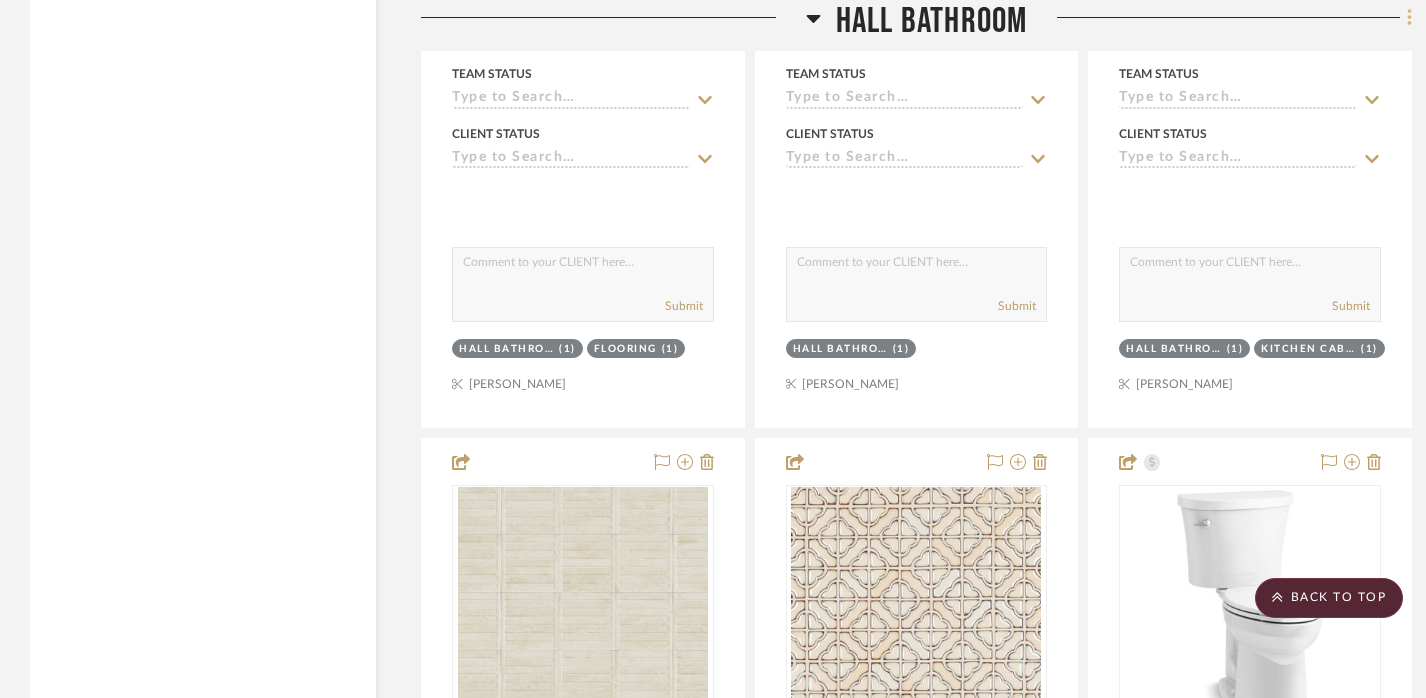 click 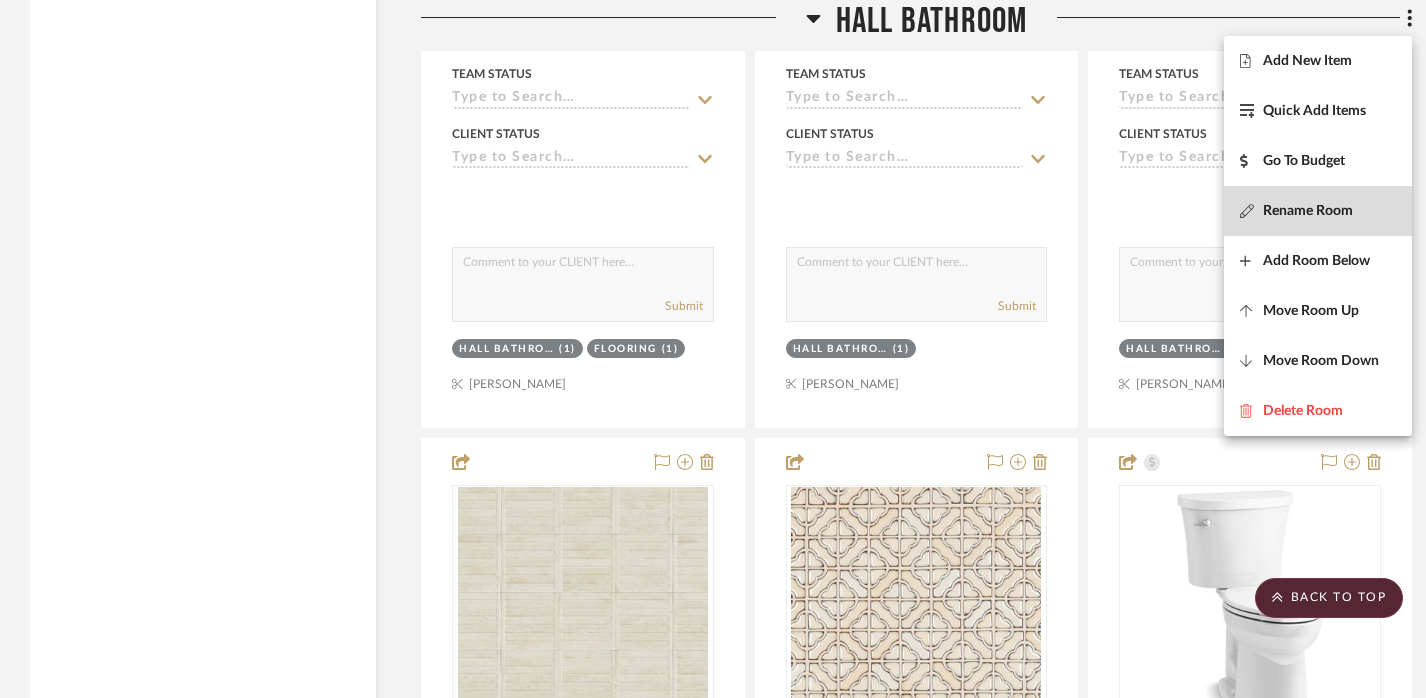 click on "Rename Room" at bounding box center [1318, 211] 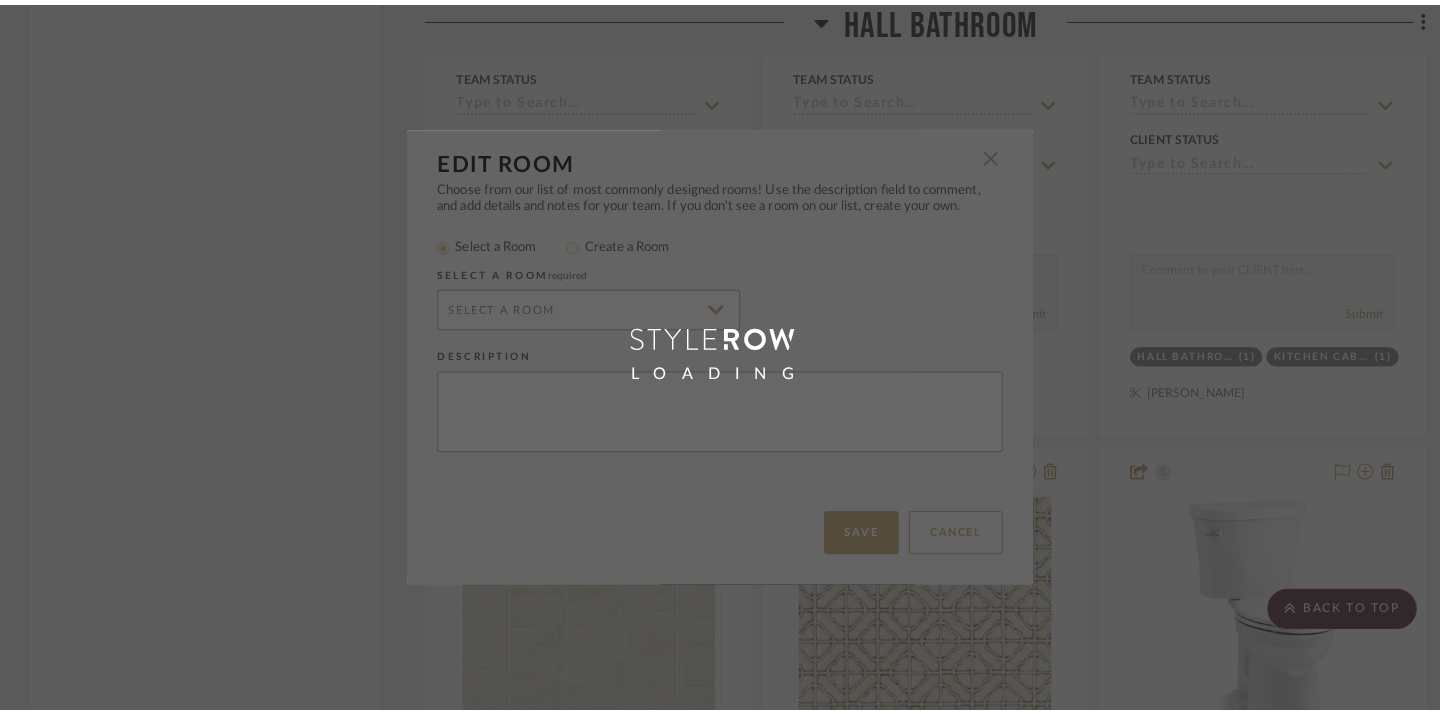 scroll, scrollTop: 0, scrollLeft: 0, axis: both 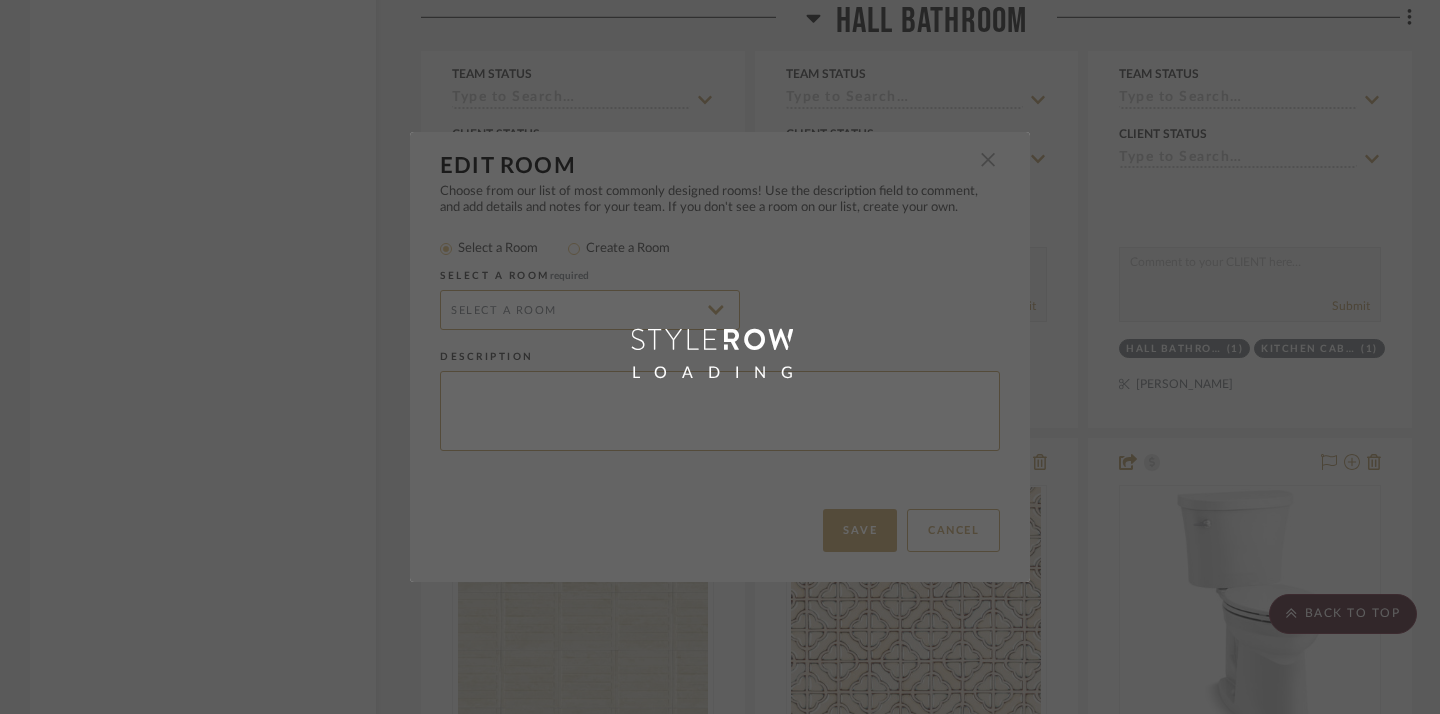 radio on "false" 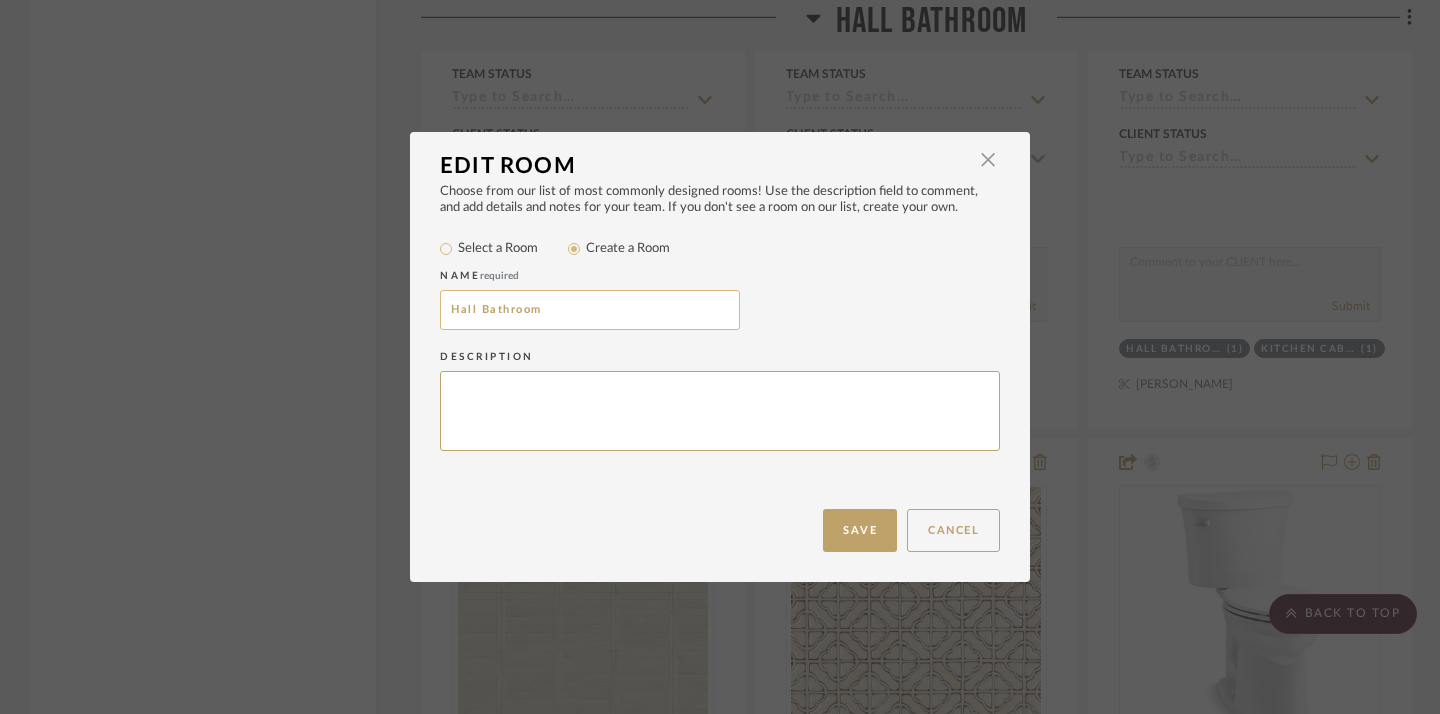 click on "Hall Bathroom" at bounding box center (590, 310) 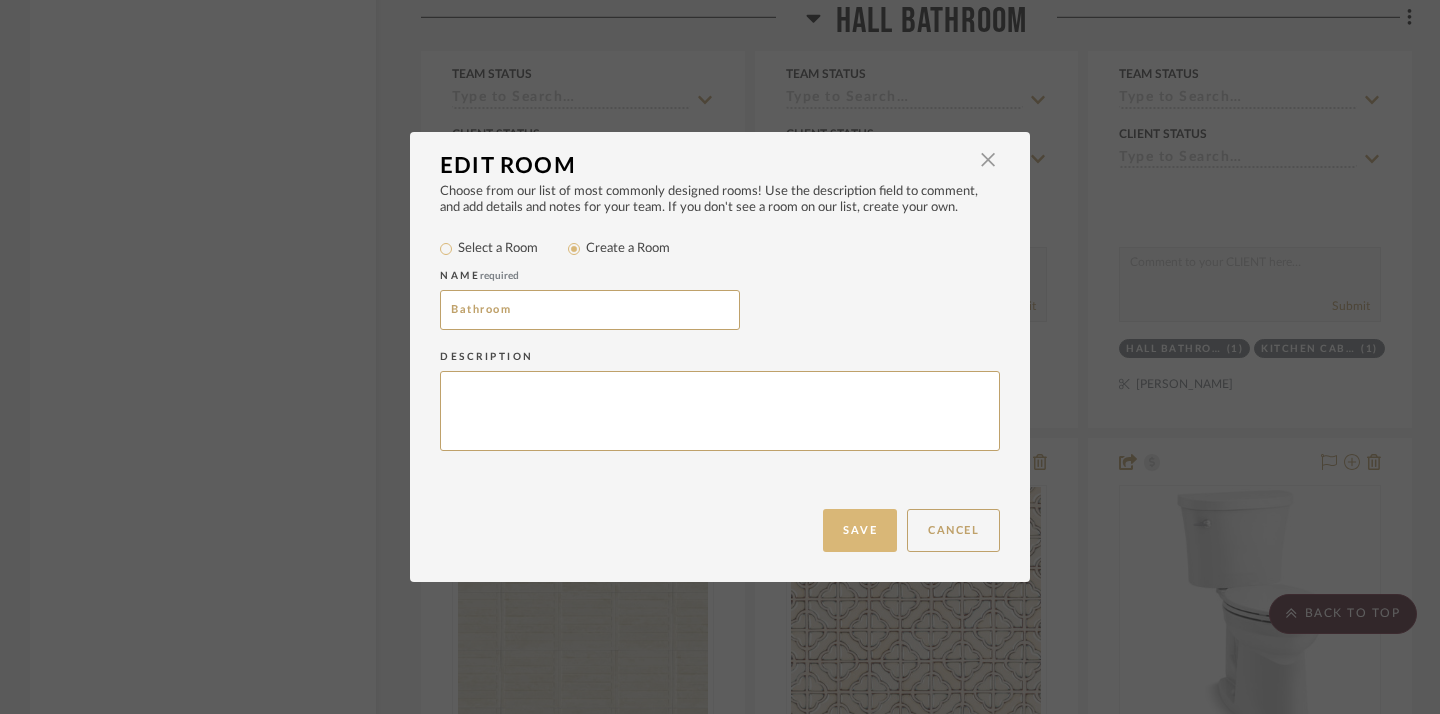 type on "Bathroom" 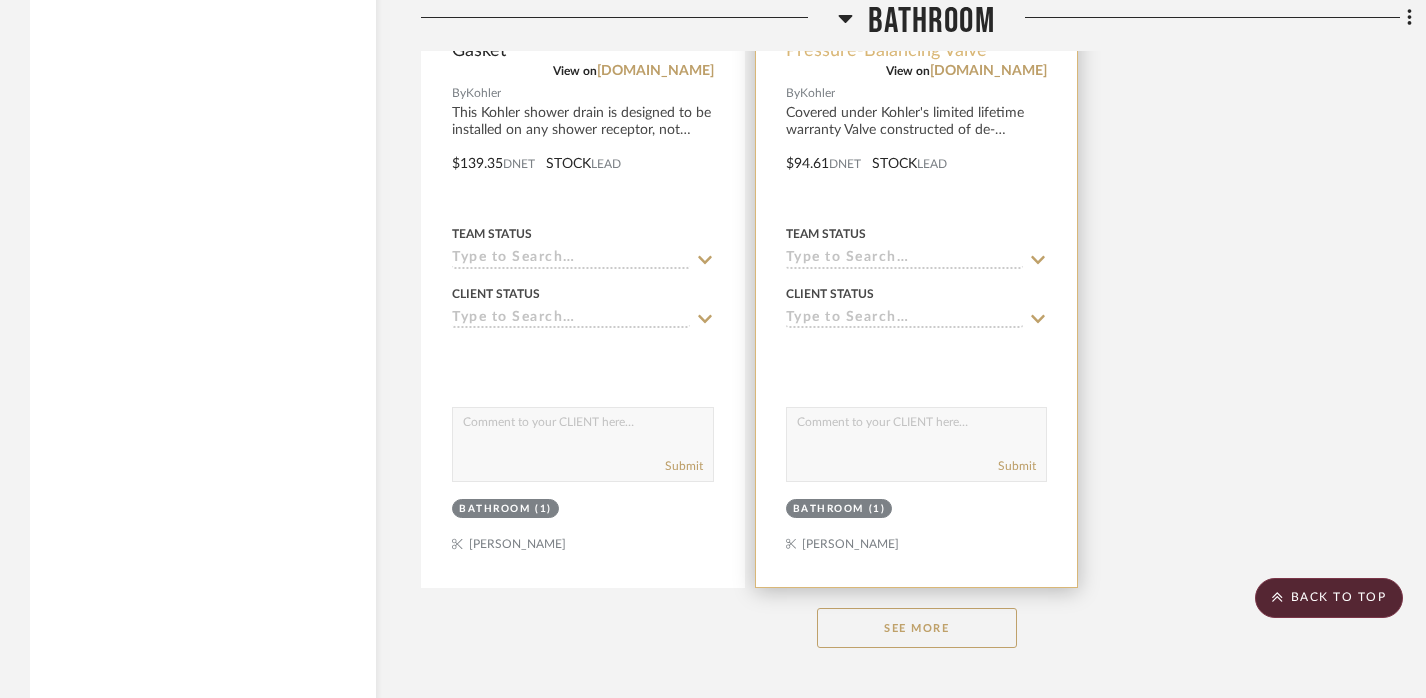 scroll, scrollTop: 35055, scrollLeft: 0, axis: vertical 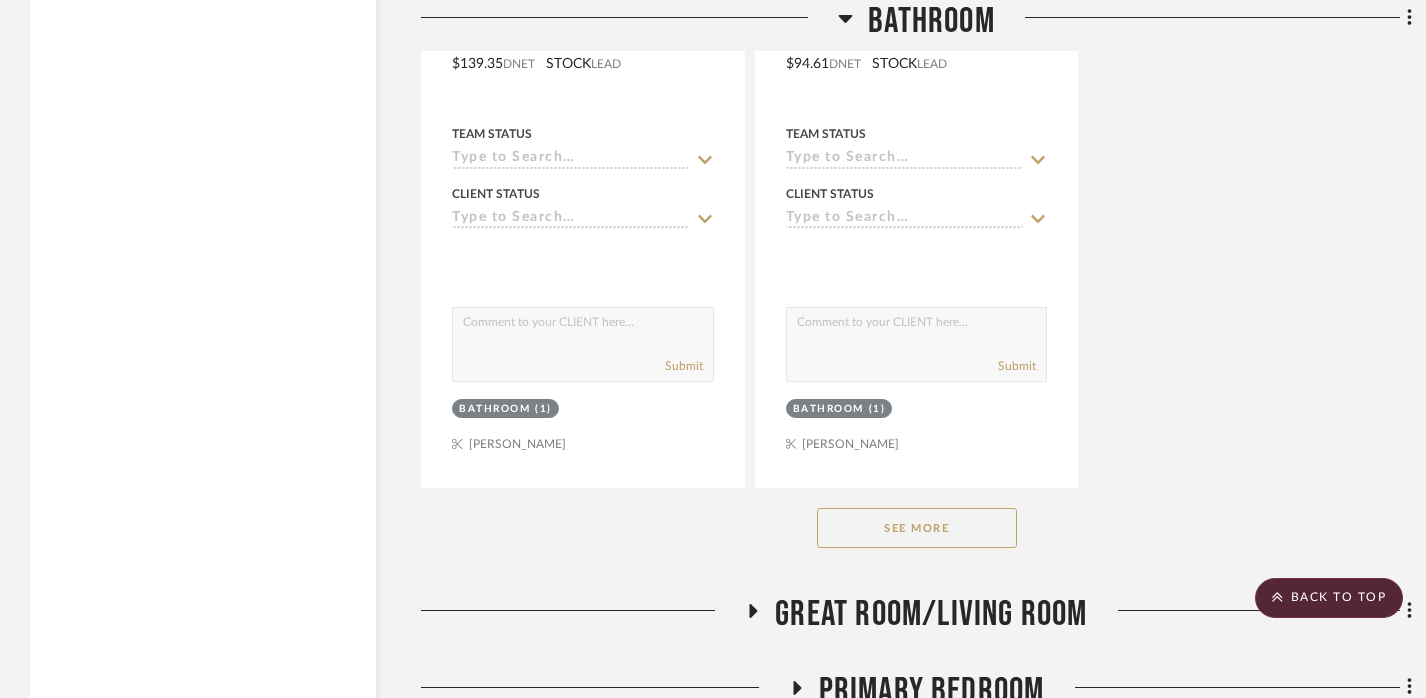 click on "See More" 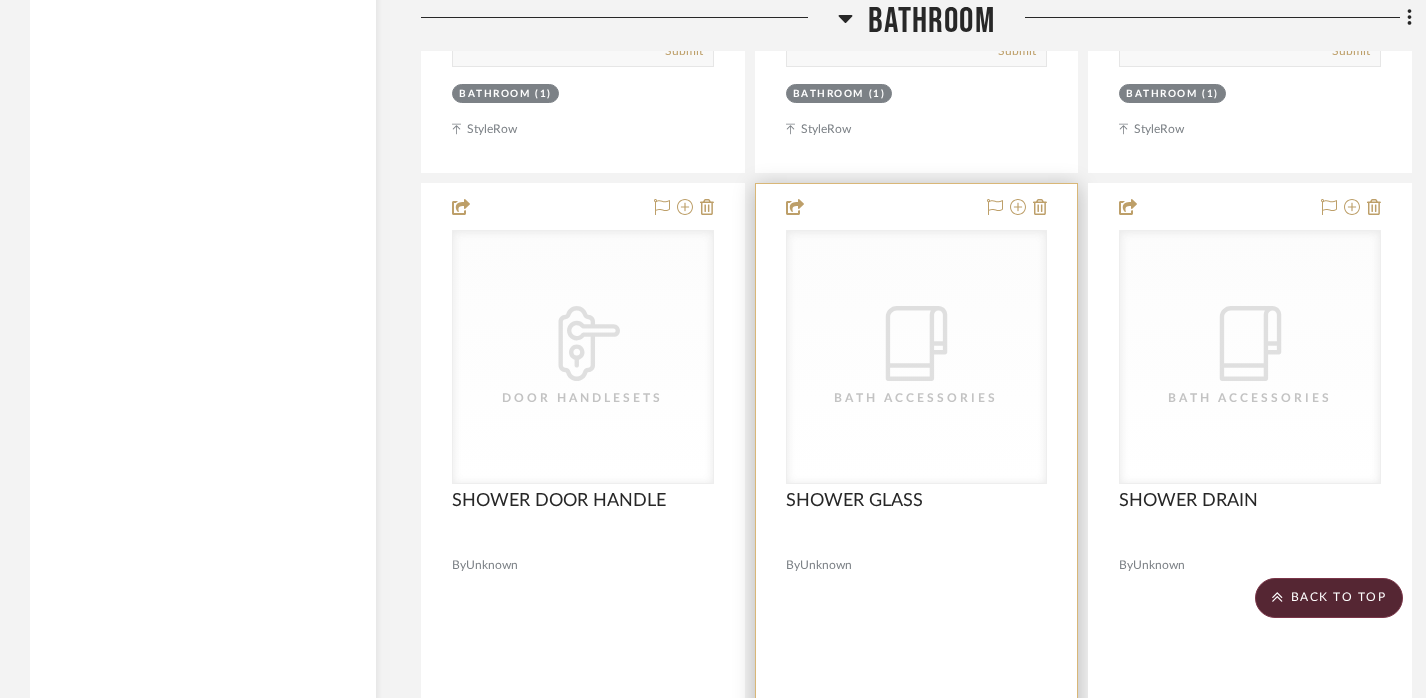 scroll, scrollTop: 38023, scrollLeft: 0, axis: vertical 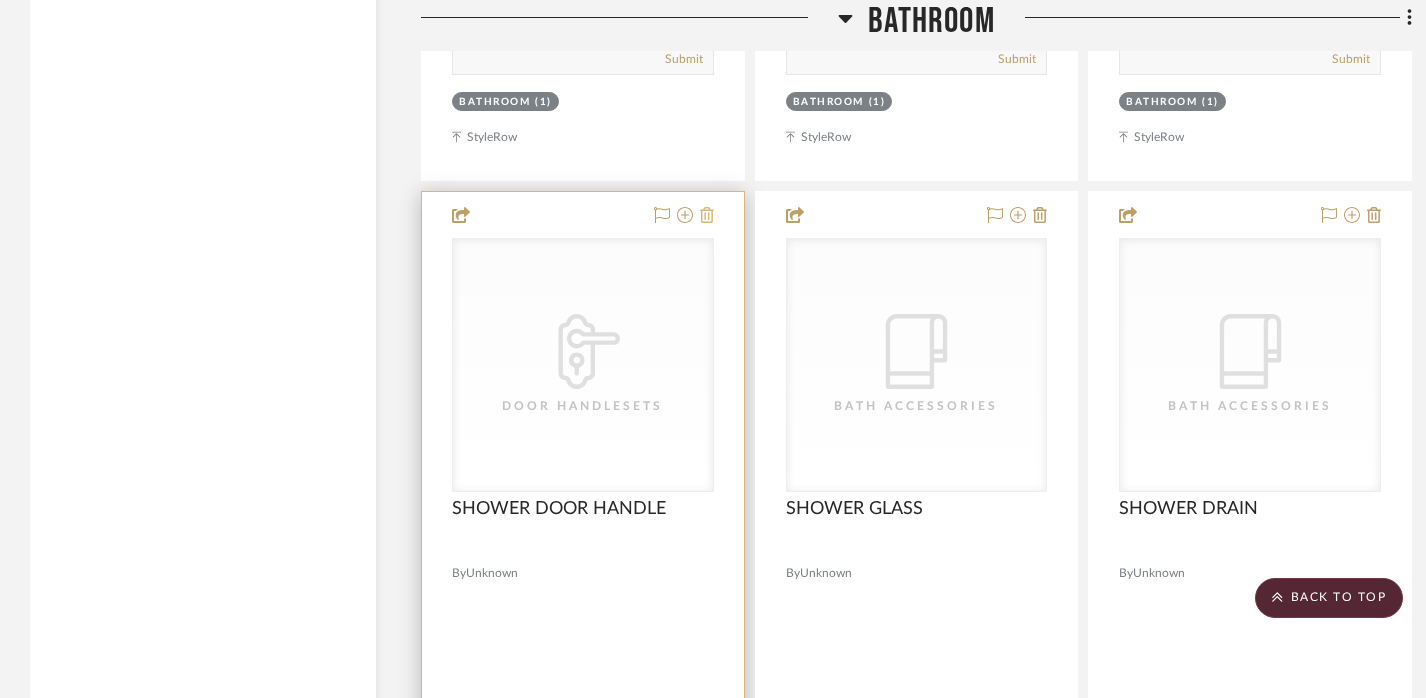 click 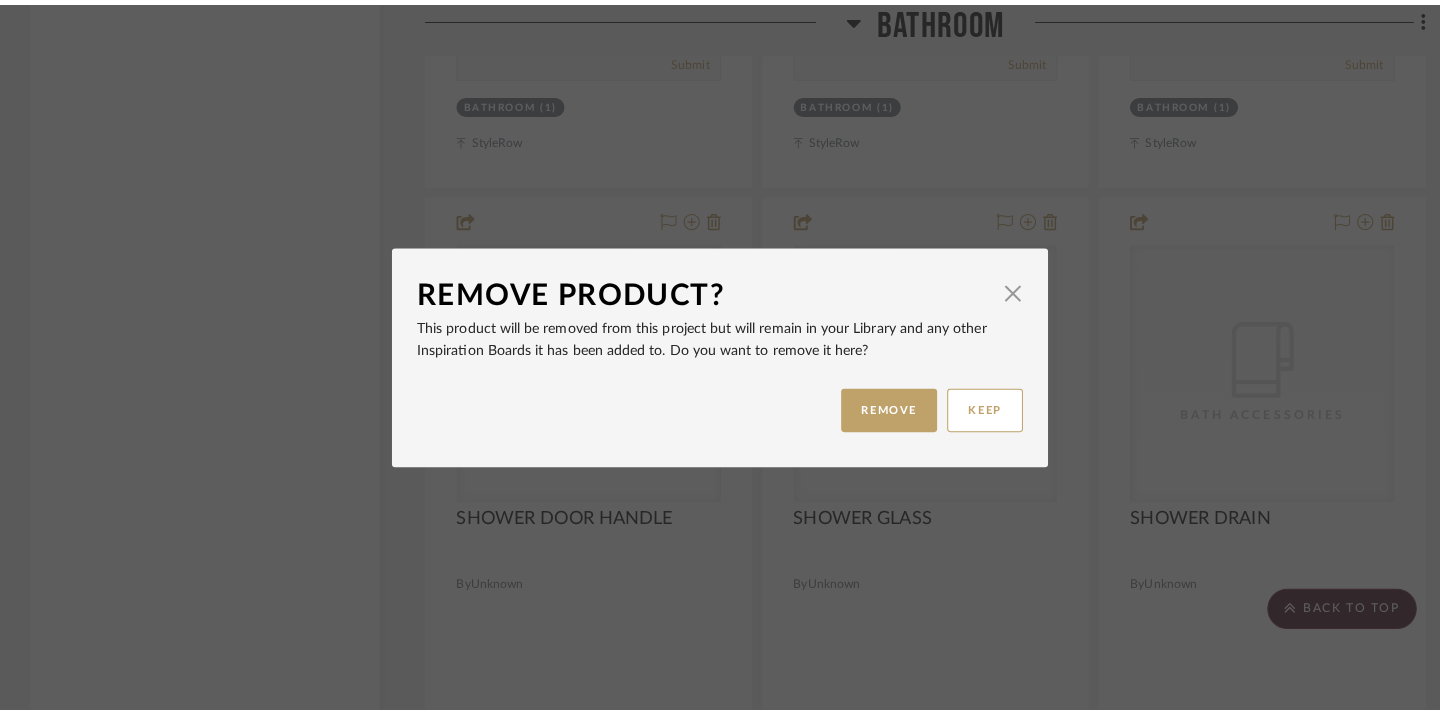 scroll, scrollTop: 0, scrollLeft: 0, axis: both 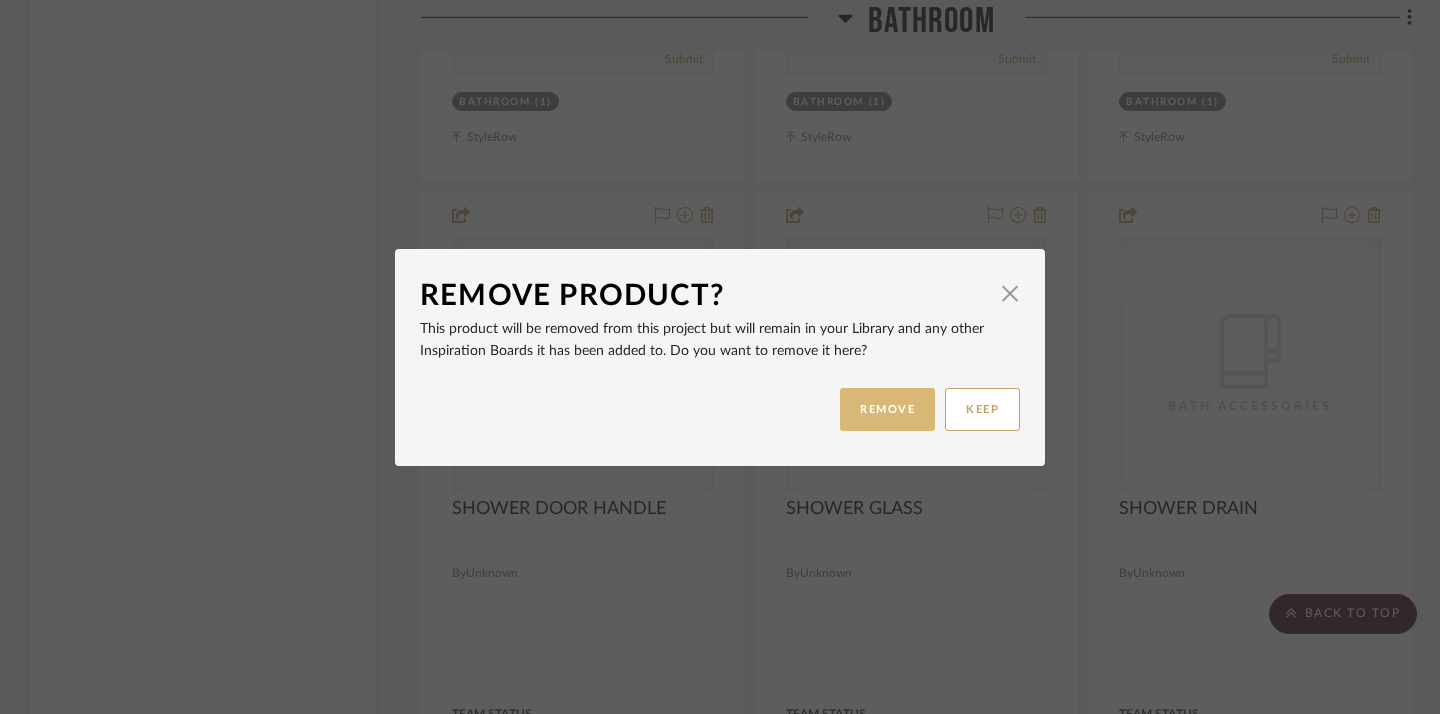 click on "REMOVE" at bounding box center (887, 409) 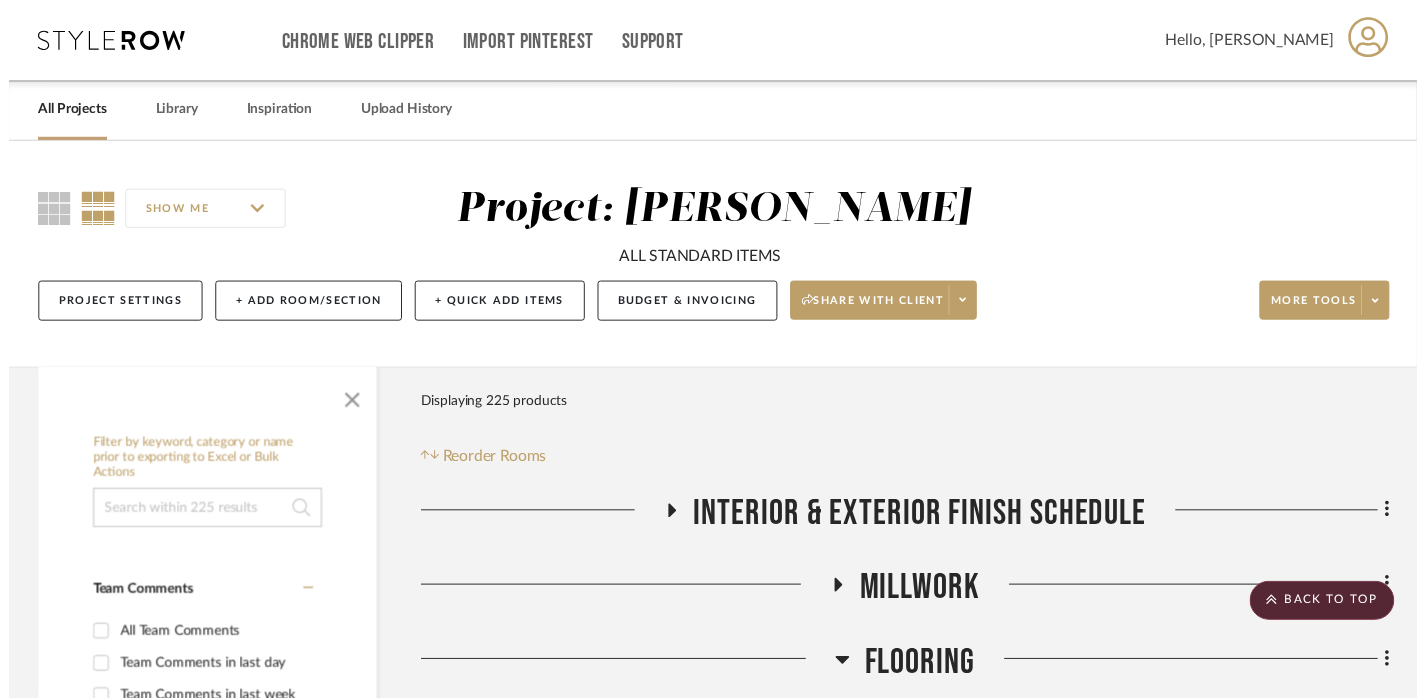 scroll, scrollTop: 38023, scrollLeft: 0, axis: vertical 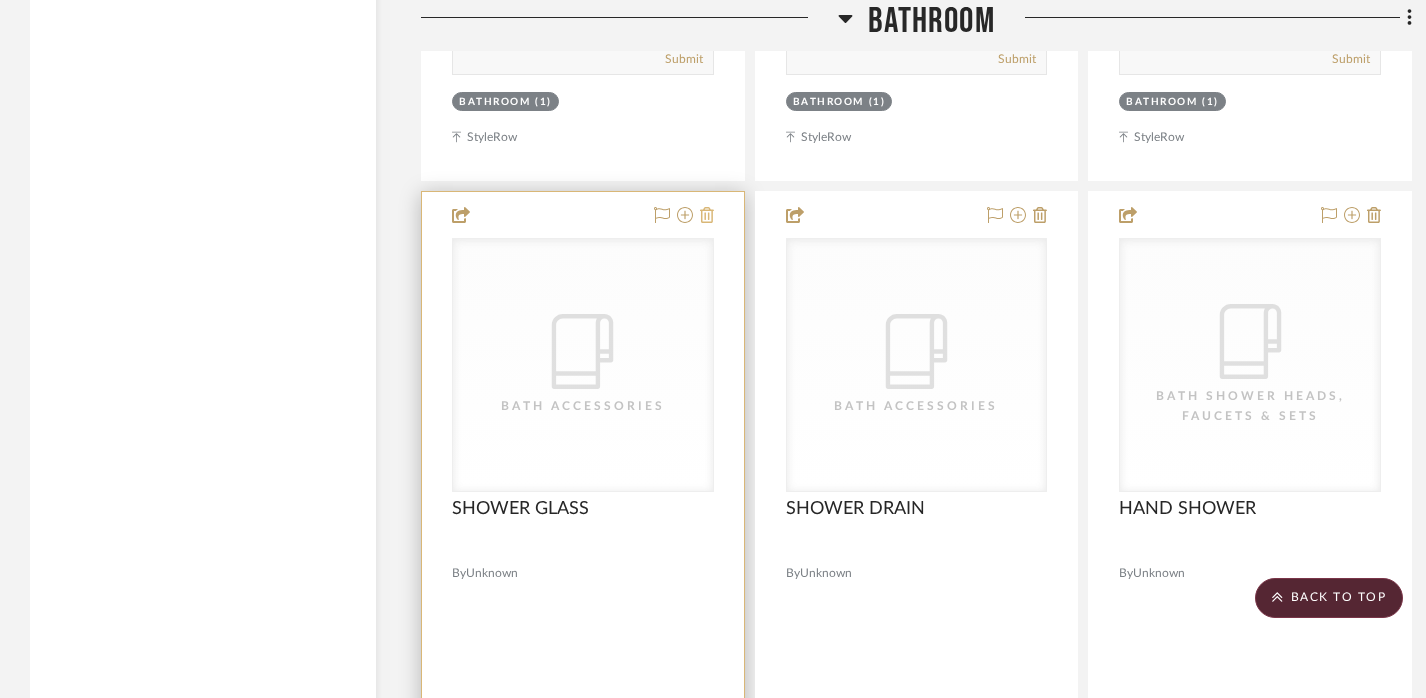 click 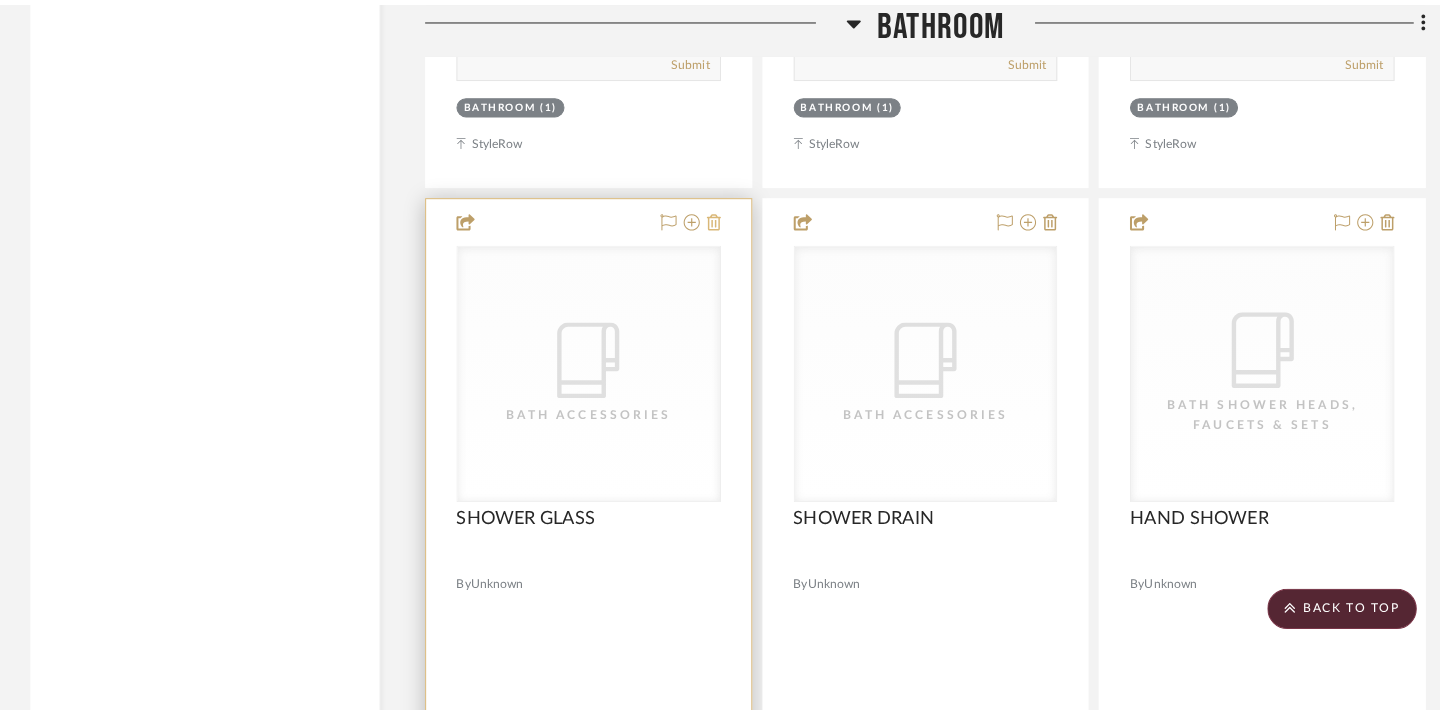 scroll, scrollTop: 0, scrollLeft: 0, axis: both 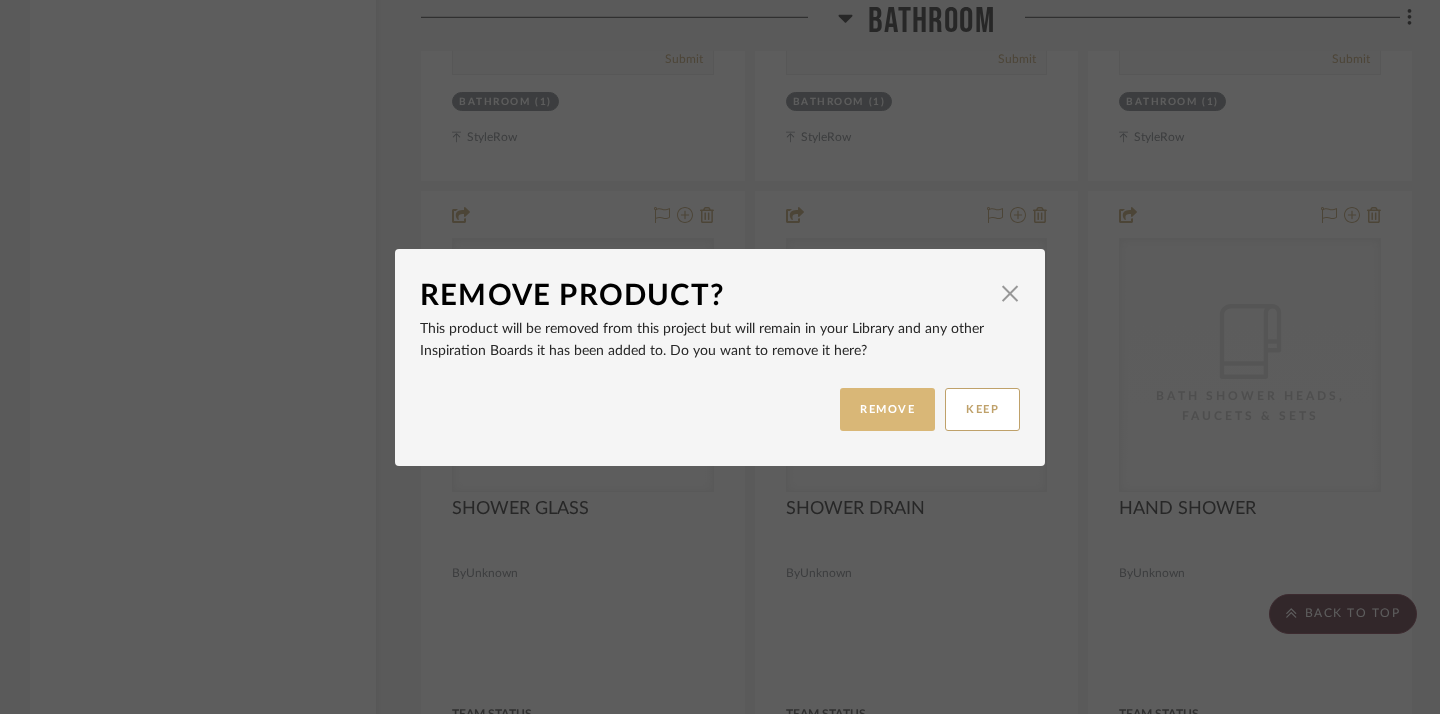 click on "REMOVE" at bounding box center [887, 409] 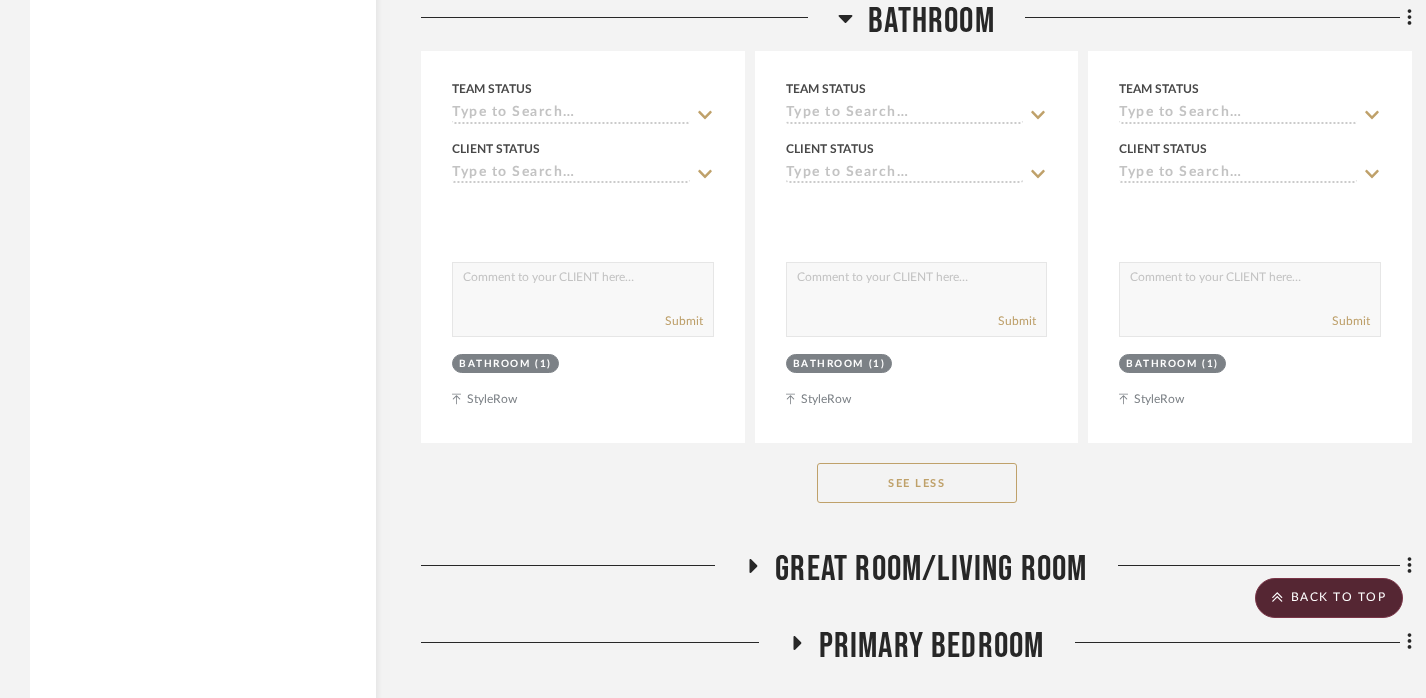 scroll, scrollTop: 45763, scrollLeft: 0, axis: vertical 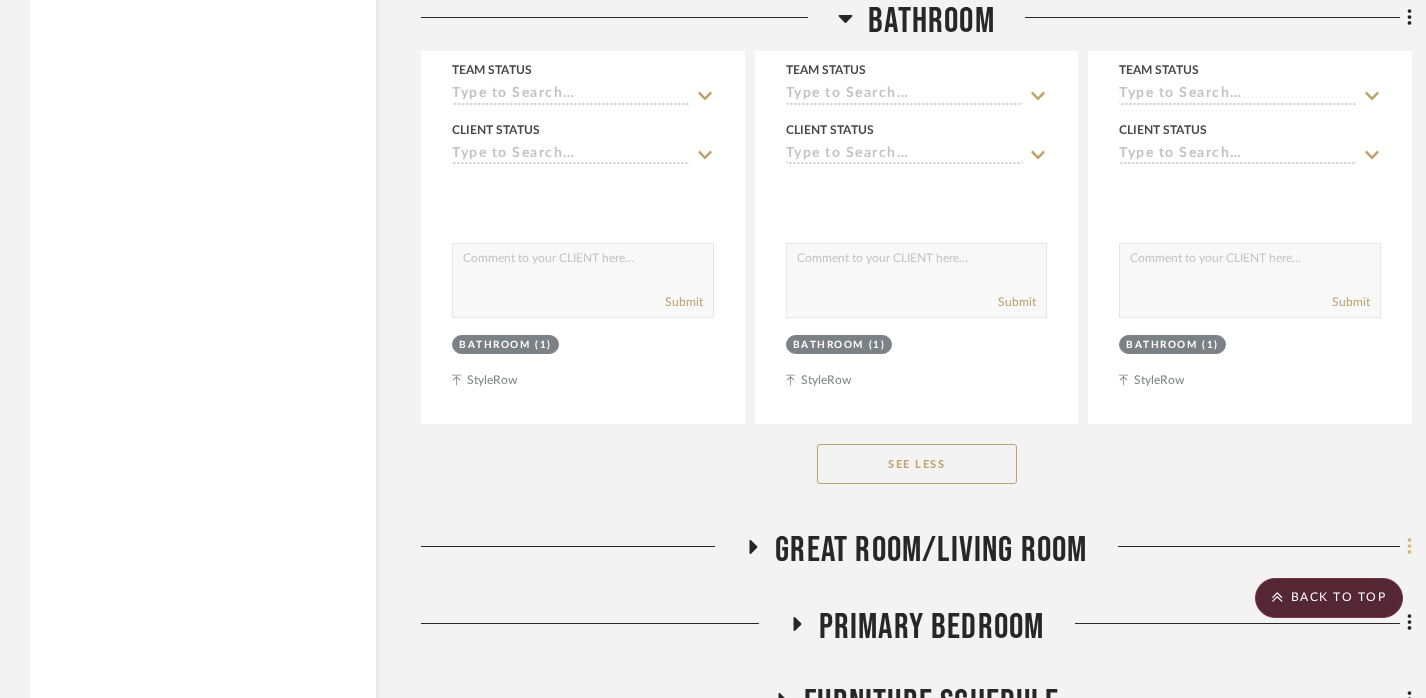 click 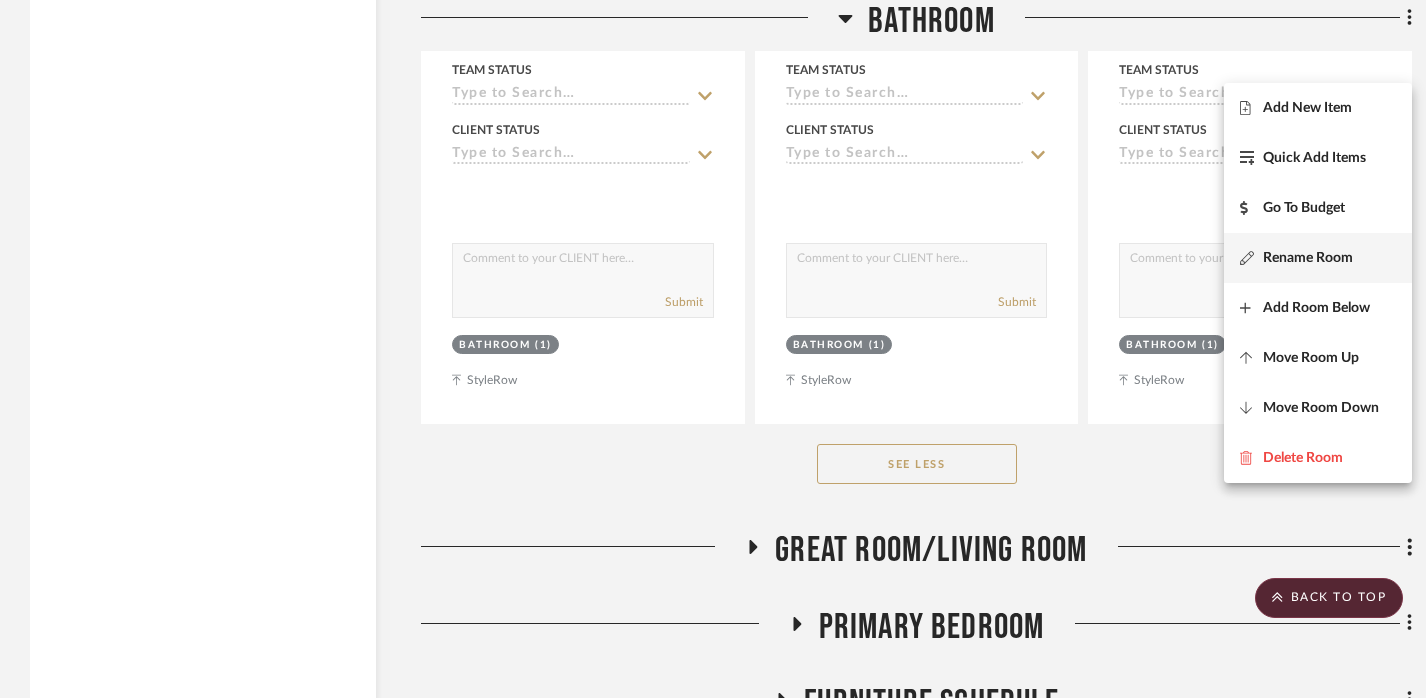 click on "Rename Room" at bounding box center (1308, 258) 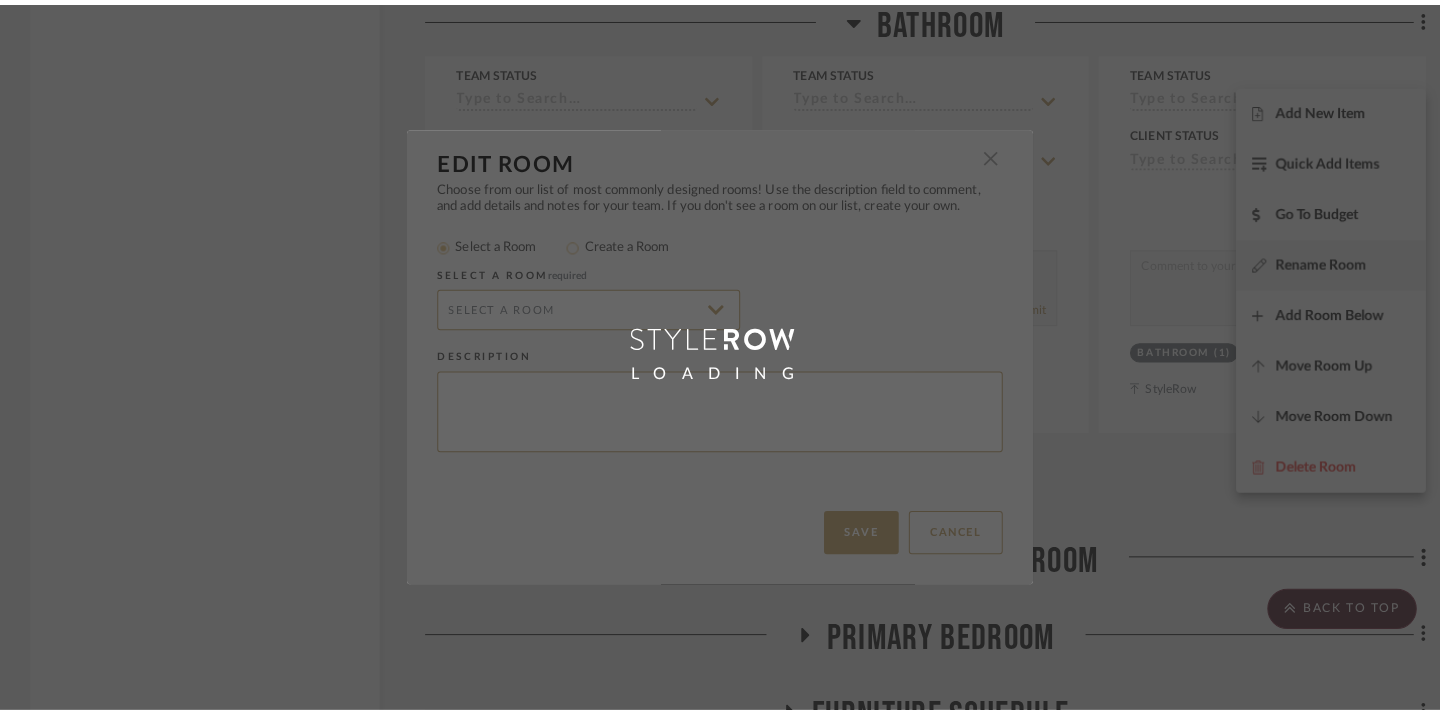scroll, scrollTop: 0, scrollLeft: 0, axis: both 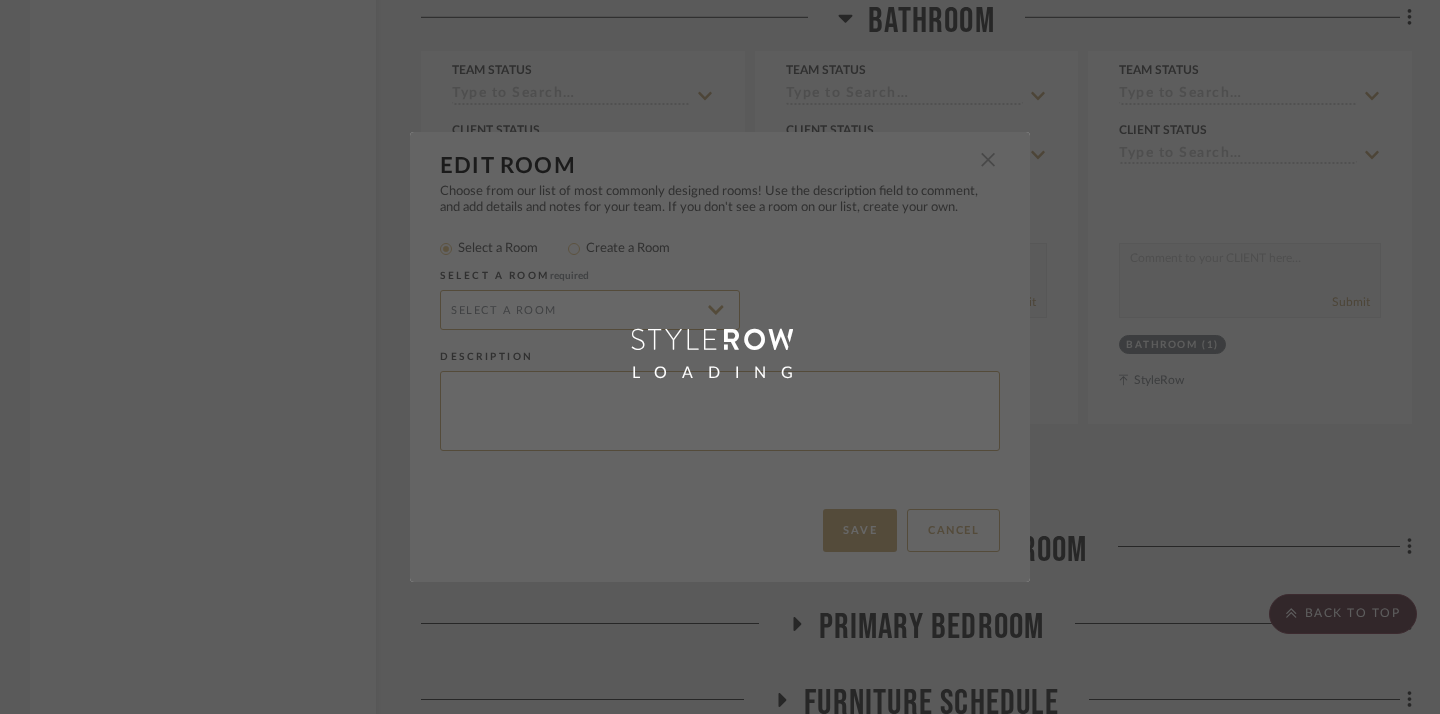 radio on "false" 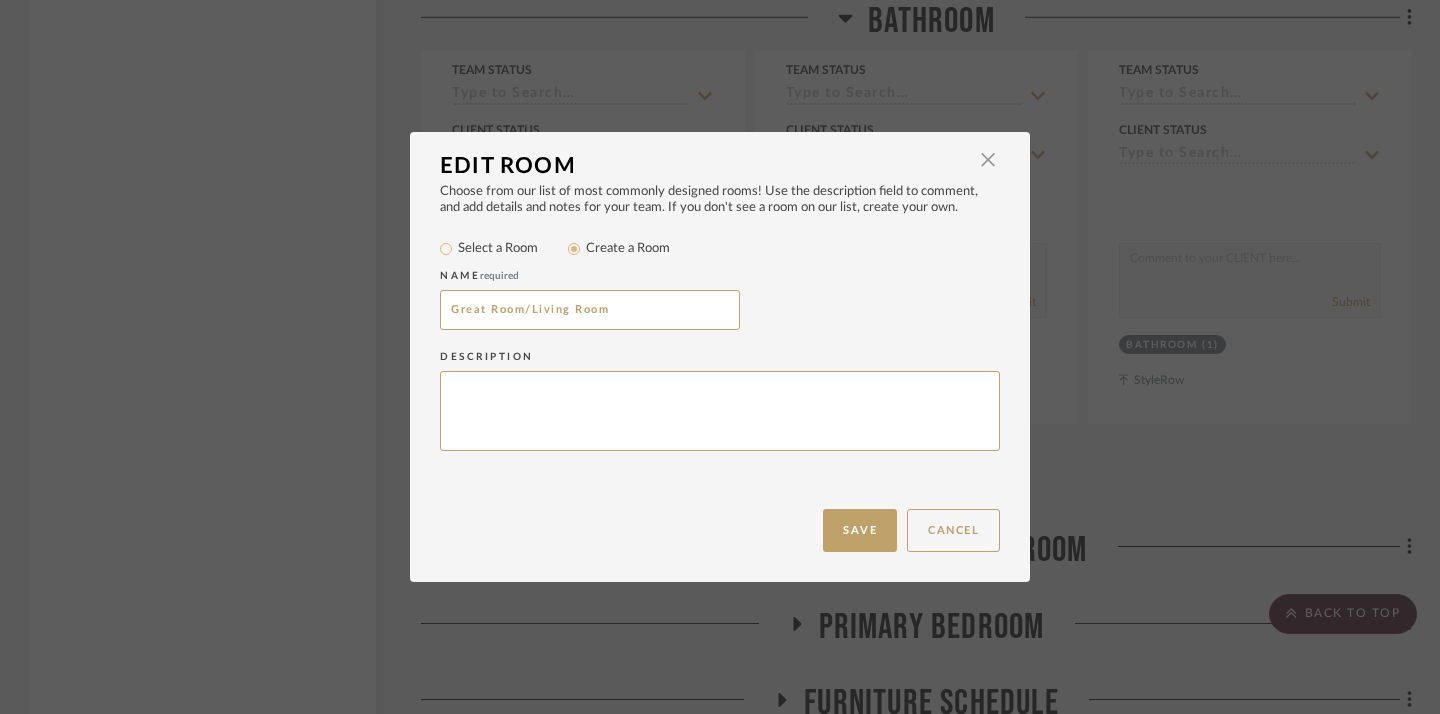 drag, startPoint x: 523, startPoint y: 308, endPoint x: 396, endPoint y: 308, distance: 127 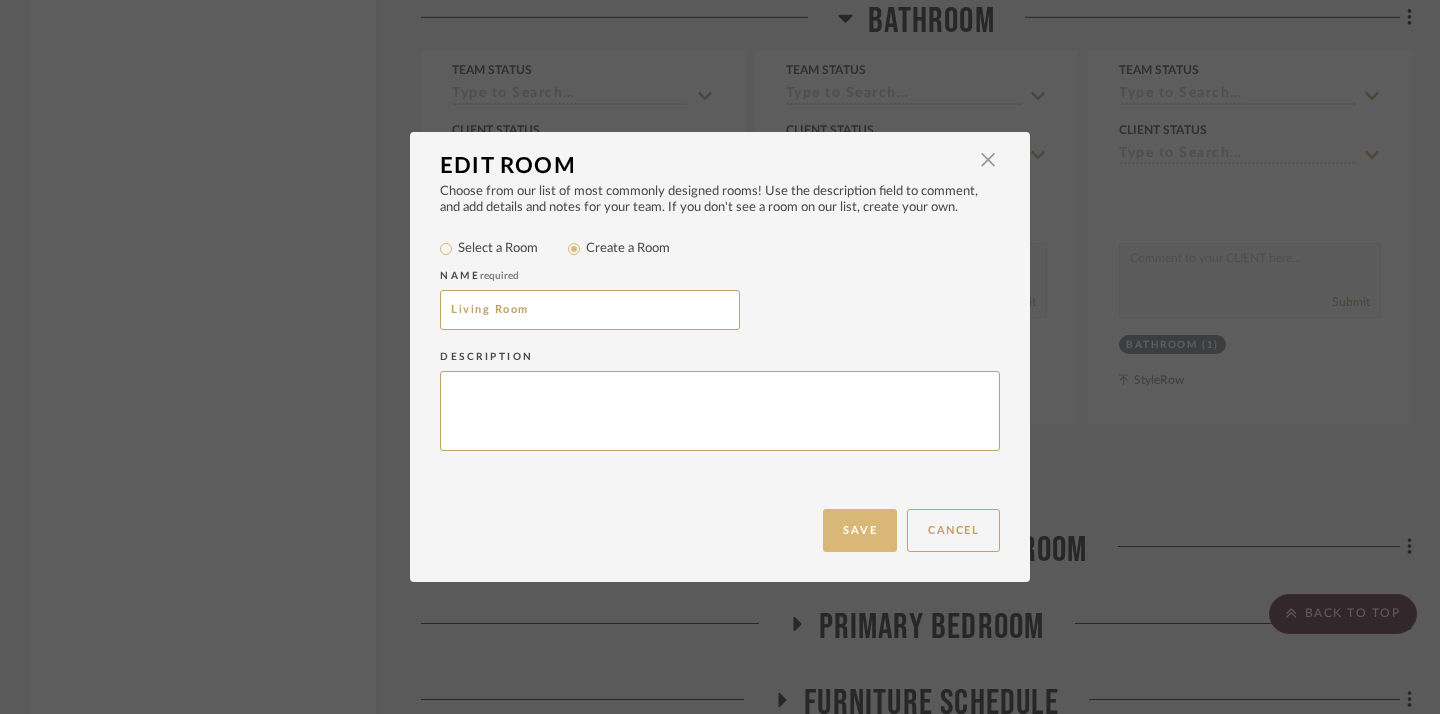type on "Living Room" 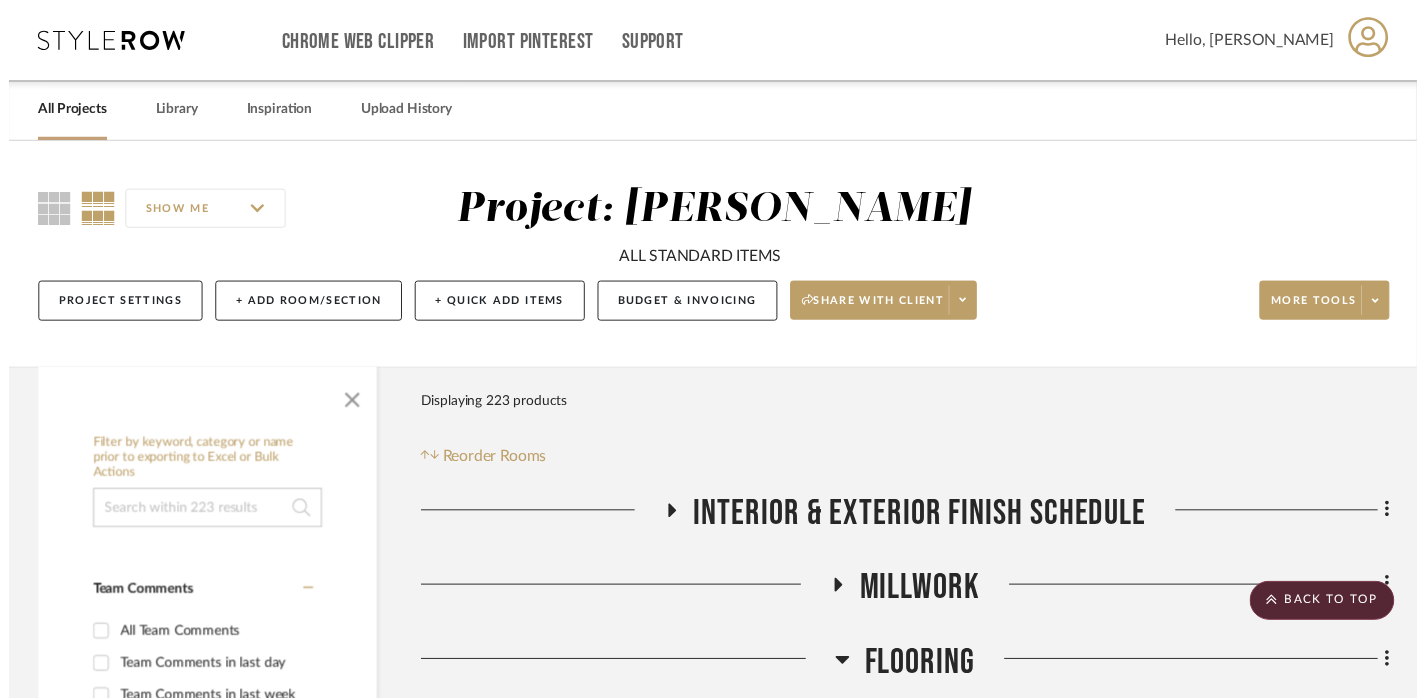scroll, scrollTop: 45763, scrollLeft: 0, axis: vertical 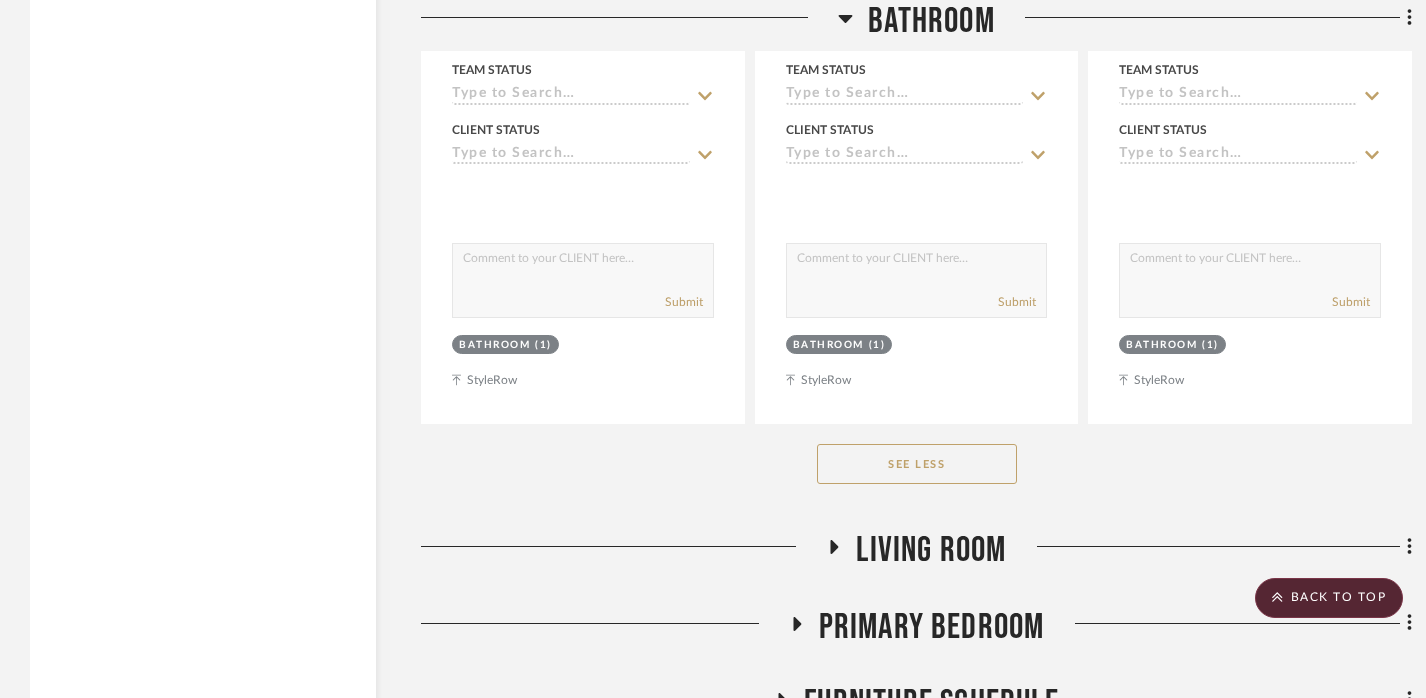 click on "Living Room" 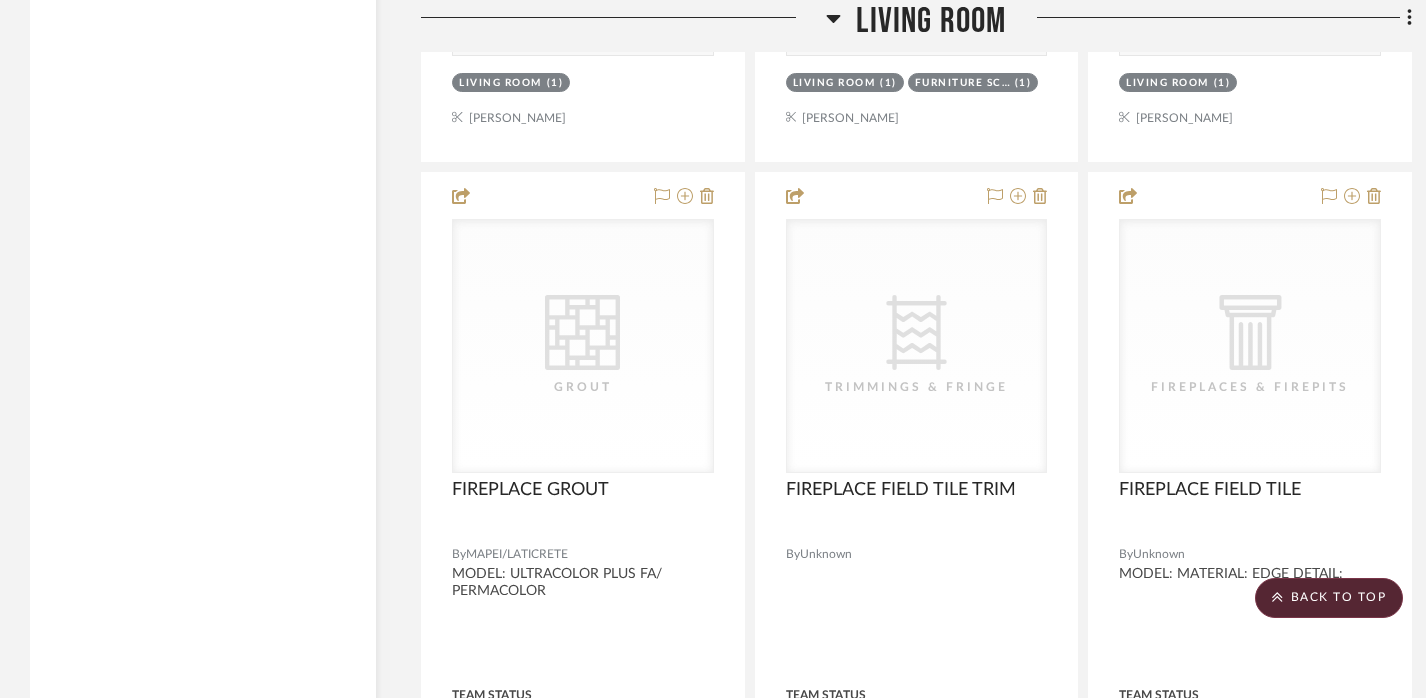 scroll, scrollTop: 47087, scrollLeft: 0, axis: vertical 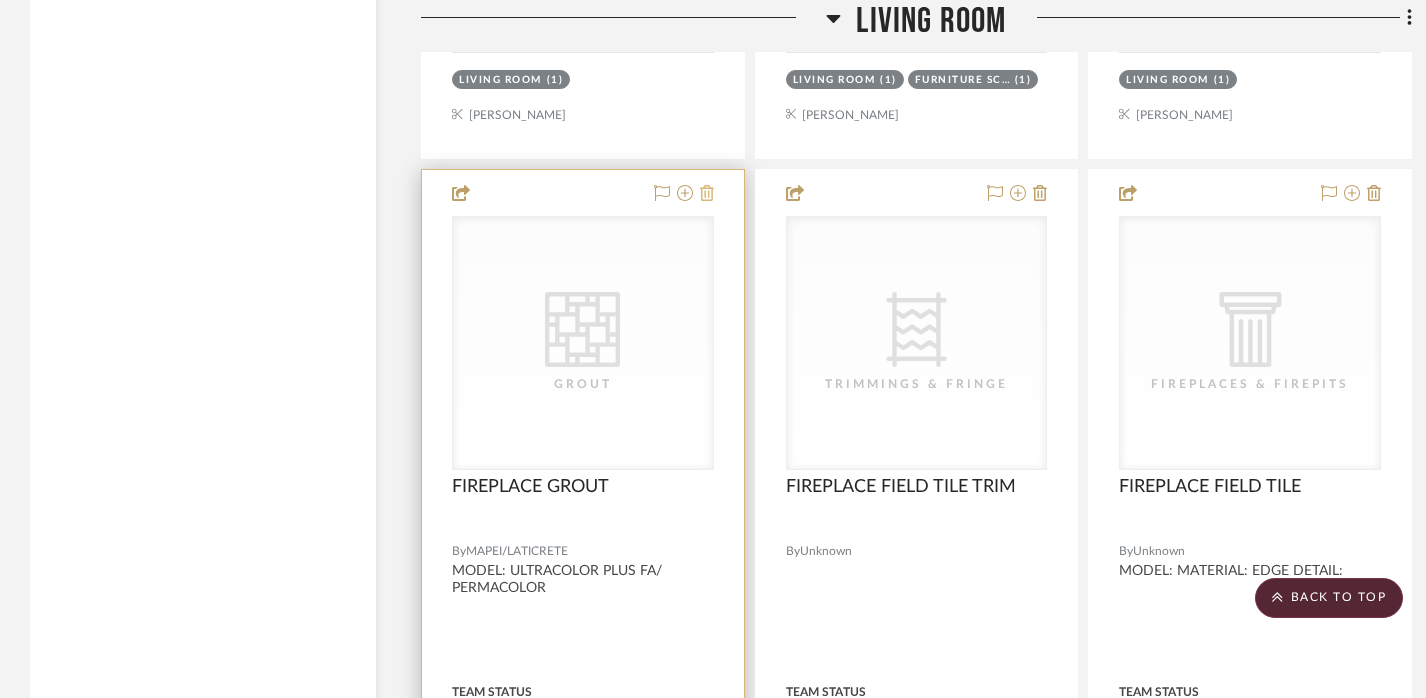click 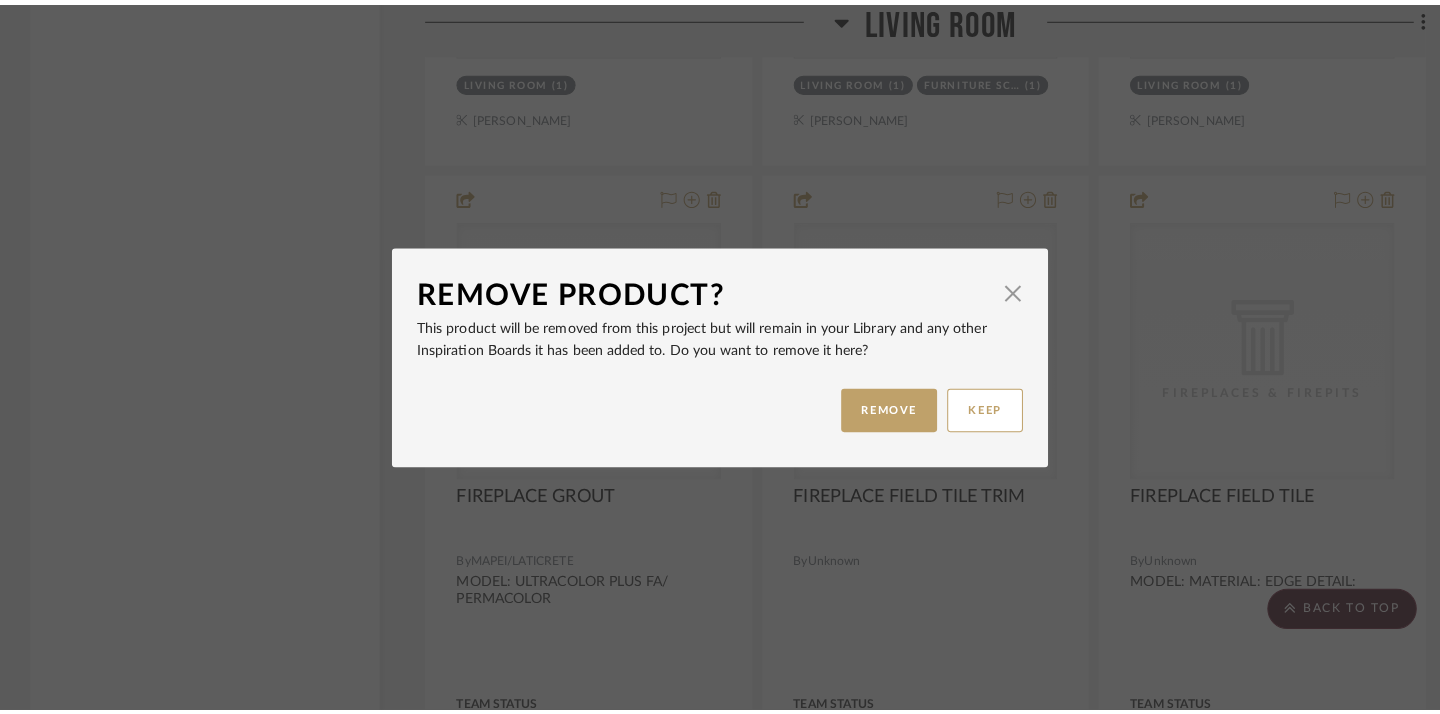 scroll, scrollTop: 0, scrollLeft: 0, axis: both 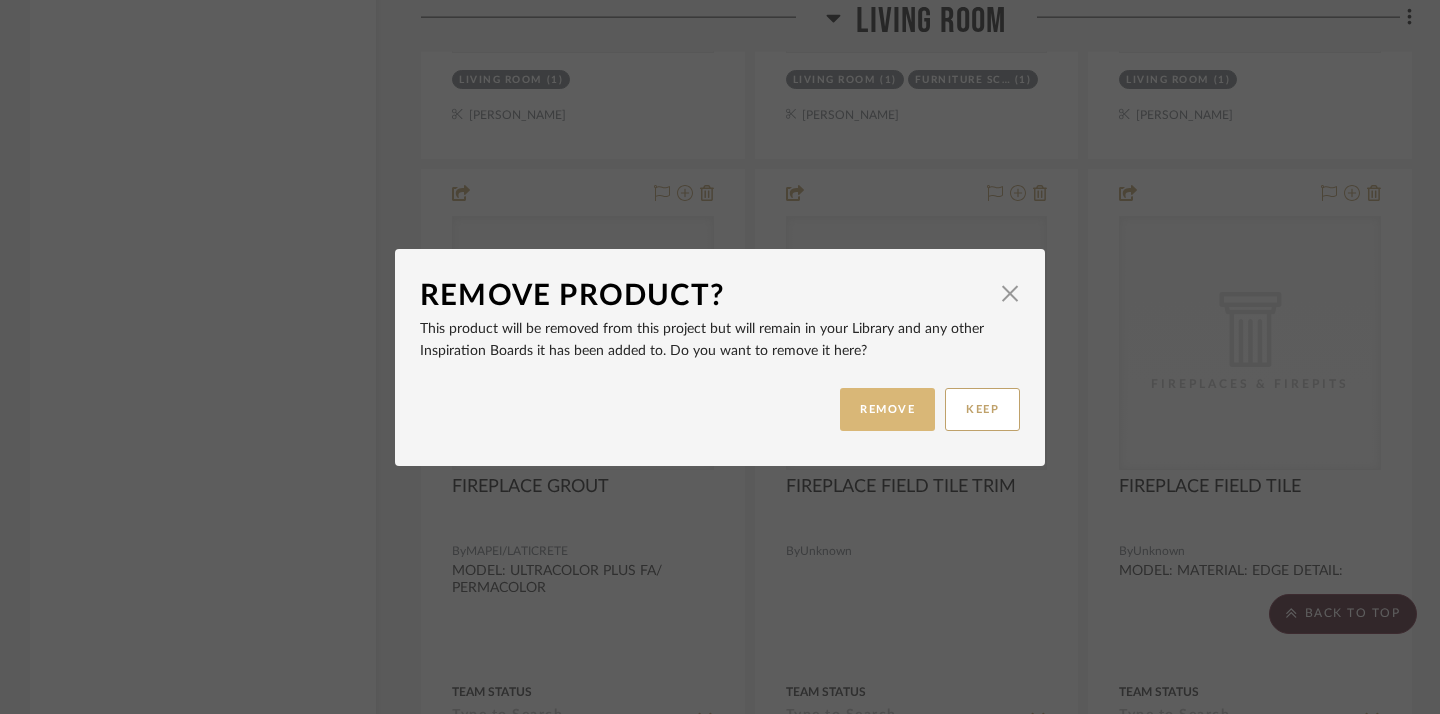 click on "REMOVE" at bounding box center (887, 409) 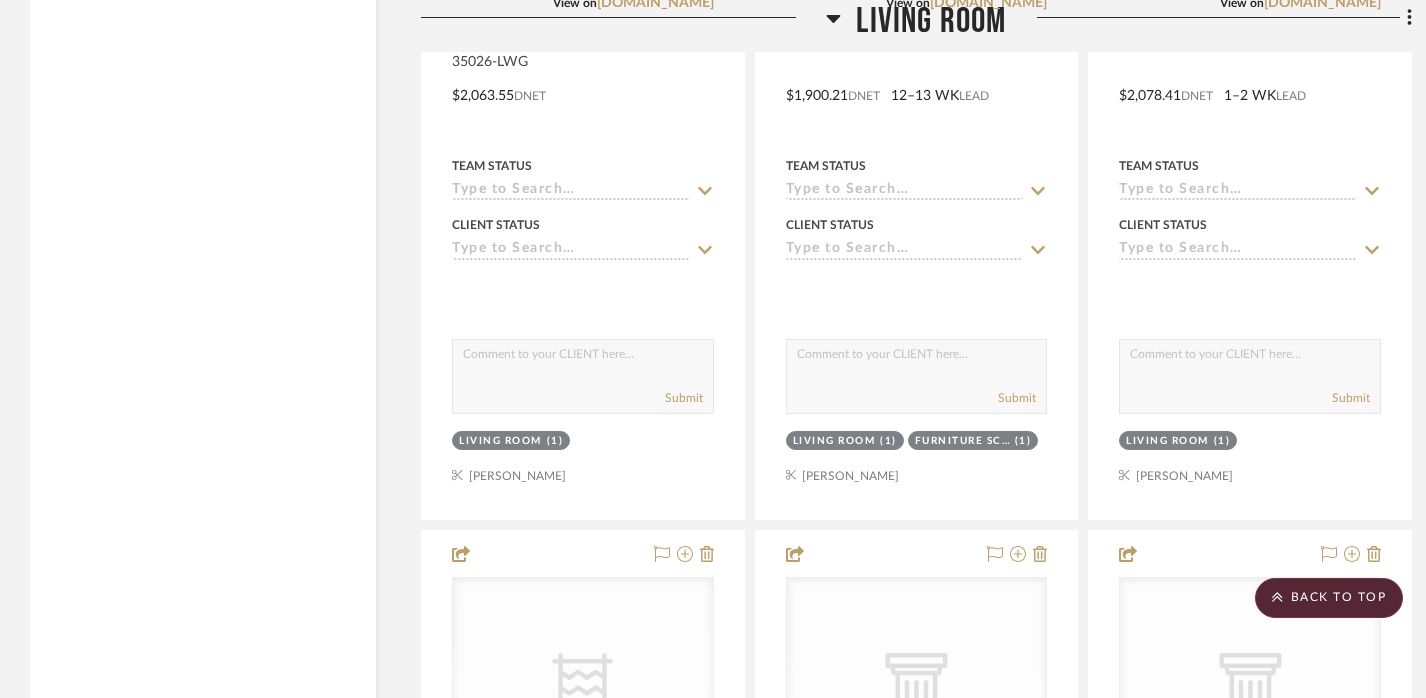 scroll, scrollTop: 46953, scrollLeft: 0, axis: vertical 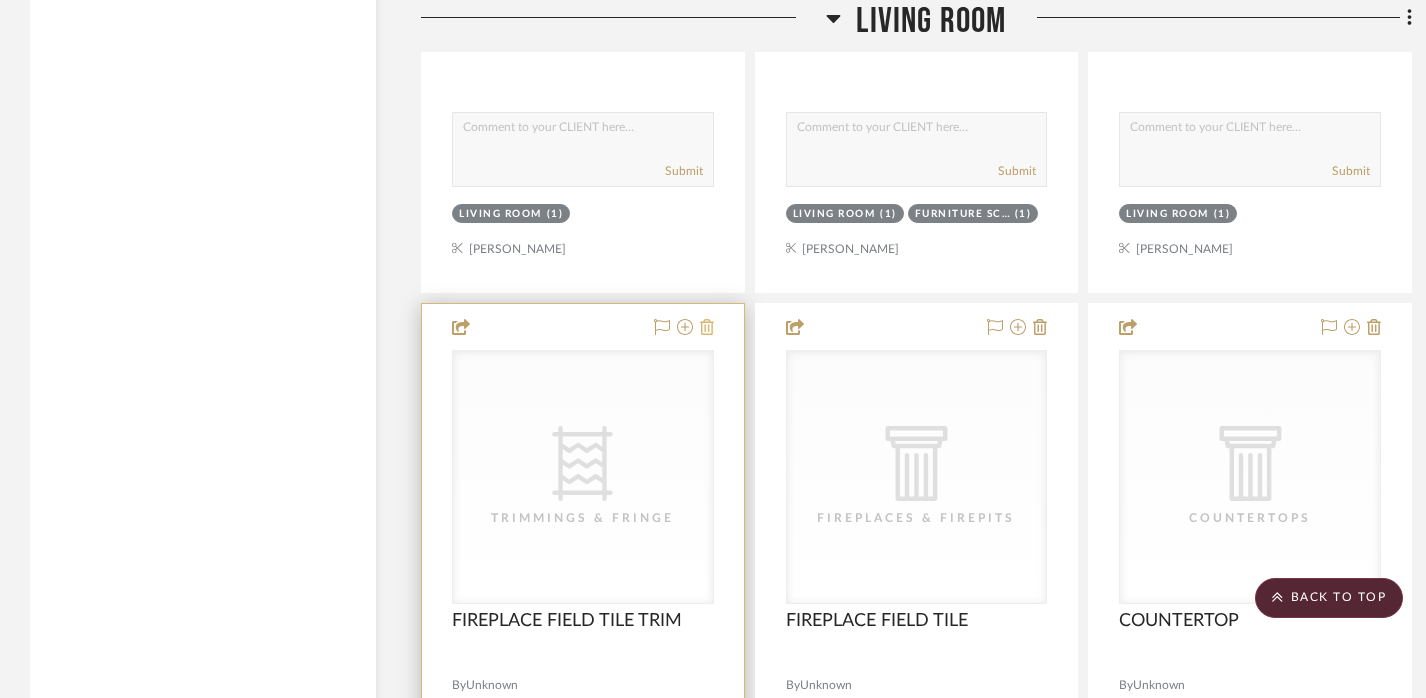 click 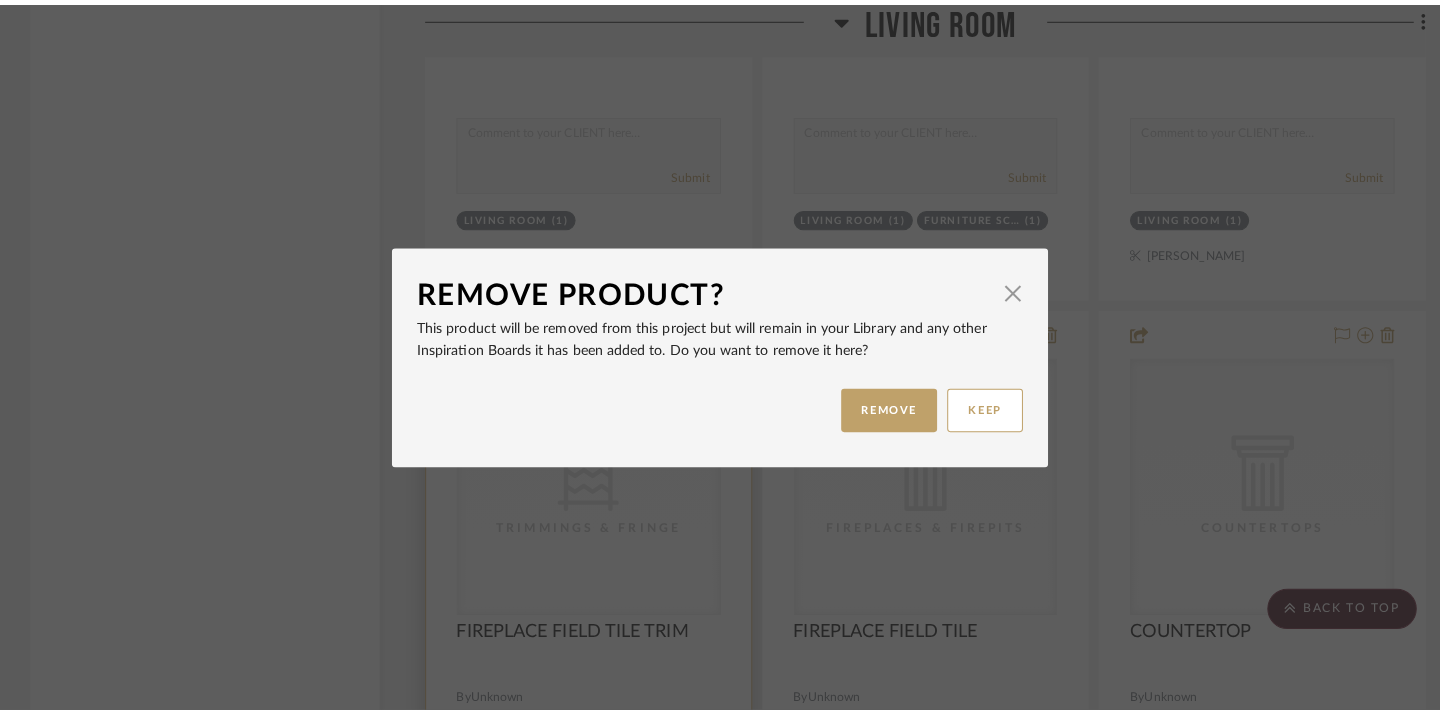scroll, scrollTop: 0, scrollLeft: 0, axis: both 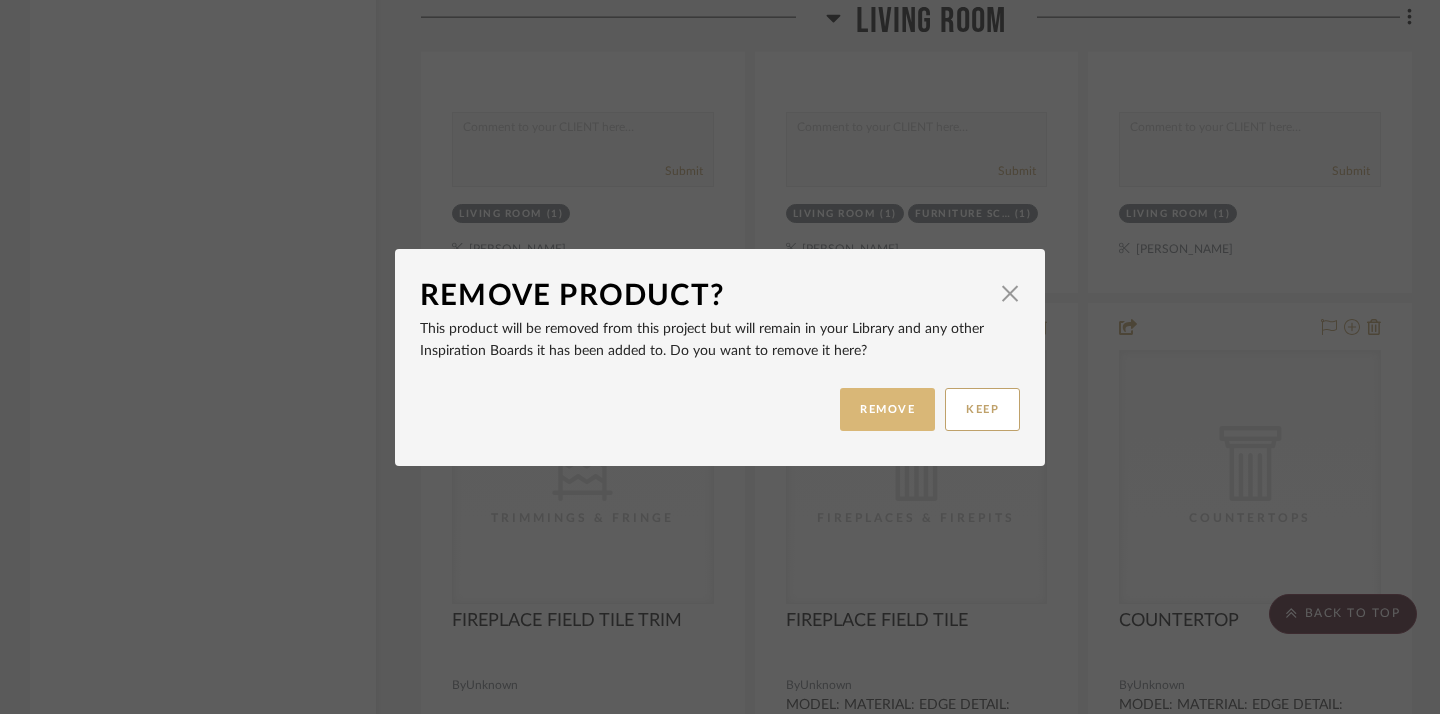 click on "REMOVE" at bounding box center [887, 409] 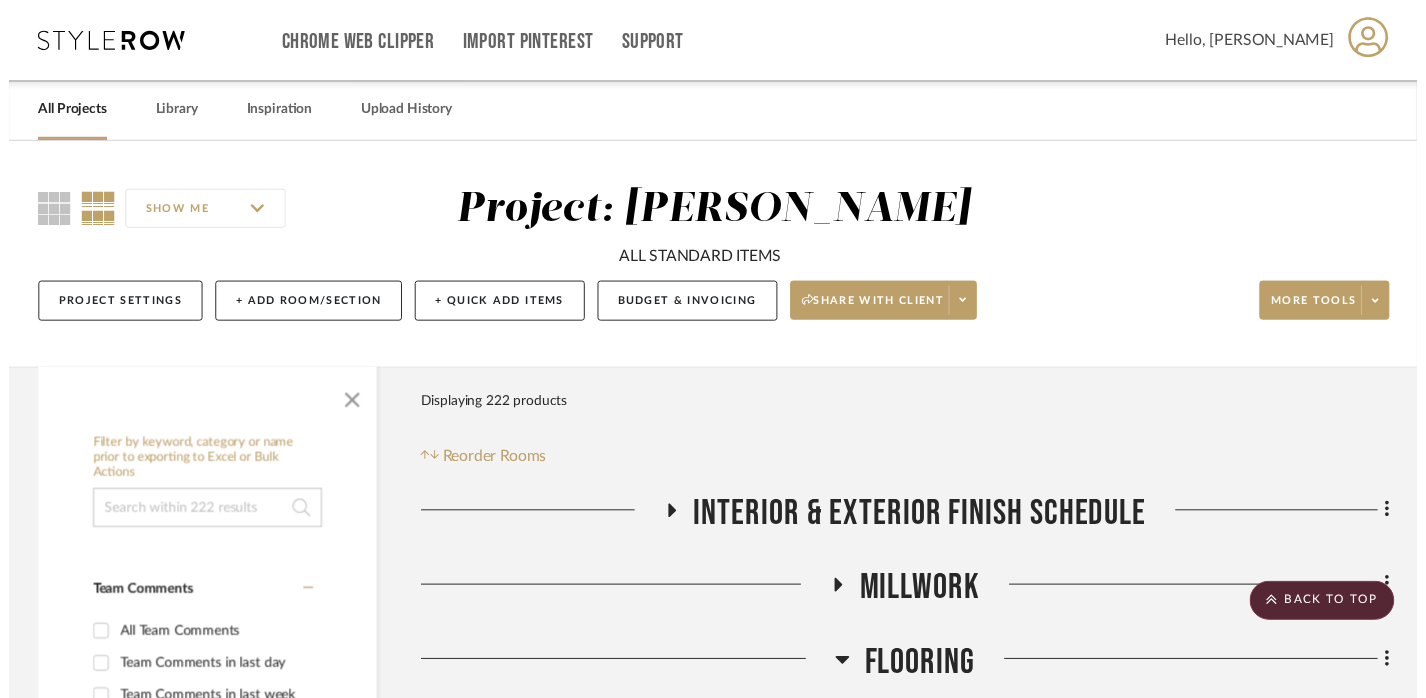 scroll, scrollTop: 46953, scrollLeft: 0, axis: vertical 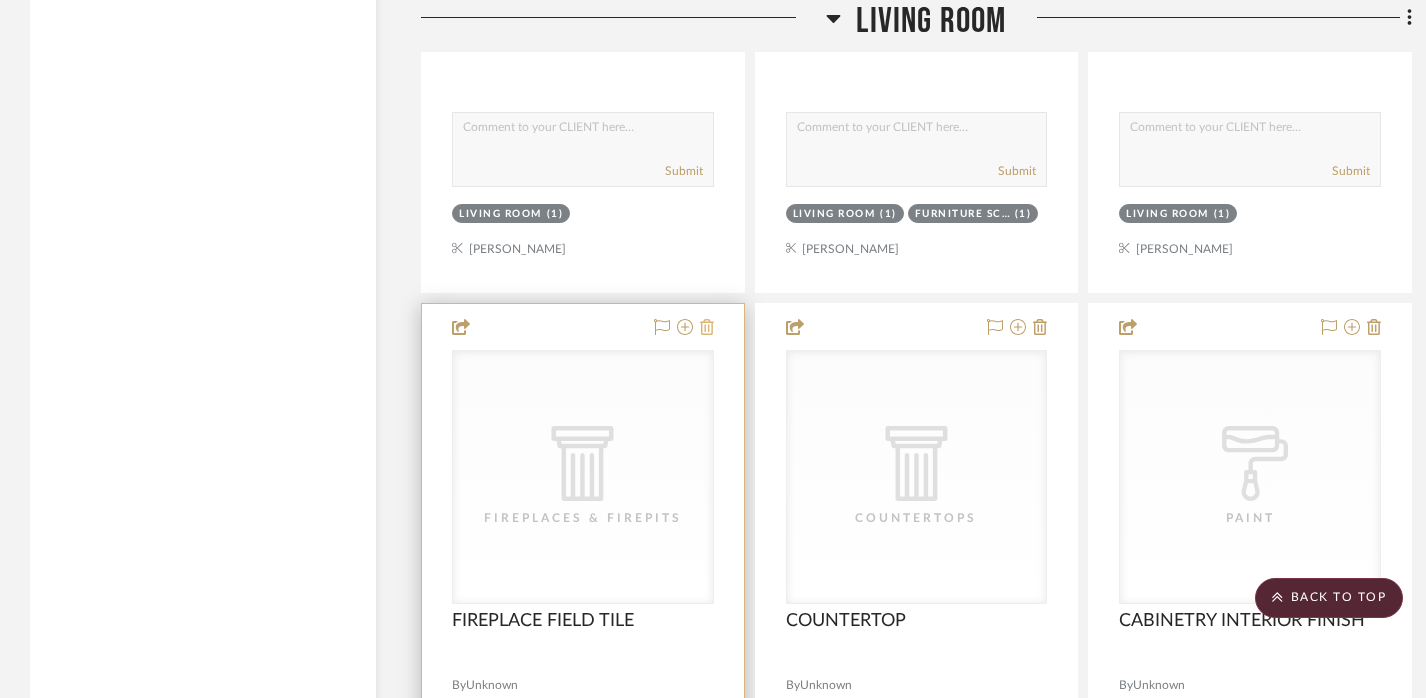click 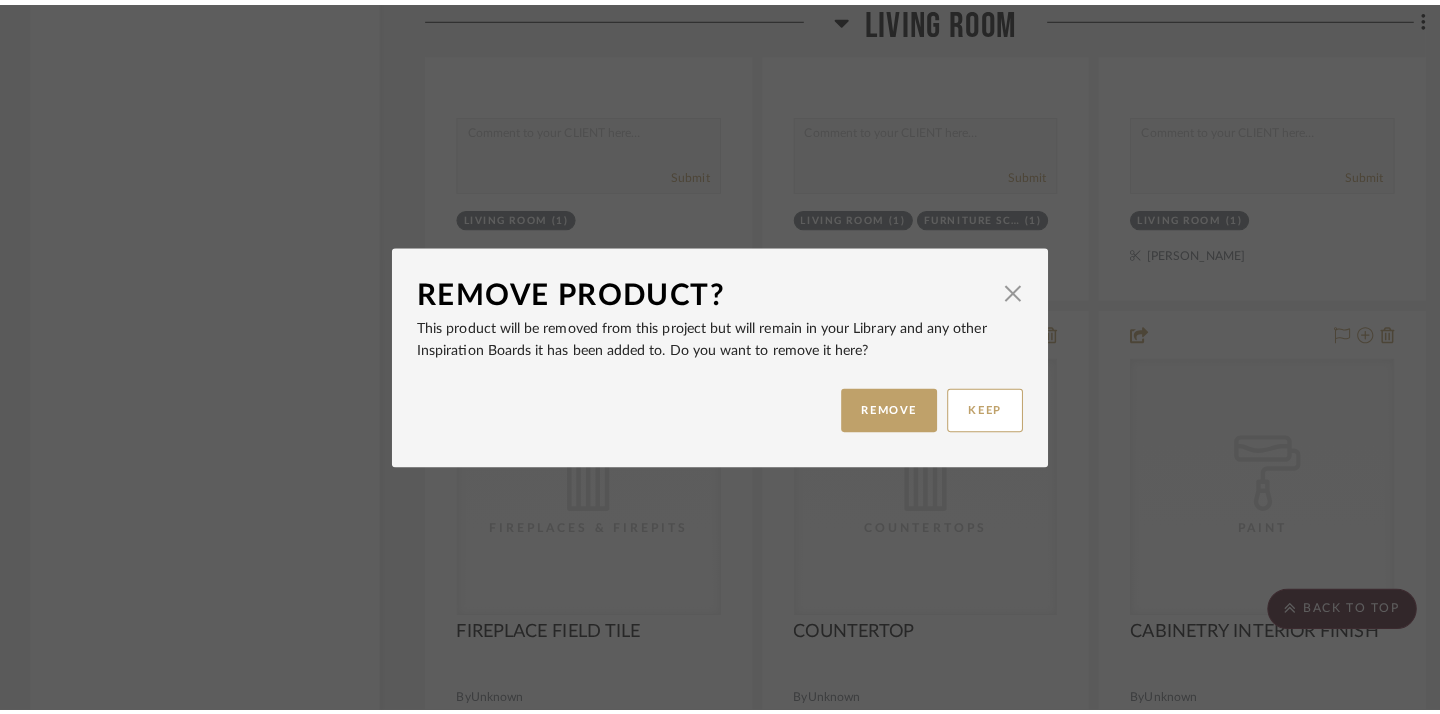 scroll, scrollTop: 0, scrollLeft: 0, axis: both 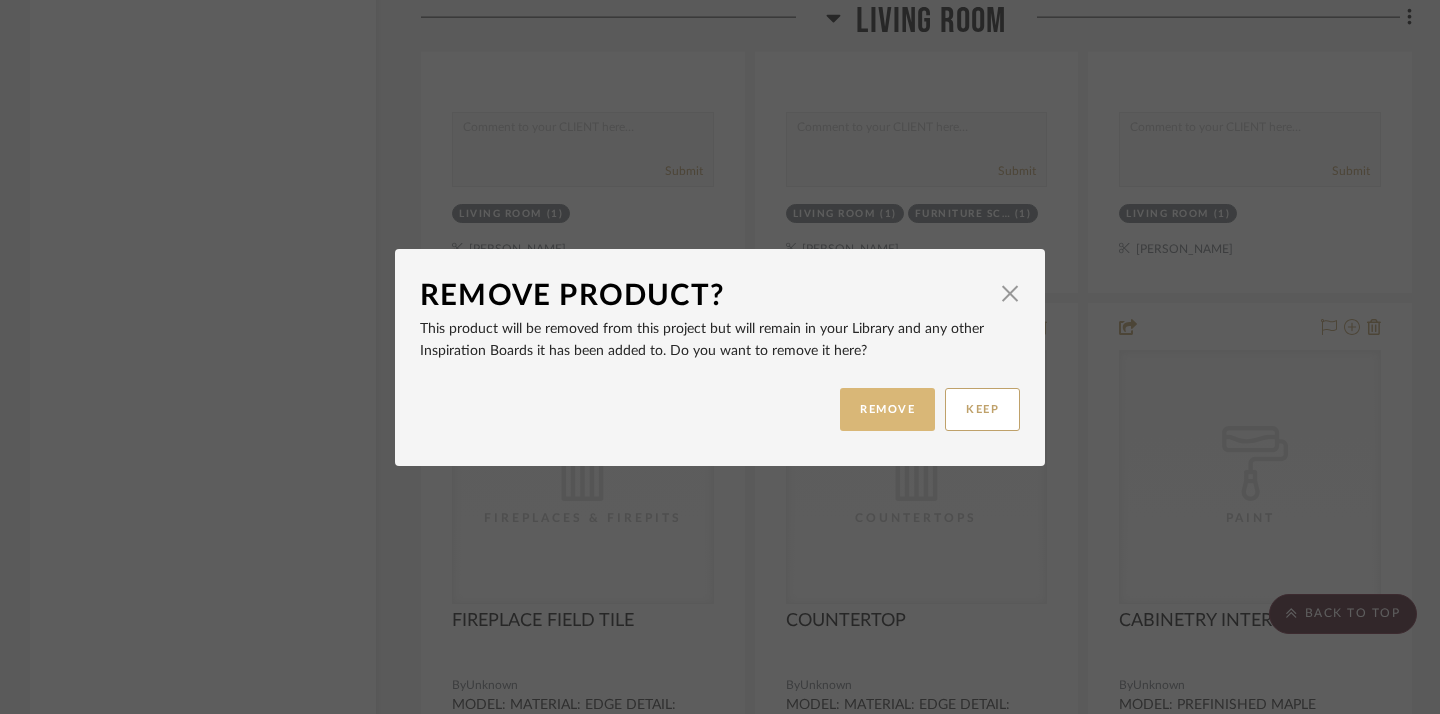 click on "REMOVE" at bounding box center [887, 409] 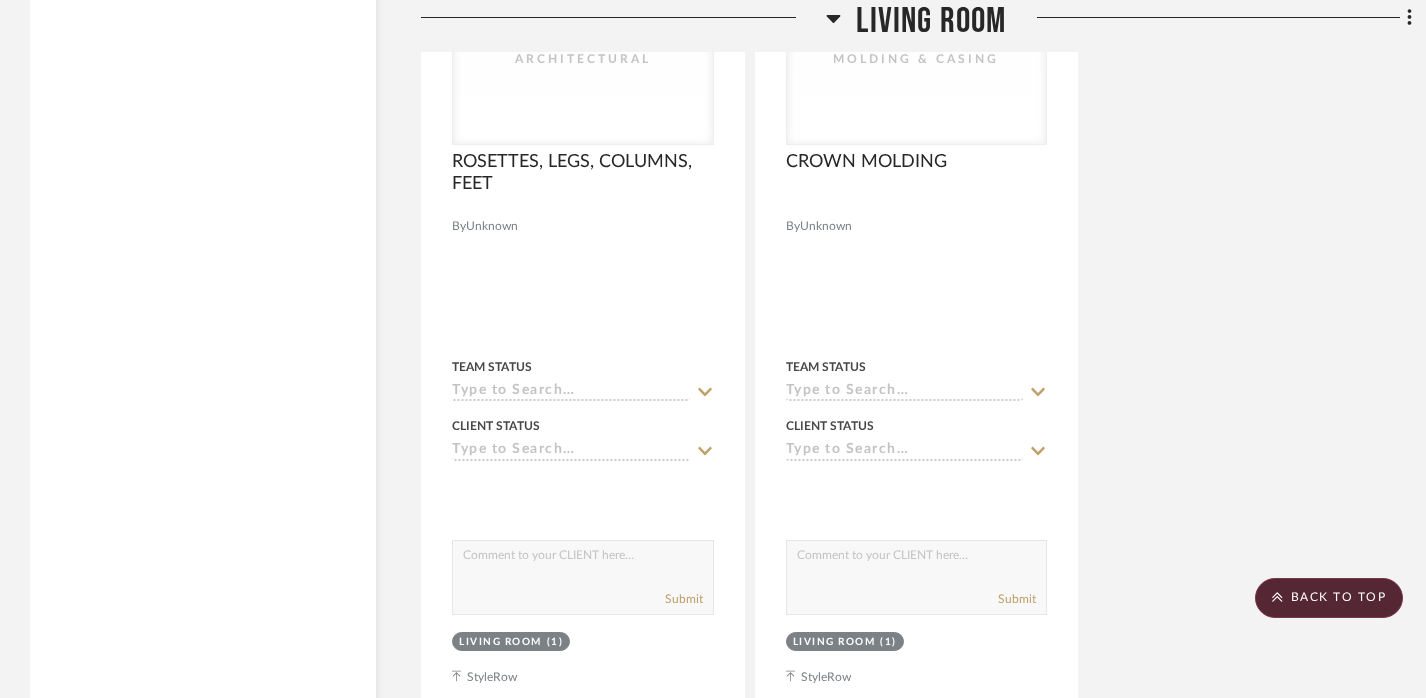 scroll, scrollTop: 48567, scrollLeft: 0, axis: vertical 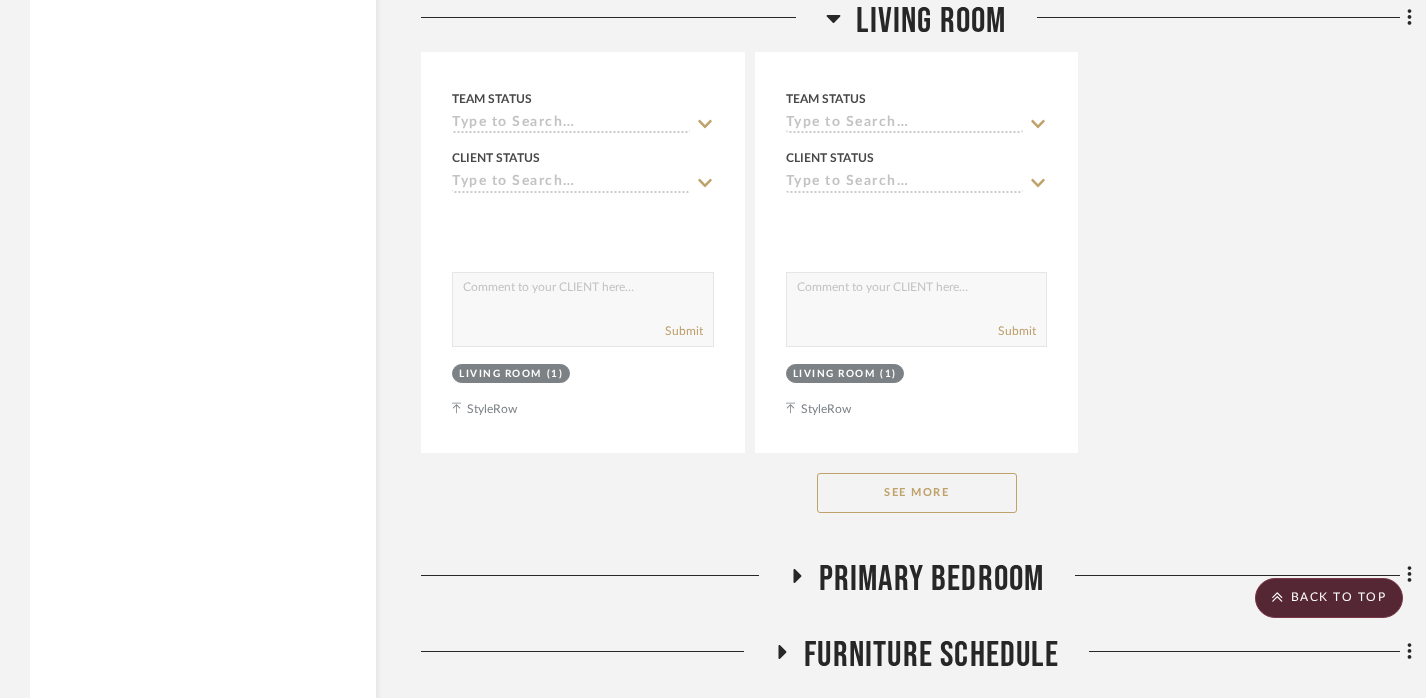 click on "See More" 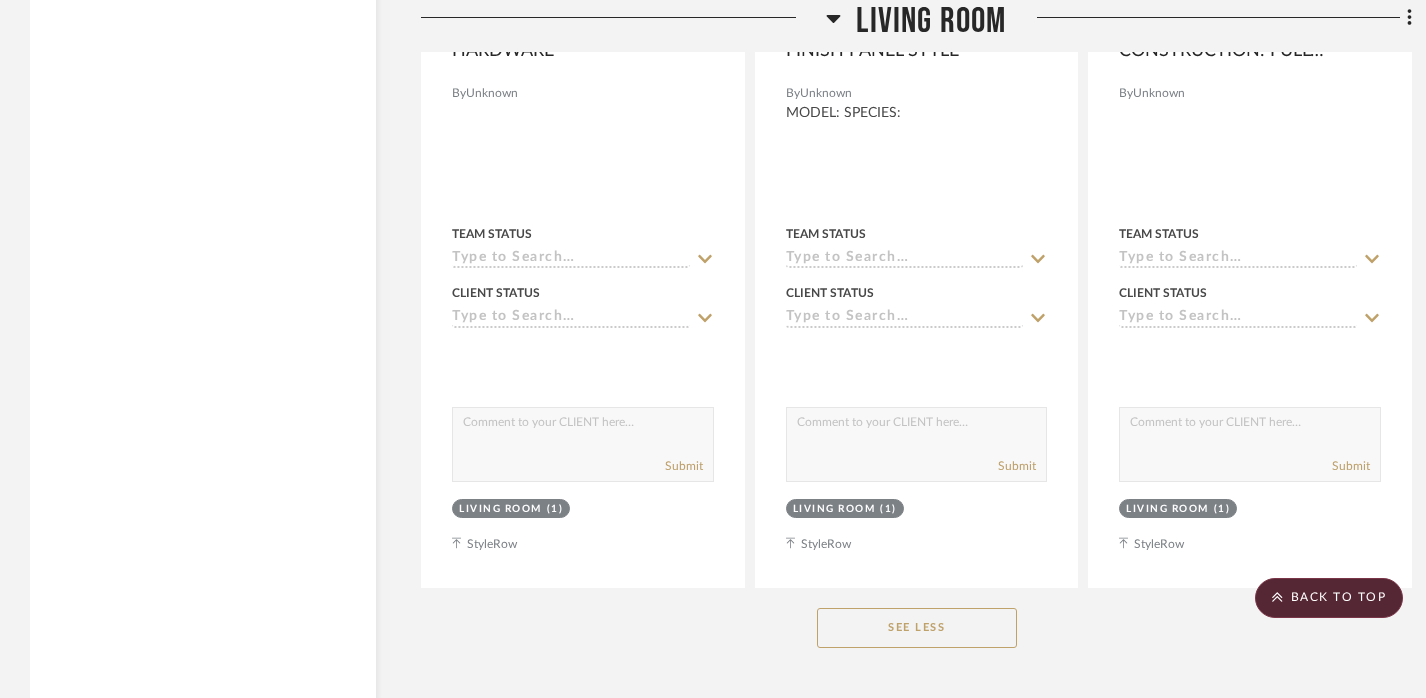 scroll, scrollTop: 50461, scrollLeft: 0, axis: vertical 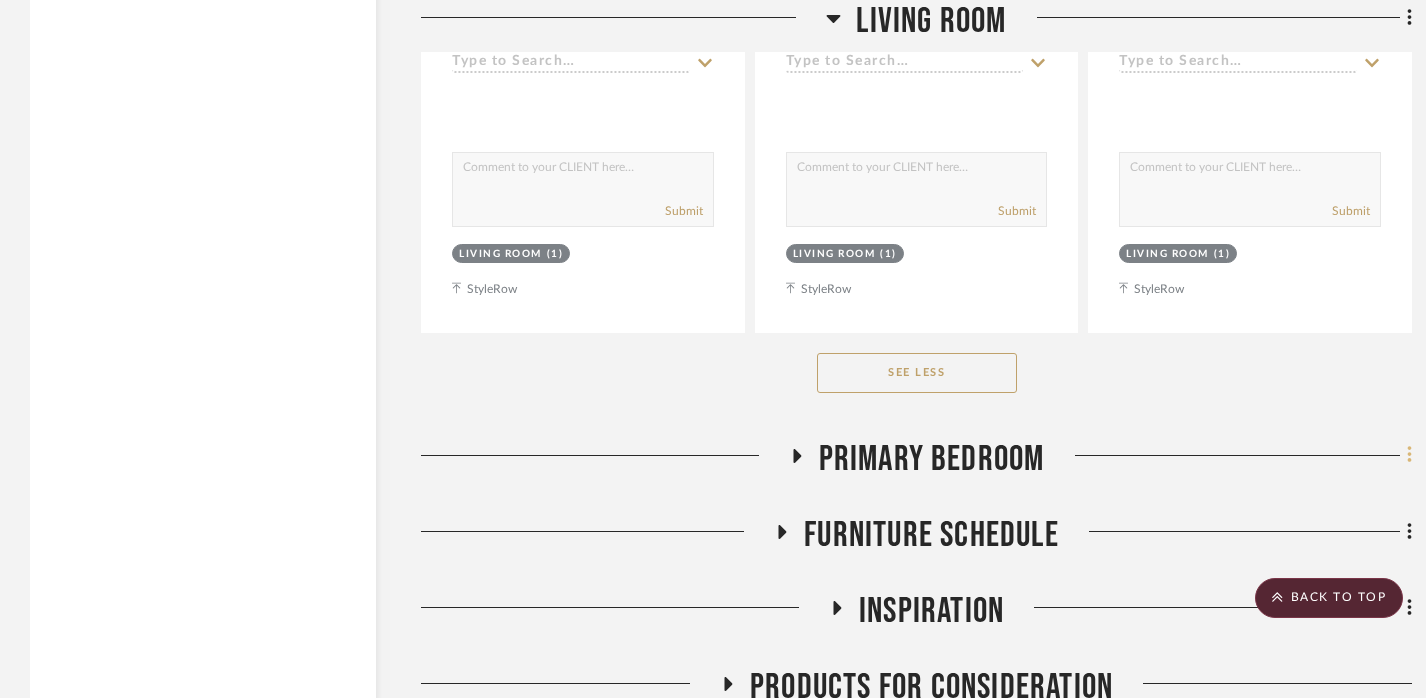 click 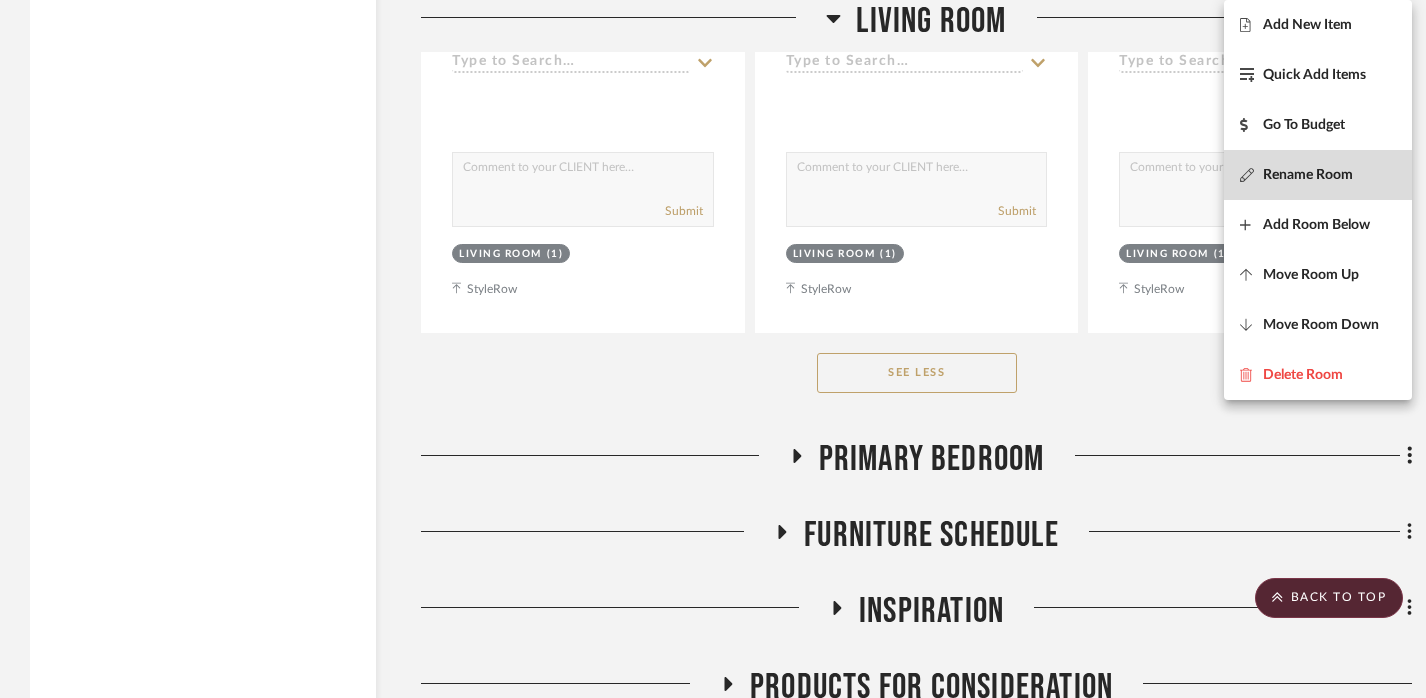 click on "Rename Room" at bounding box center [1308, 175] 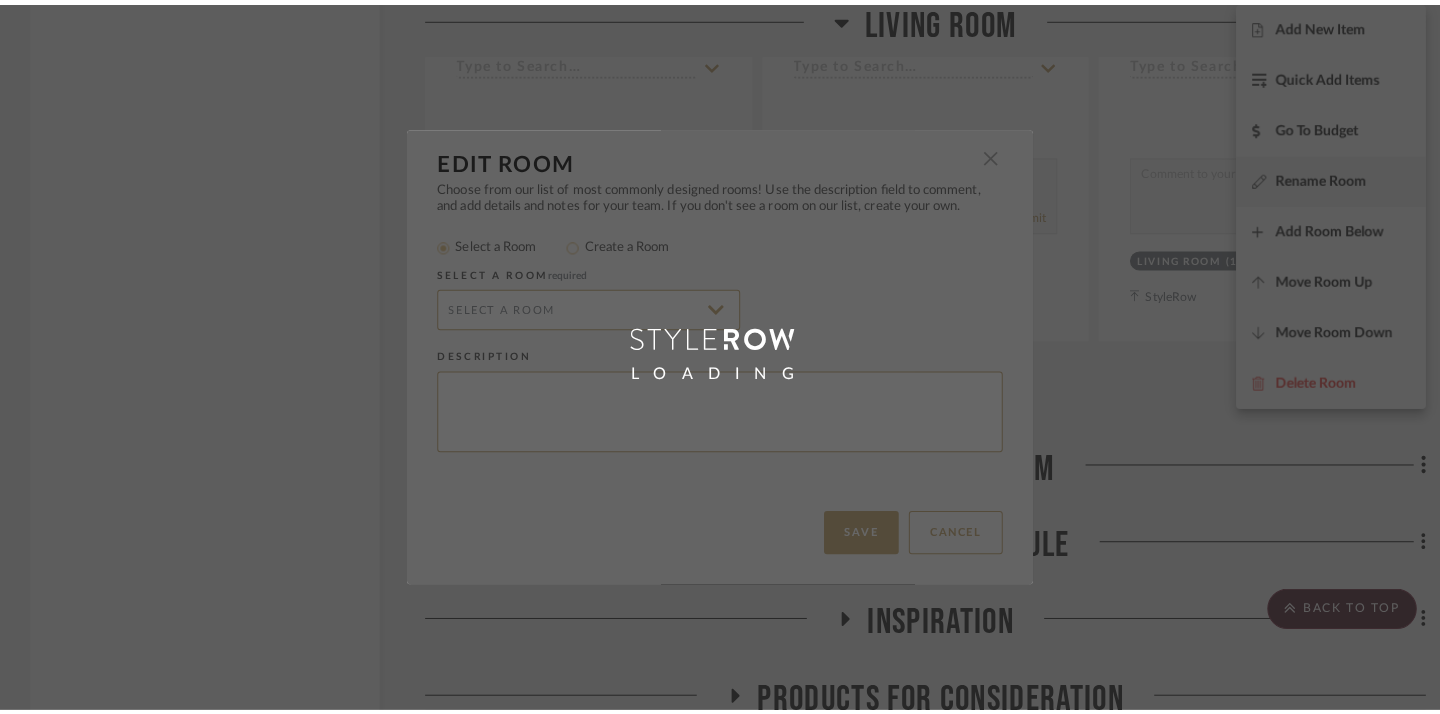 scroll, scrollTop: 0, scrollLeft: 0, axis: both 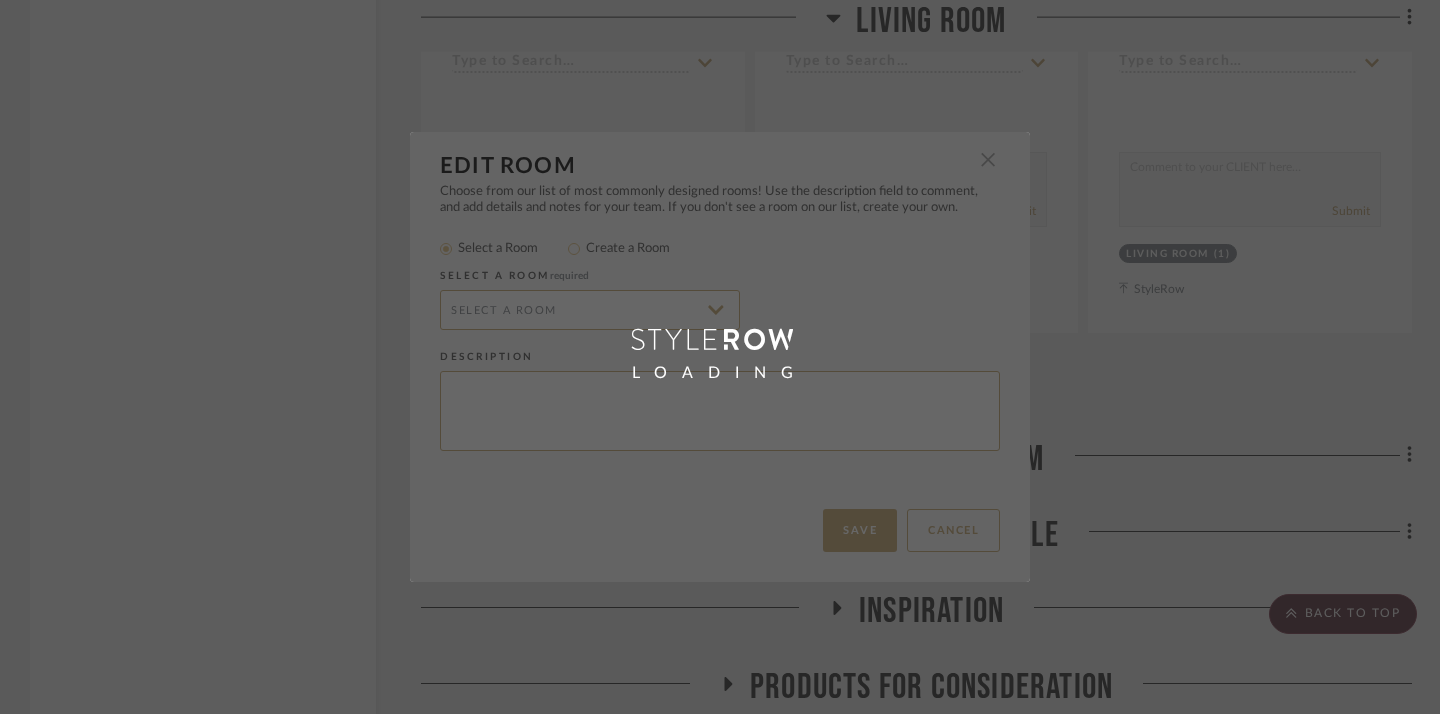 type on "Primary Bedroom" 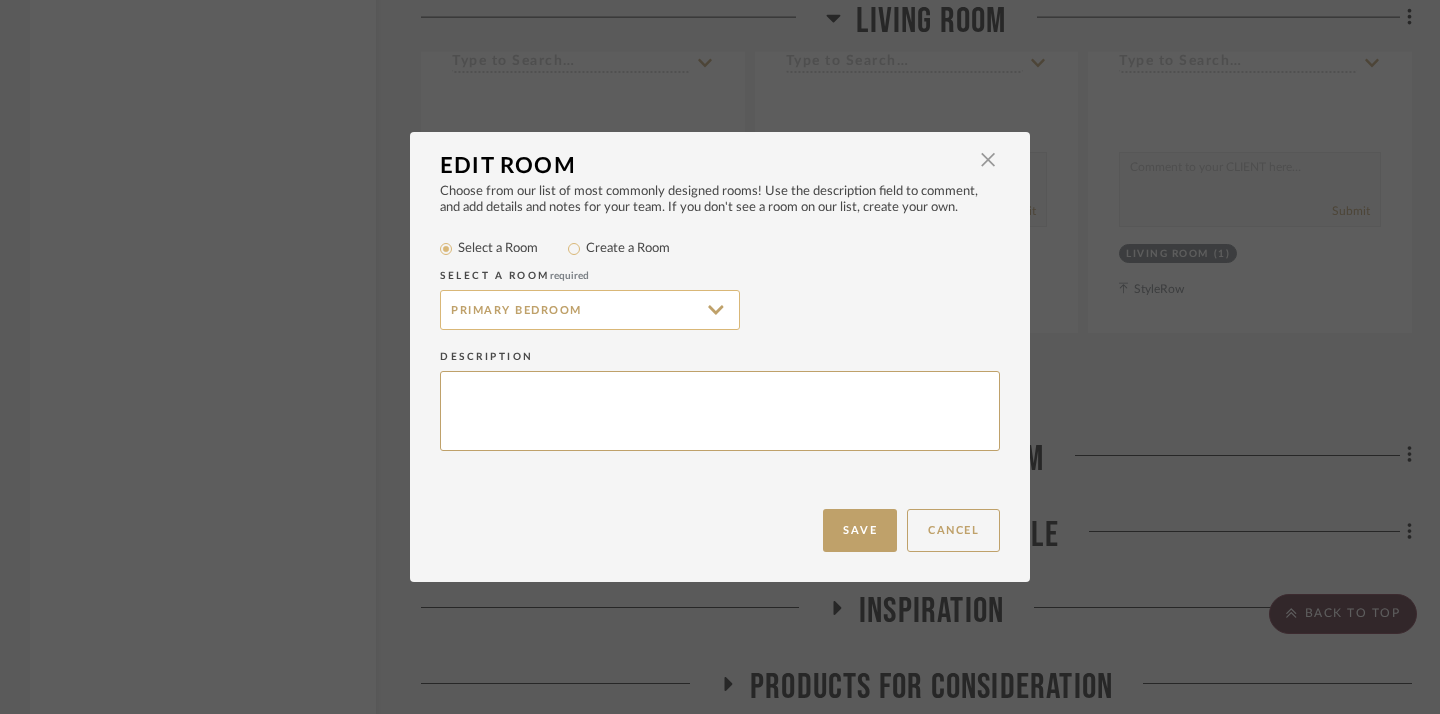 click on "Primary Bedroom" at bounding box center (590, 310) 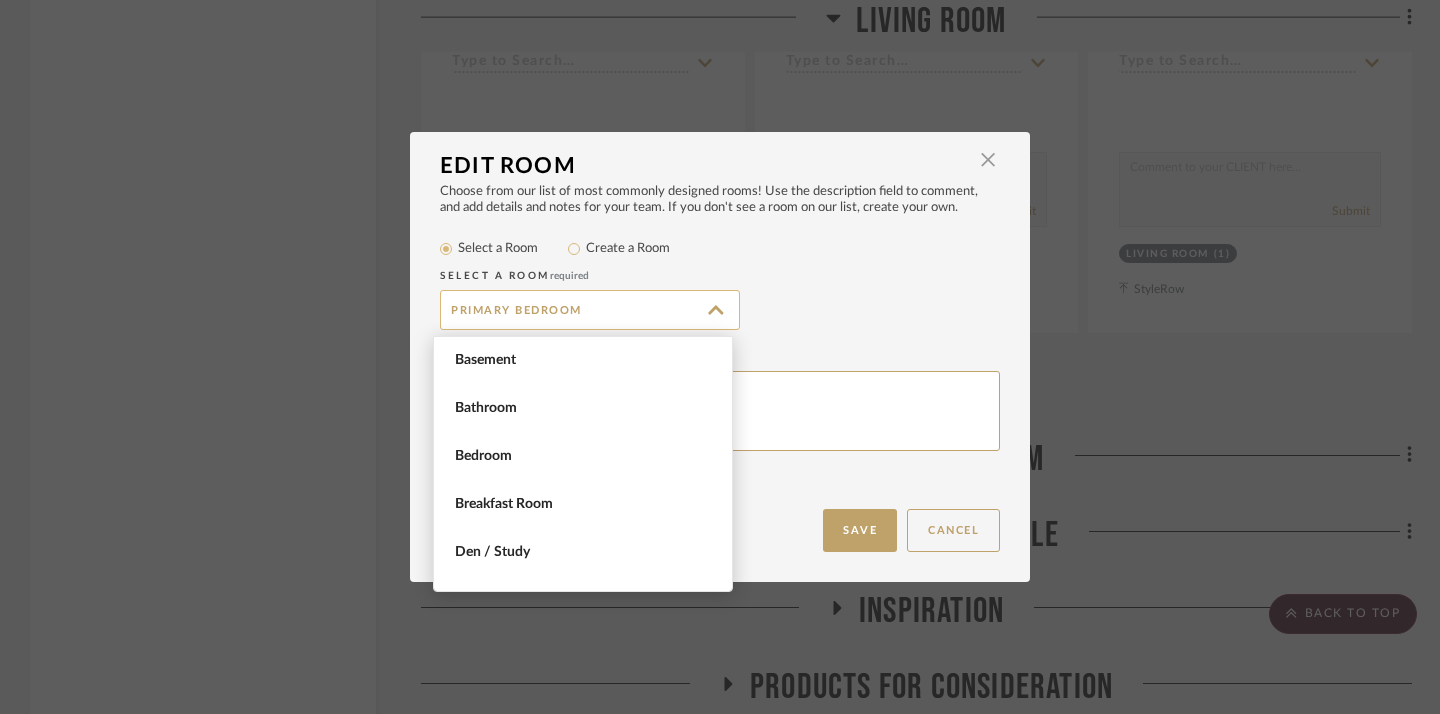 scroll, scrollTop: 1330, scrollLeft: 0, axis: vertical 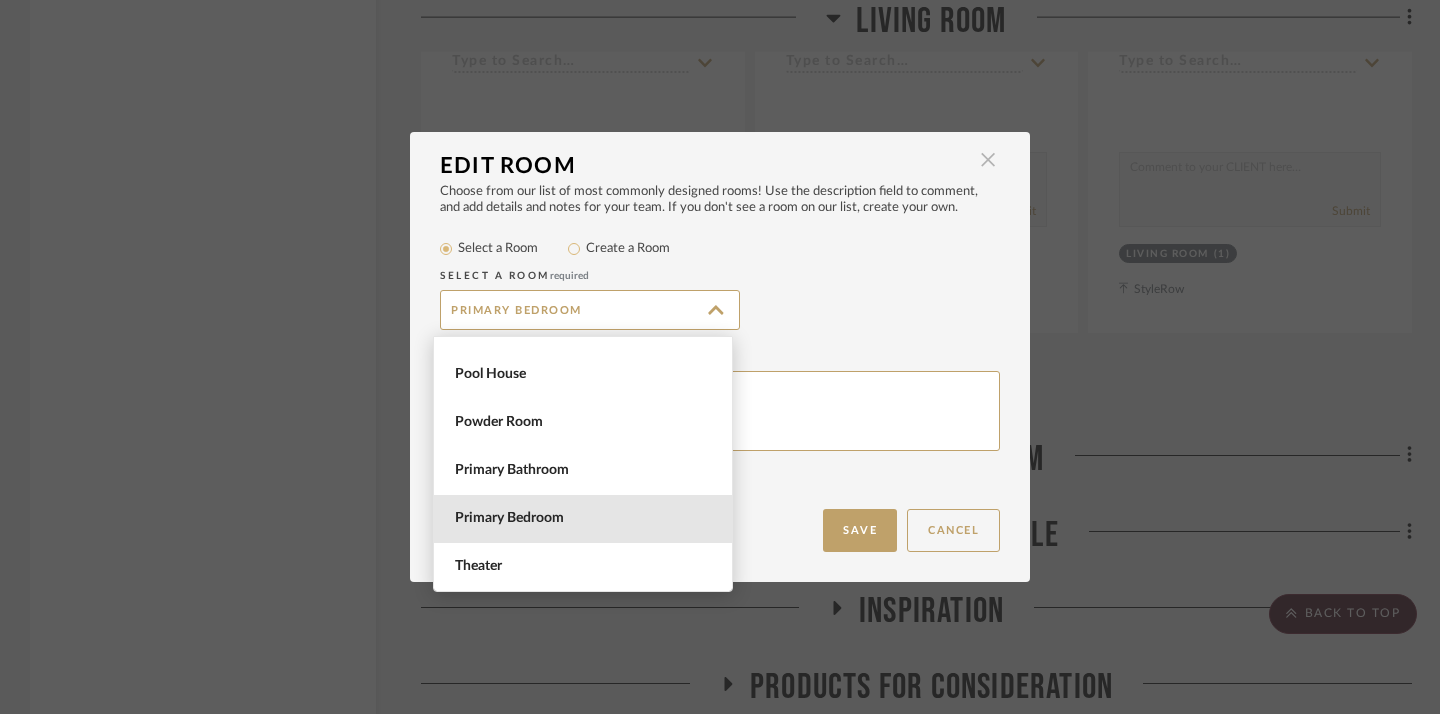 click at bounding box center [988, 160] 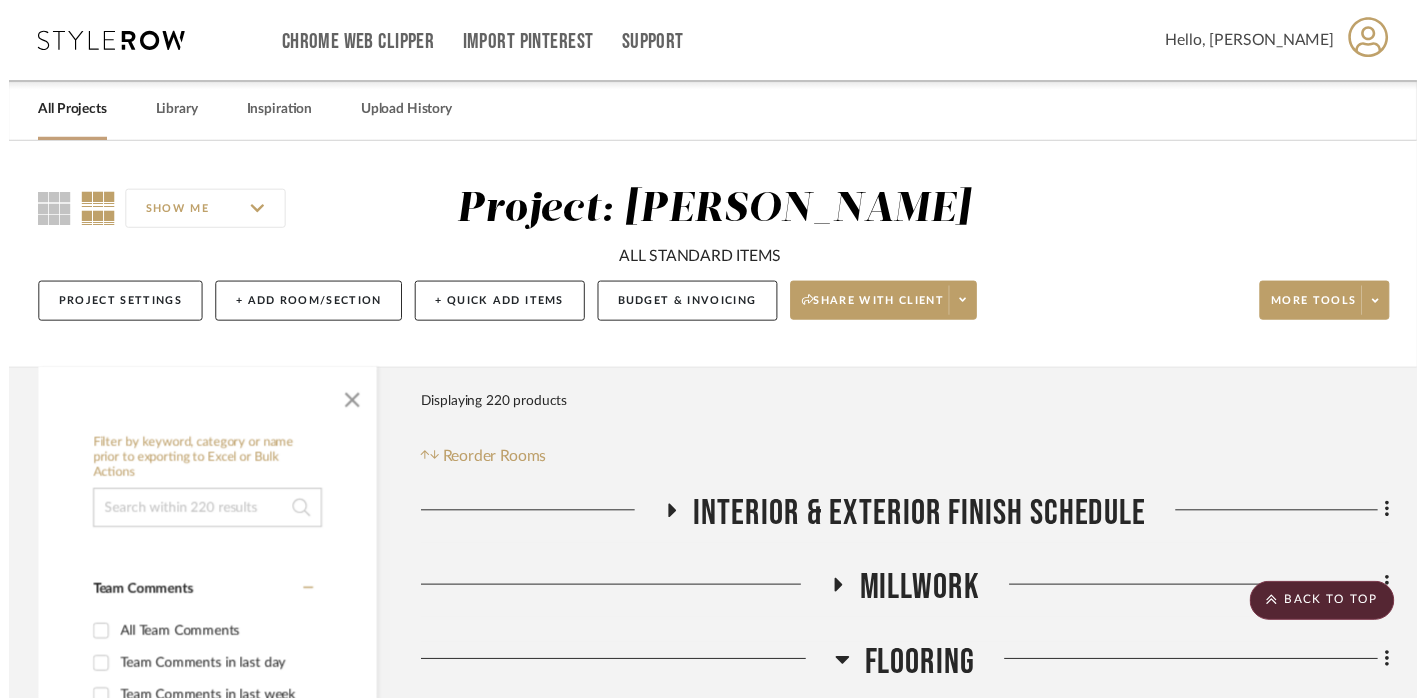 scroll, scrollTop: 50461, scrollLeft: 0, axis: vertical 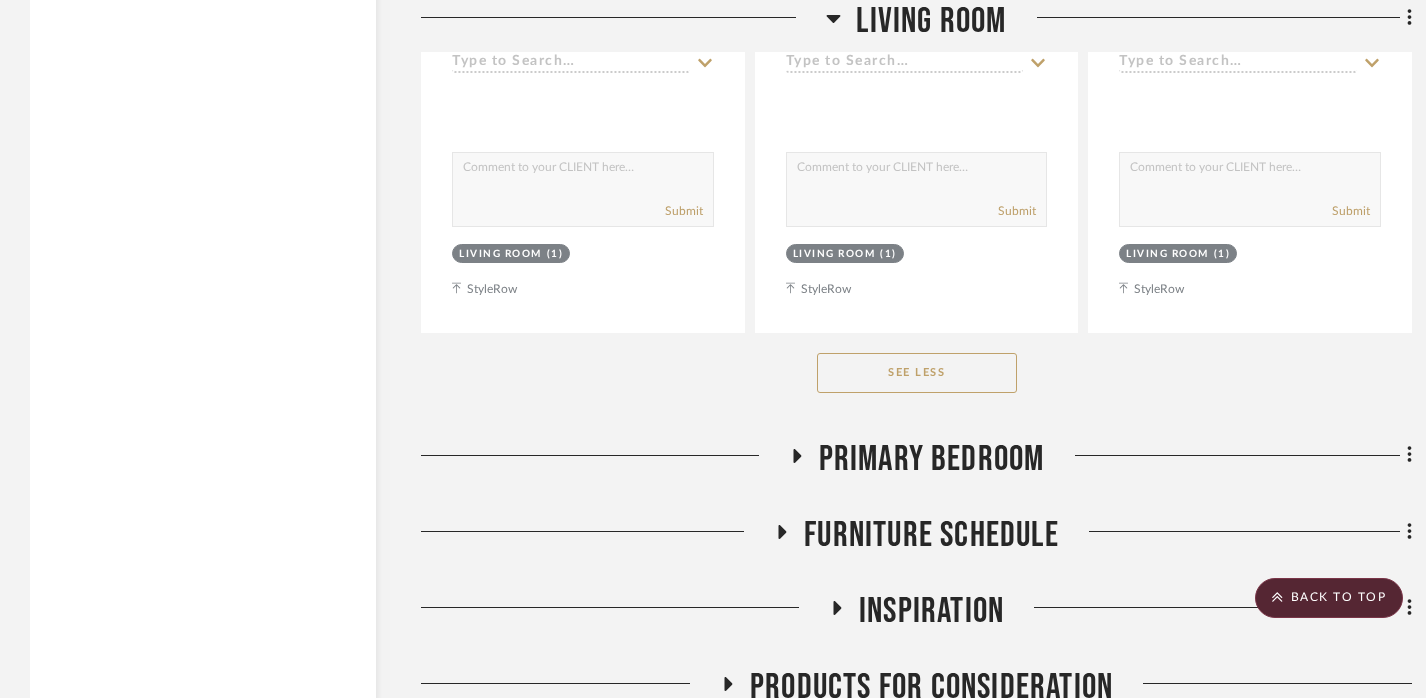 click on "Primary Bedroom" 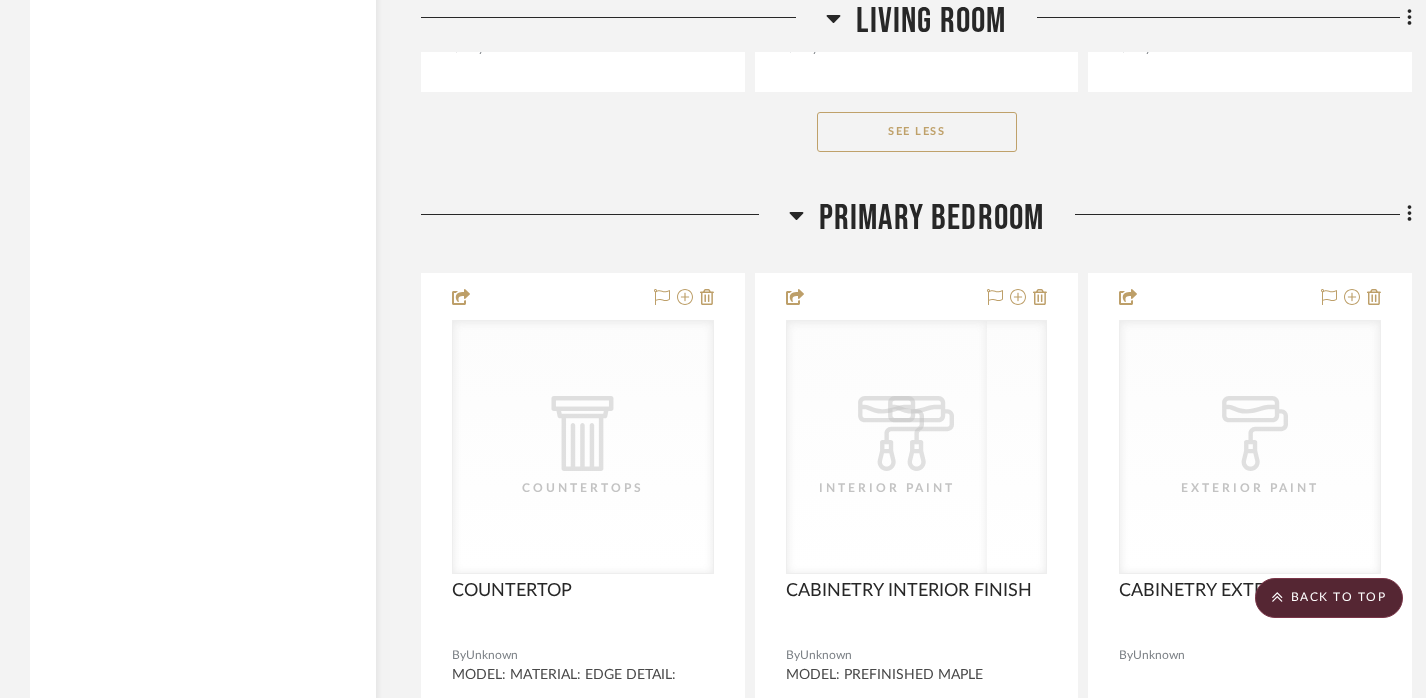 scroll, scrollTop: 50794, scrollLeft: 0, axis: vertical 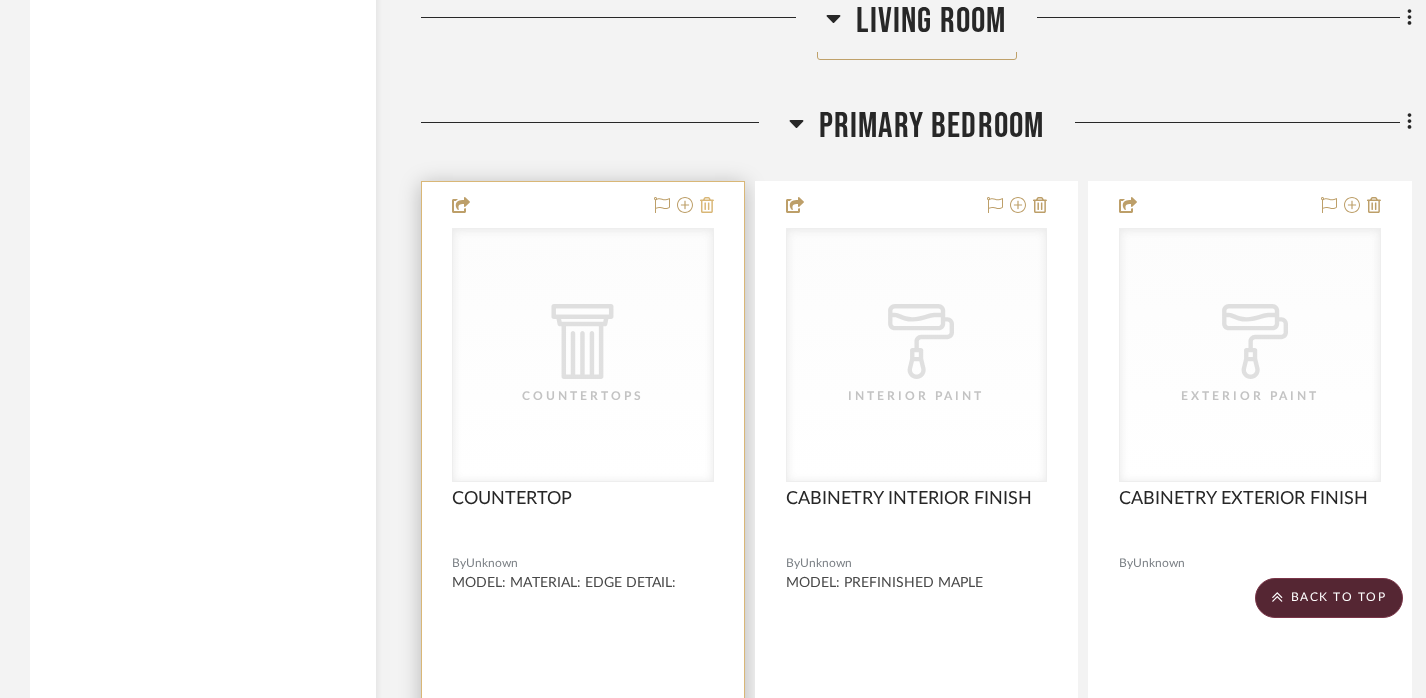 click 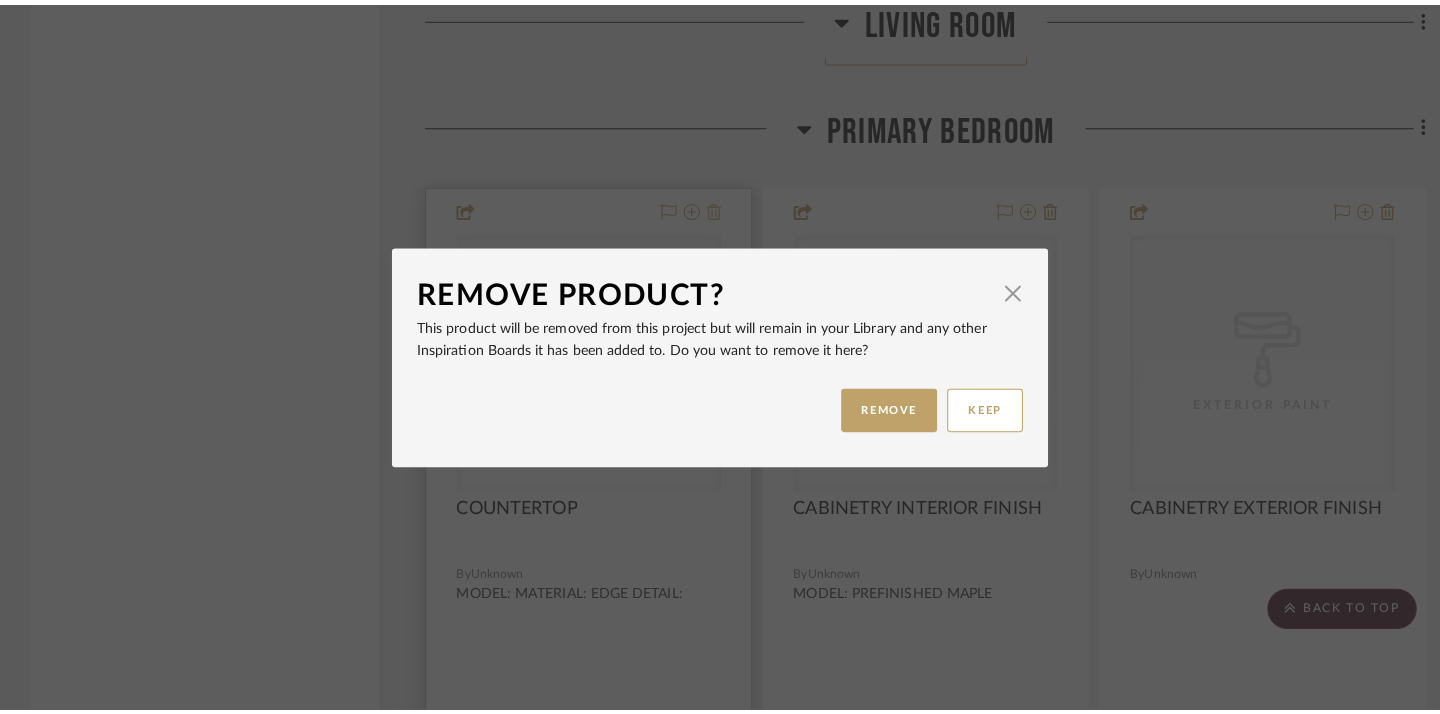 scroll, scrollTop: 0, scrollLeft: 0, axis: both 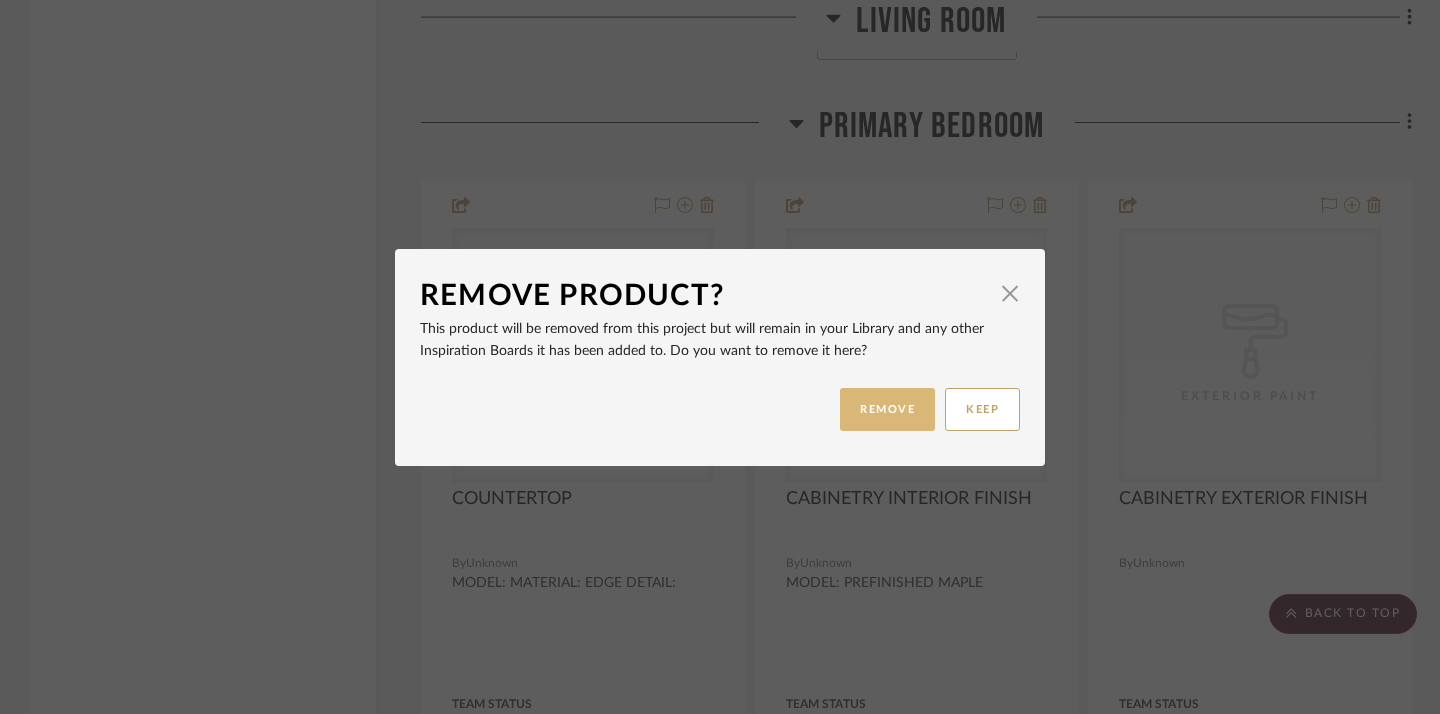 click on "REMOVE" at bounding box center (887, 409) 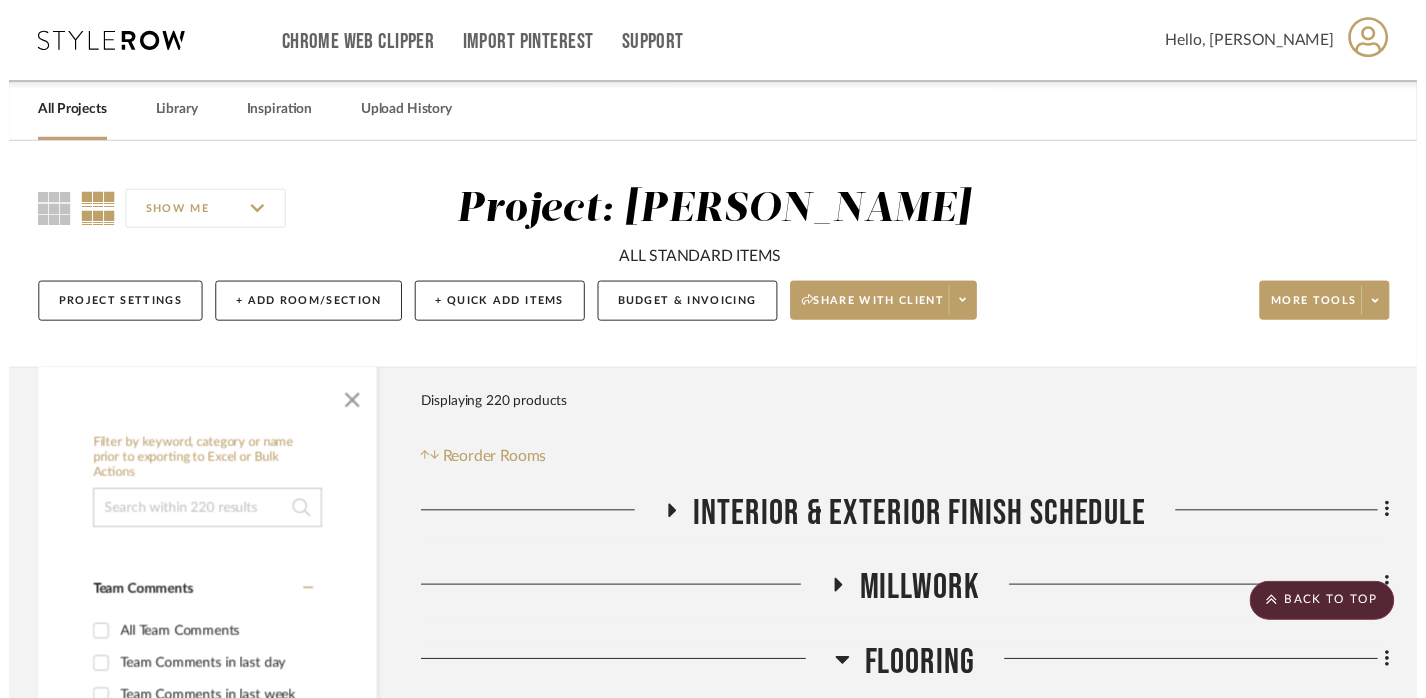 scroll, scrollTop: 50794, scrollLeft: 0, axis: vertical 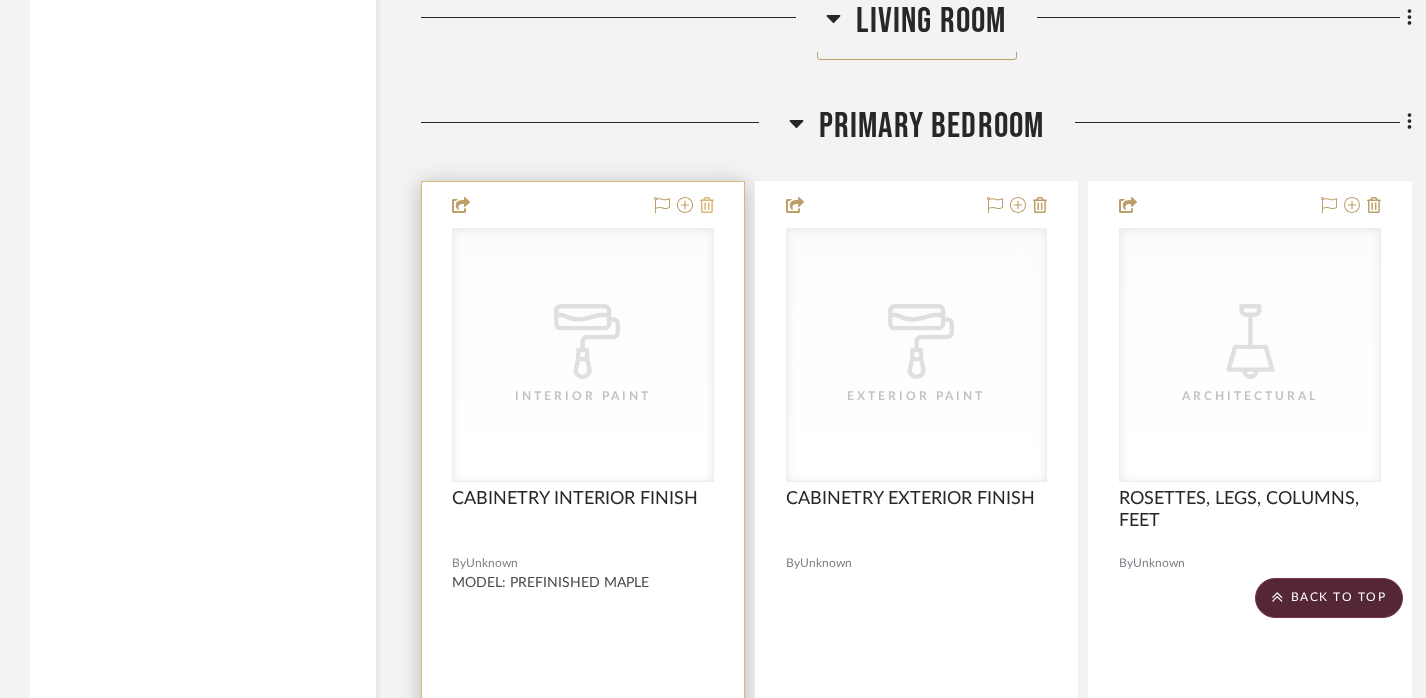 click 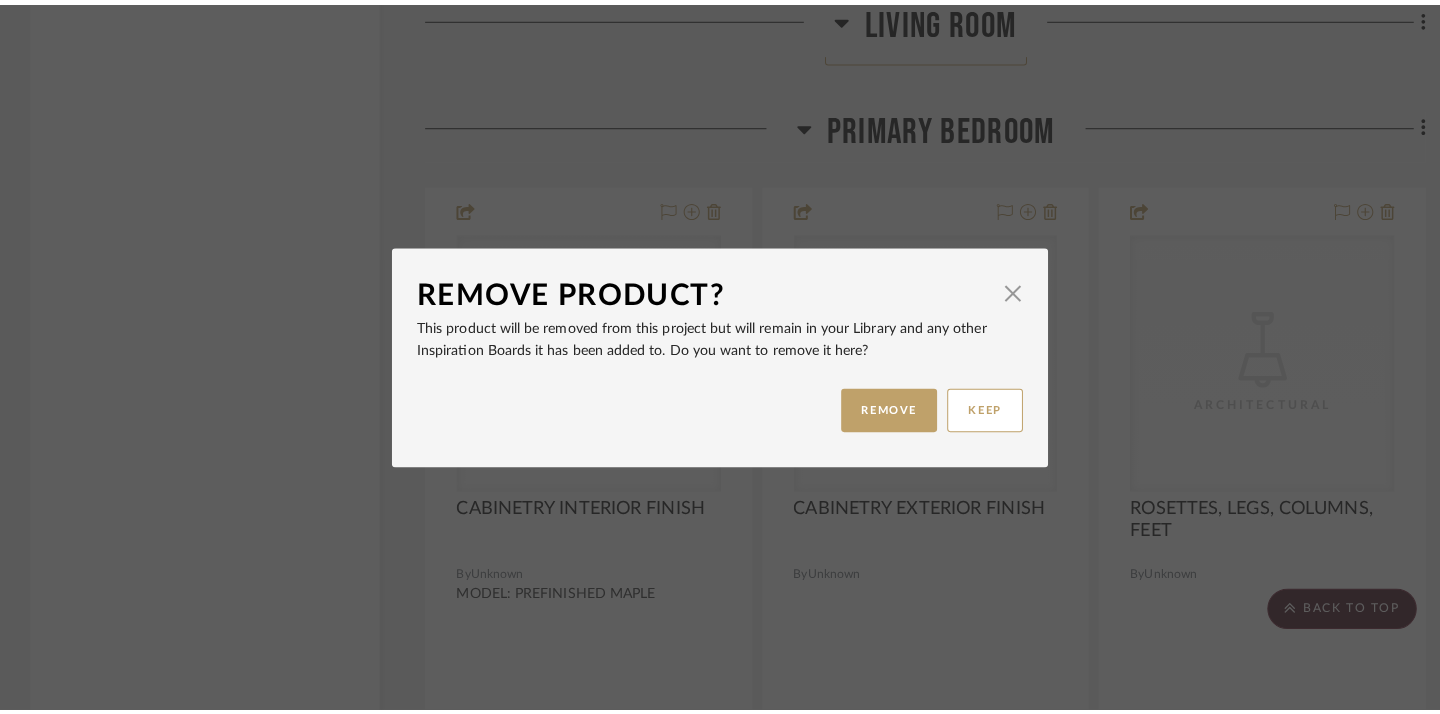 scroll, scrollTop: 0, scrollLeft: 0, axis: both 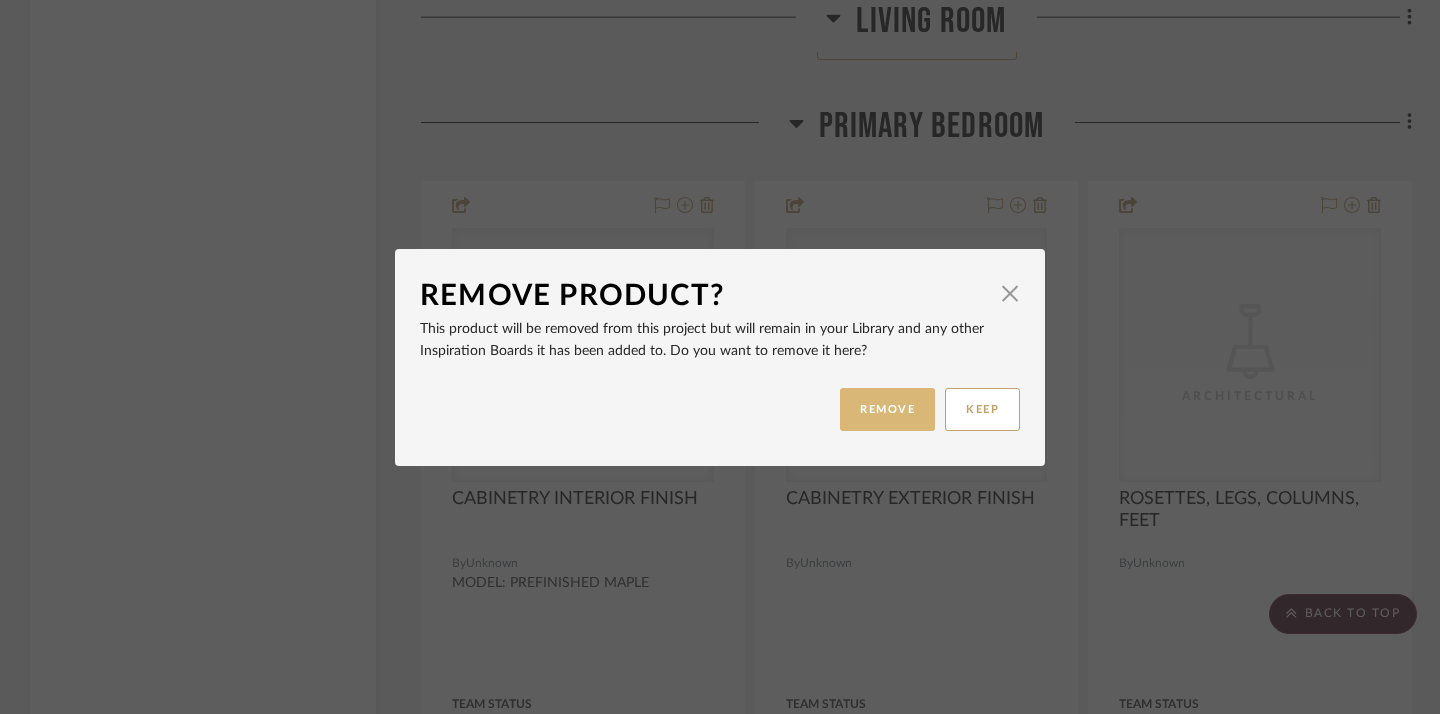 click on "REMOVE" at bounding box center [887, 409] 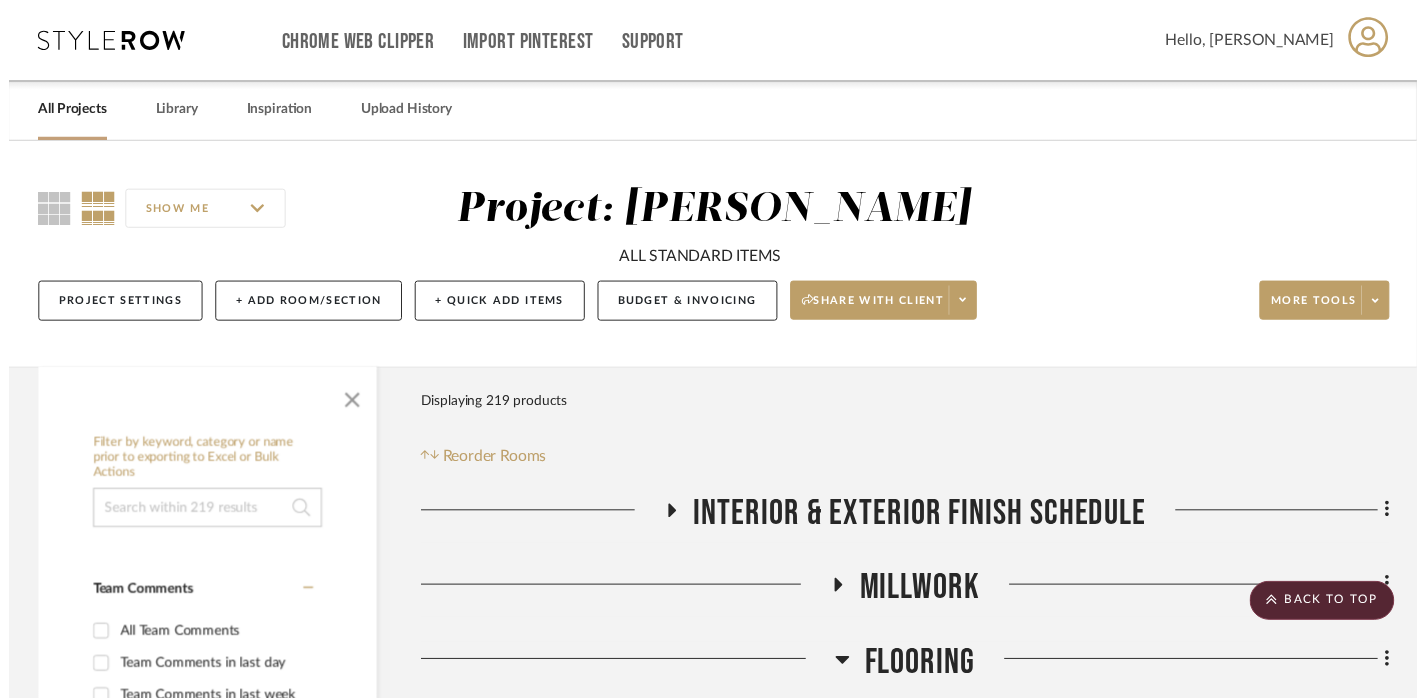 scroll, scrollTop: 50794, scrollLeft: 0, axis: vertical 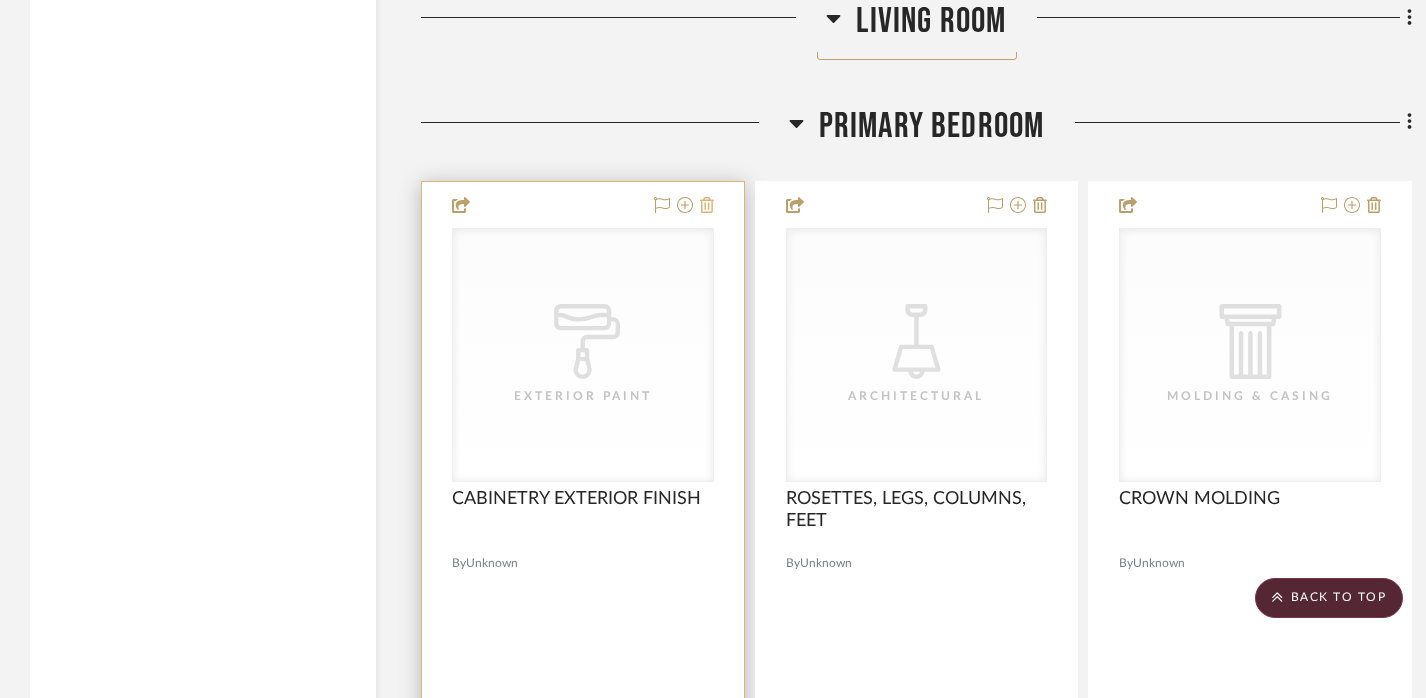 click 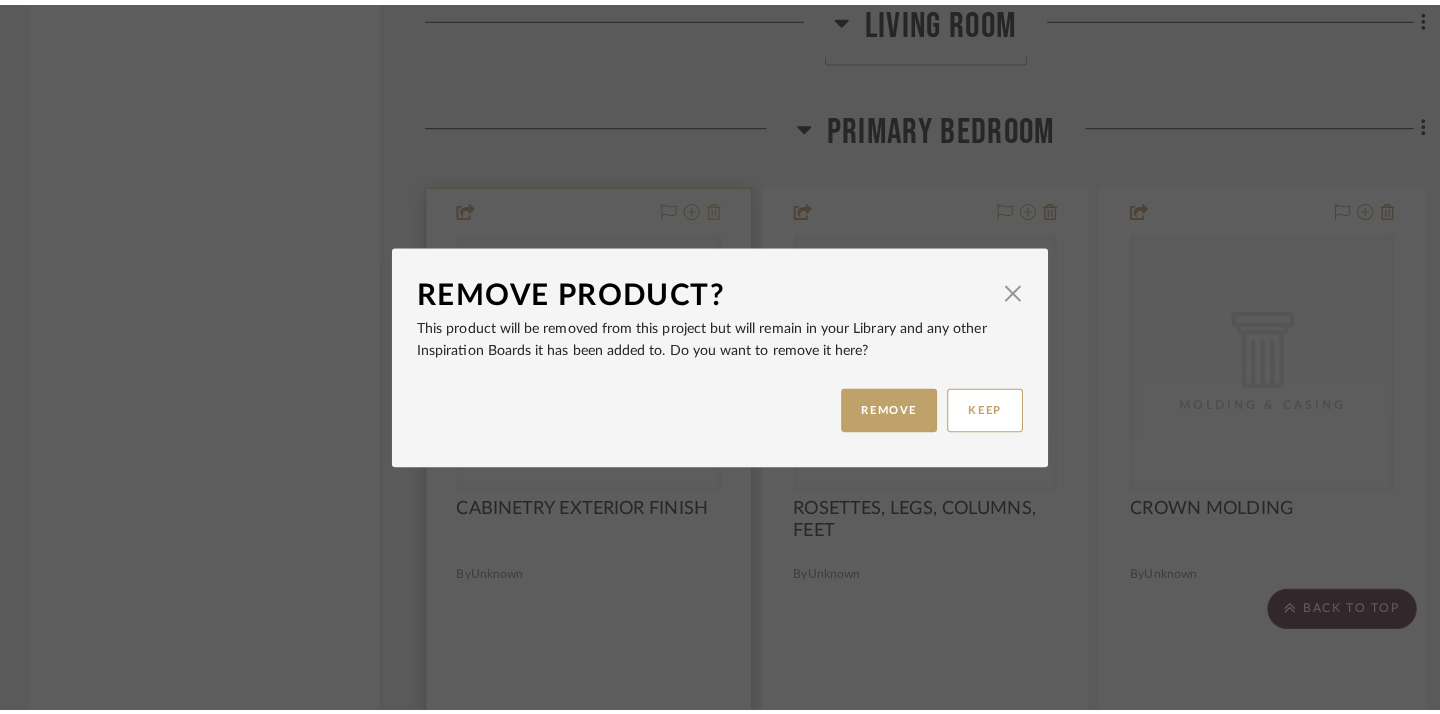 scroll, scrollTop: 0, scrollLeft: 0, axis: both 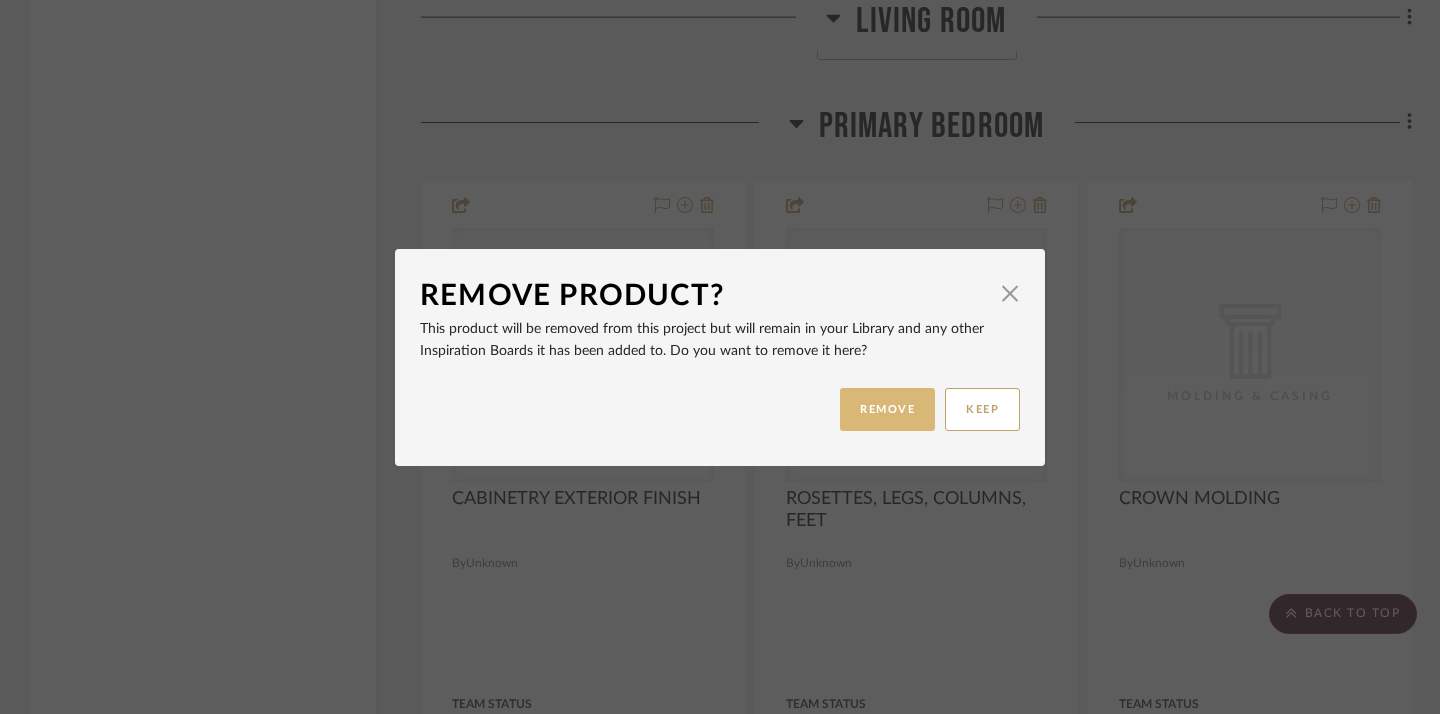 click on "REMOVE" at bounding box center [887, 409] 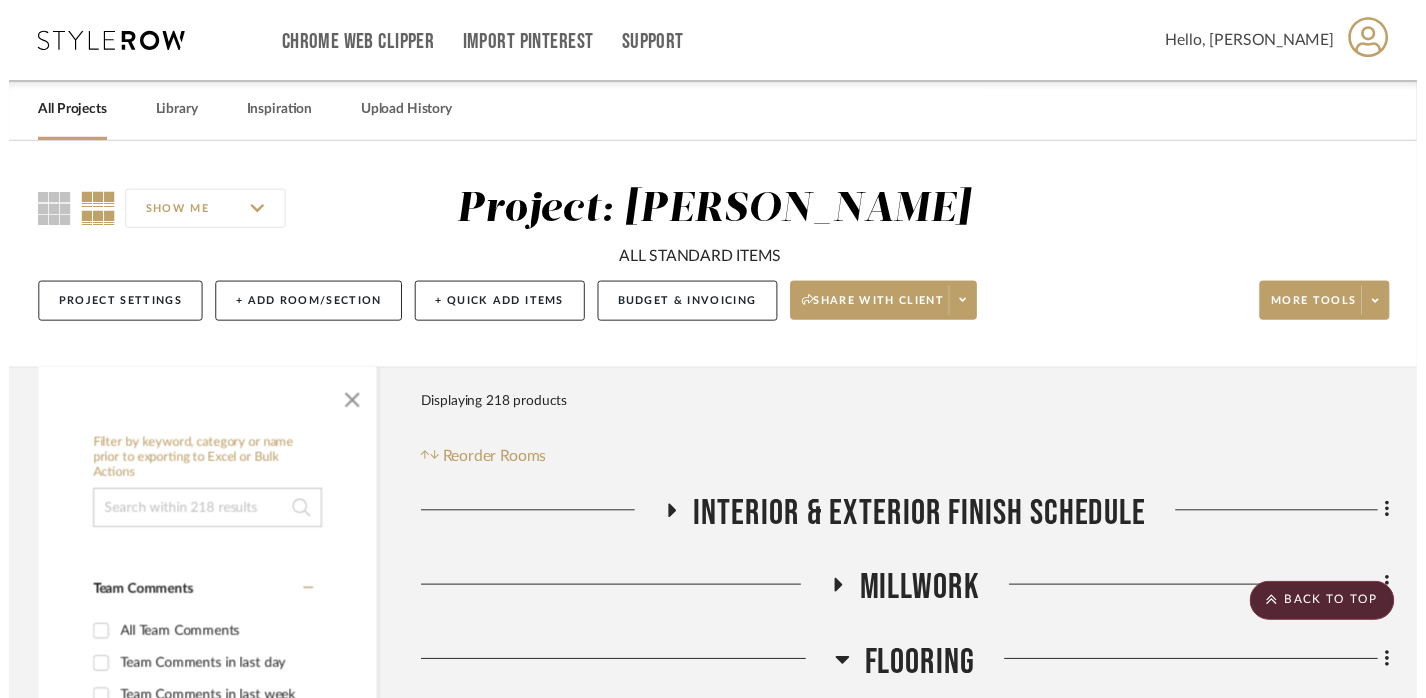 scroll, scrollTop: 50794, scrollLeft: 0, axis: vertical 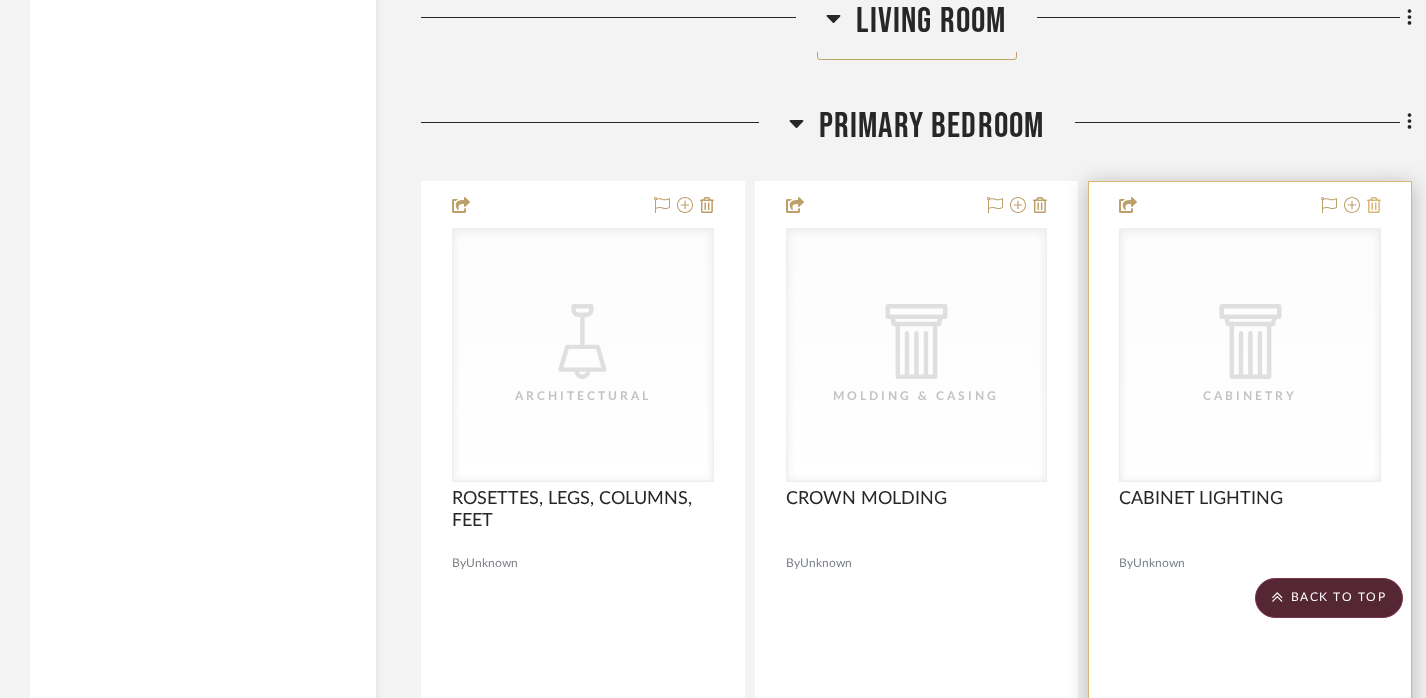 click 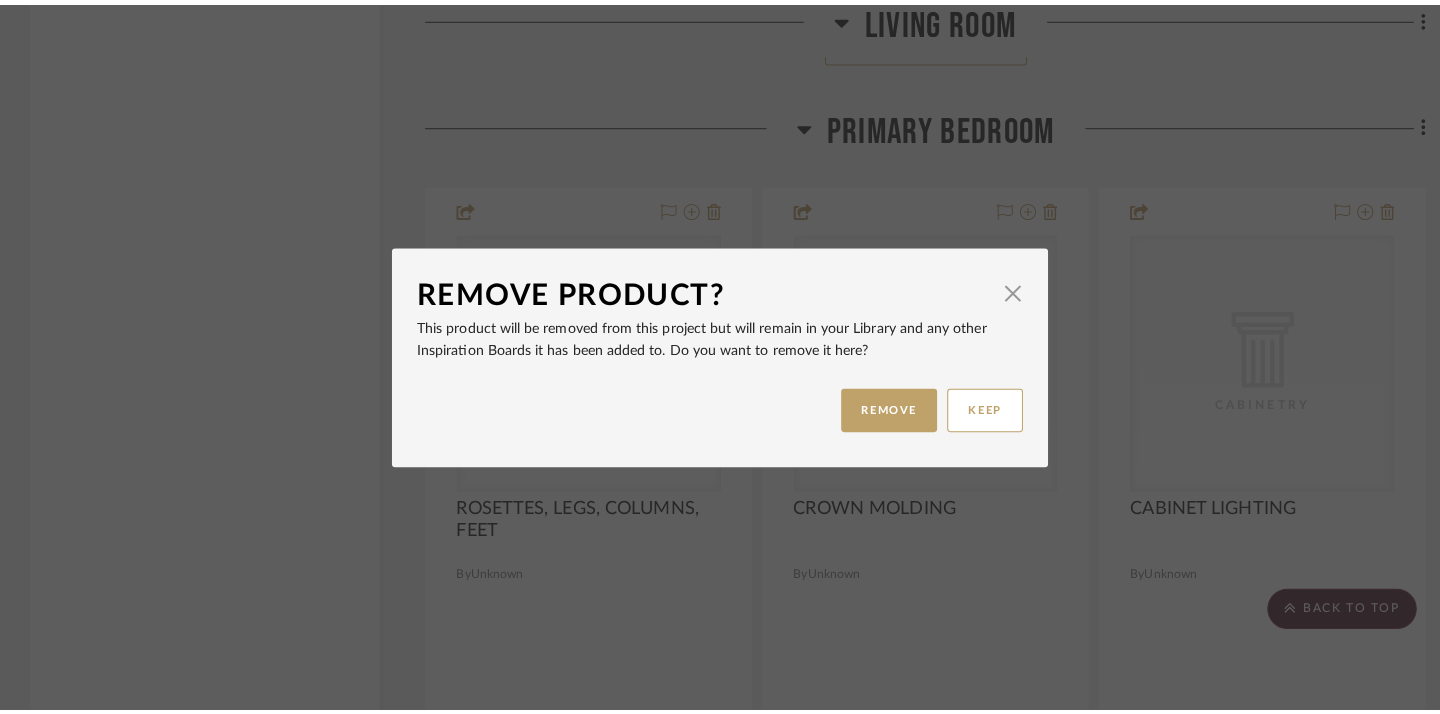 scroll, scrollTop: 0, scrollLeft: 0, axis: both 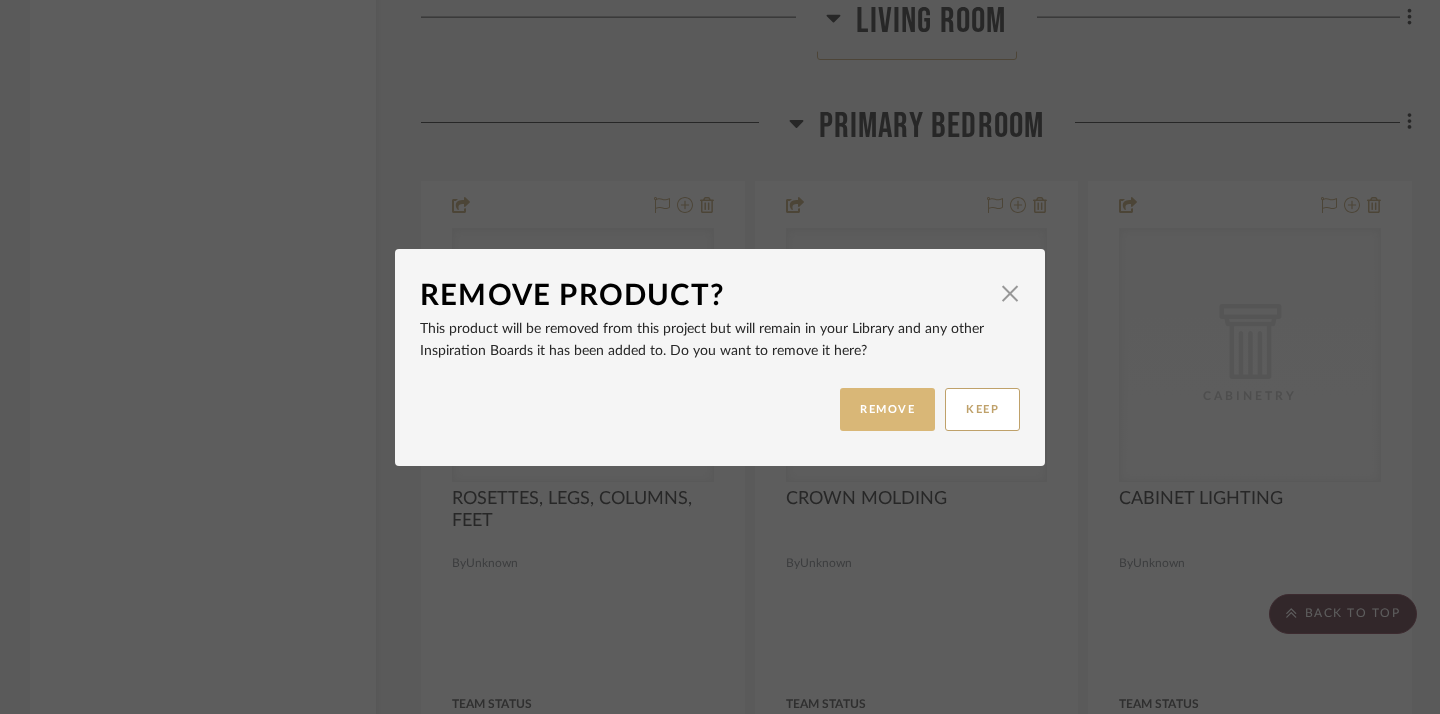 click on "REMOVE" at bounding box center [887, 409] 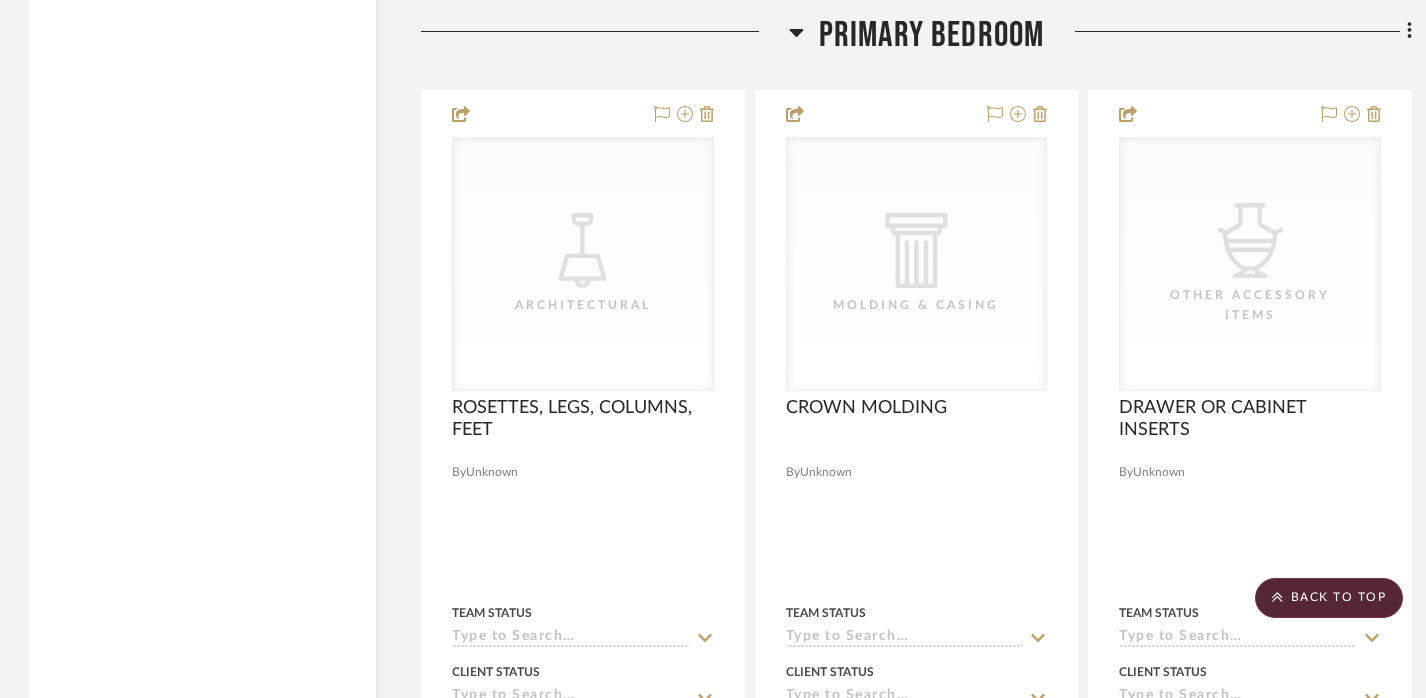 scroll, scrollTop: 50887, scrollLeft: 0, axis: vertical 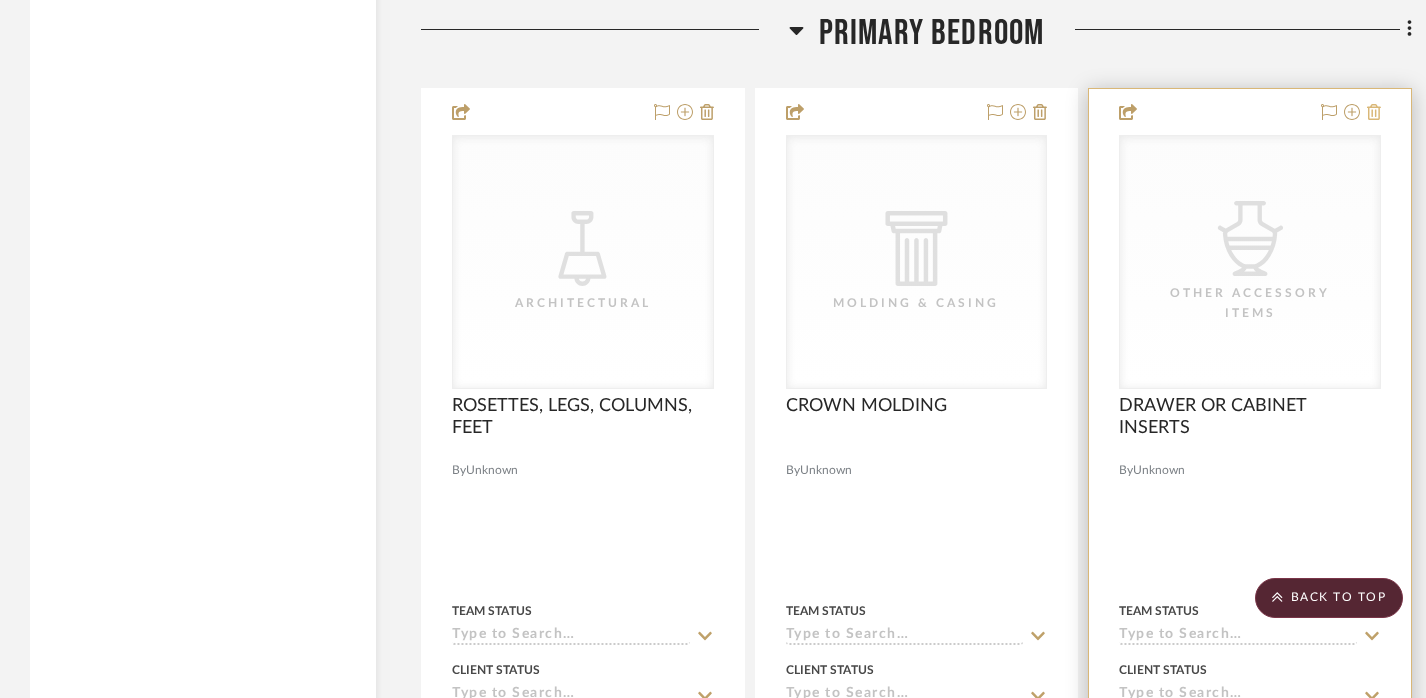 click 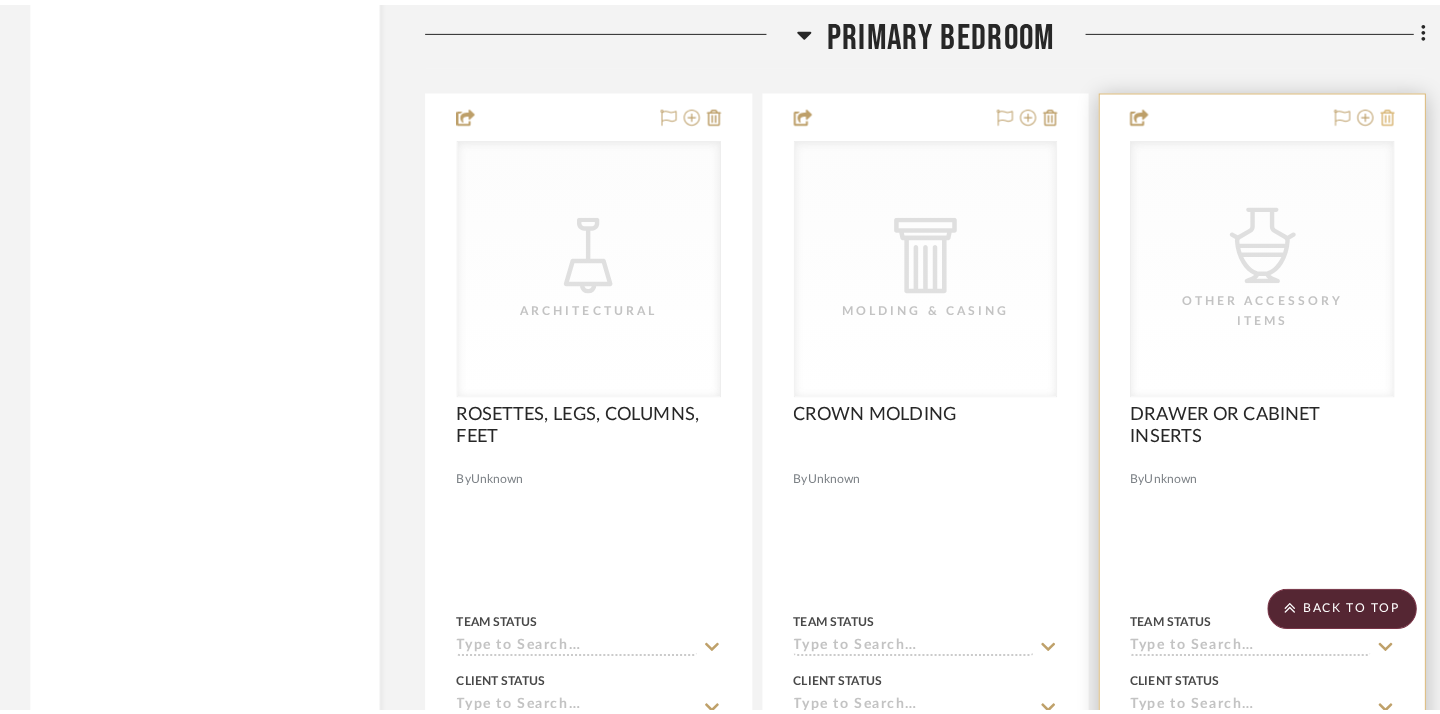 scroll, scrollTop: 0, scrollLeft: 0, axis: both 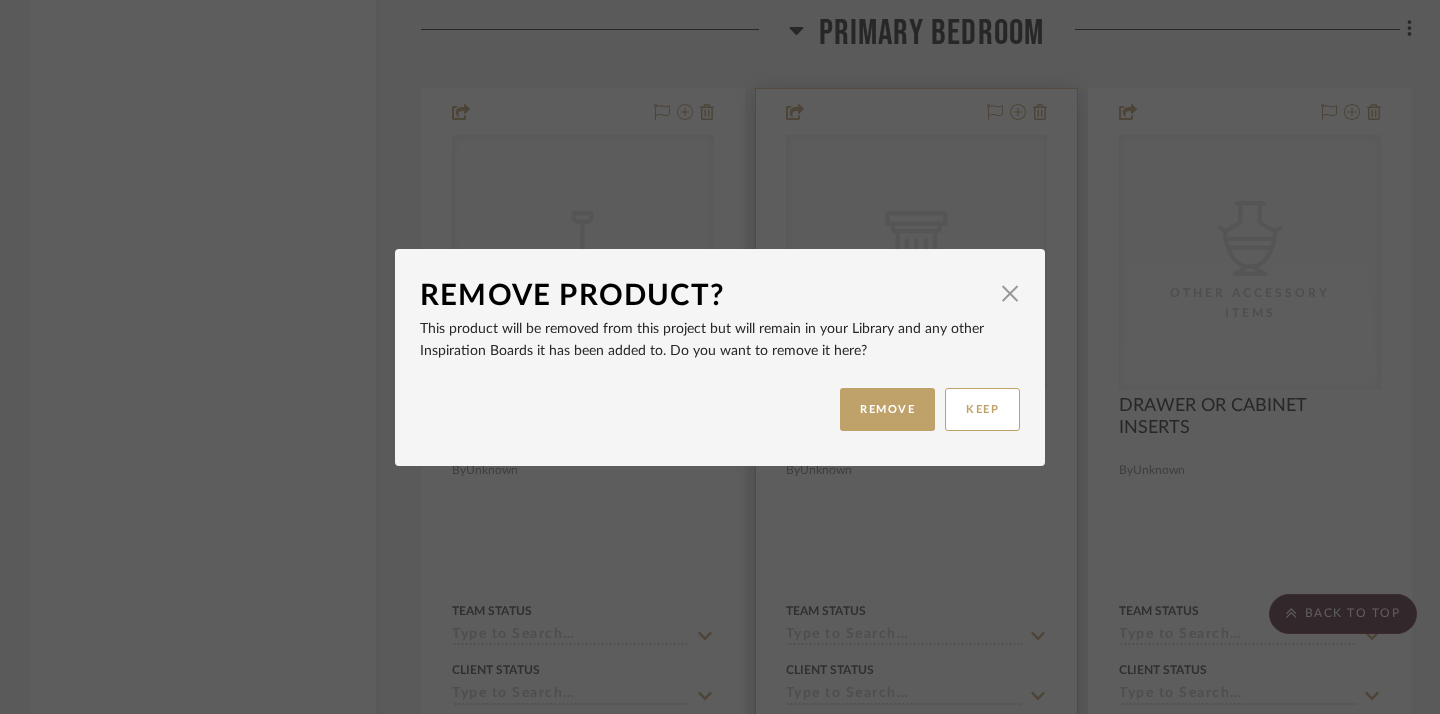click on "REMOVE" at bounding box center (887, 409) 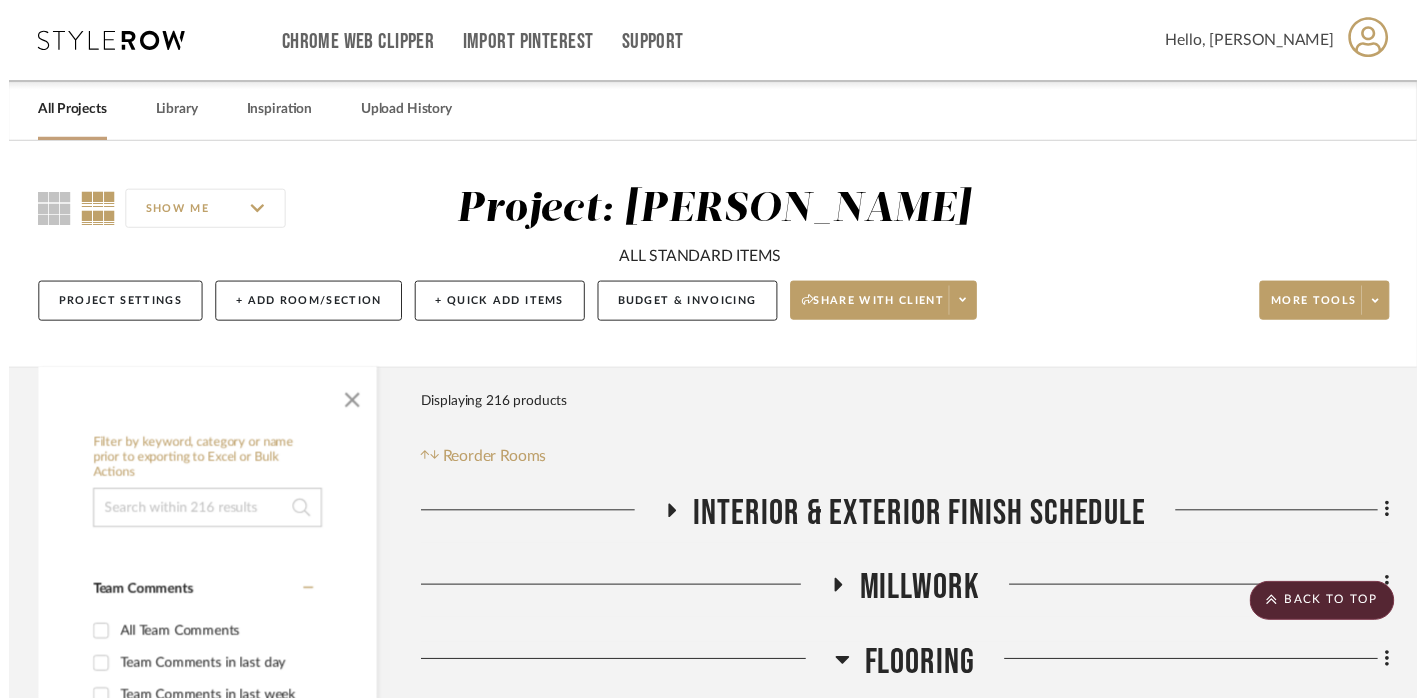 scroll, scrollTop: 50887, scrollLeft: 0, axis: vertical 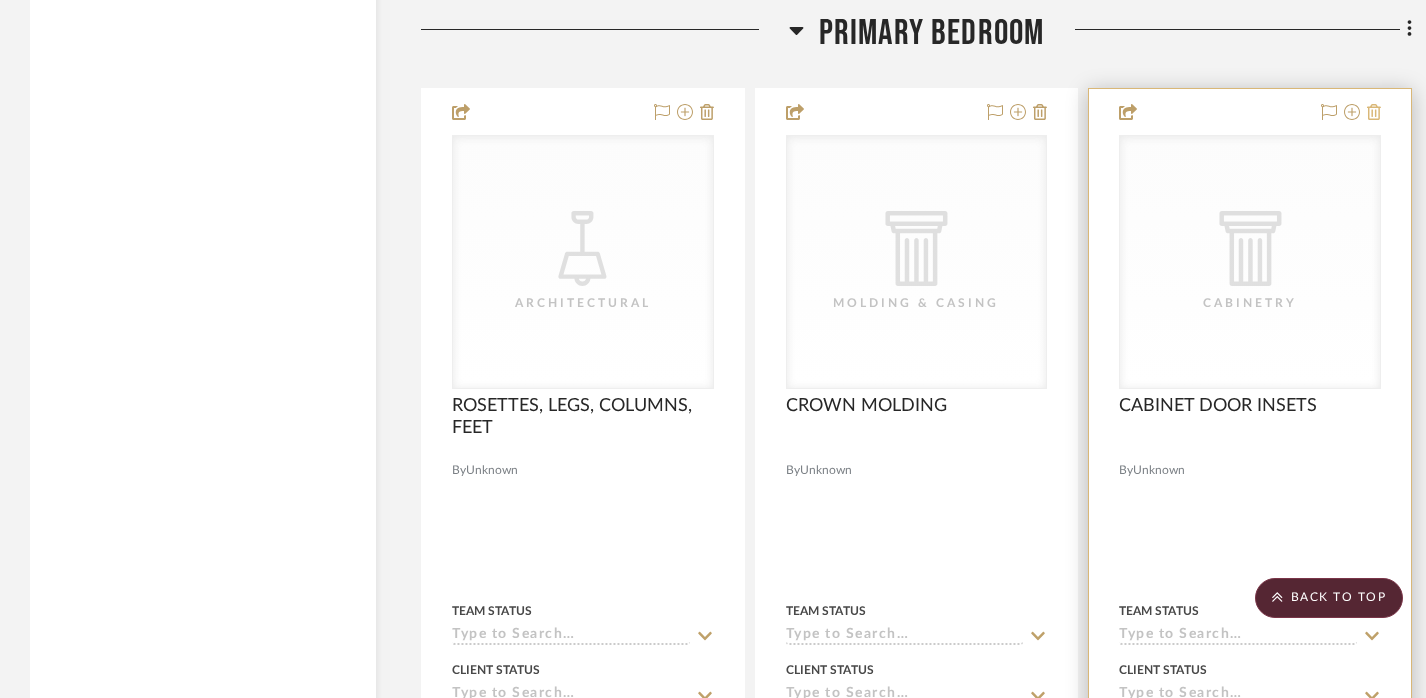 click 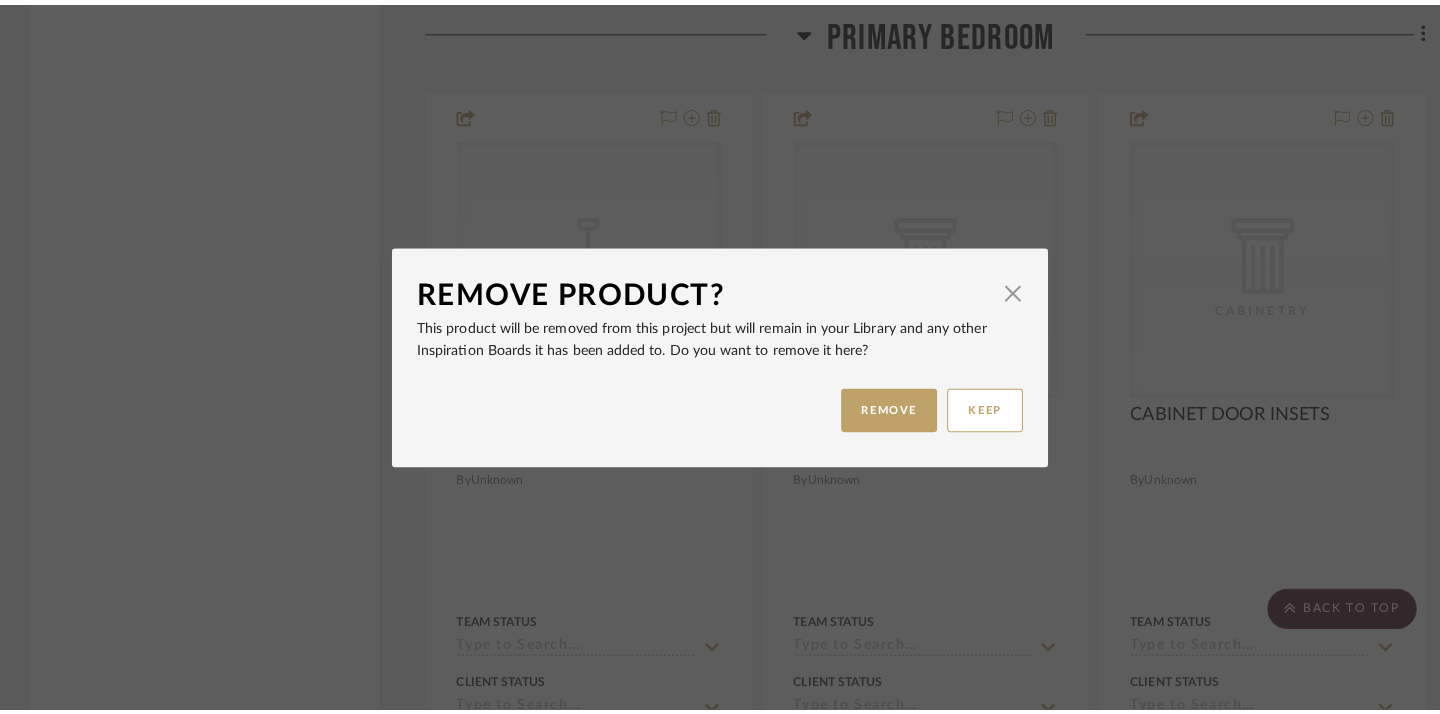 scroll, scrollTop: 0, scrollLeft: 0, axis: both 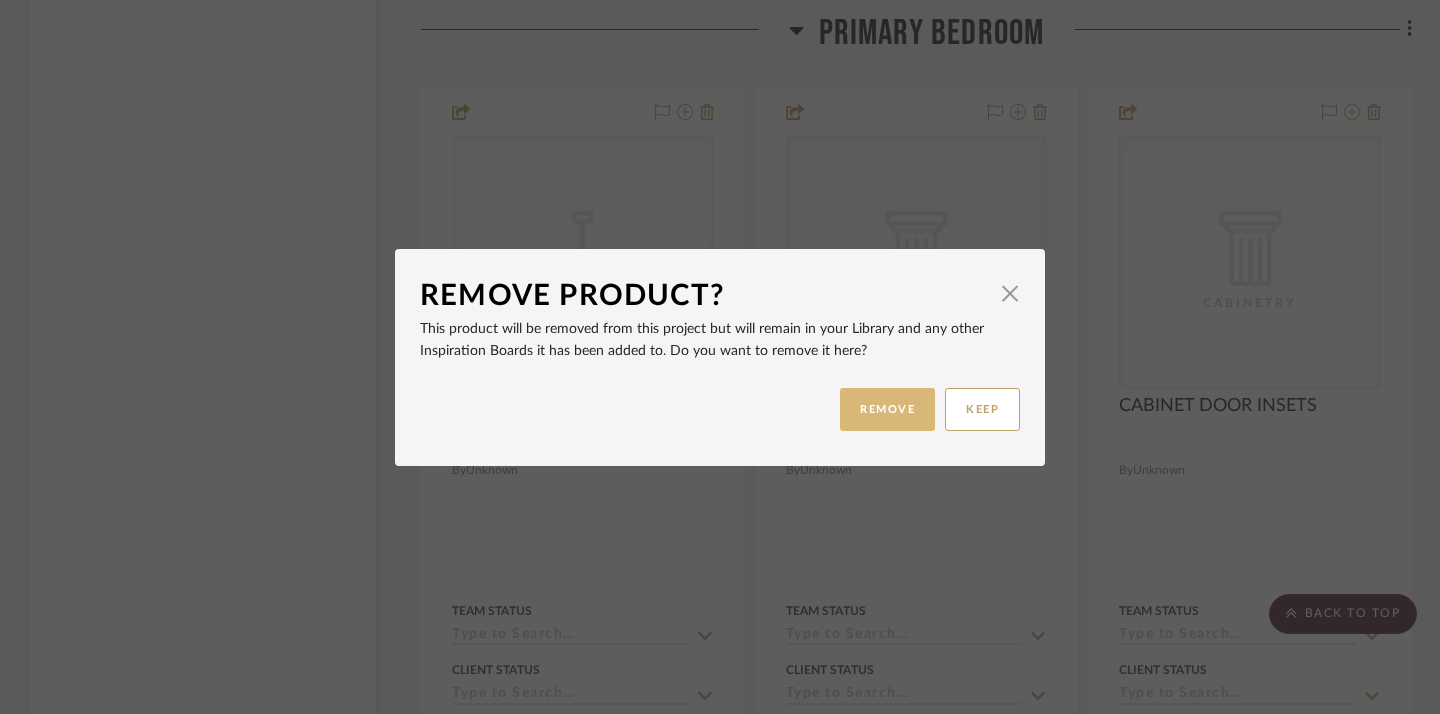 click on "REMOVE" at bounding box center (887, 409) 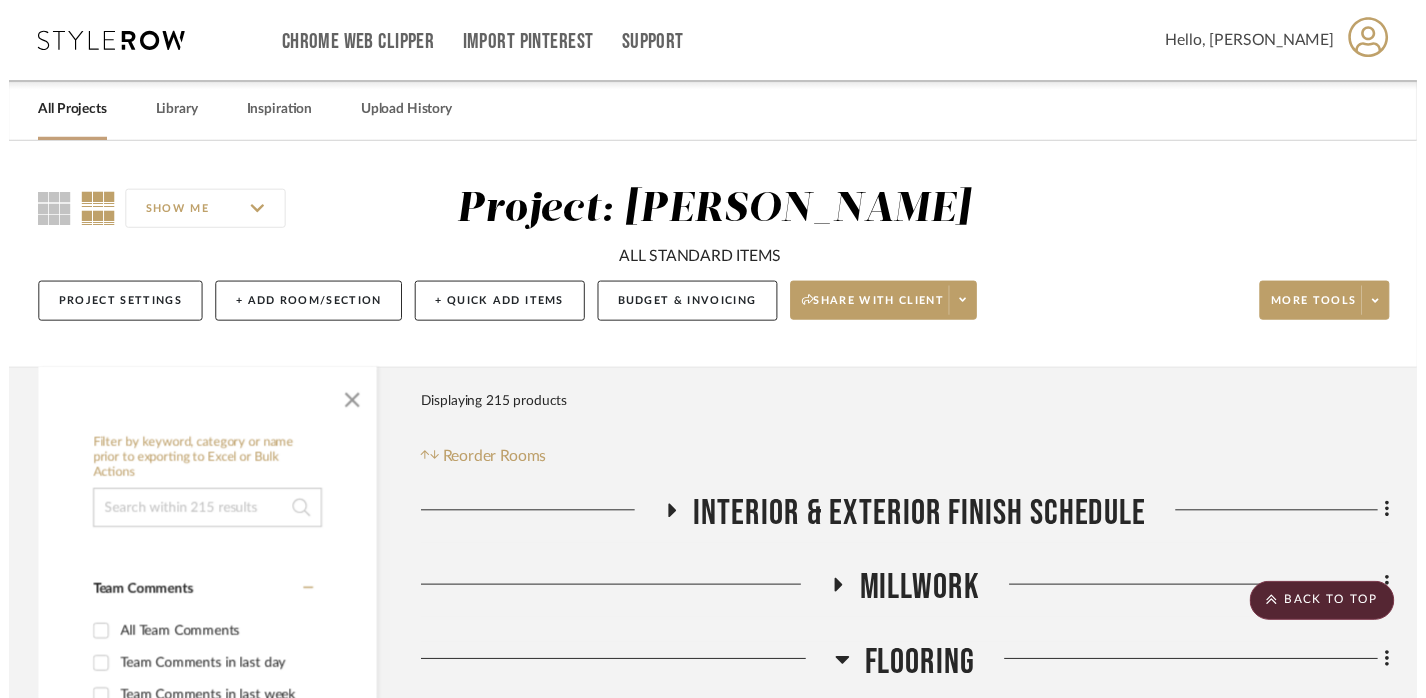 scroll, scrollTop: 50887, scrollLeft: 0, axis: vertical 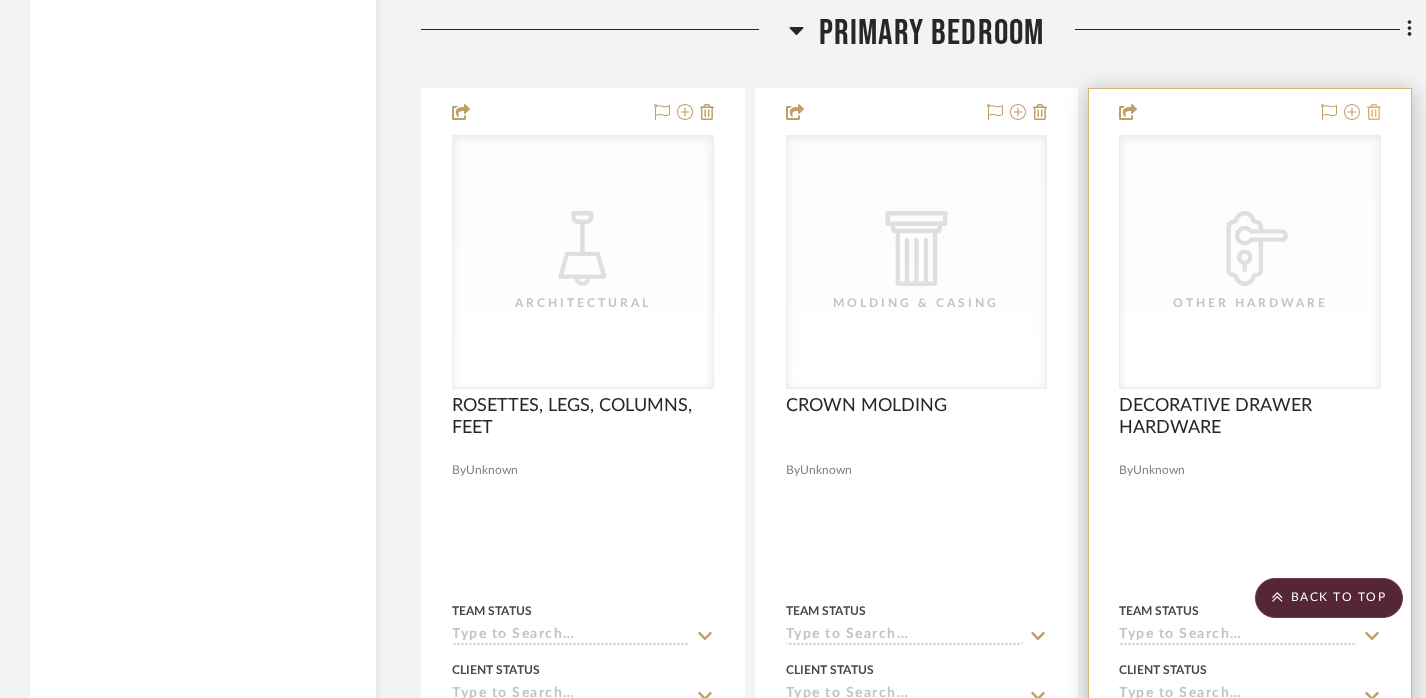 click 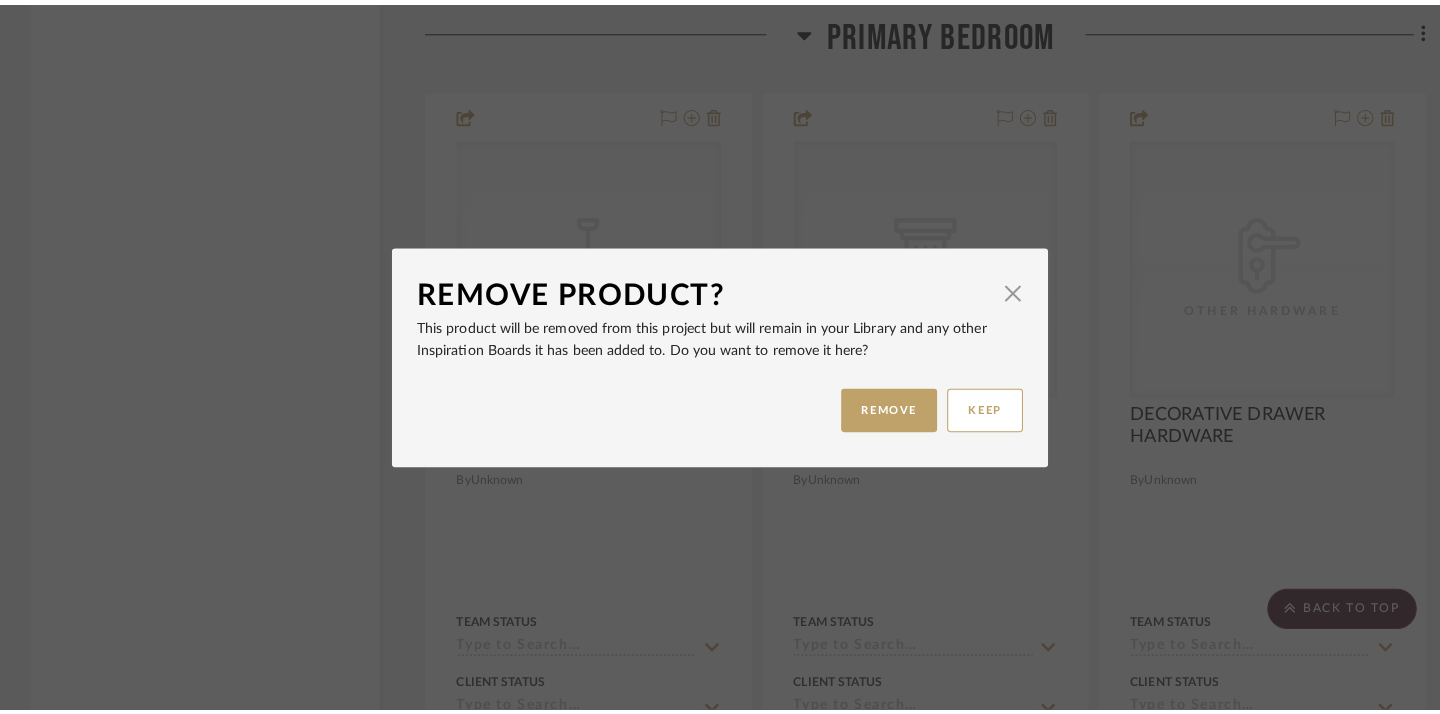 scroll, scrollTop: 0, scrollLeft: 0, axis: both 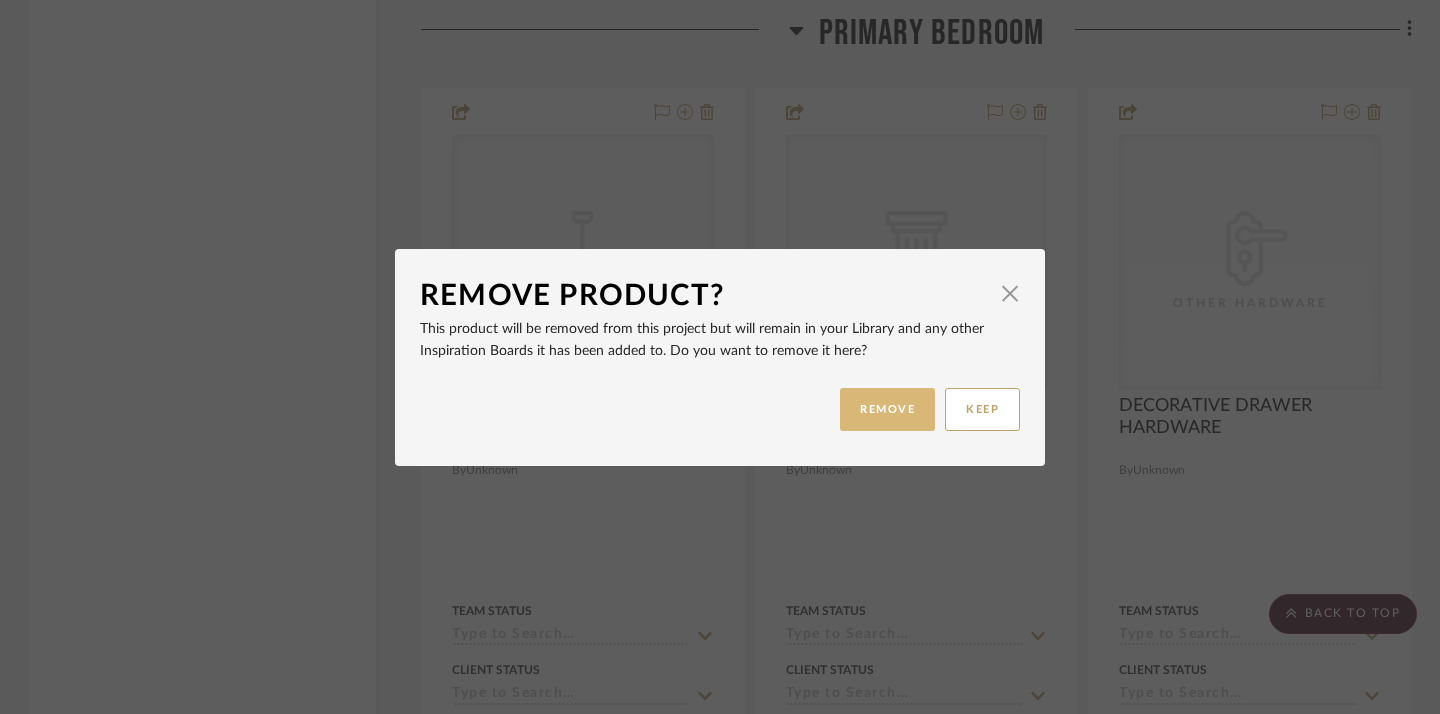 click on "REMOVE" at bounding box center [887, 409] 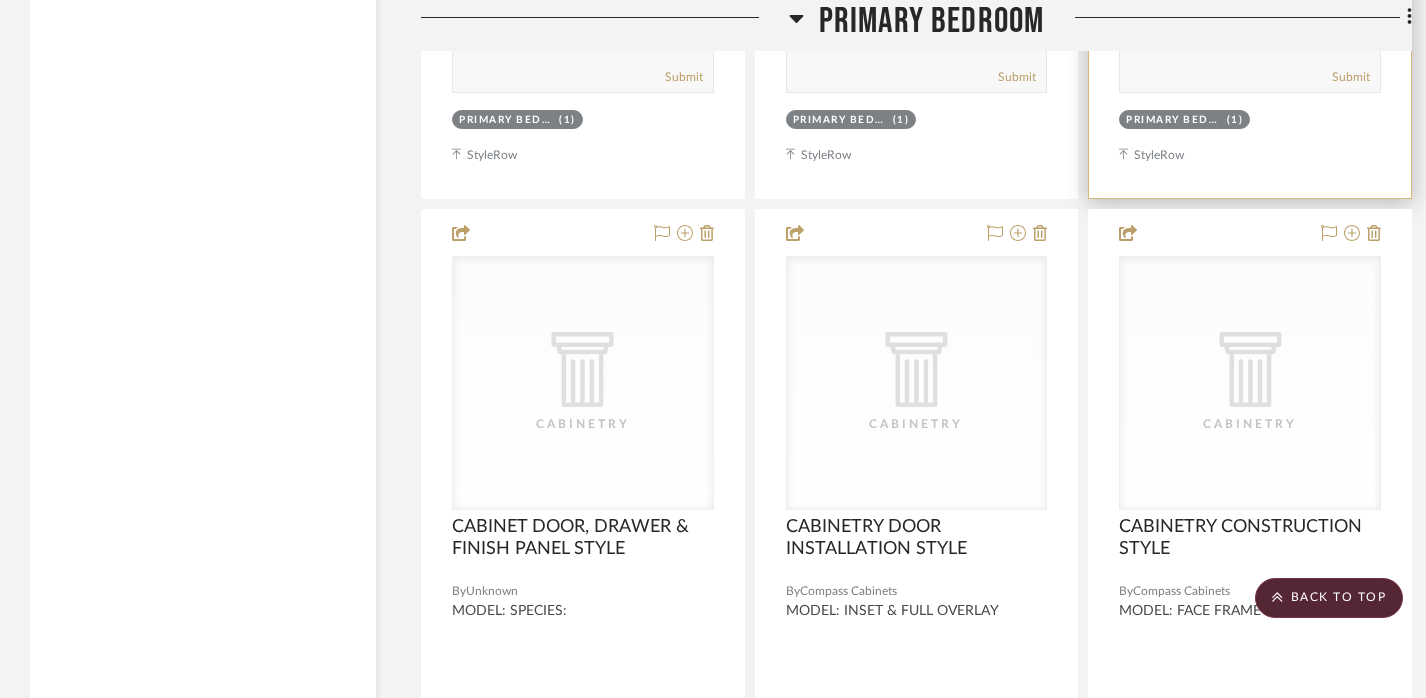 scroll, scrollTop: 51670, scrollLeft: 0, axis: vertical 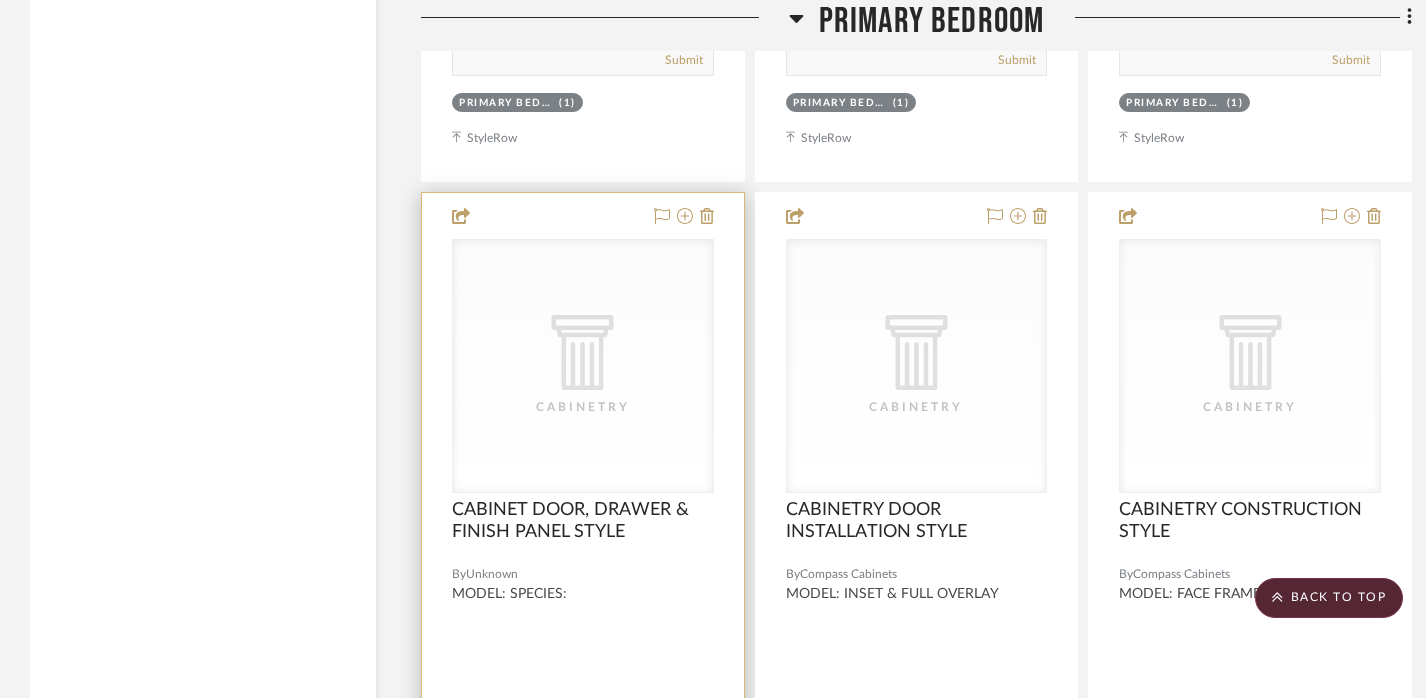 click at bounding box center (583, 630) 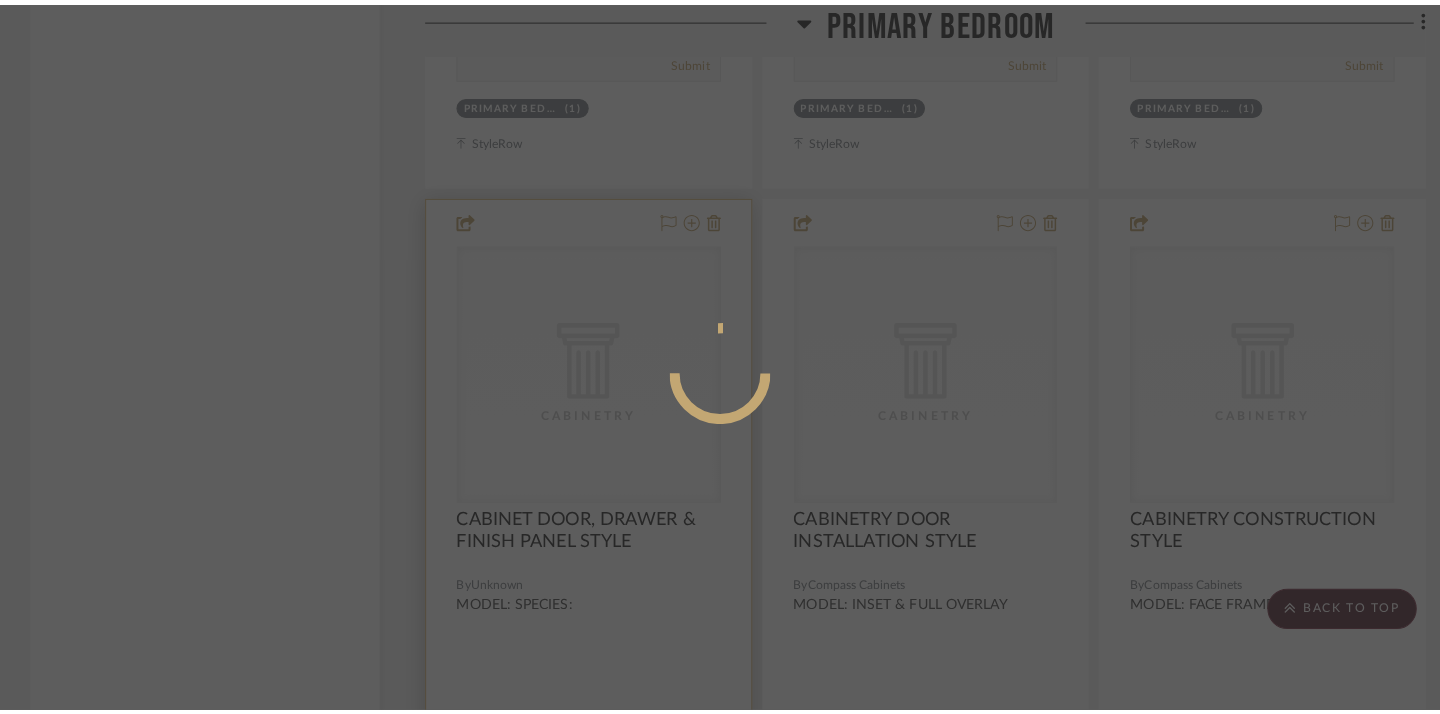 scroll, scrollTop: 0, scrollLeft: 0, axis: both 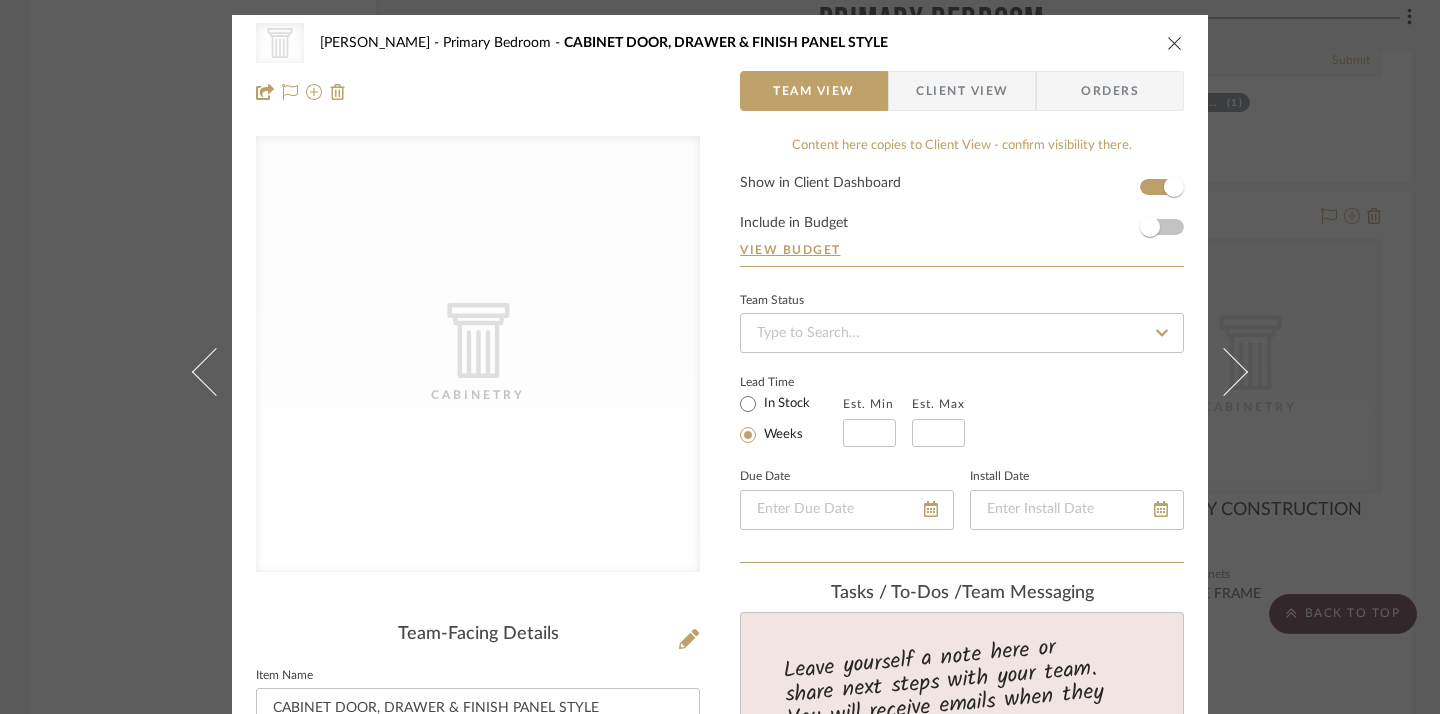 click at bounding box center (1175, 43) 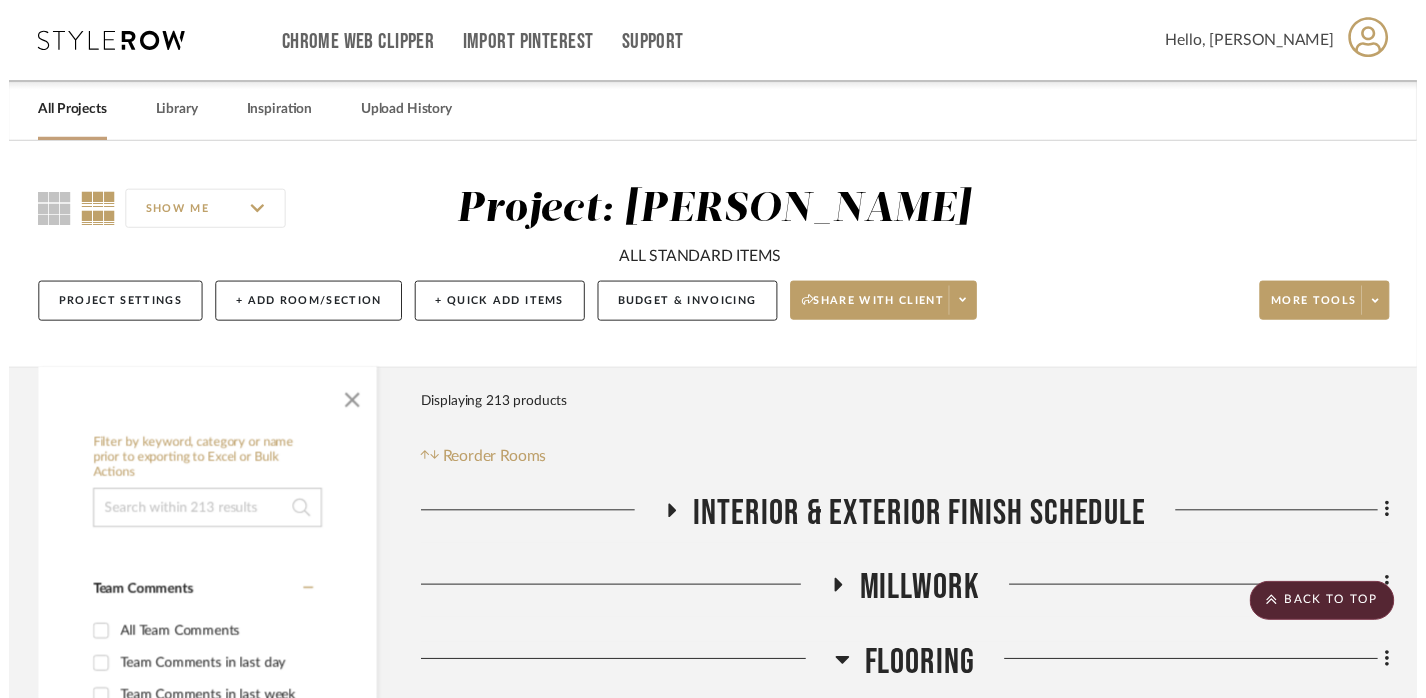 scroll, scrollTop: 51670, scrollLeft: 0, axis: vertical 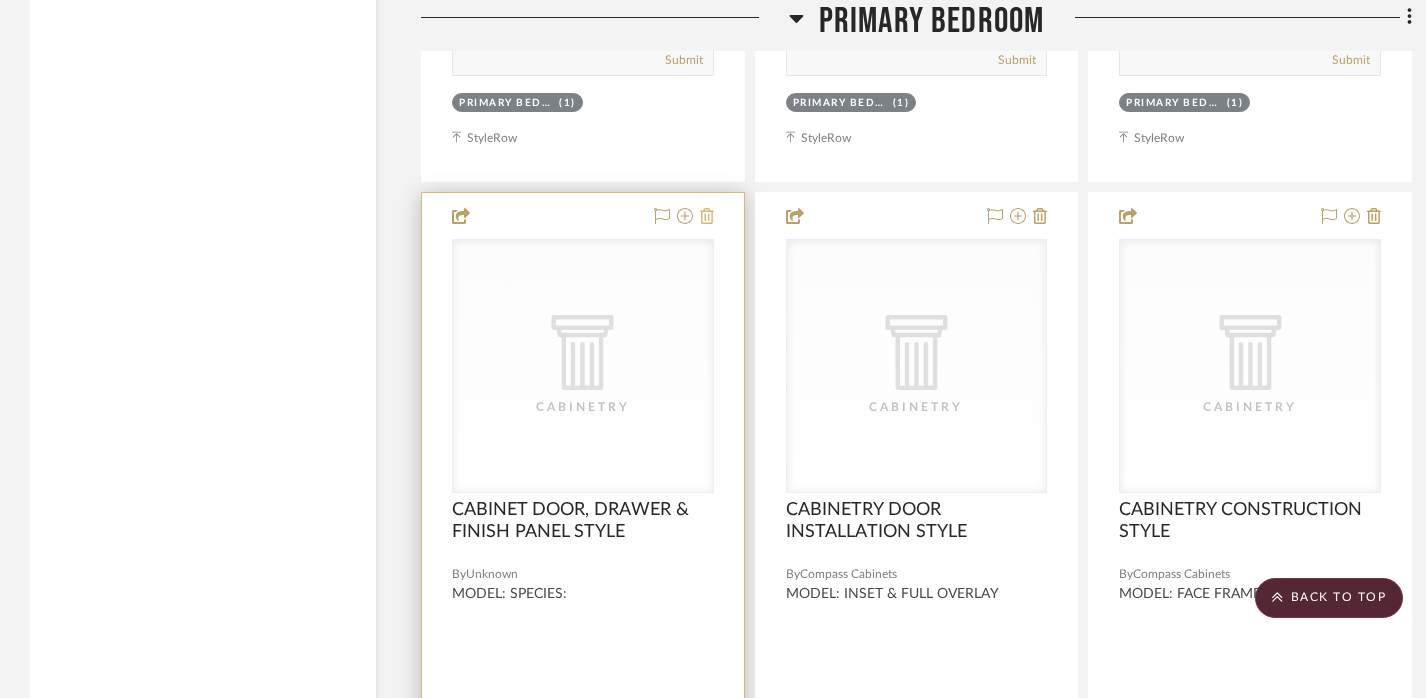 click 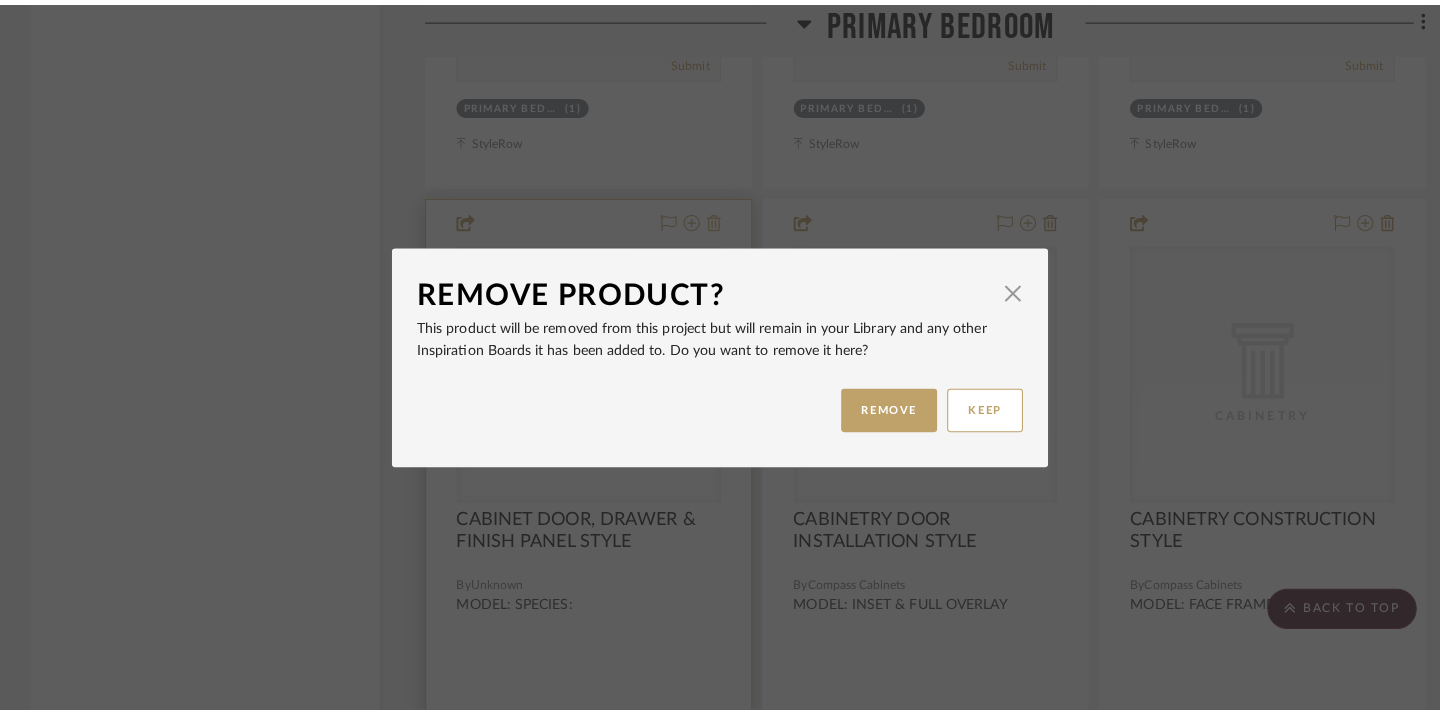 scroll, scrollTop: 0, scrollLeft: 0, axis: both 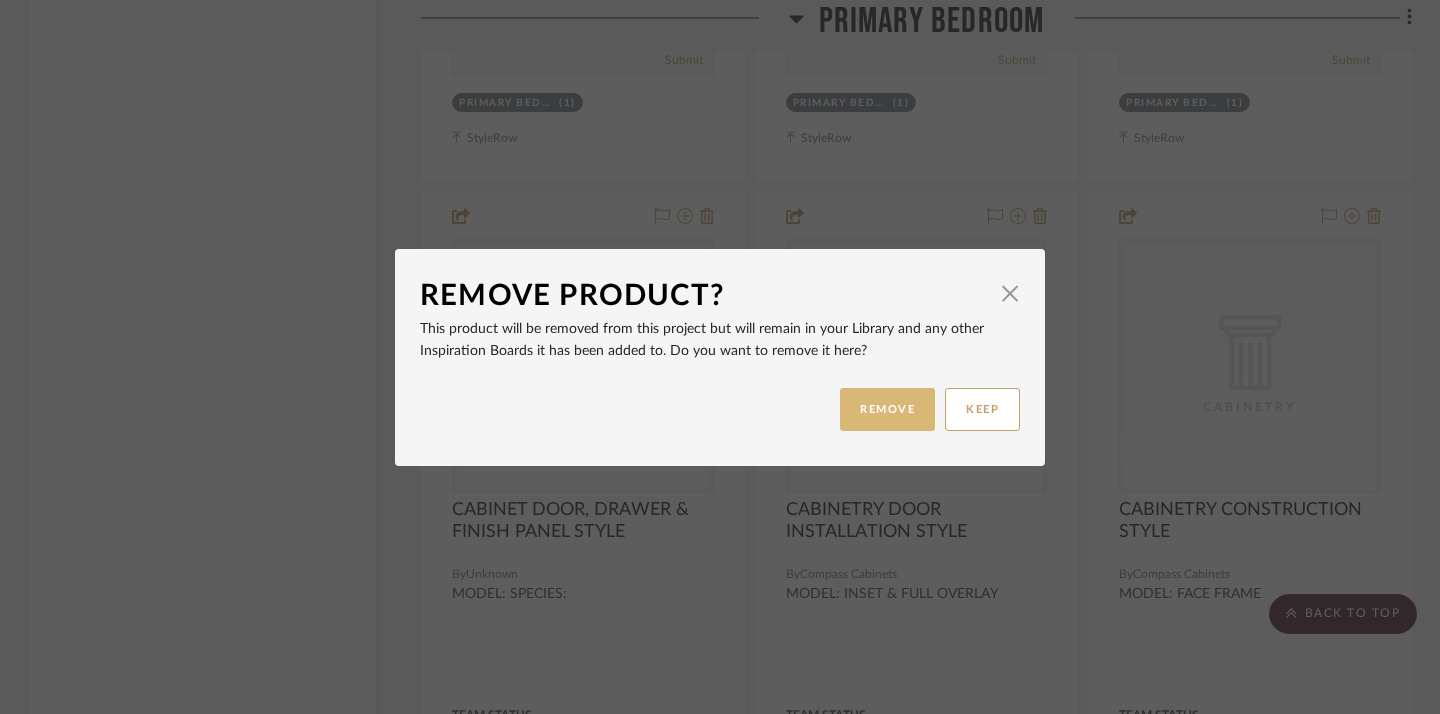click on "REMOVE" at bounding box center (887, 409) 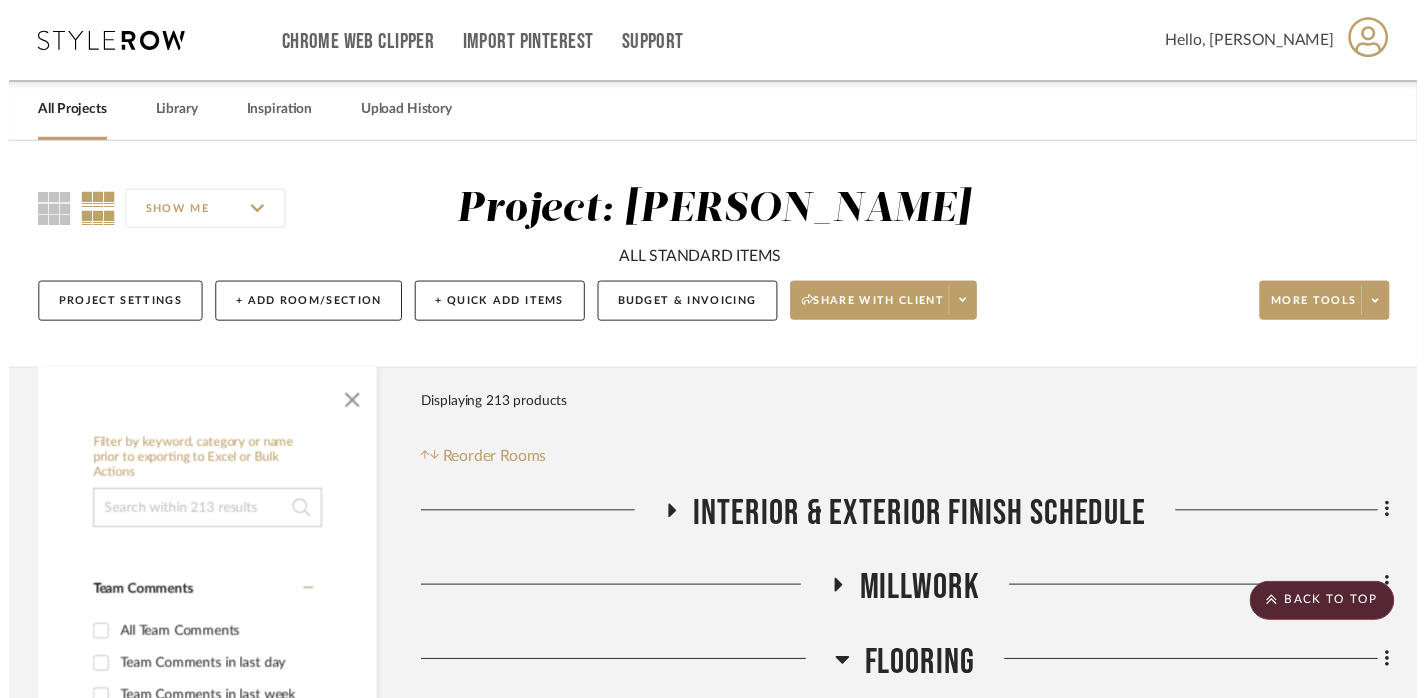 scroll, scrollTop: 51670, scrollLeft: 0, axis: vertical 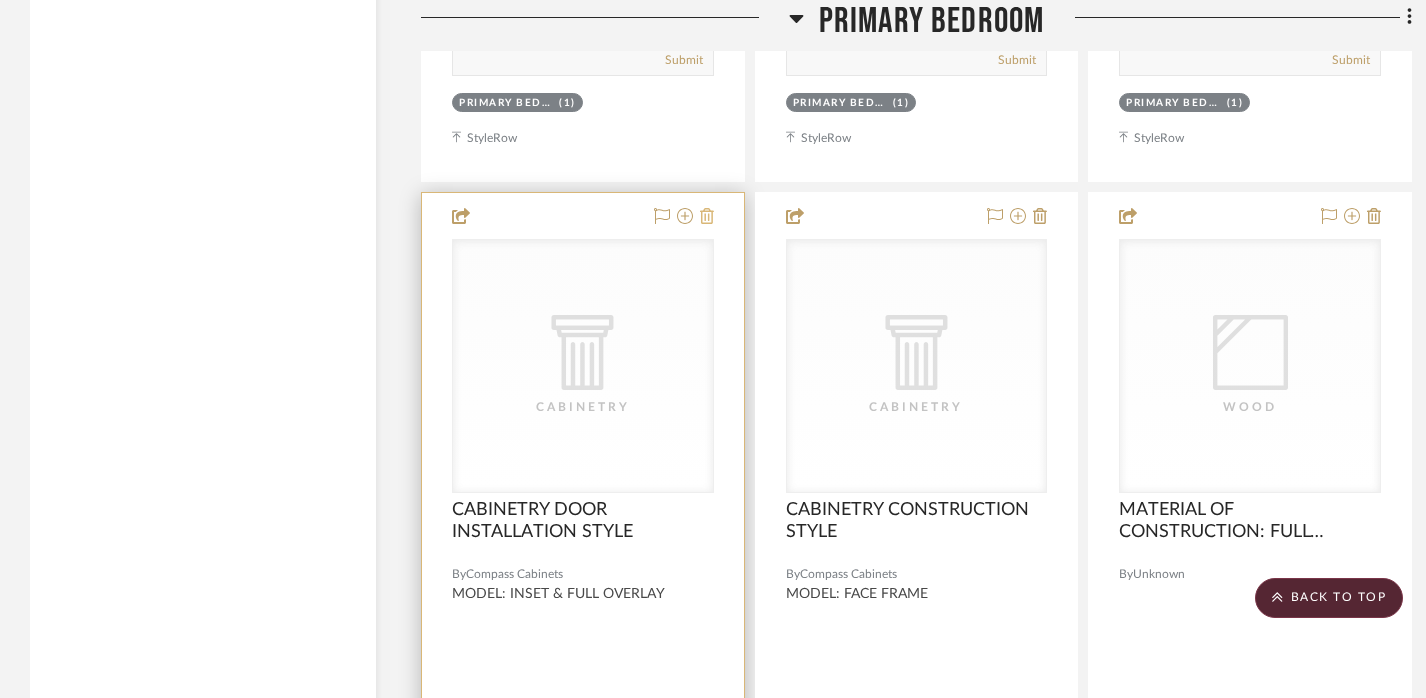 click 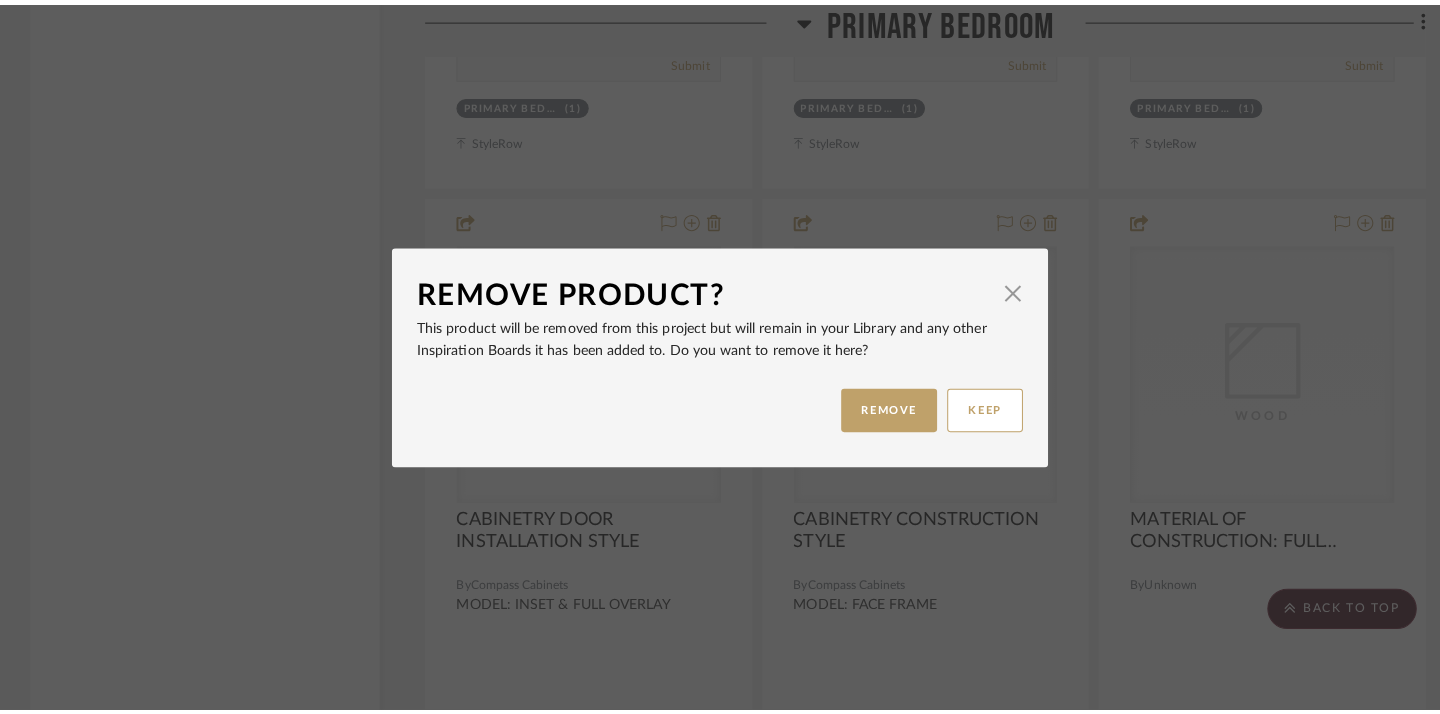scroll, scrollTop: 0, scrollLeft: 0, axis: both 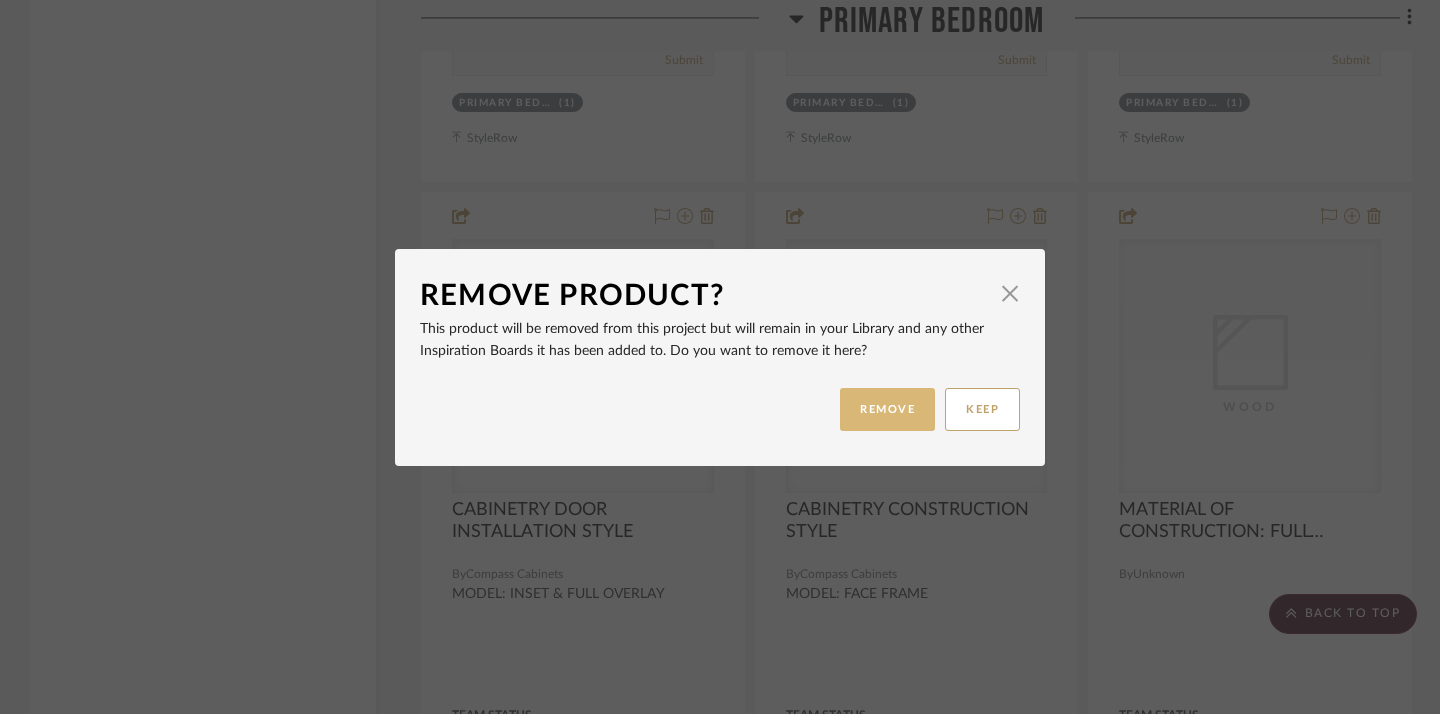 click on "REMOVE" at bounding box center (887, 409) 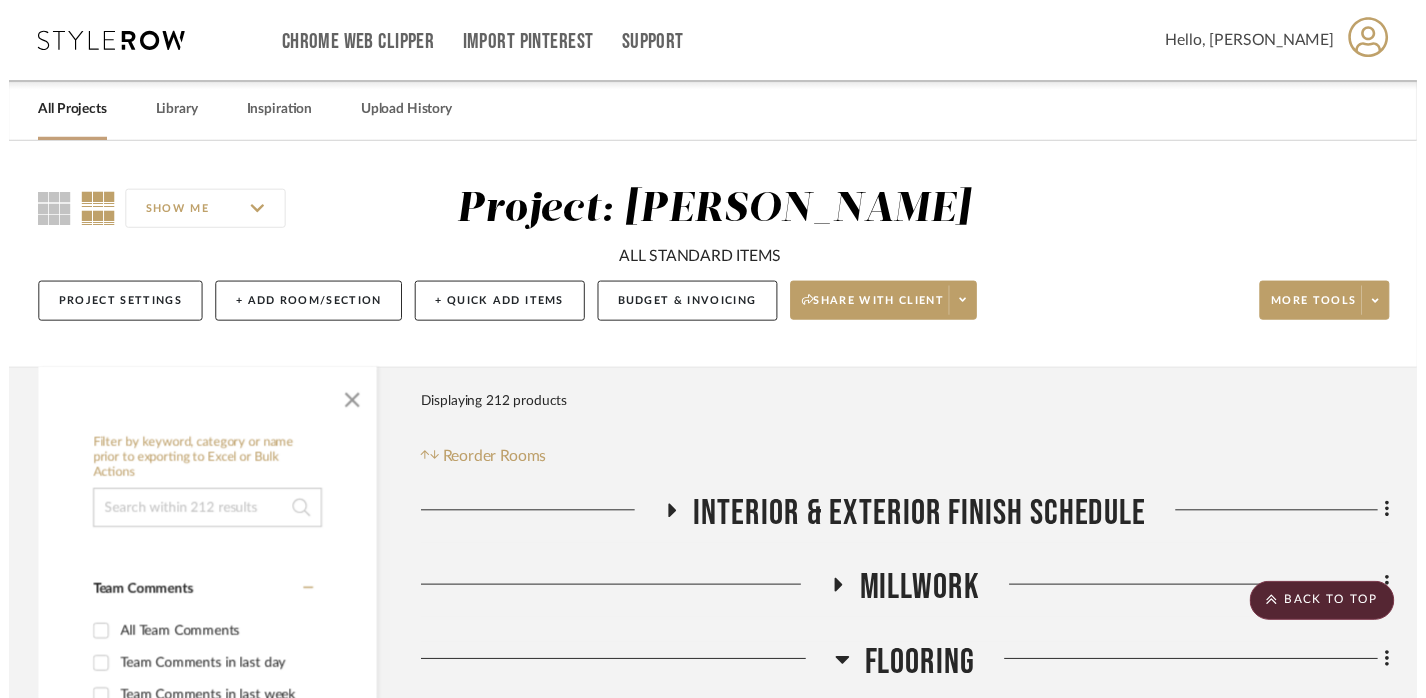 scroll, scrollTop: 51670, scrollLeft: 0, axis: vertical 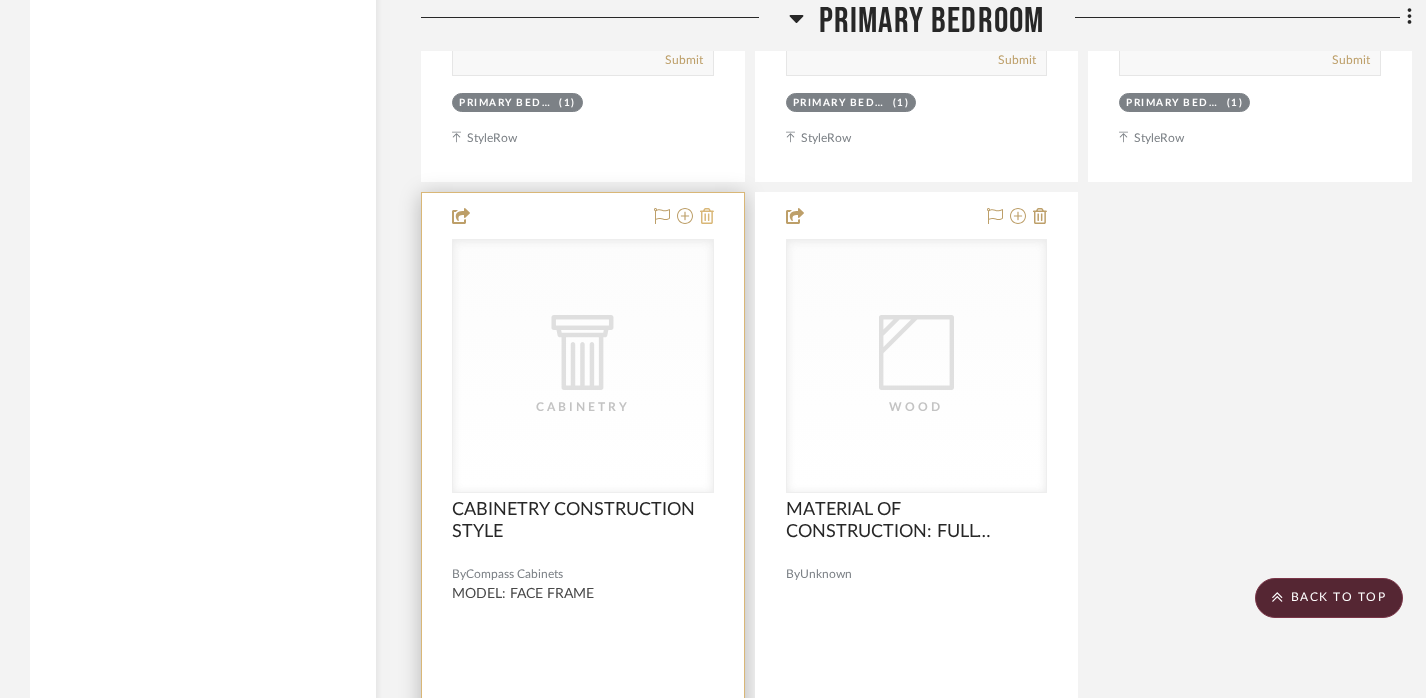 click 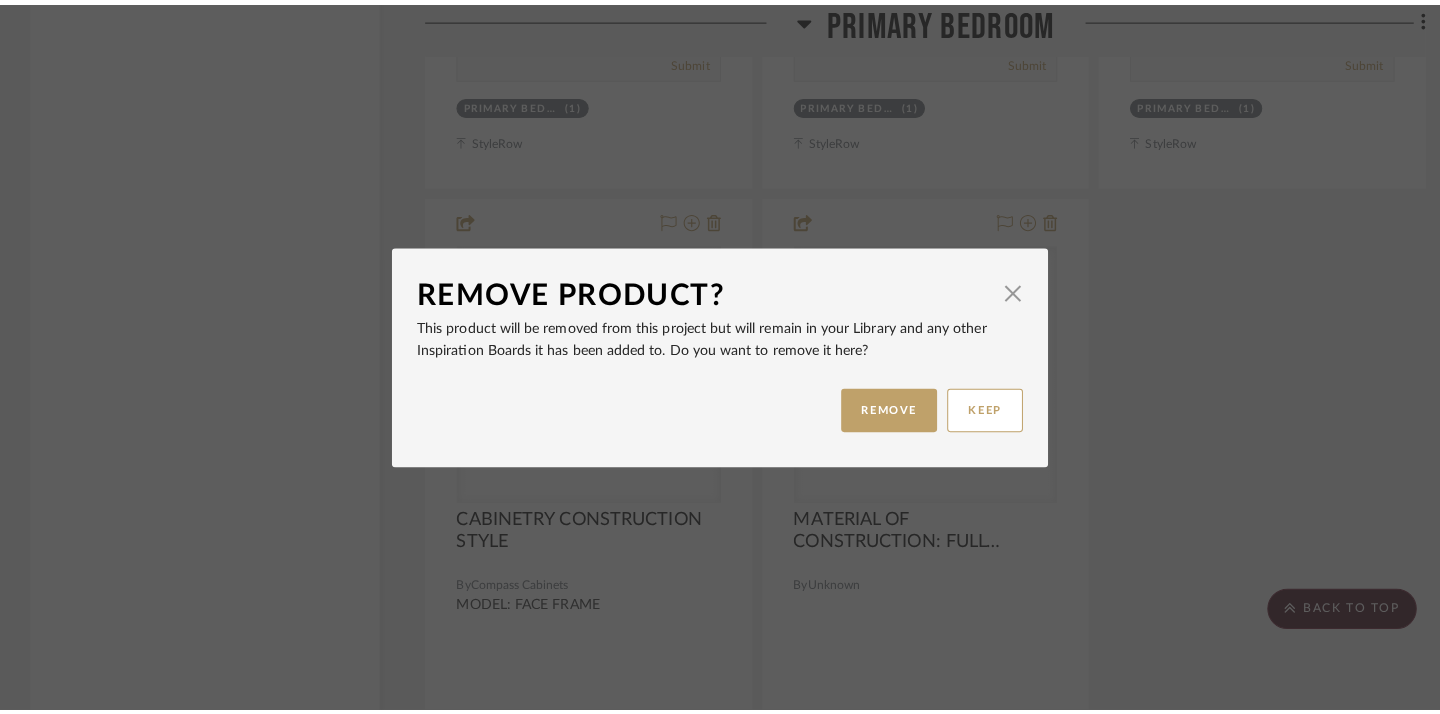 scroll, scrollTop: 0, scrollLeft: 0, axis: both 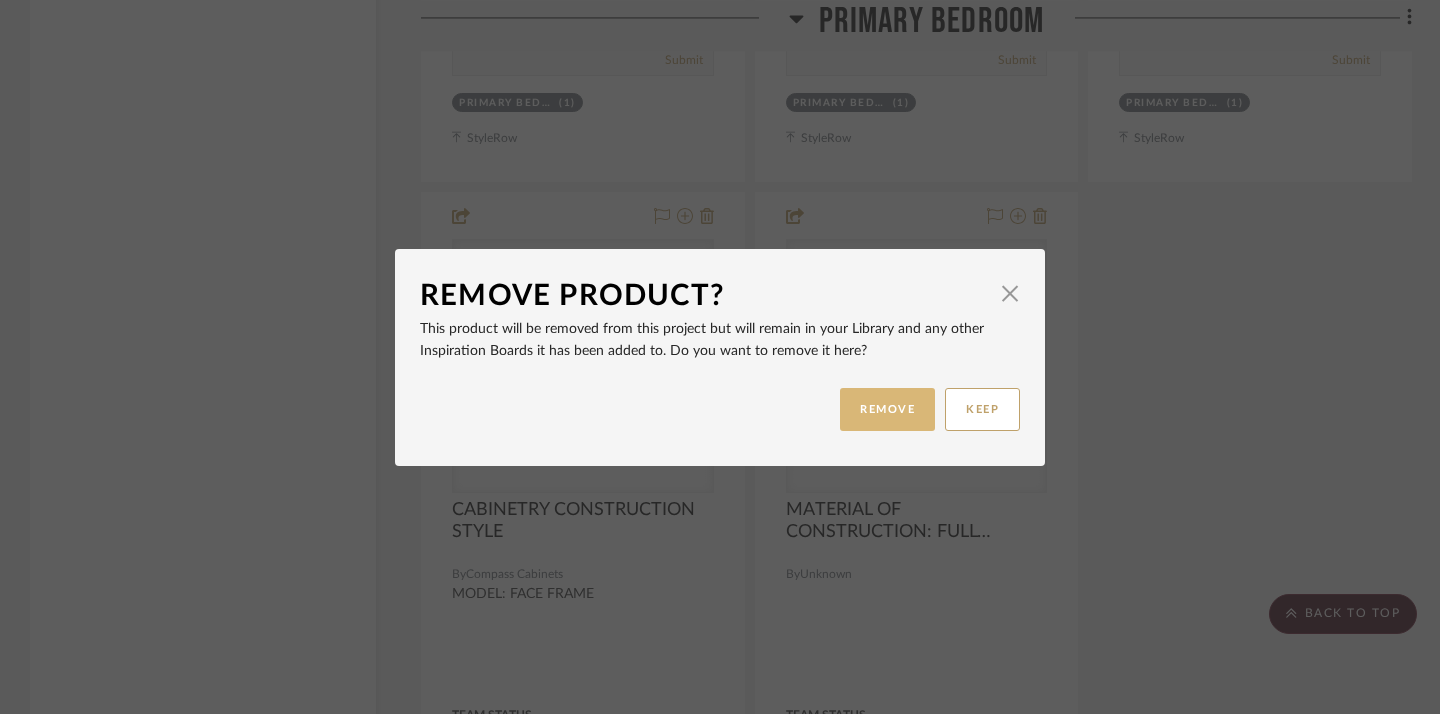 click on "REMOVE" at bounding box center (887, 409) 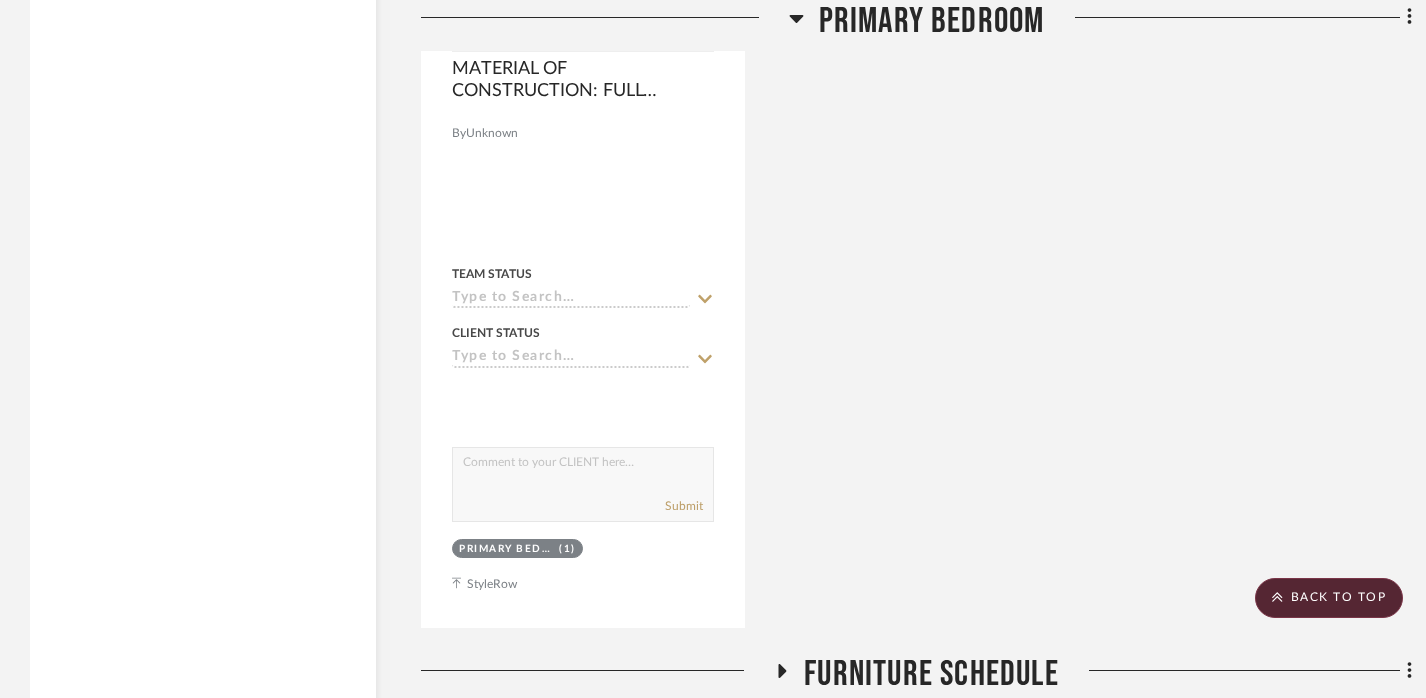 scroll, scrollTop: 52212, scrollLeft: 0, axis: vertical 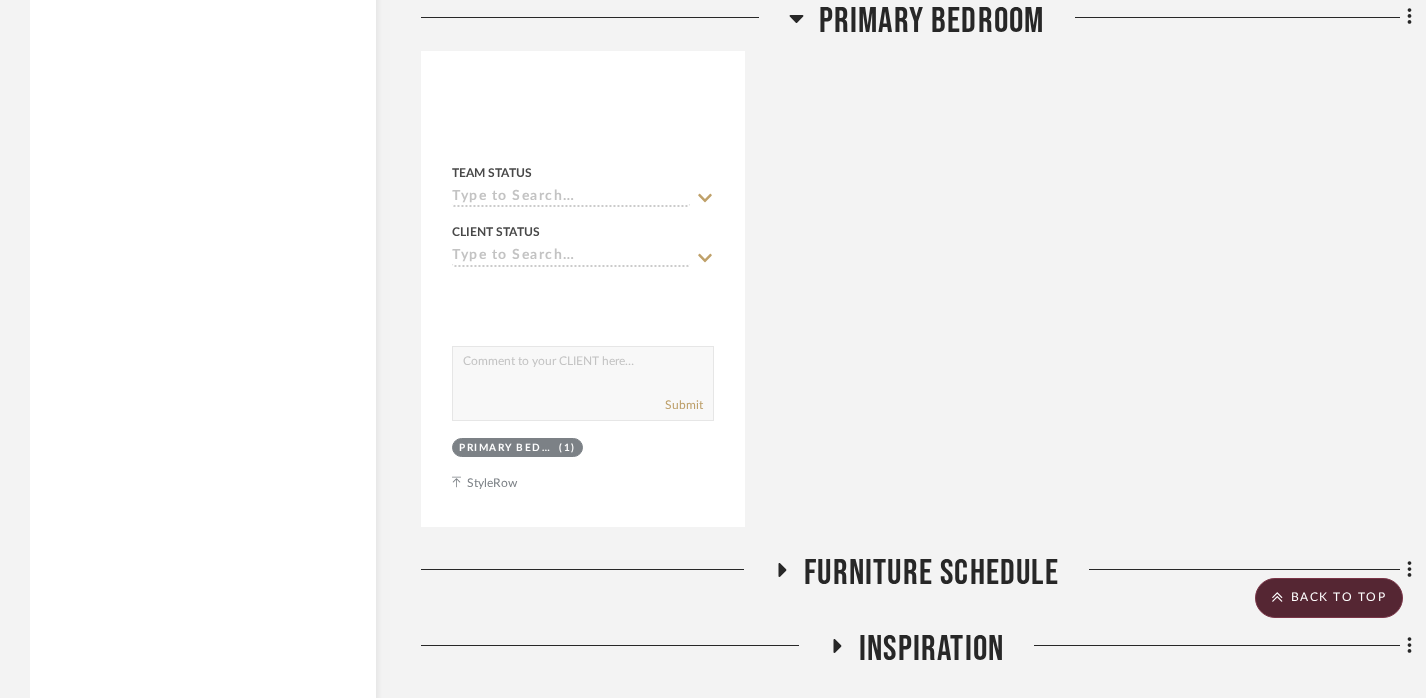 click on "Furniture Schedule" 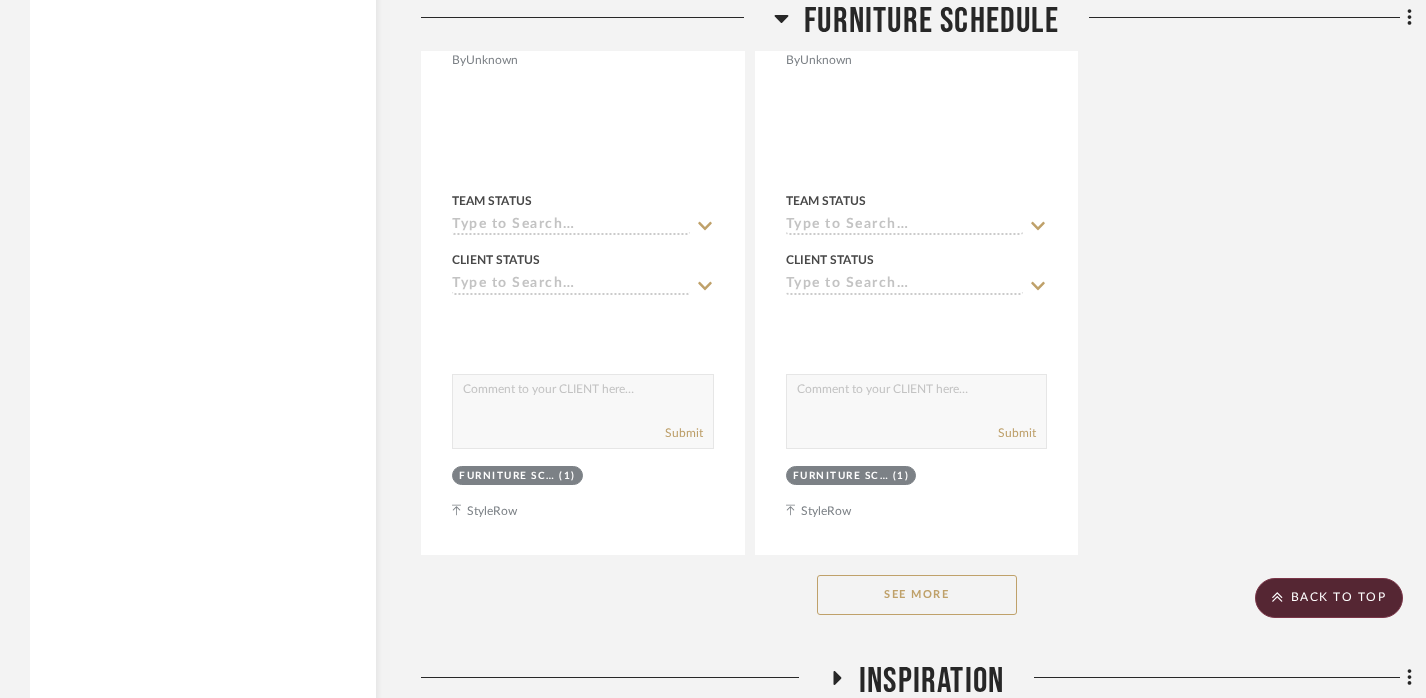 scroll, scrollTop: 54973, scrollLeft: 0, axis: vertical 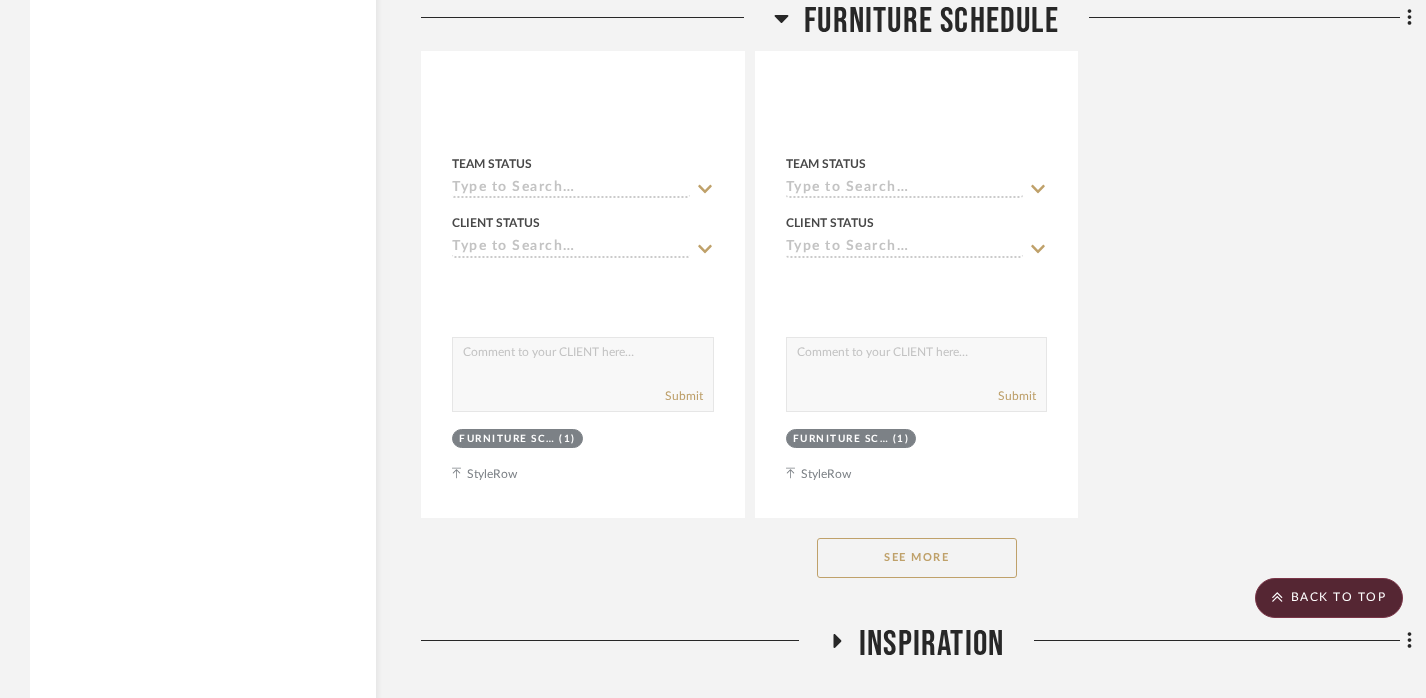 click on "See More" 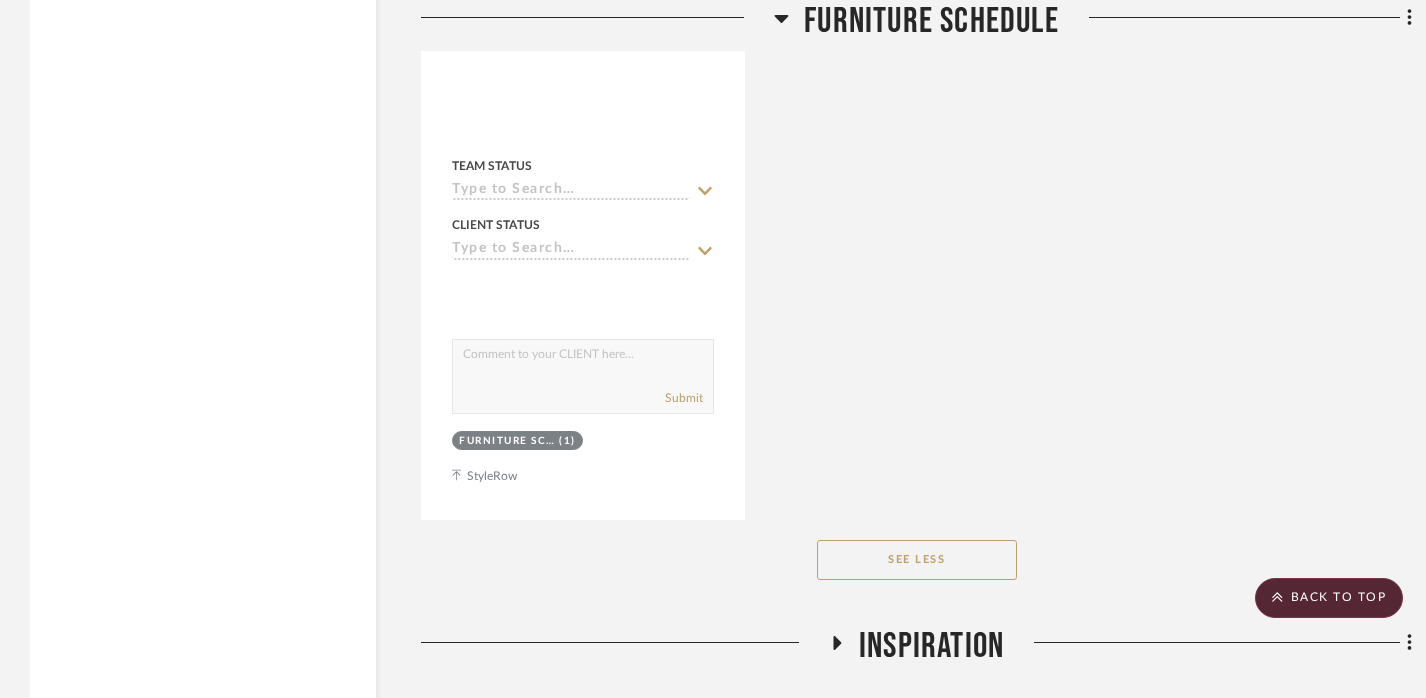 scroll, scrollTop: 56037, scrollLeft: 0, axis: vertical 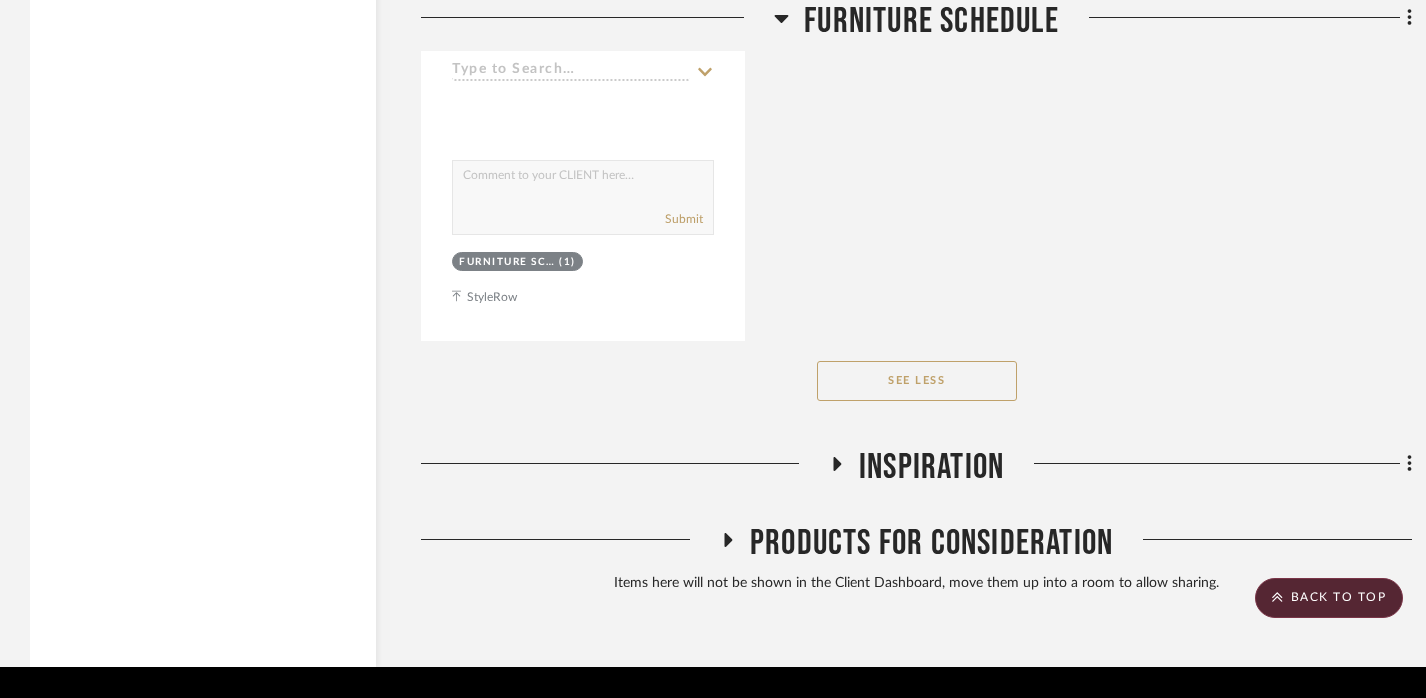 click on "Inspiration" 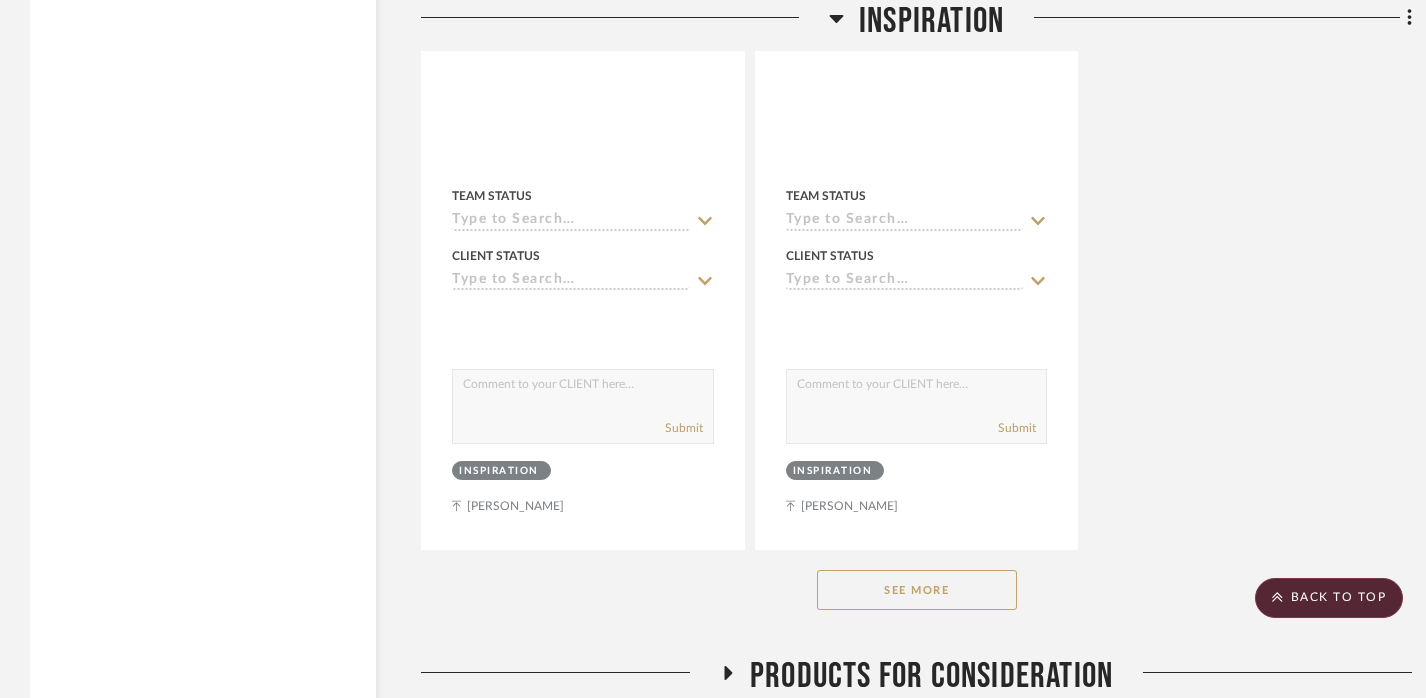 scroll, scrollTop: 58802, scrollLeft: 0, axis: vertical 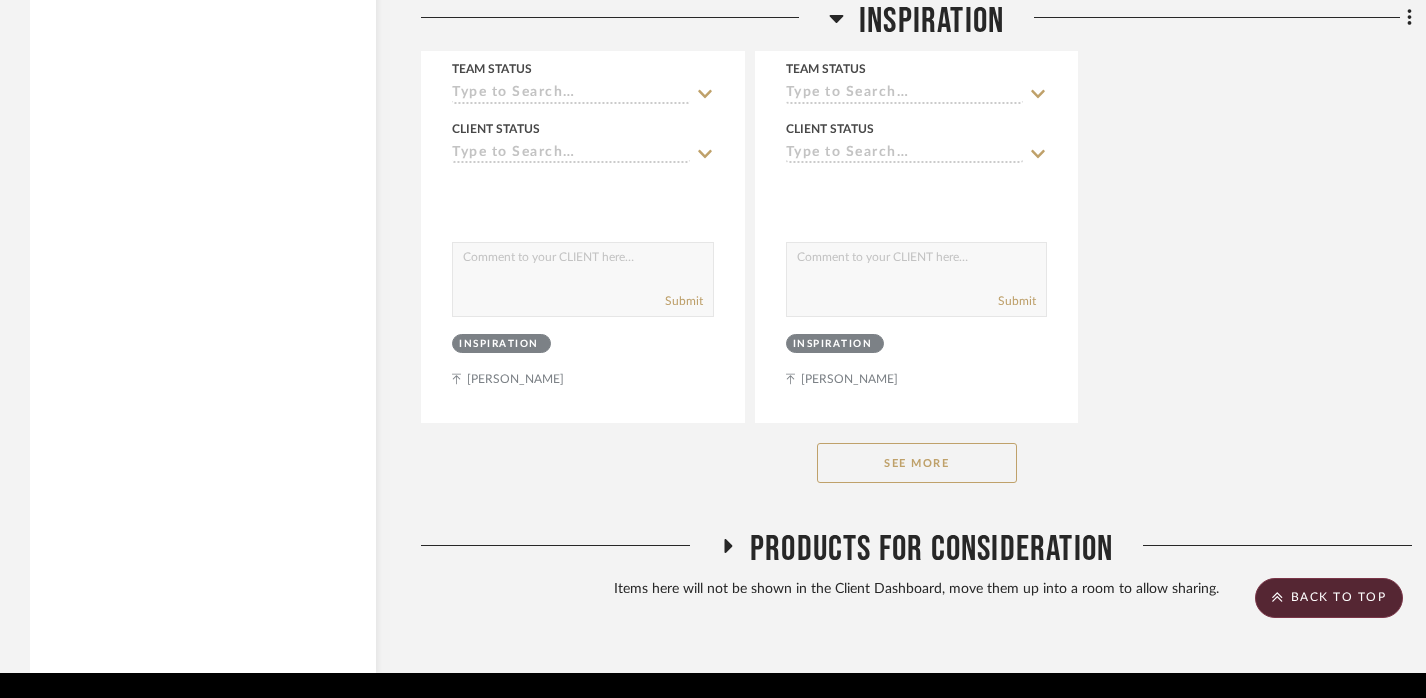 click on "See More" 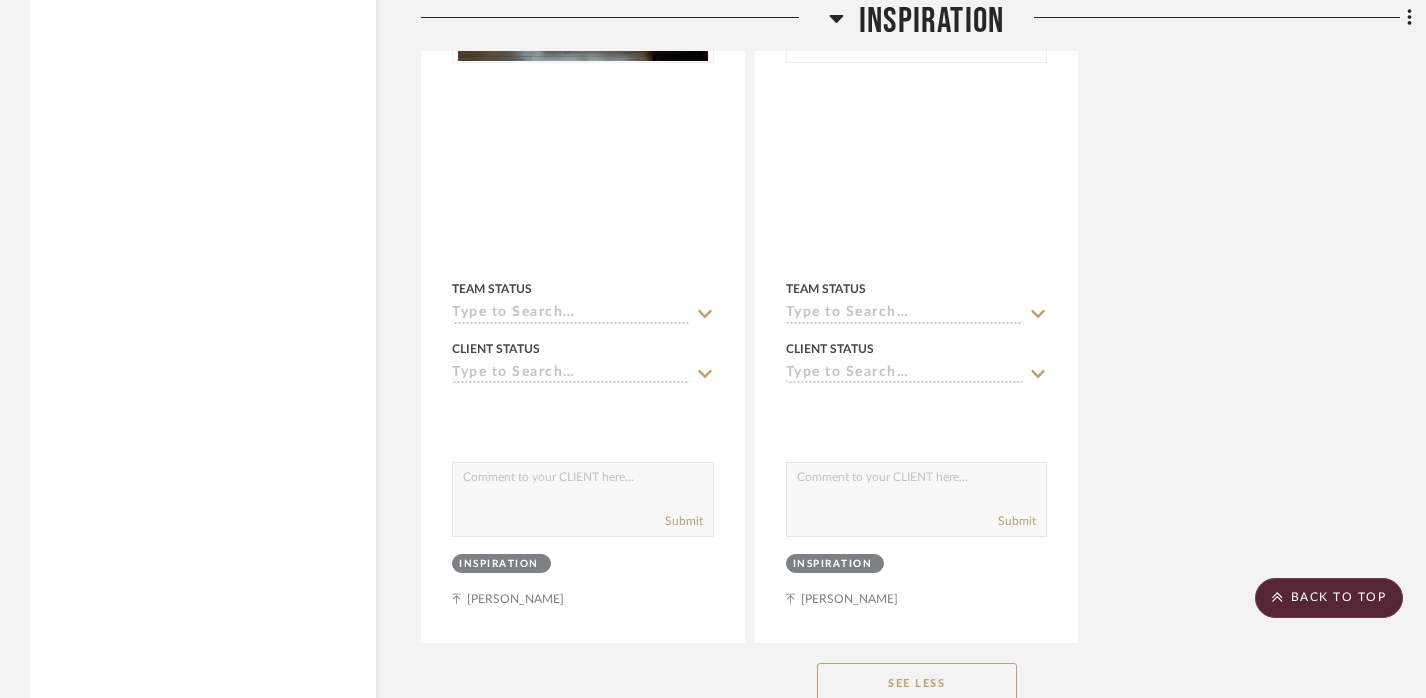 scroll, scrollTop: 59691, scrollLeft: 0, axis: vertical 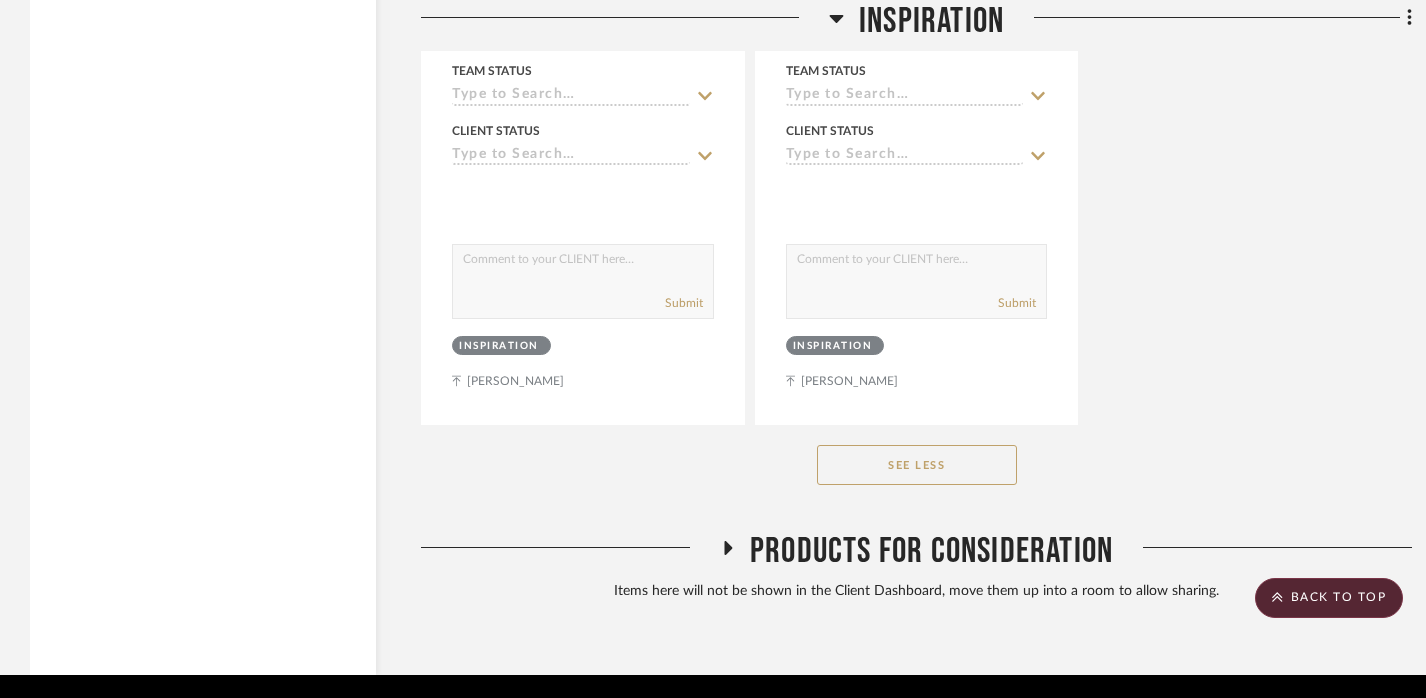 click on "See Less" 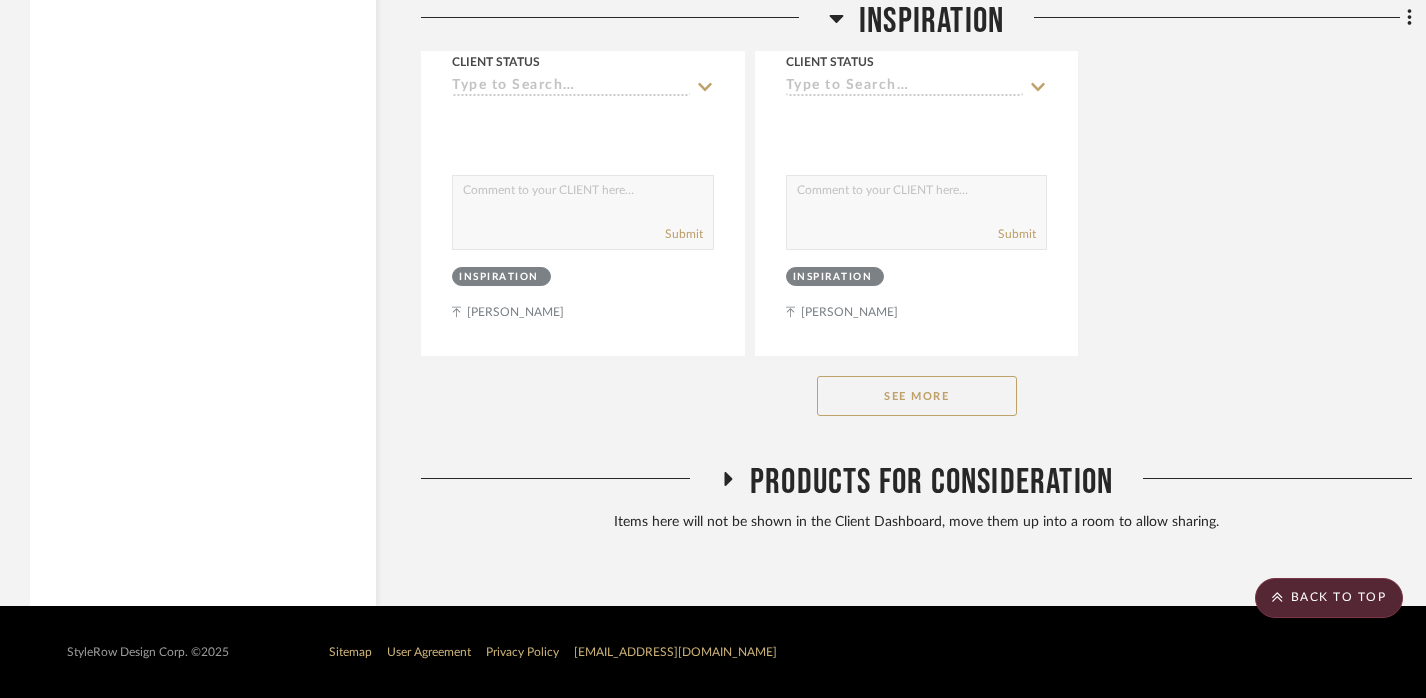 scroll, scrollTop: 58802, scrollLeft: 0, axis: vertical 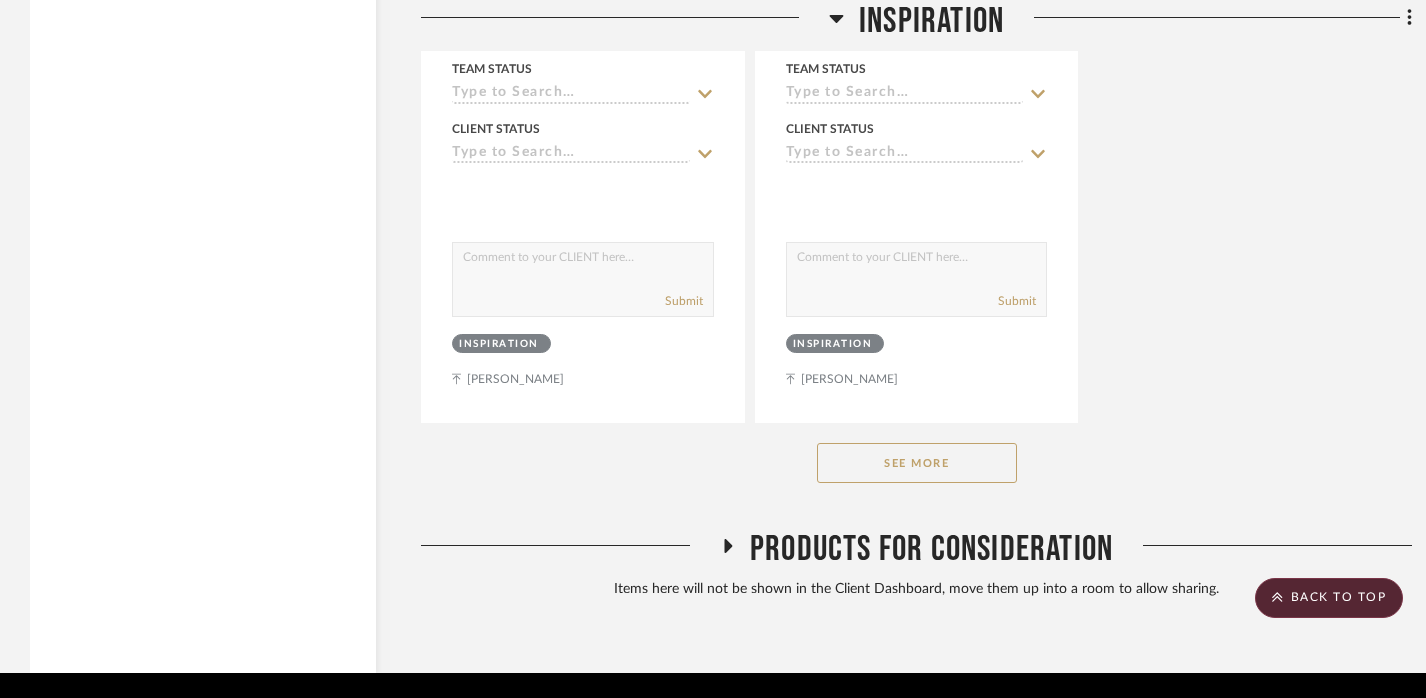 click on "Inspiration" 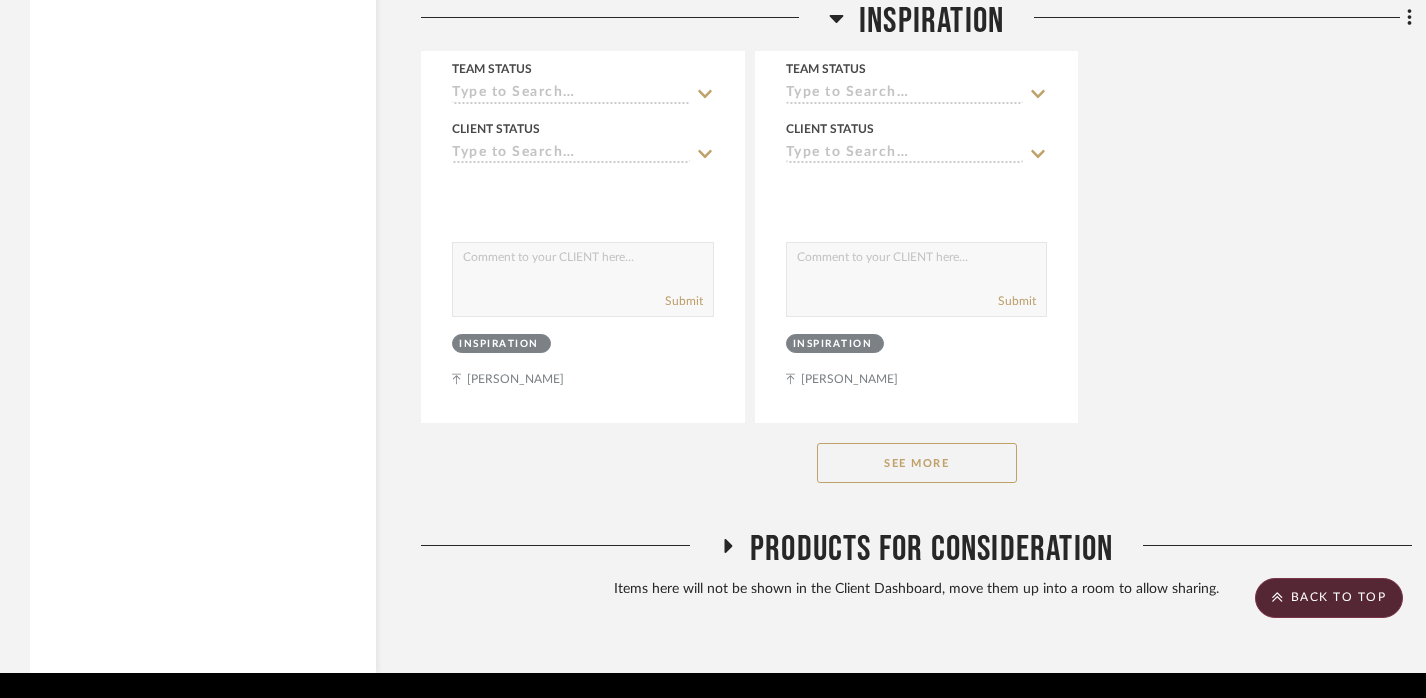 scroll, scrollTop: 56040, scrollLeft: 0, axis: vertical 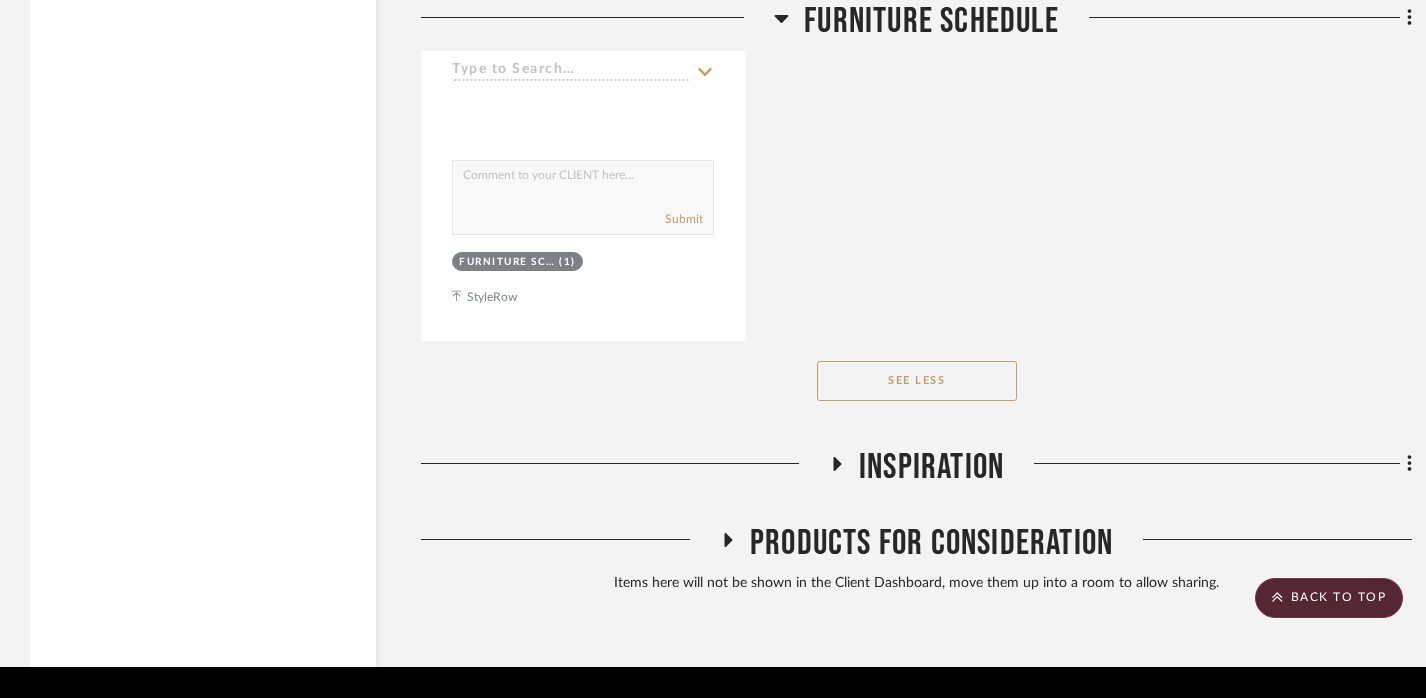 click on "Furniture Schedule" 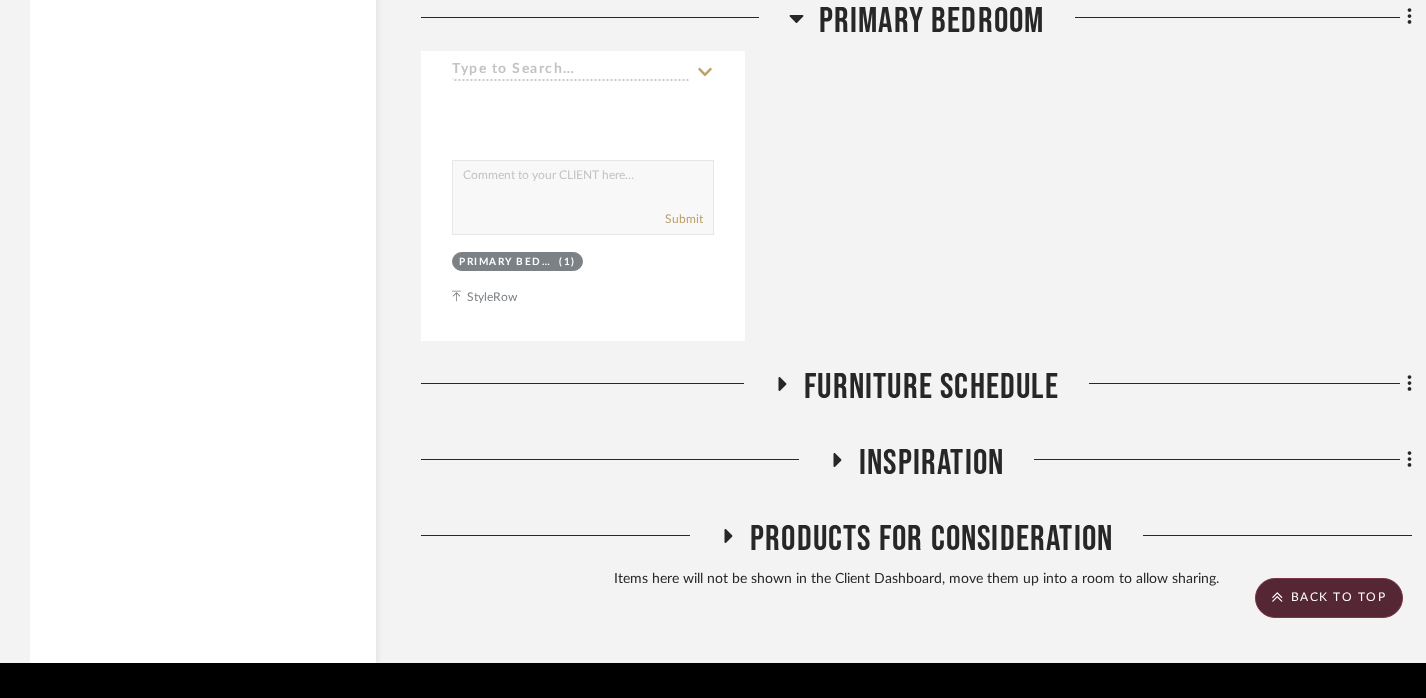 click on "Primary Bedroom" 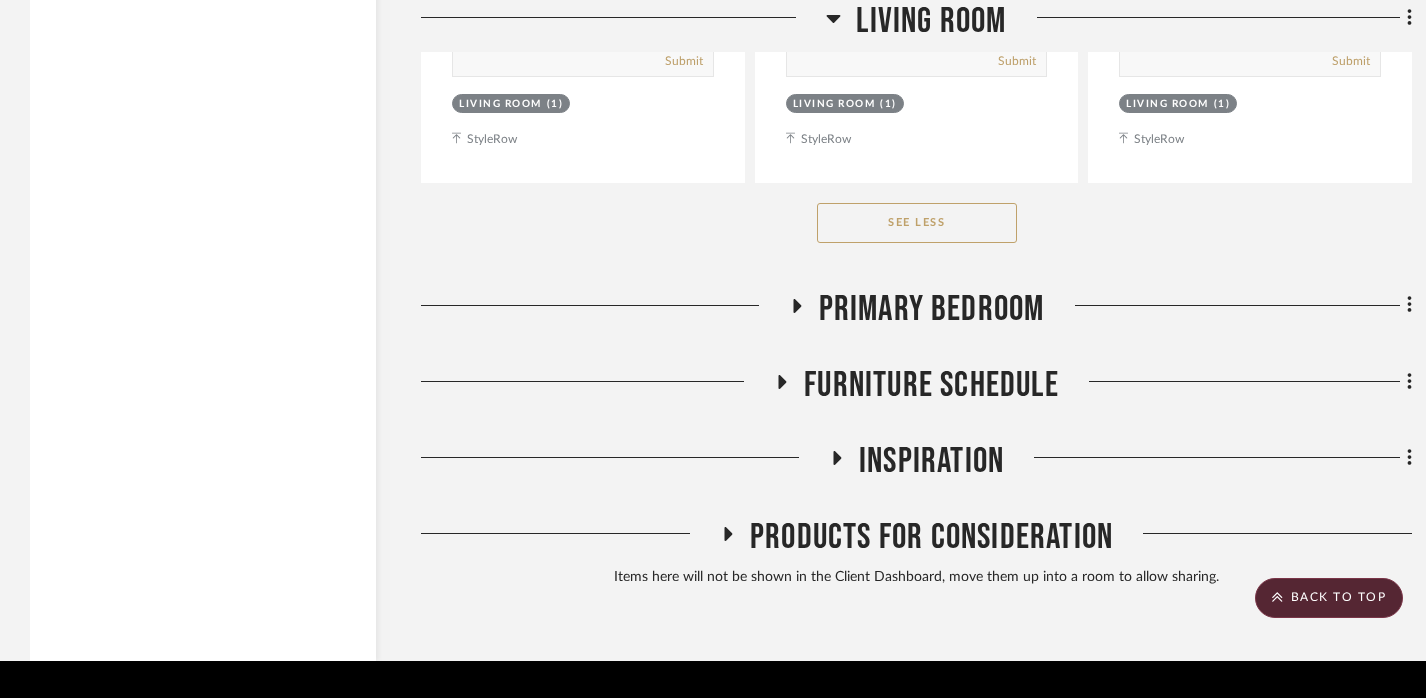 click on "Living Room" 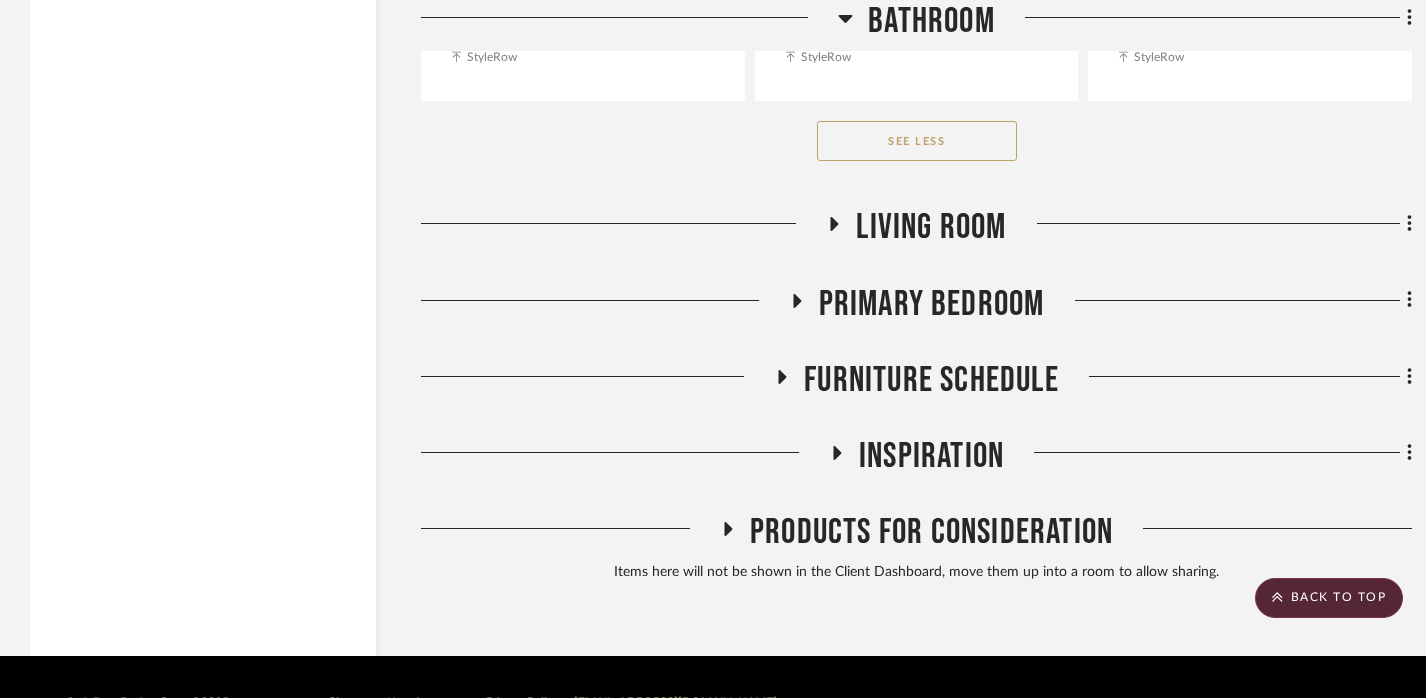 click on "Bathroom" 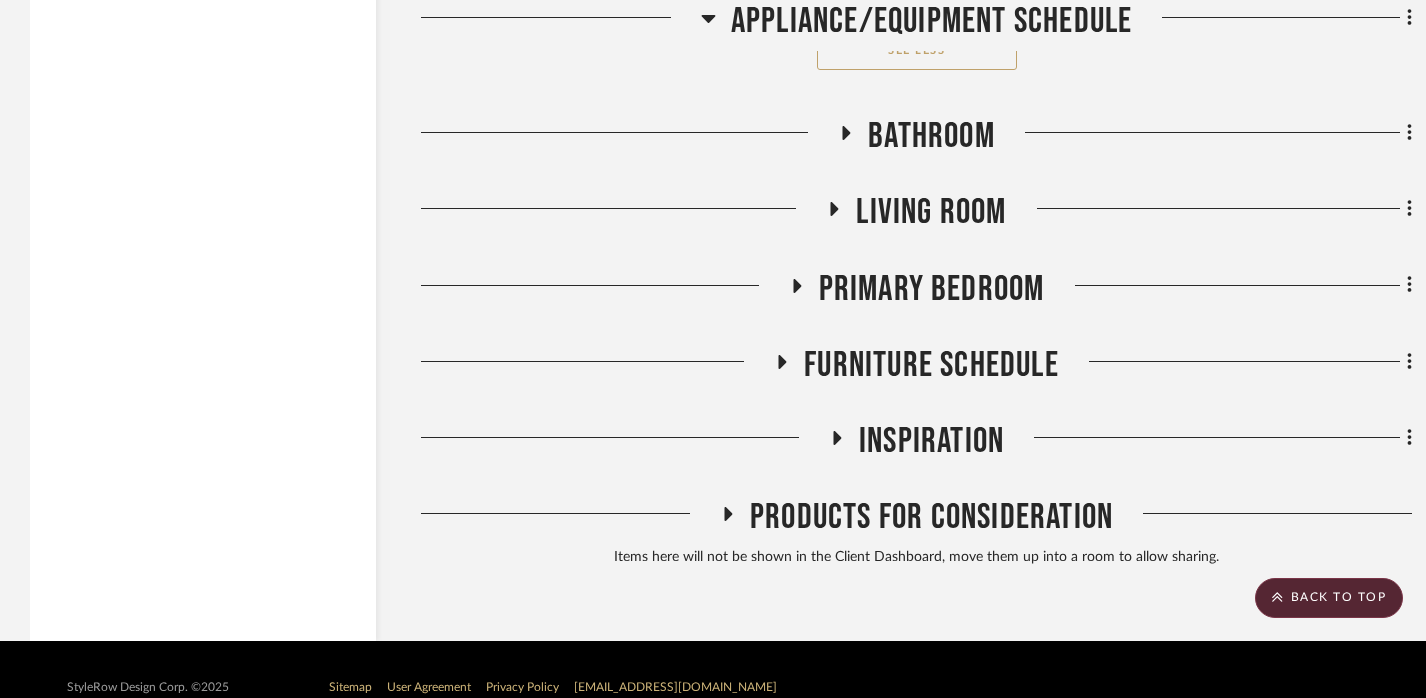click on "Appliance/Equipment Schedule" 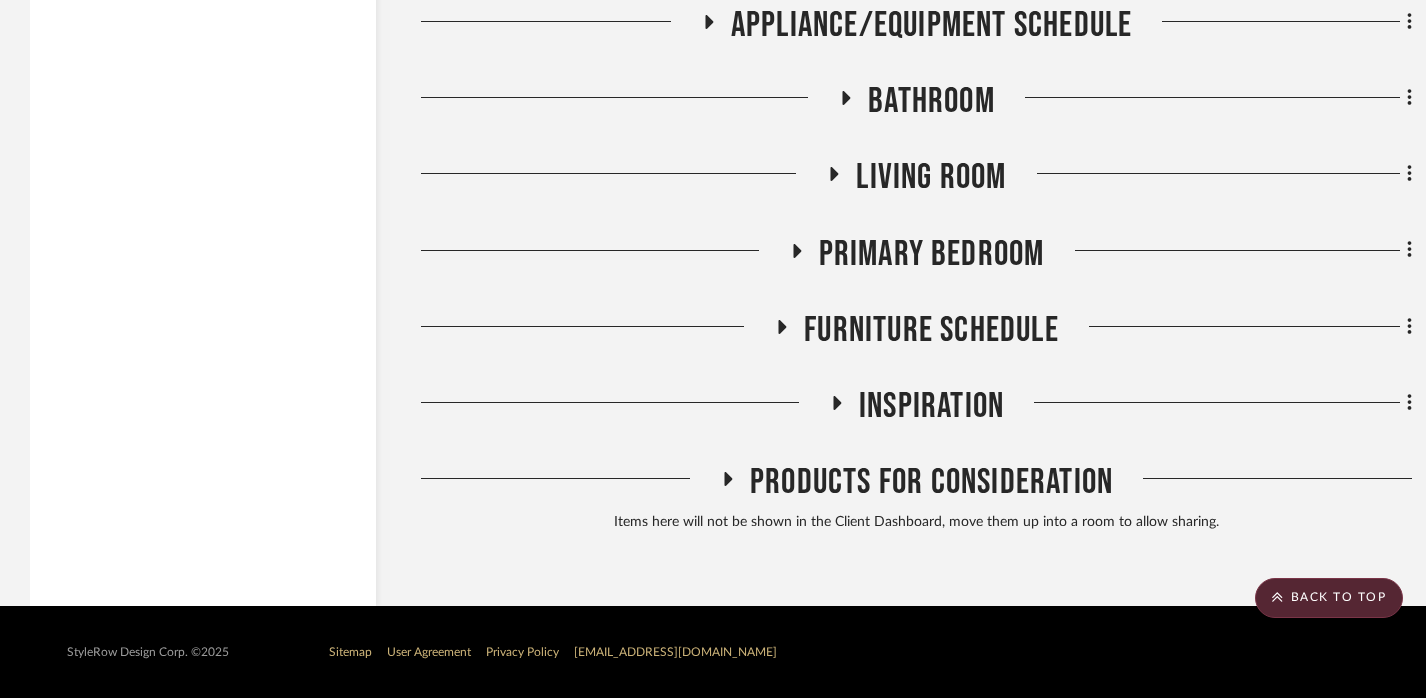 scroll, scrollTop: 26407, scrollLeft: 0, axis: vertical 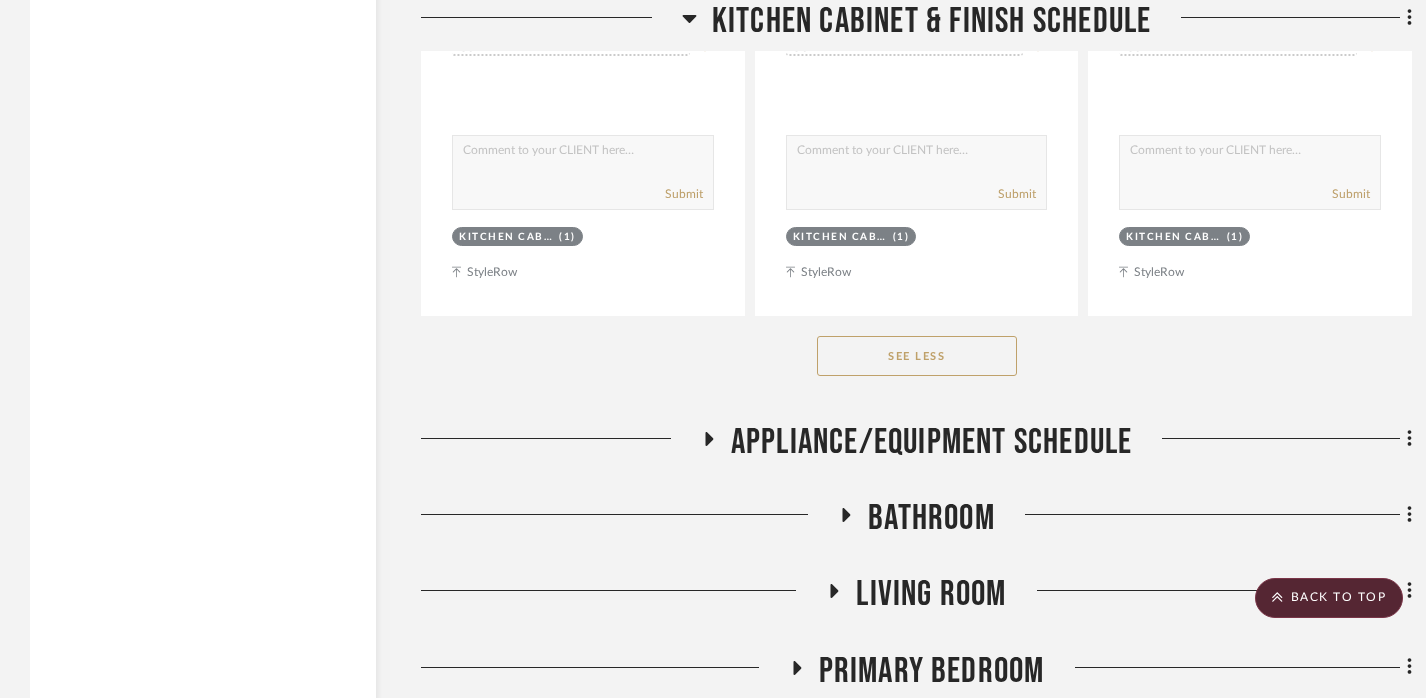 click on "Kitchen Cabinet & Finish Schedule" 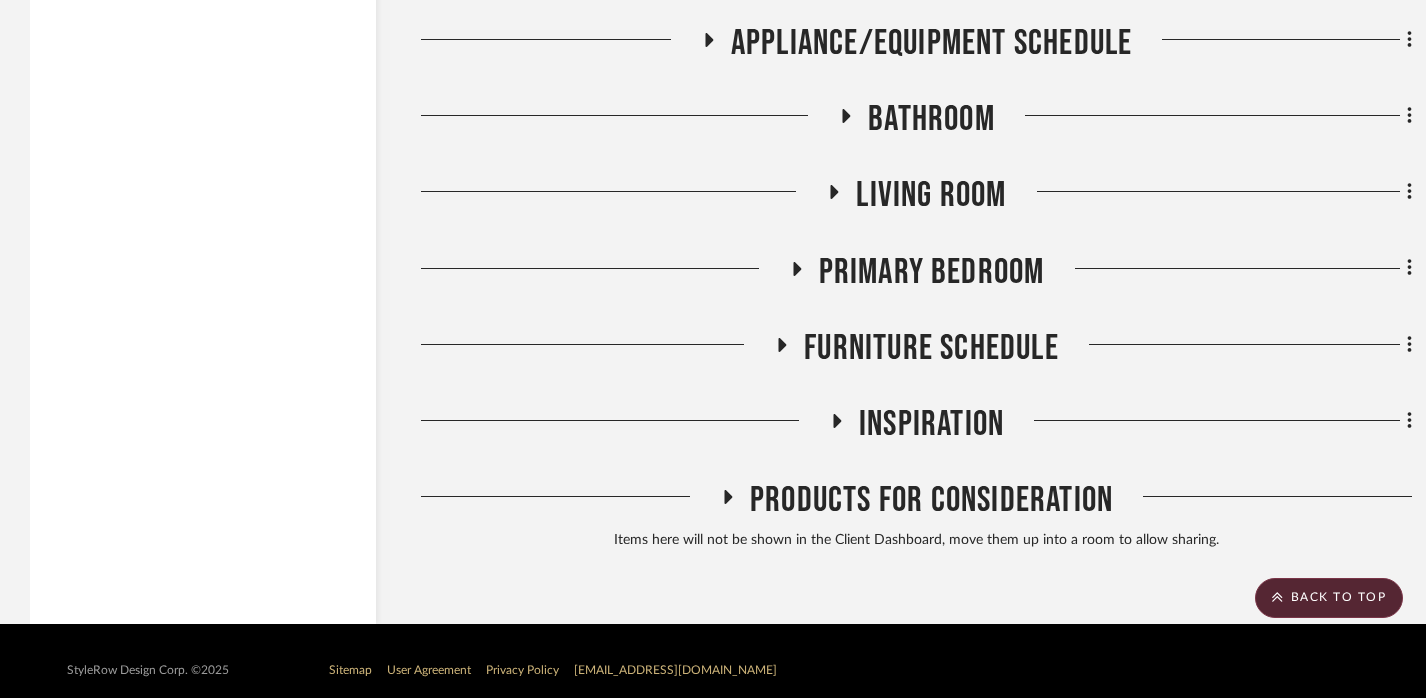 click on "Appliance/Equipment Schedule" 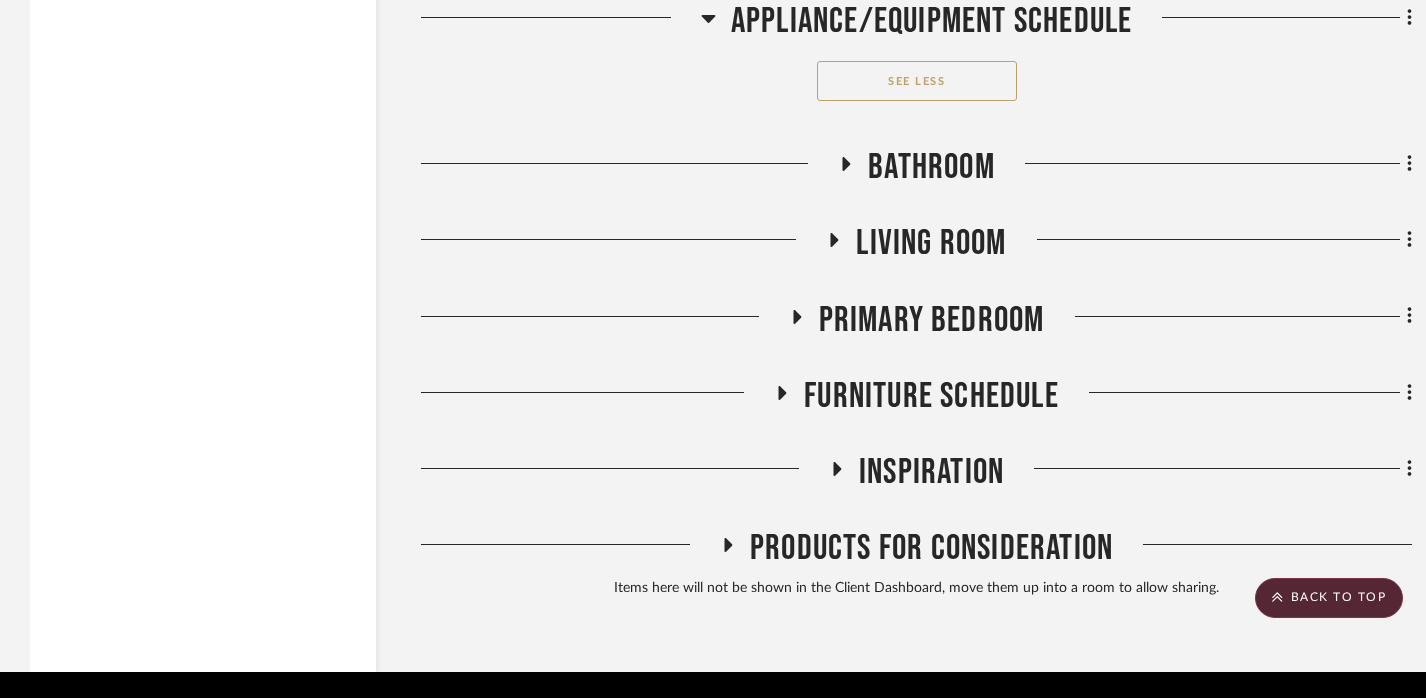 click on "Appliance/Equipment Schedule" 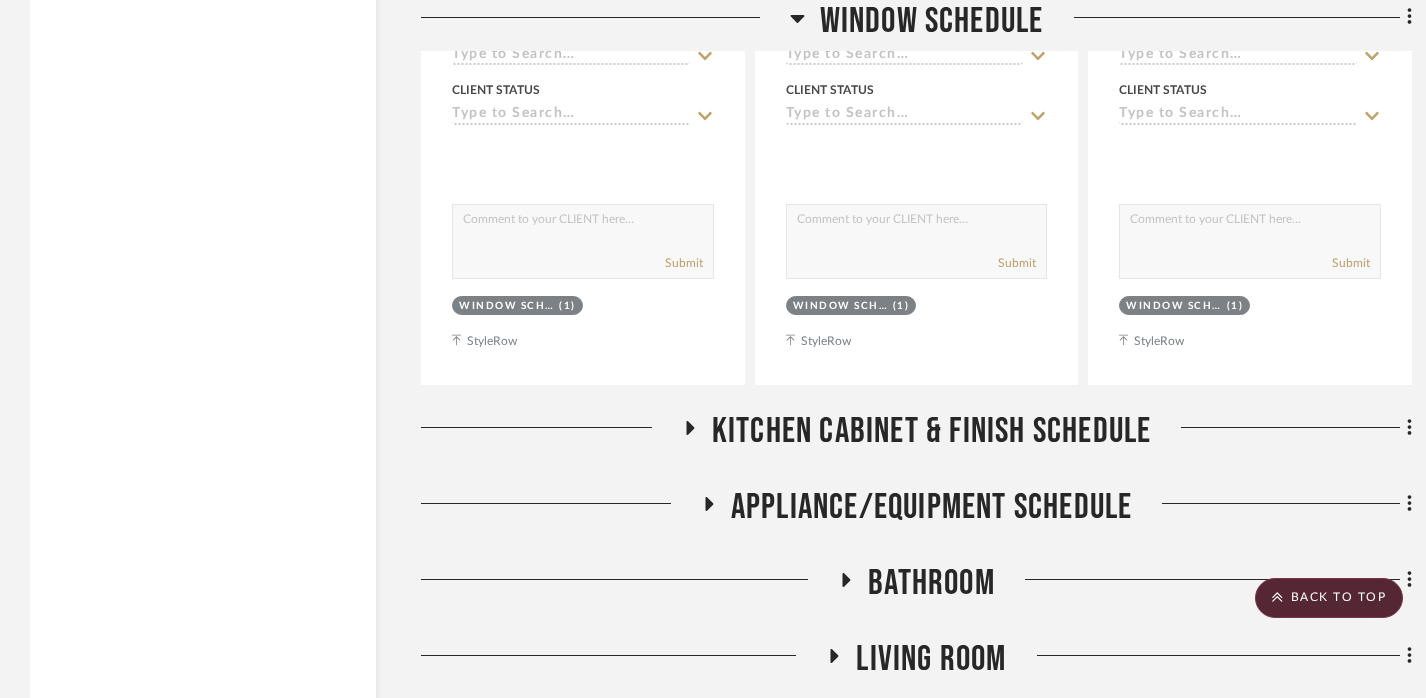 click on "Window Schedule" 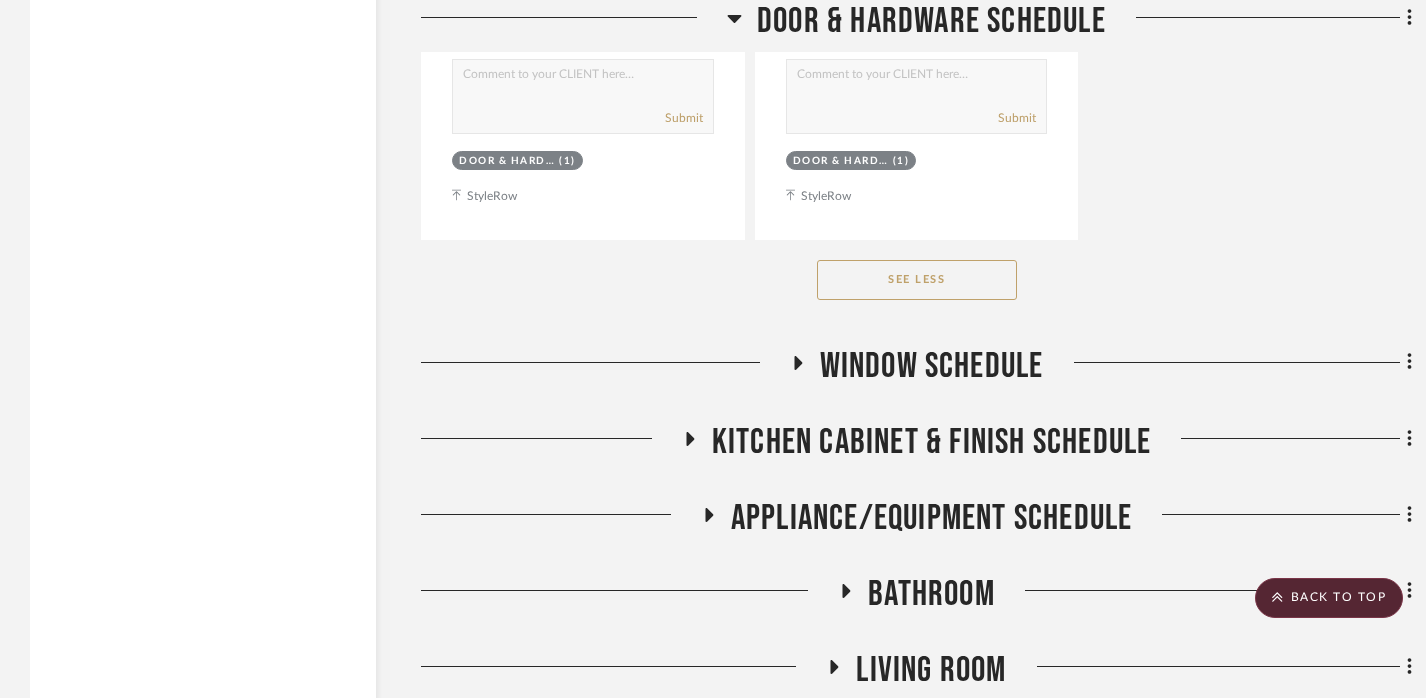 click on "Door & Hardware Schedule" 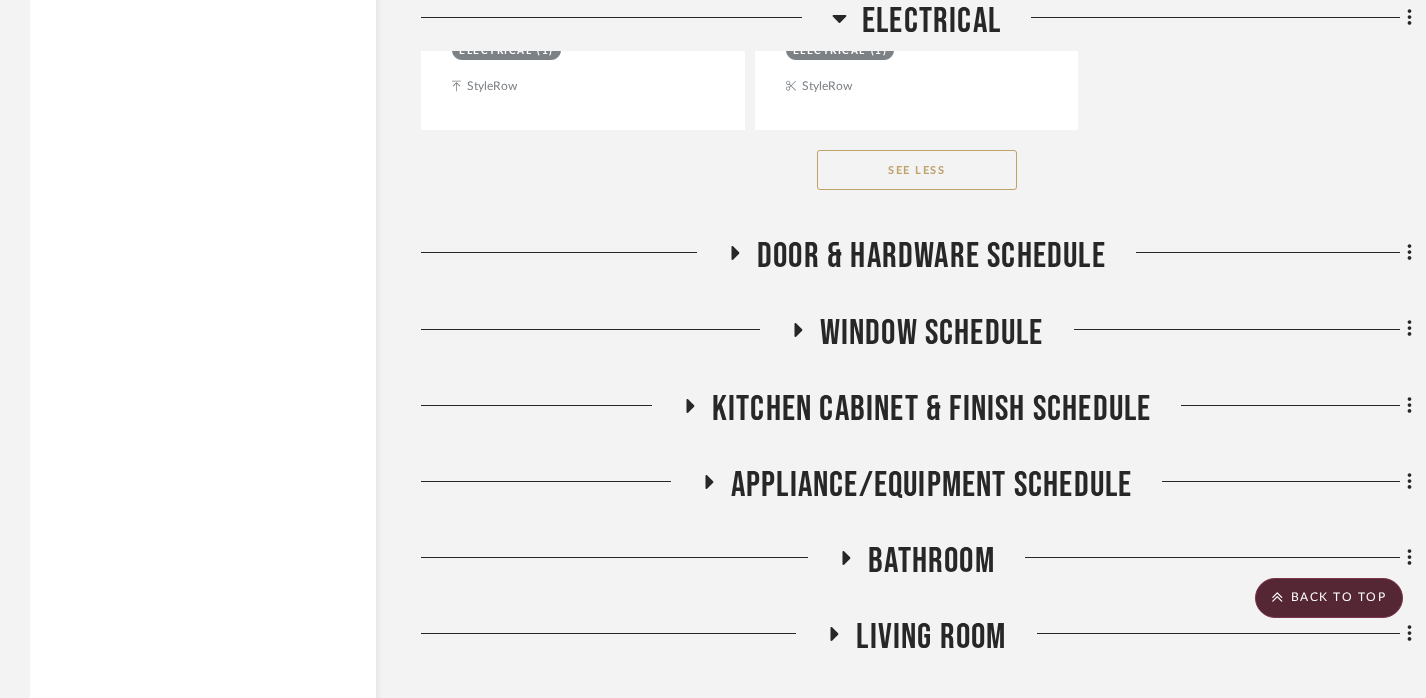 click on "Electrical" 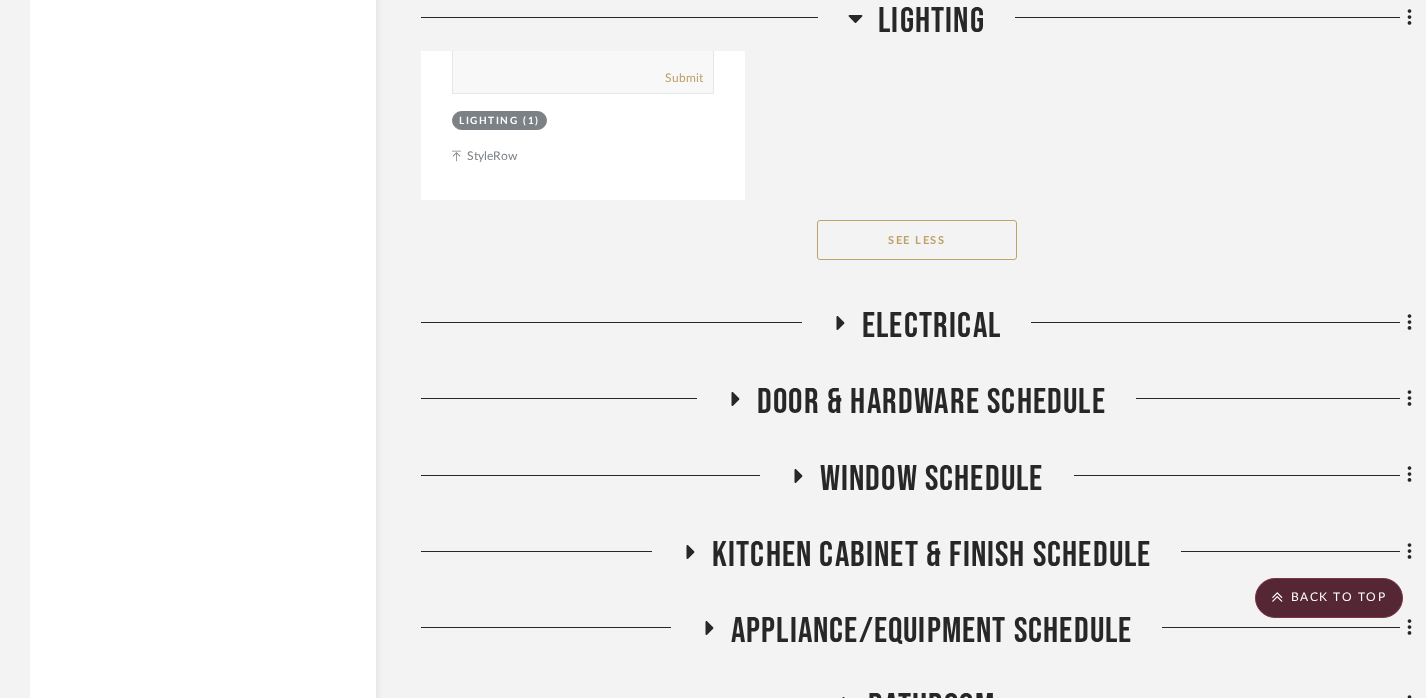 click on "Lighting" 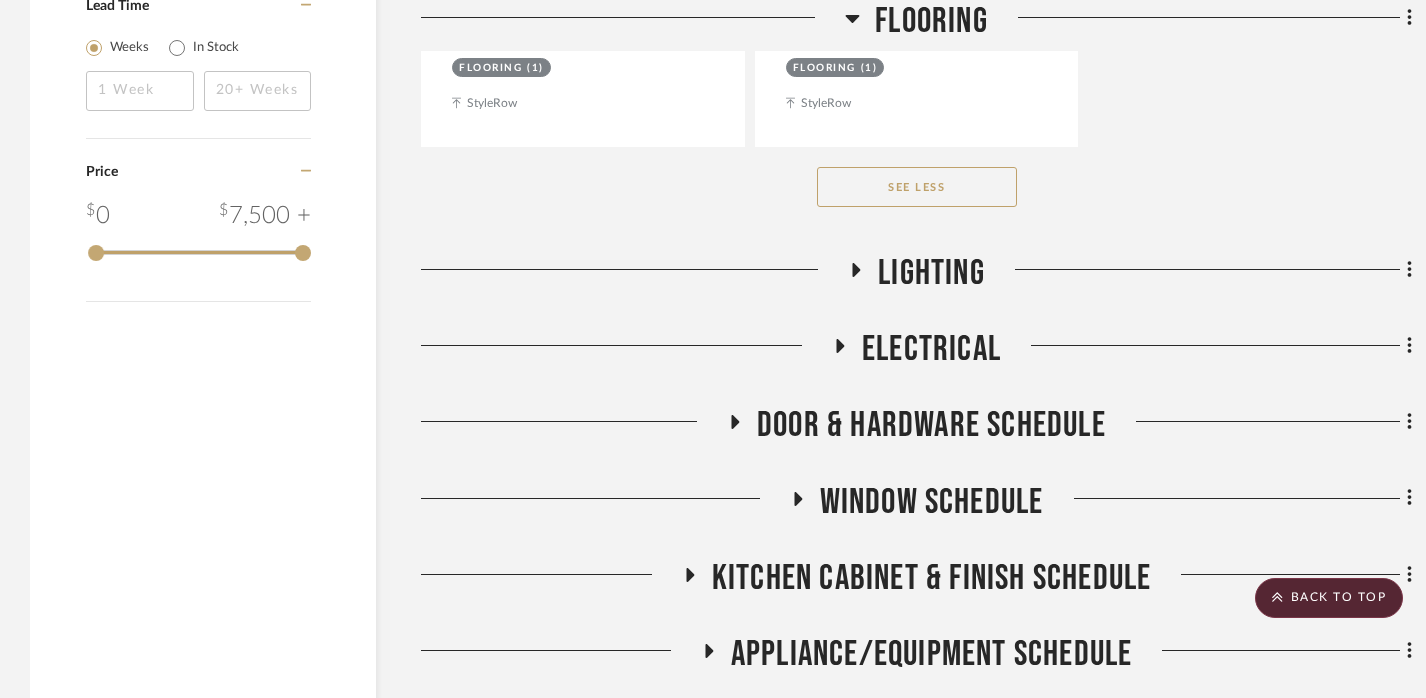 click on "Flooring" 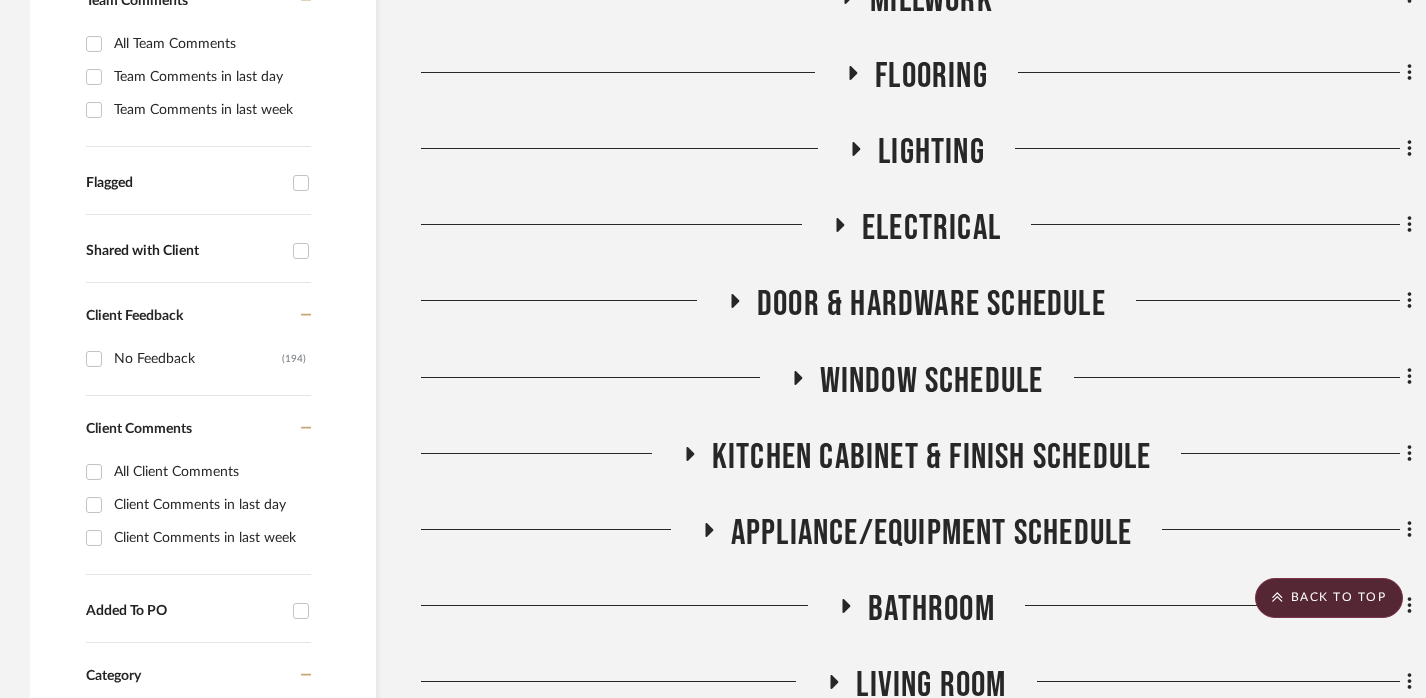scroll, scrollTop: 602, scrollLeft: 0, axis: vertical 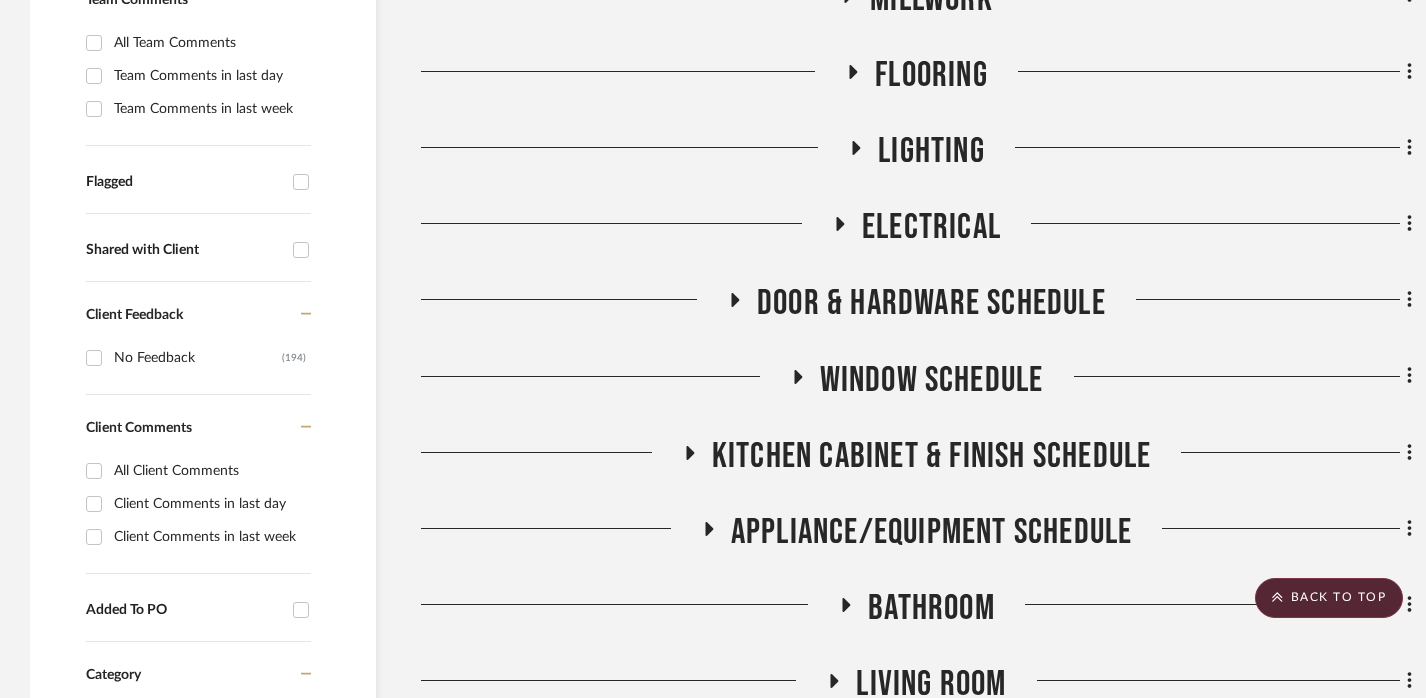 click on "Appliance/Equipment Schedule" 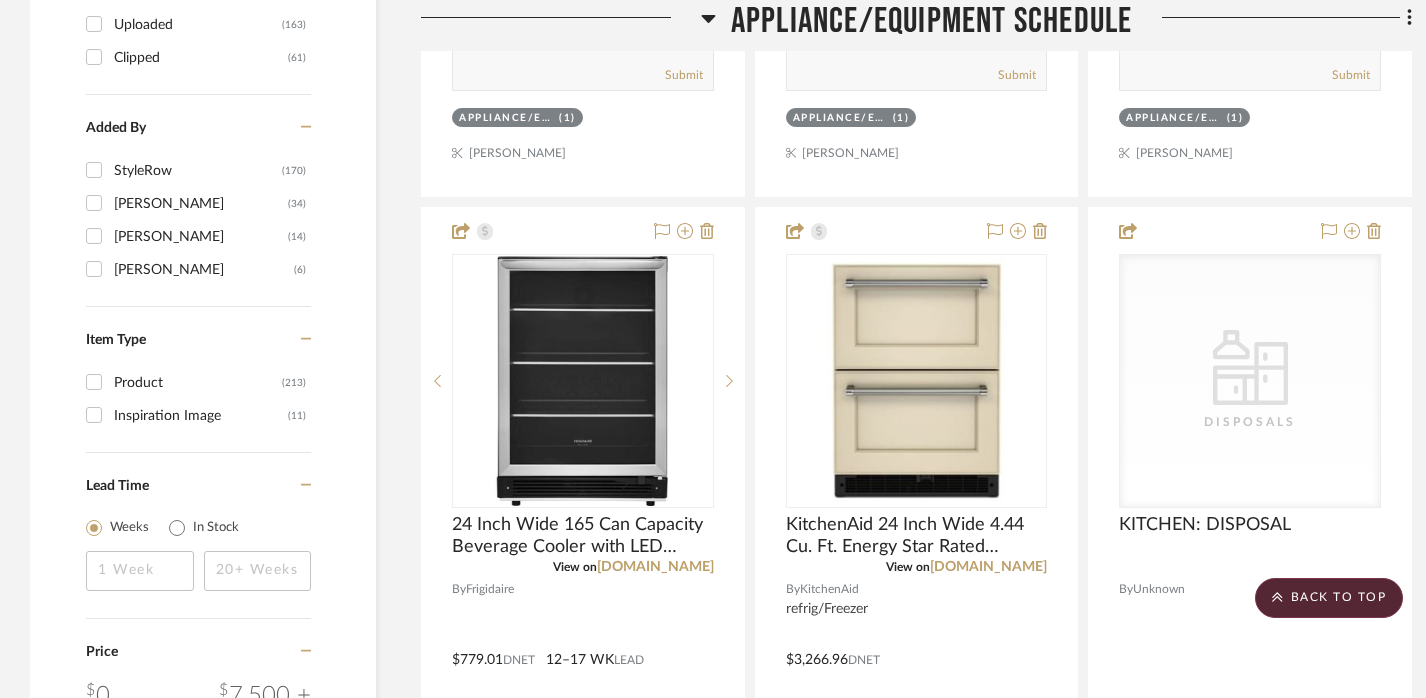 scroll, scrollTop: 0, scrollLeft: 0, axis: both 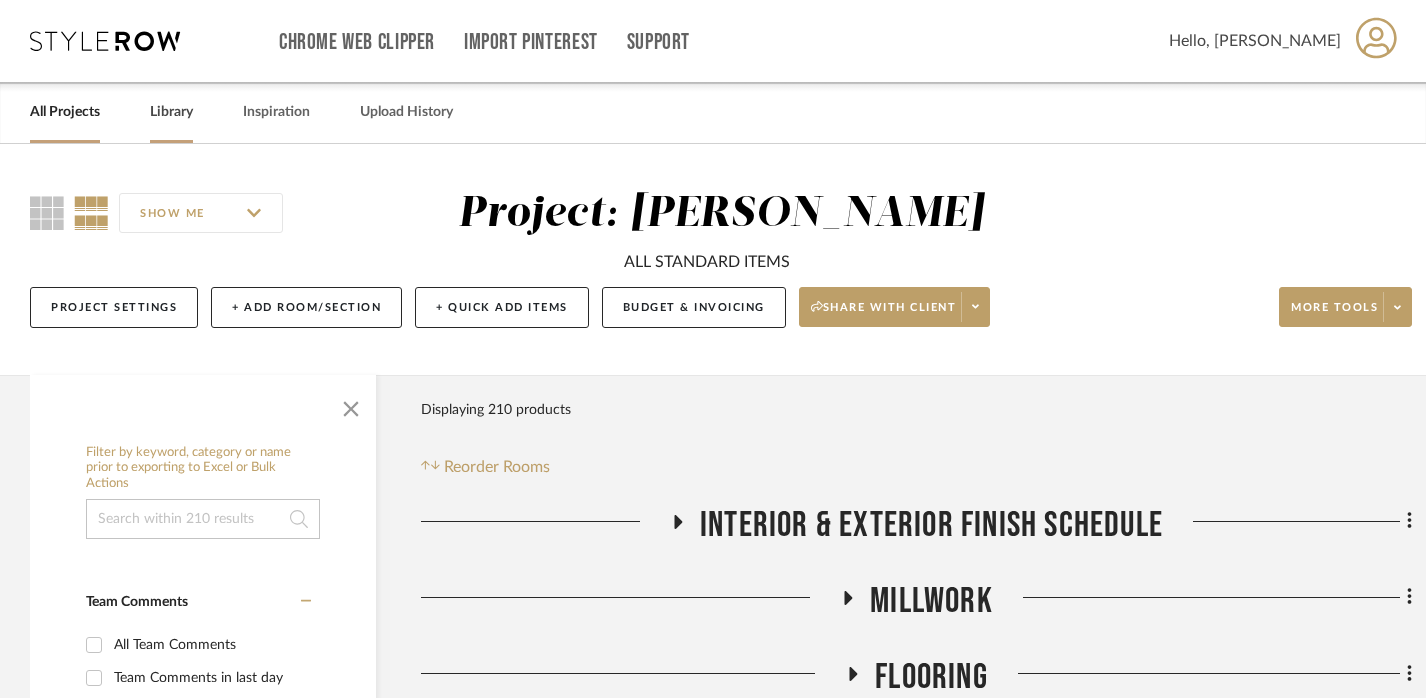 click on "Library" at bounding box center [171, 112] 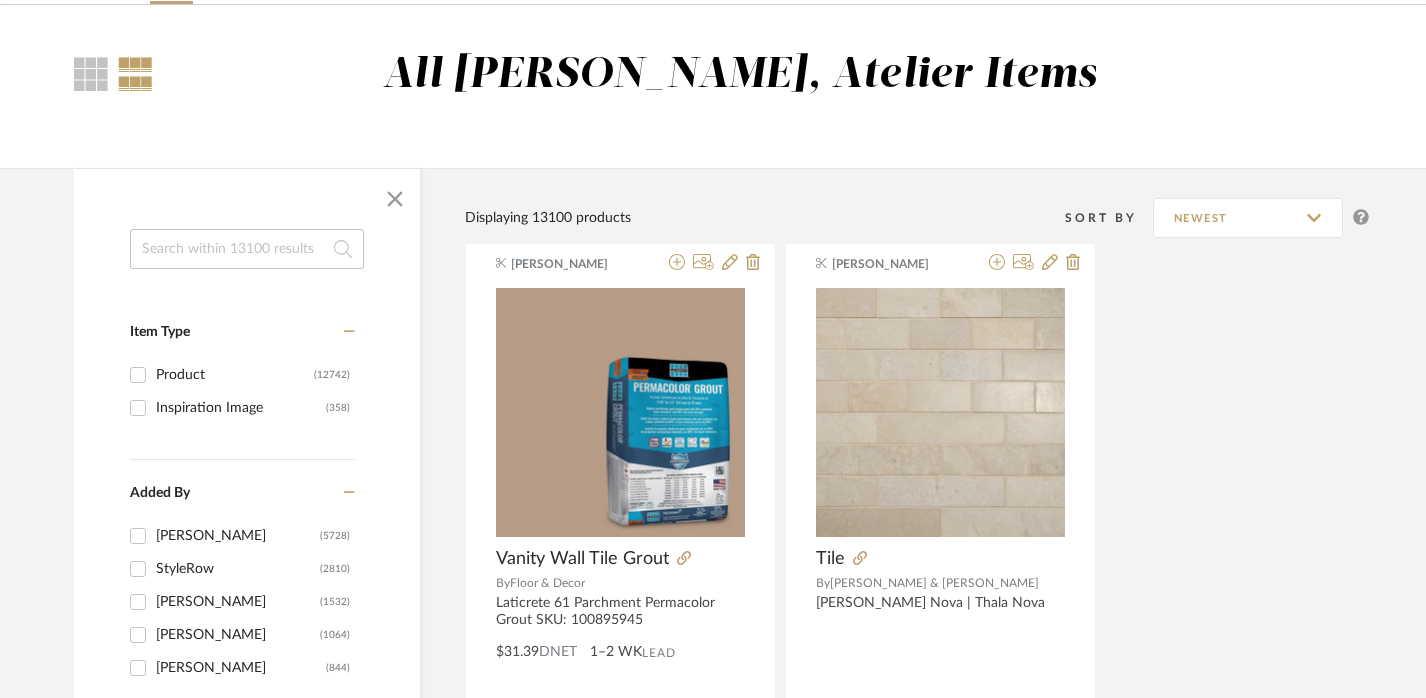 scroll, scrollTop: 140, scrollLeft: 0, axis: vertical 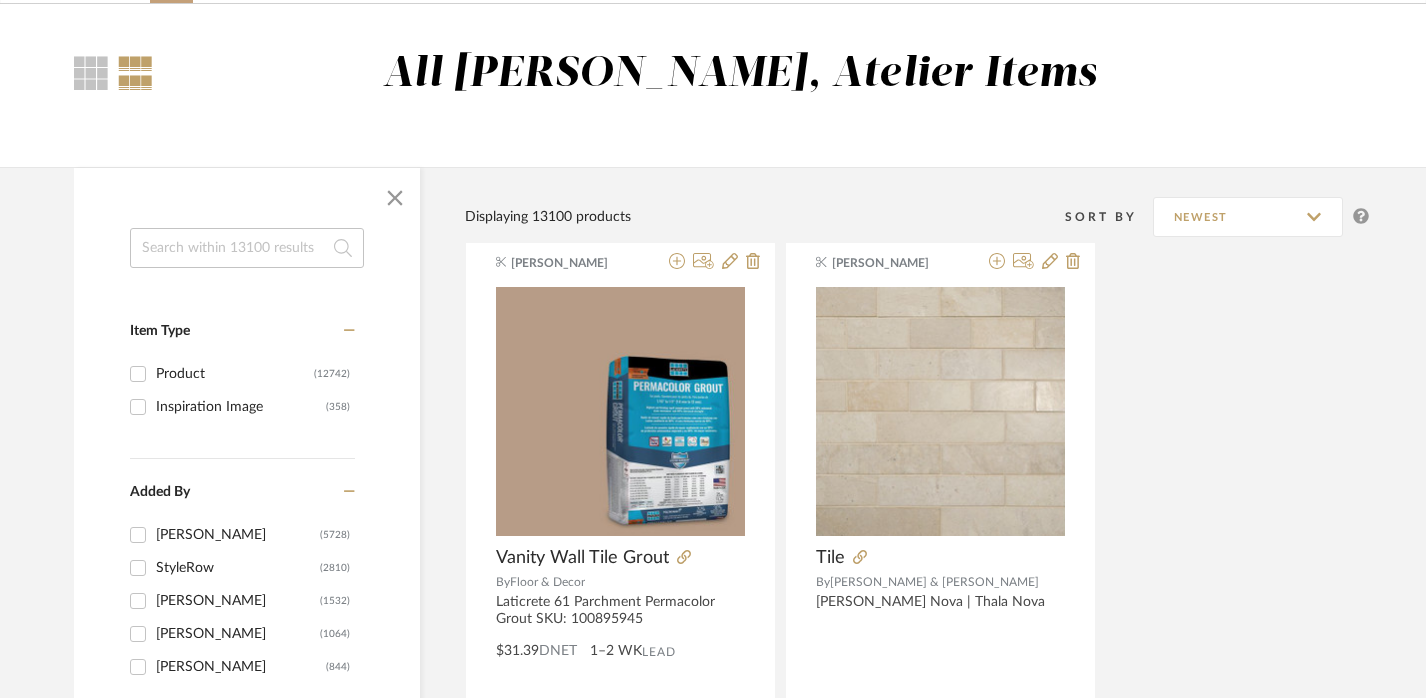 click 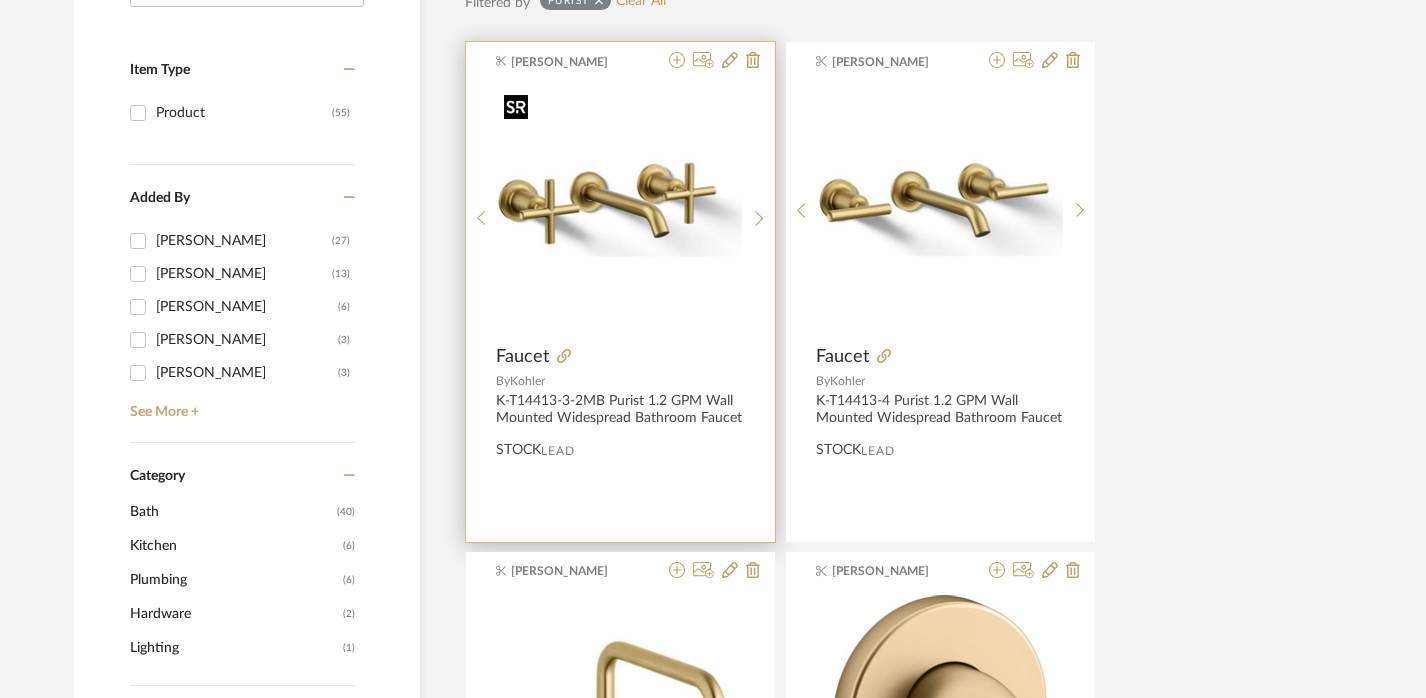 scroll, scrollTop: 0, scrollLeft: 0, axis: both 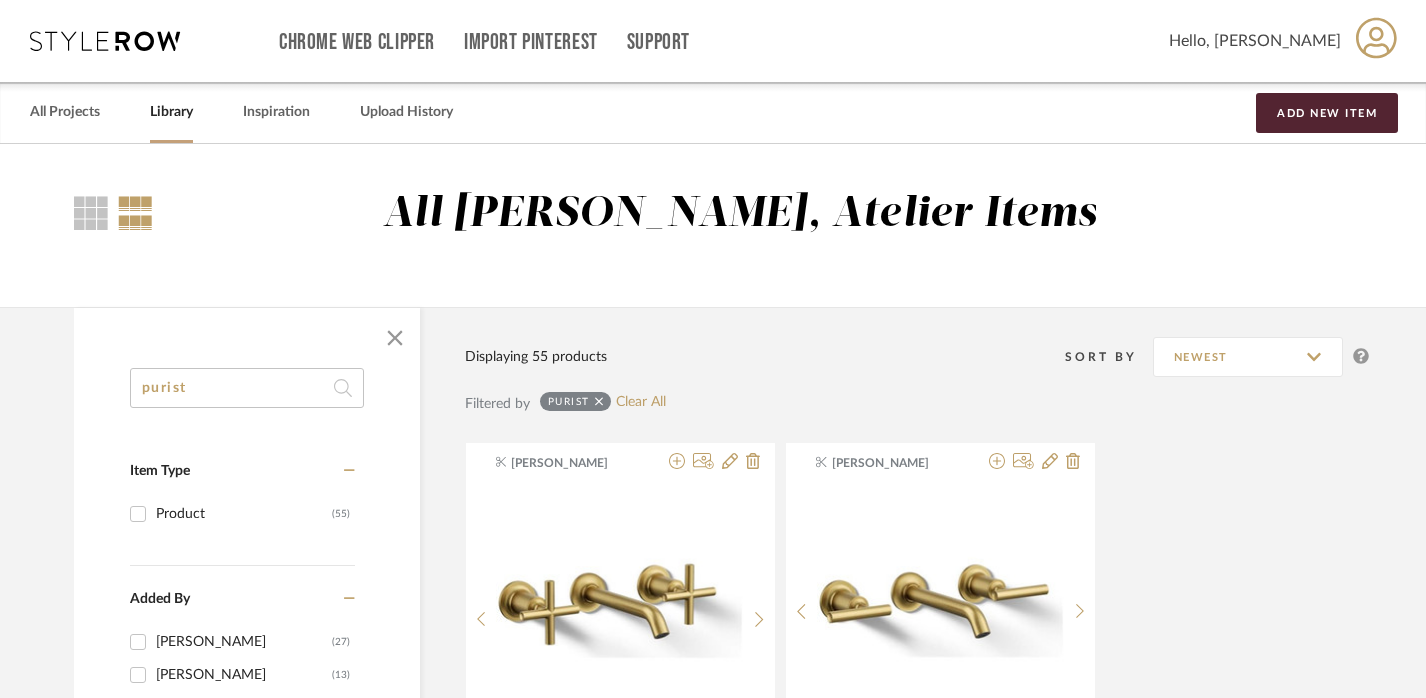type on "purist" 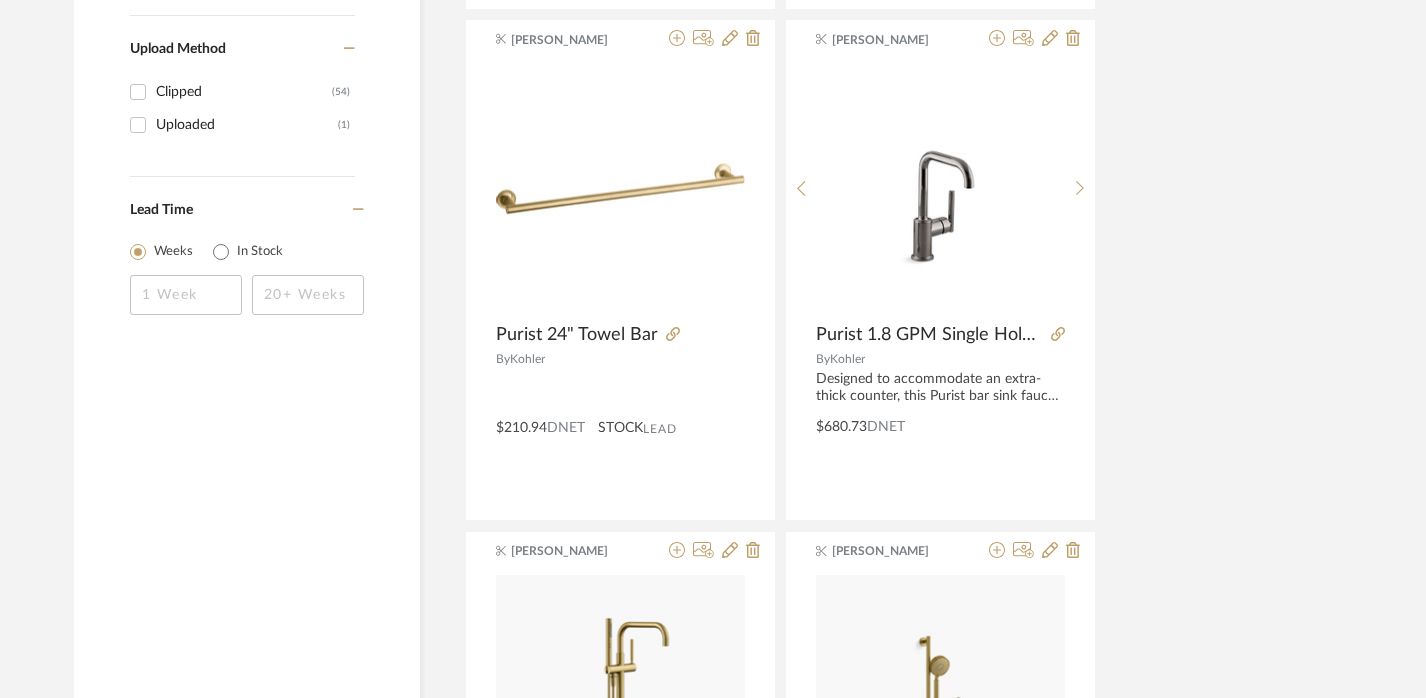 scroll, scrollTop: 1445, scrollLeft: 0, axis: vertical 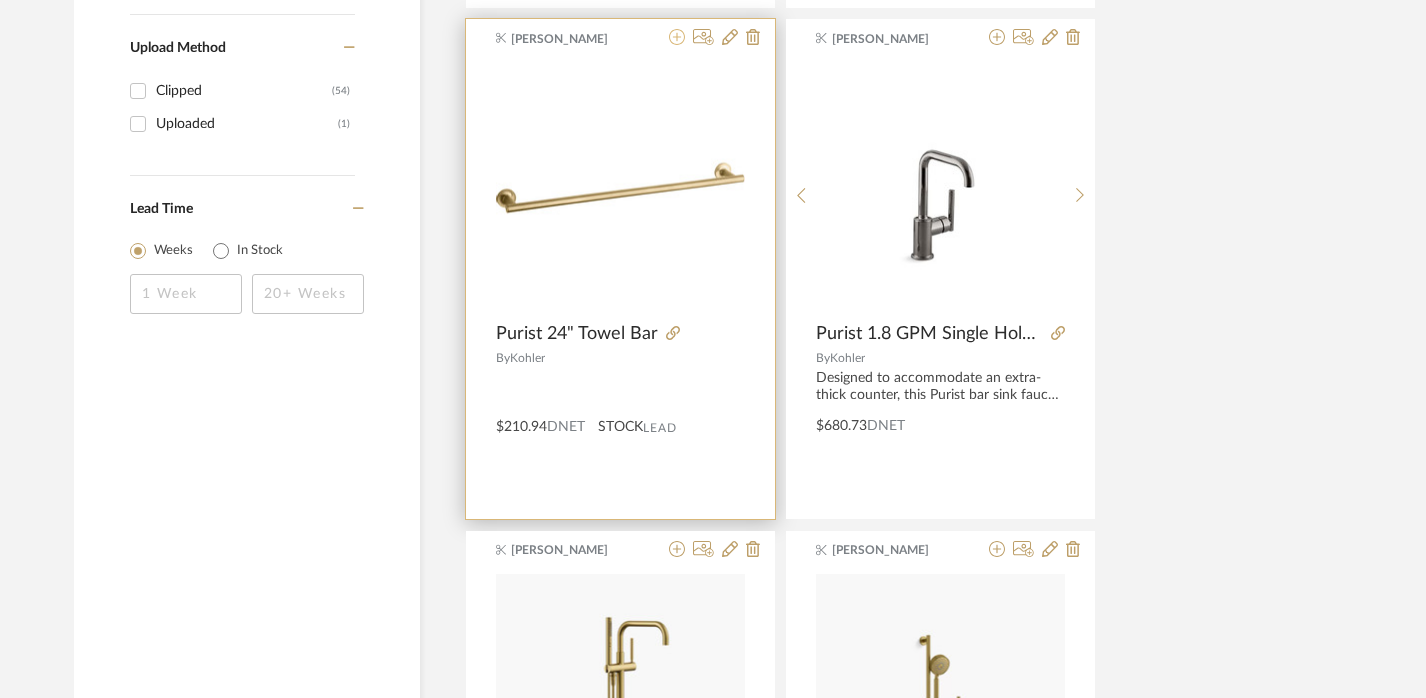click 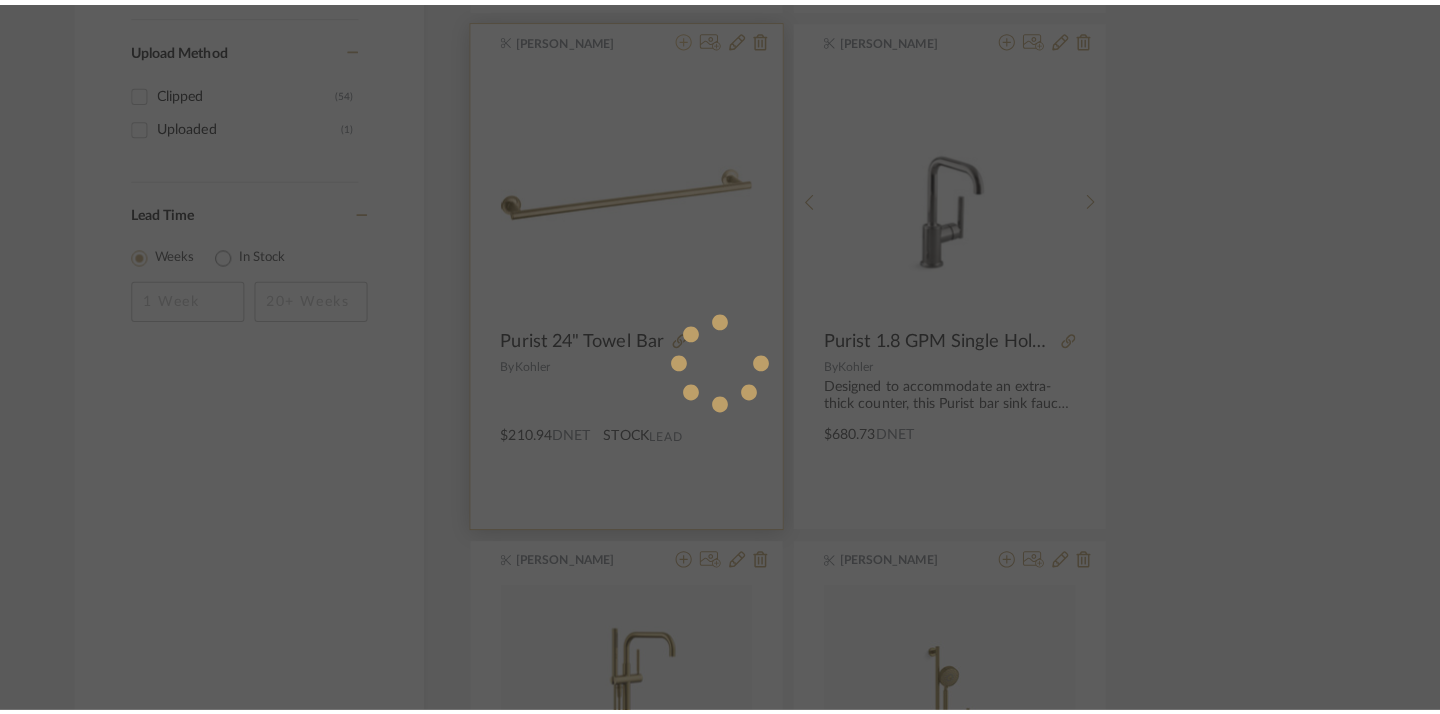 scroll, scrollTop: 0, scrollLeft: 0, axis: both 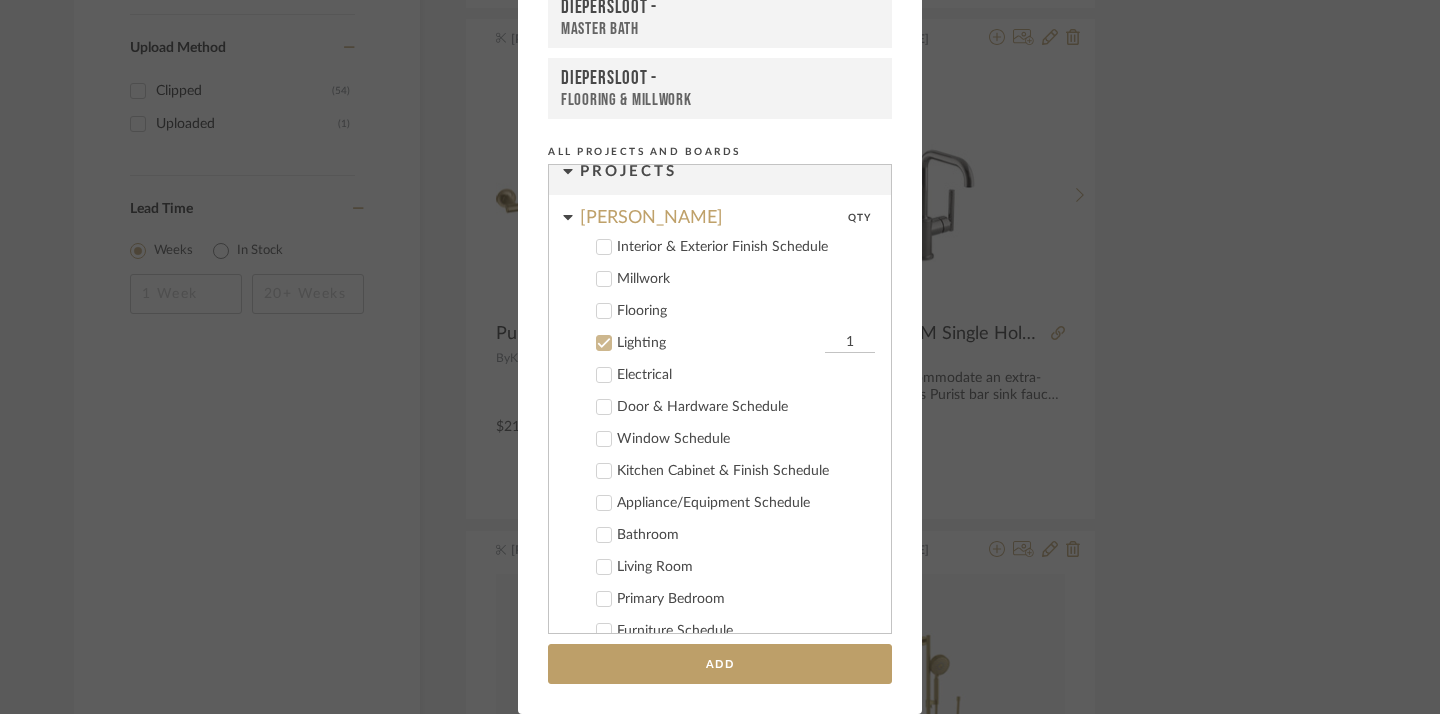 click on "Lighting" at bounding box center (718, 343) 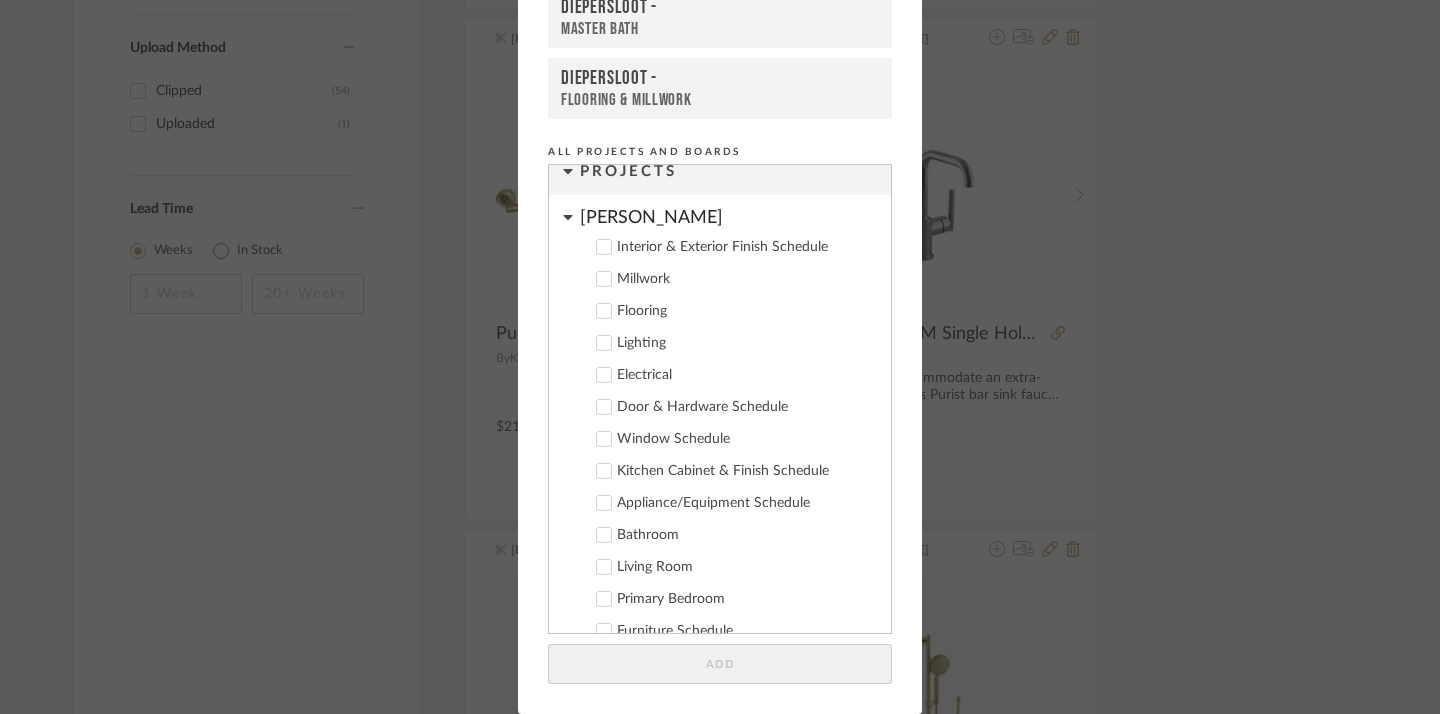 click on "Bathroom" at bounding box center (746, 535) 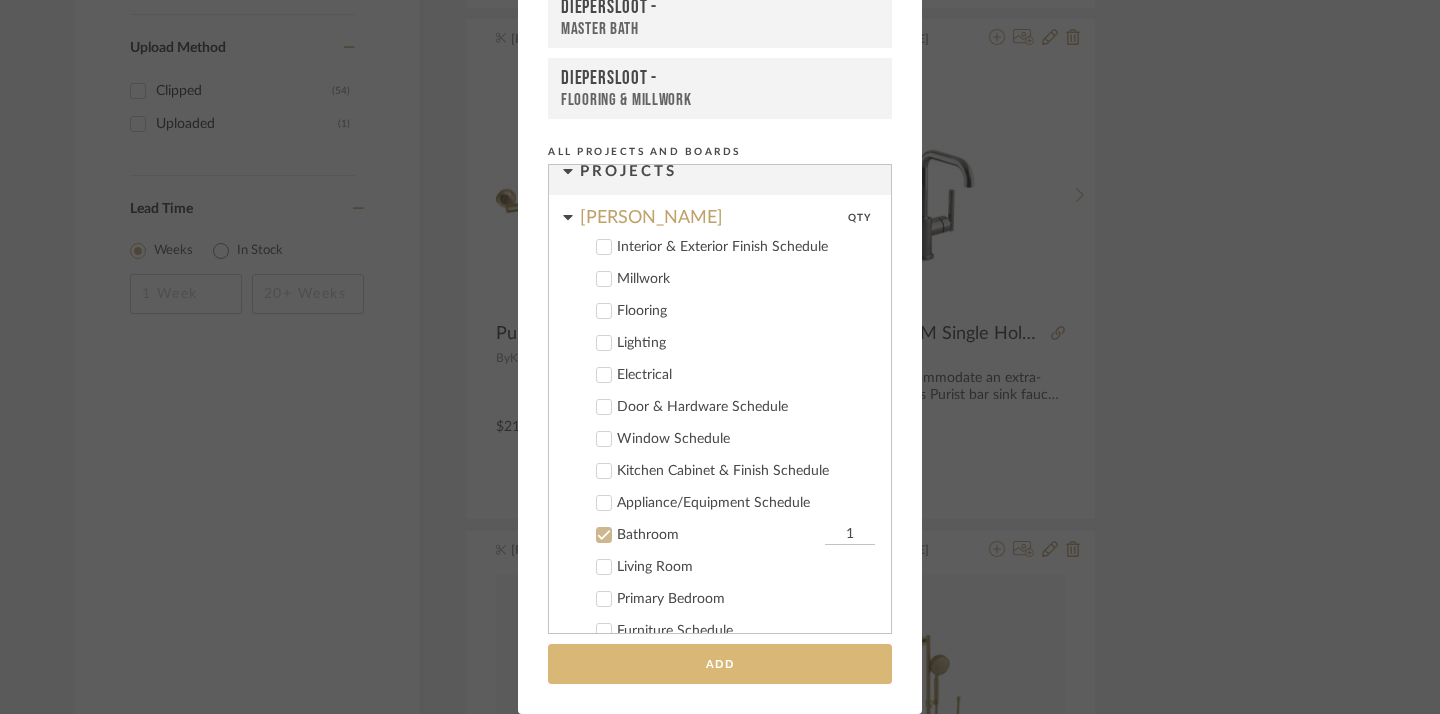 click on "Add" at bounding box center (720, 664) 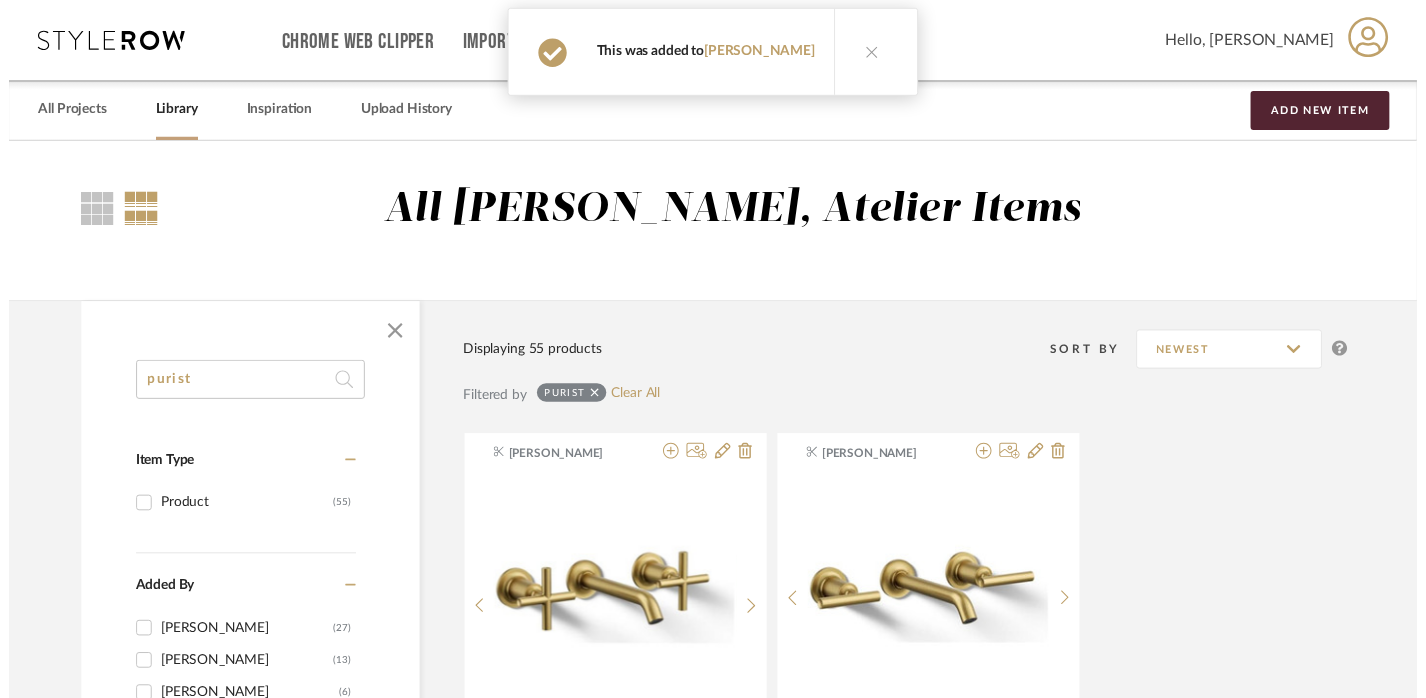 scroll, scrollTop: 1445, scrollLeft: 0, axis: vertical 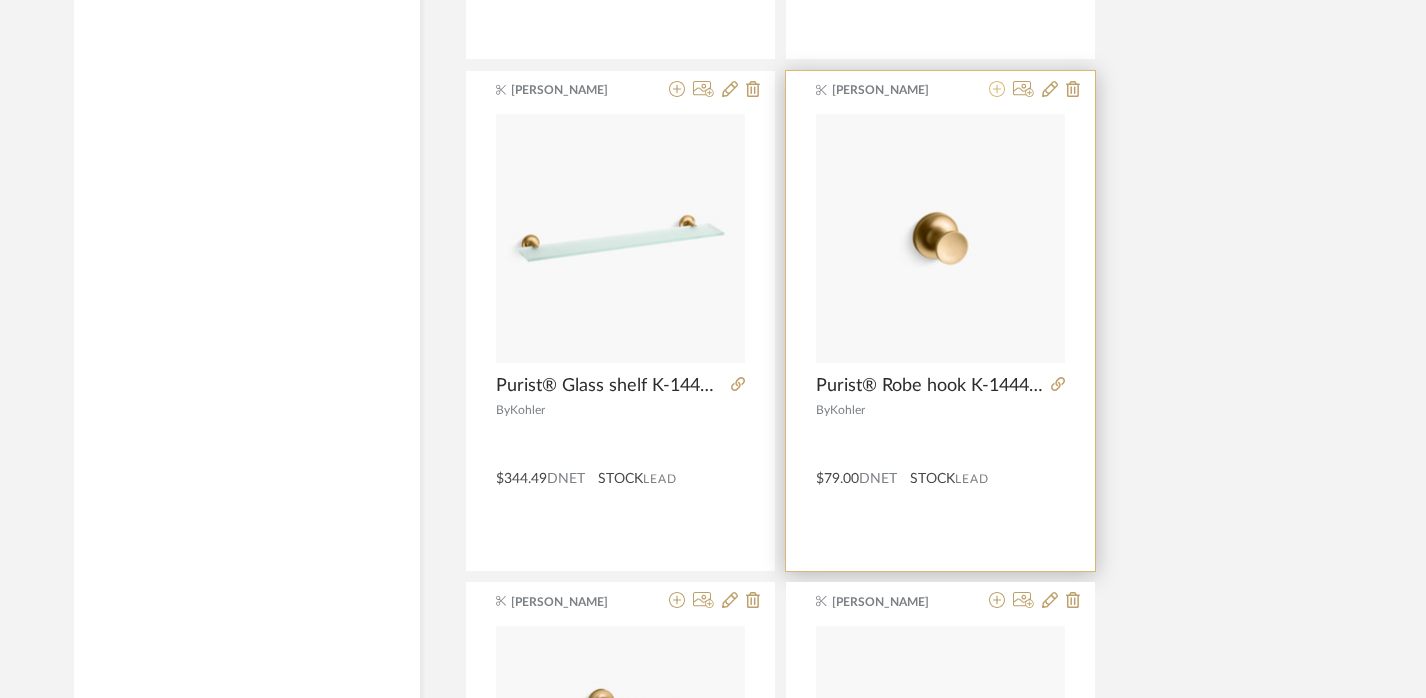 click 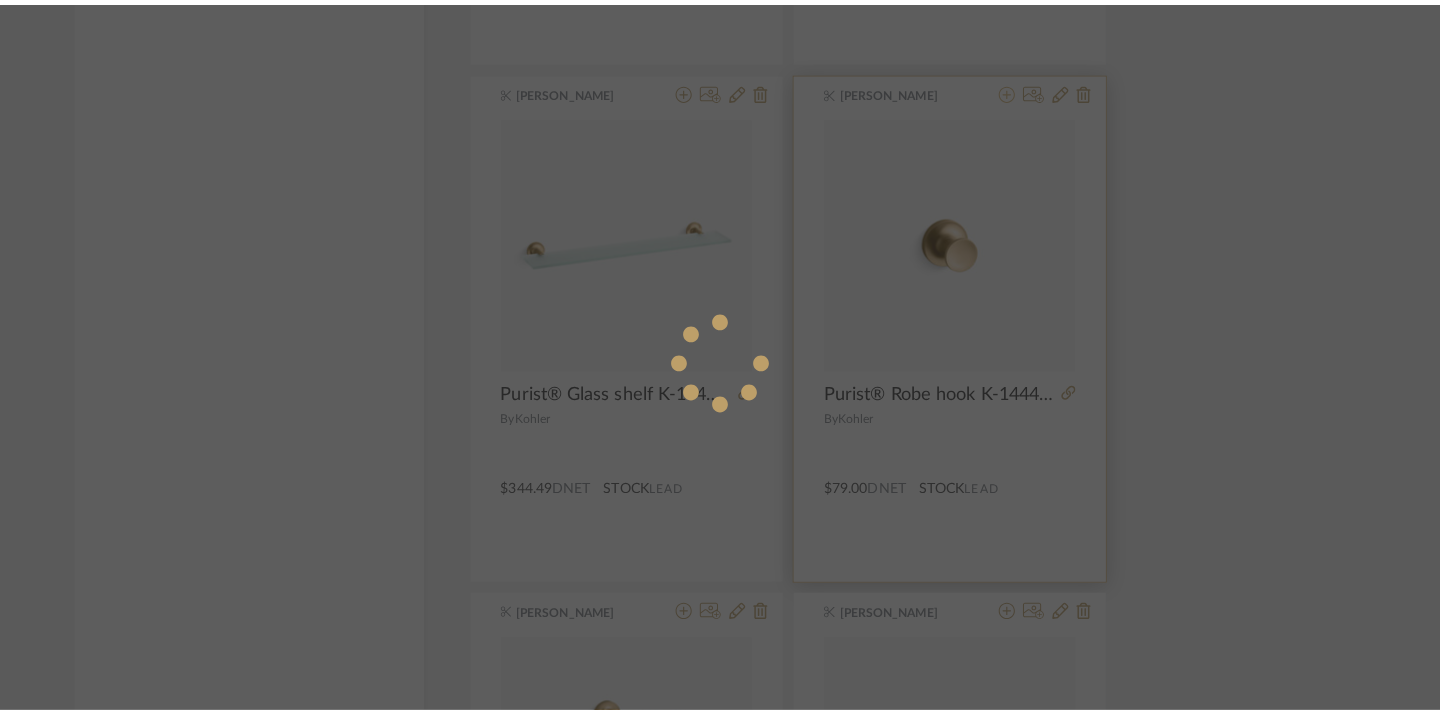scroll, scrollTop: 0, scrollLeft: 0, axis: both 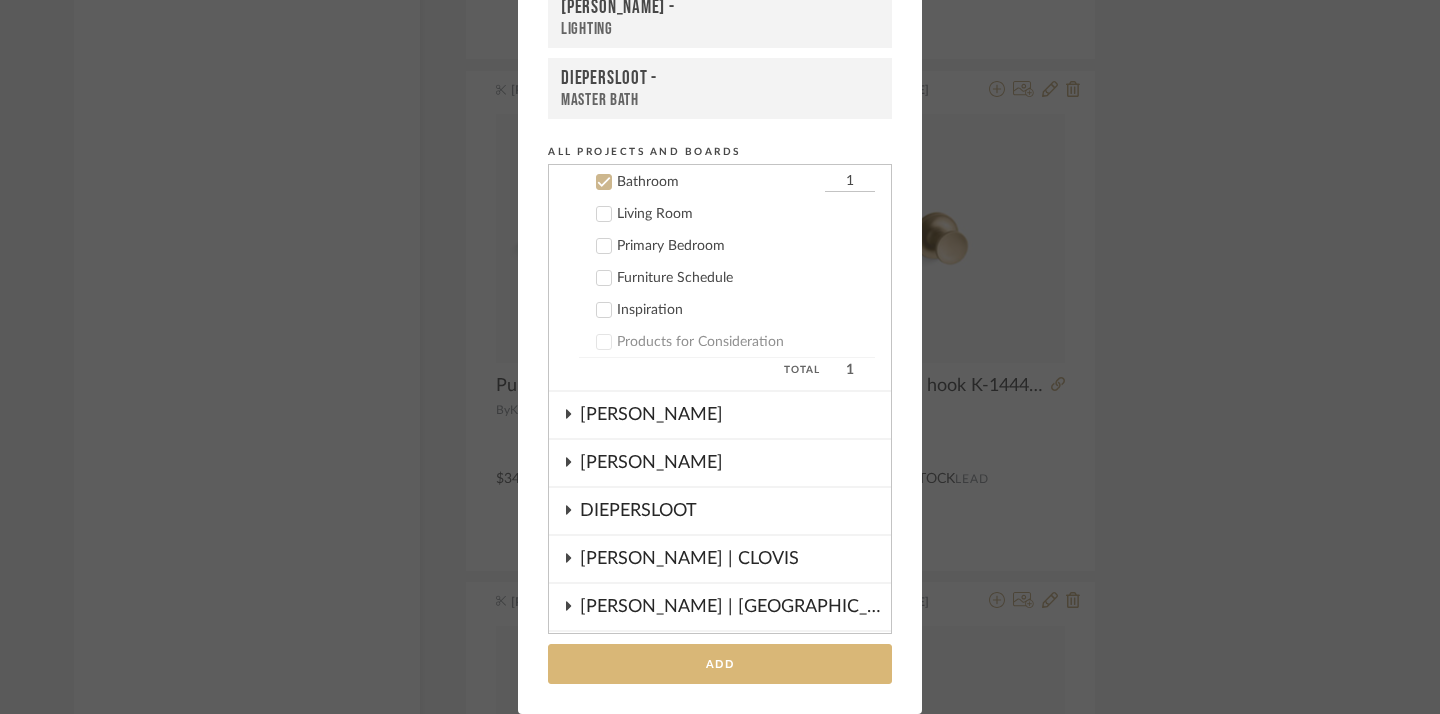 click on "Add" at bounding box center [720, 664] 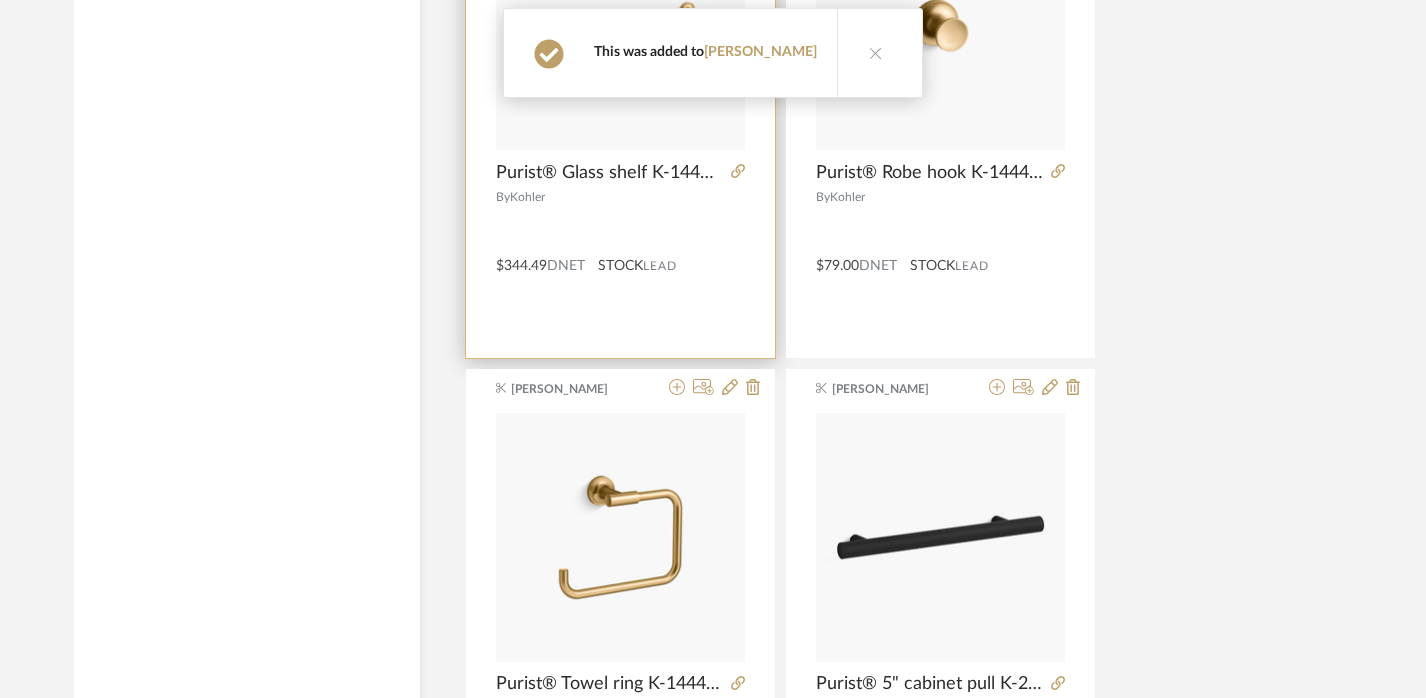 scroll, scrollTop: 3142, scrollLeft: 0, axis: vertical 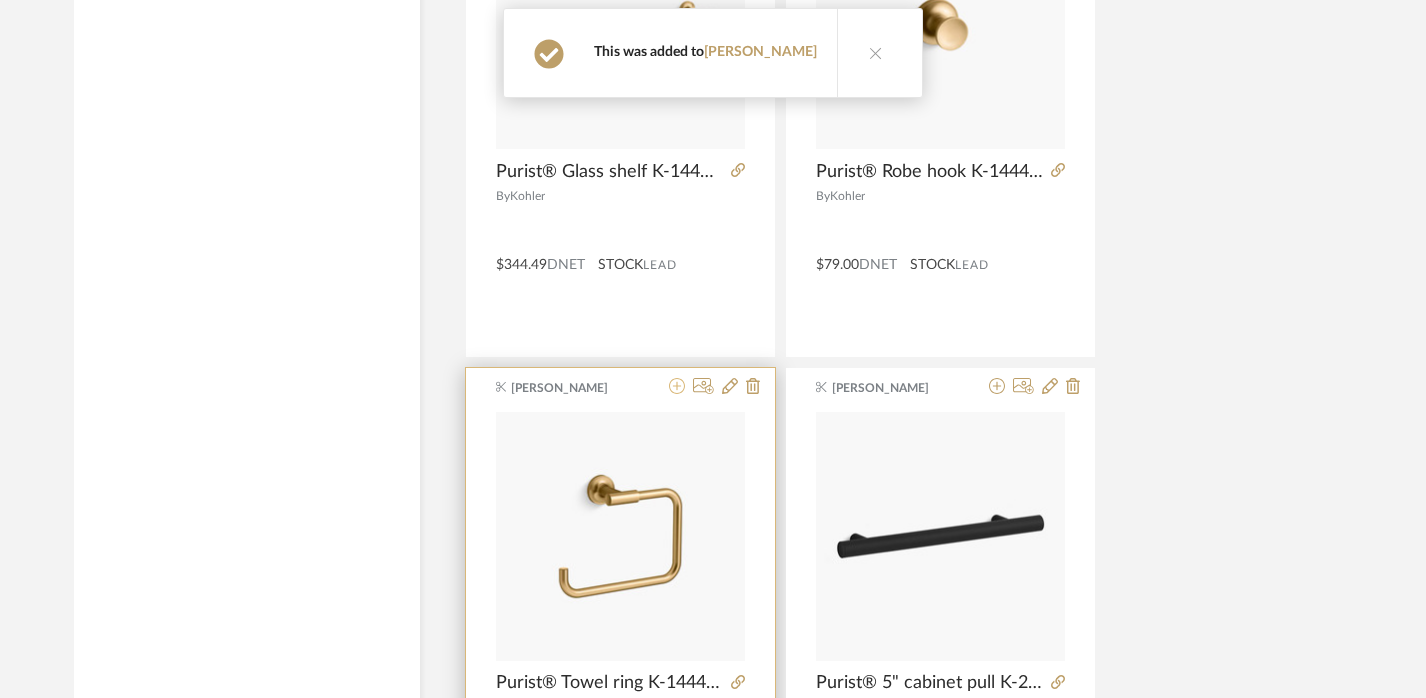 click 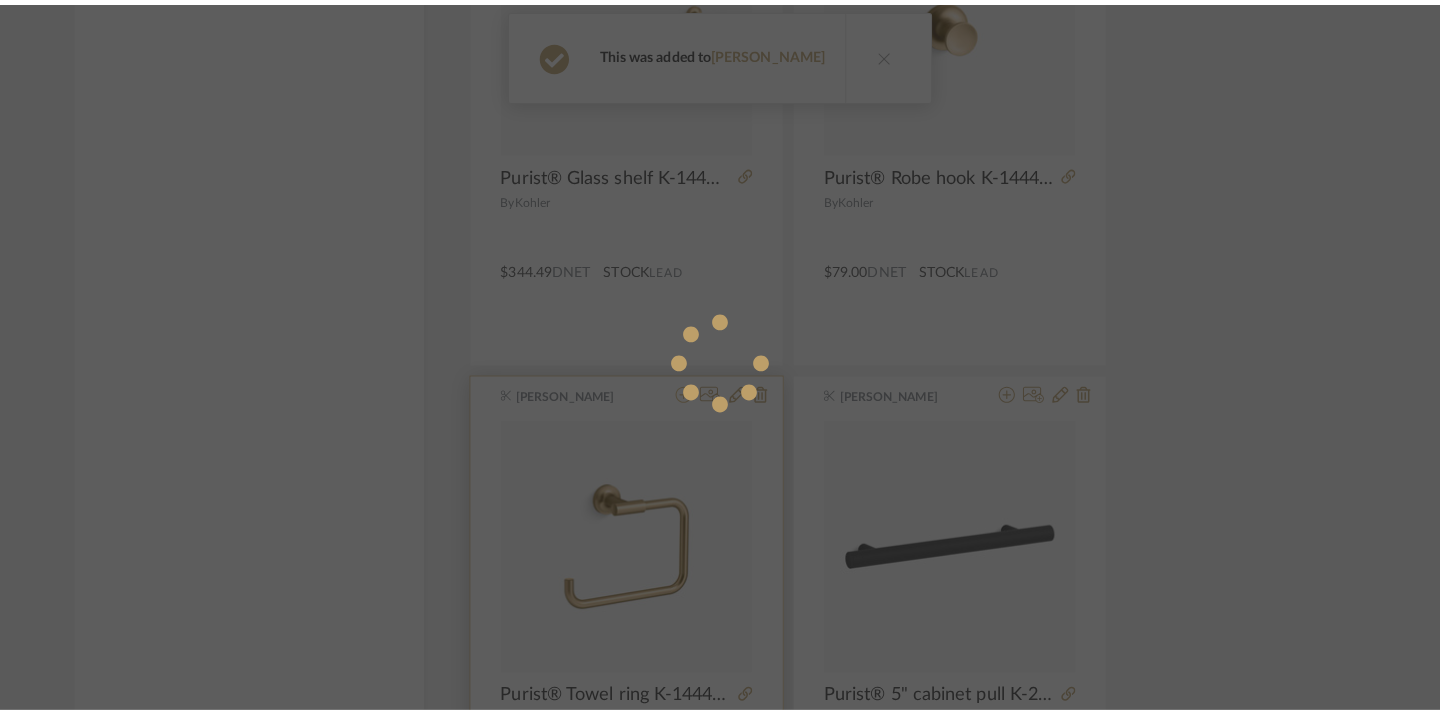 scroll, scrollTop: 0, scrollLeft: 0, axis: both 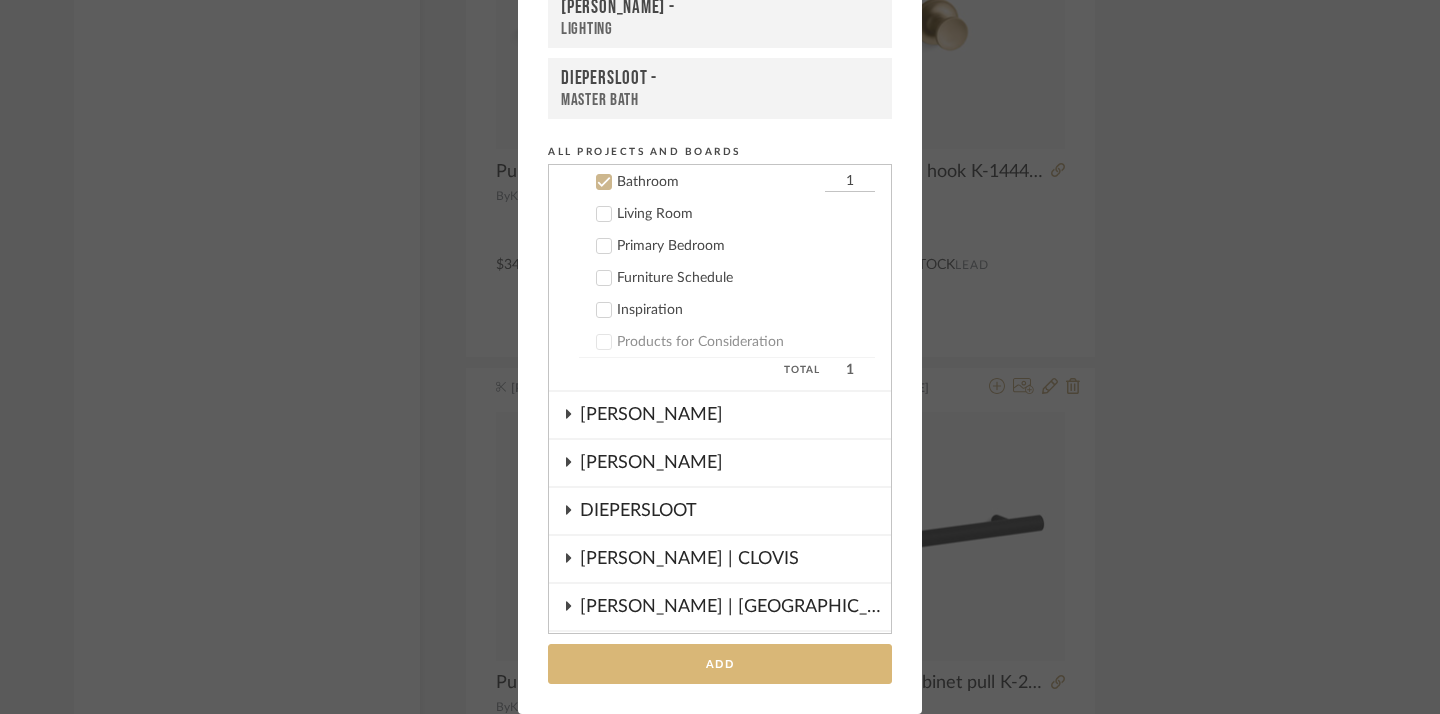 click on "Add" at bounding box center [720, 664] 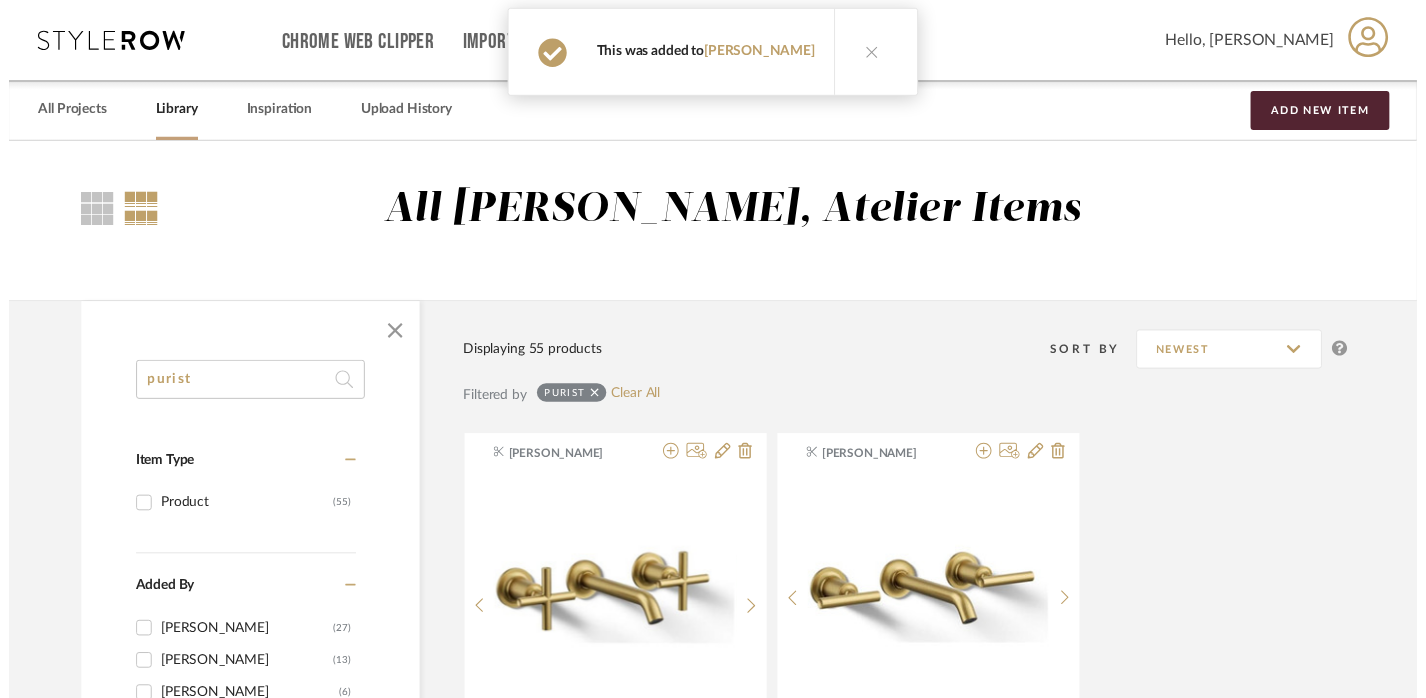 scroll, scrollTop: 3142, scrollLeft: 0, axis: vertical 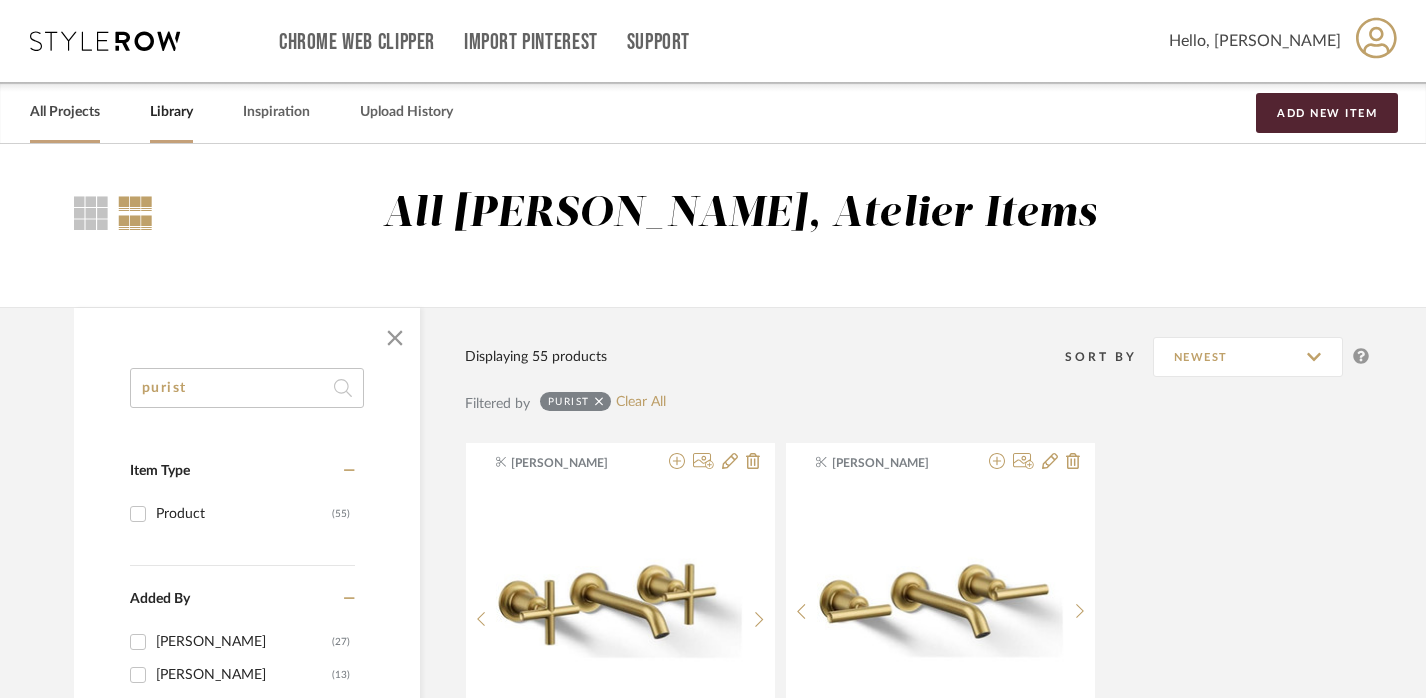 click on "All Projects" at bounding box center (65, 112) 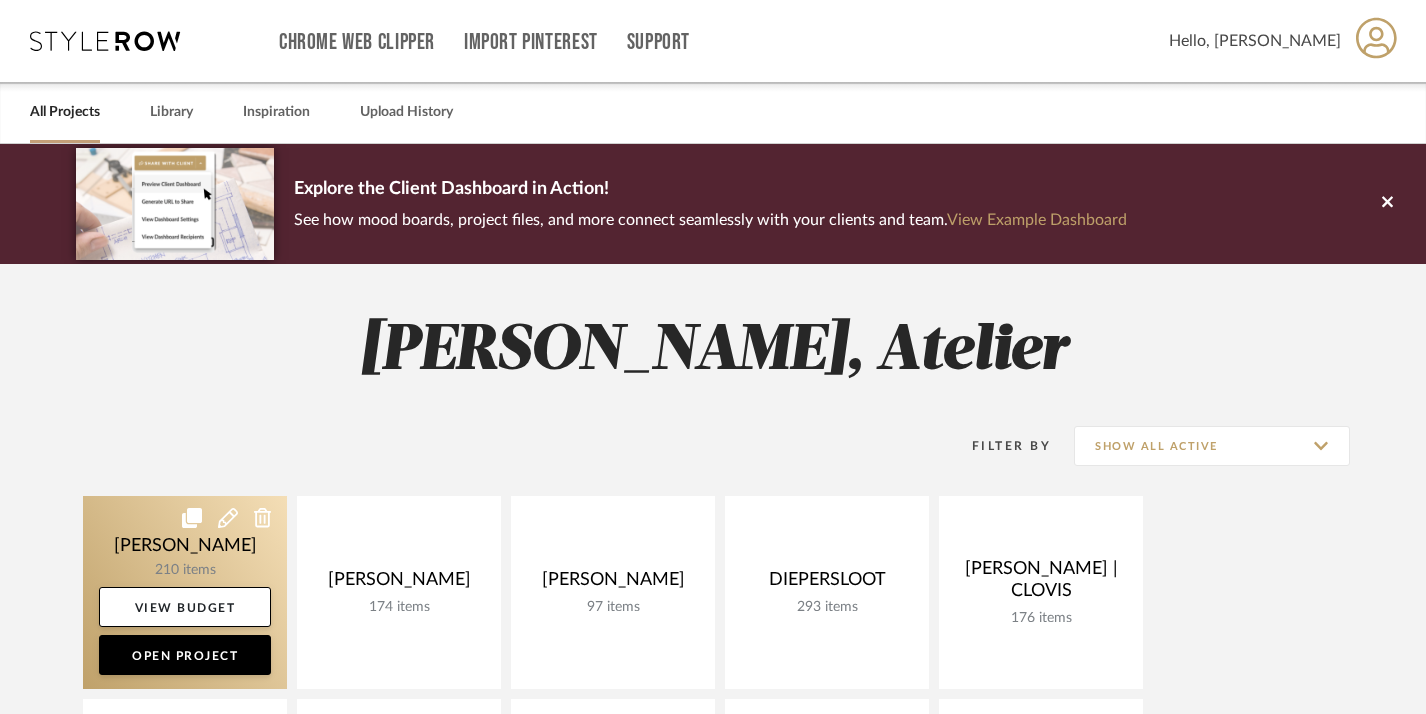 click 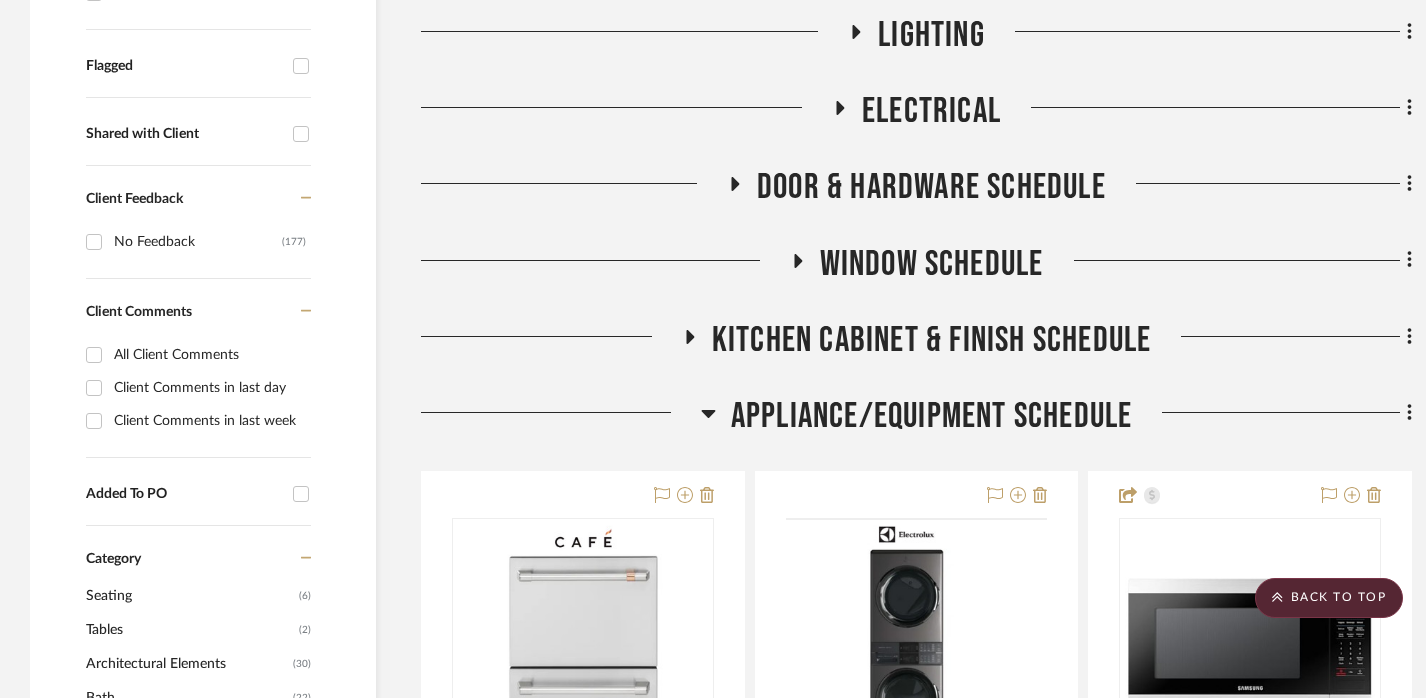 scroll, scrollTop: 742, scrollLeft: 0, axis: vertical 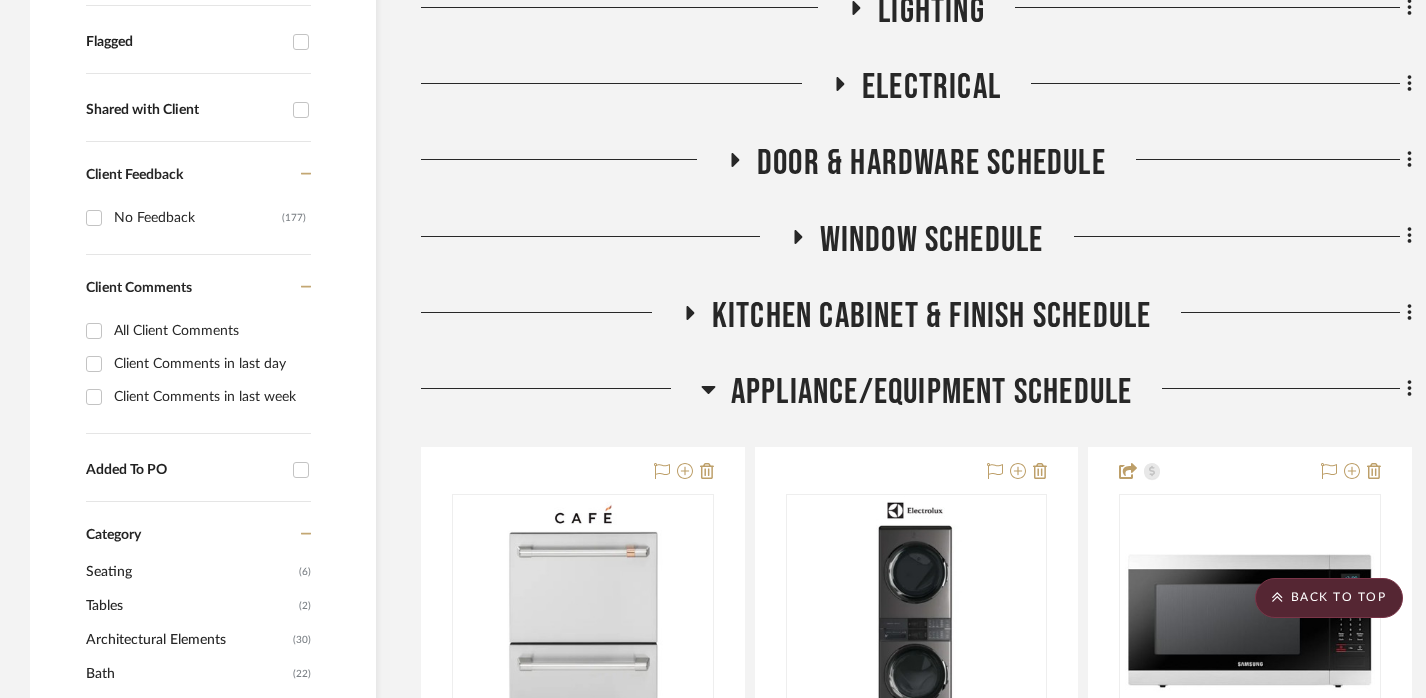 click on "Appliance/Equipment Schedule" 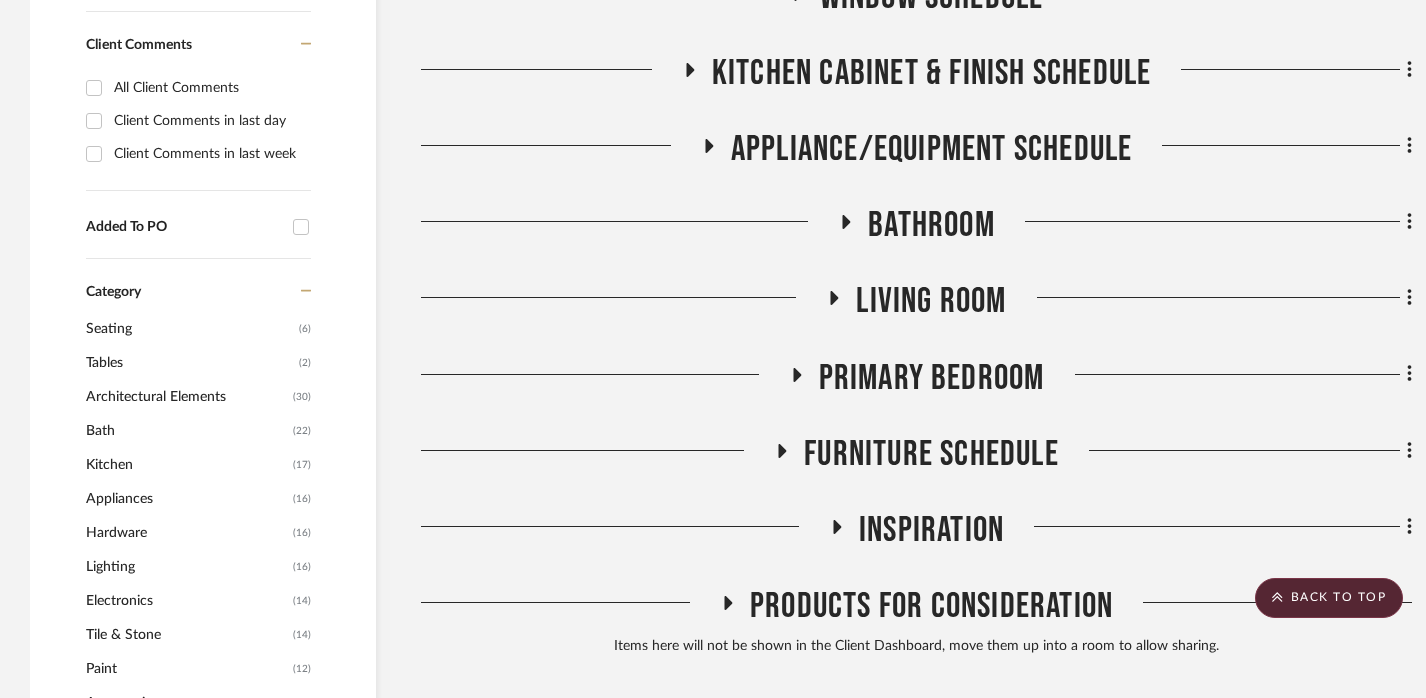 scroll, scrollTop: 976, scrollLeft: 0, axis: vertical 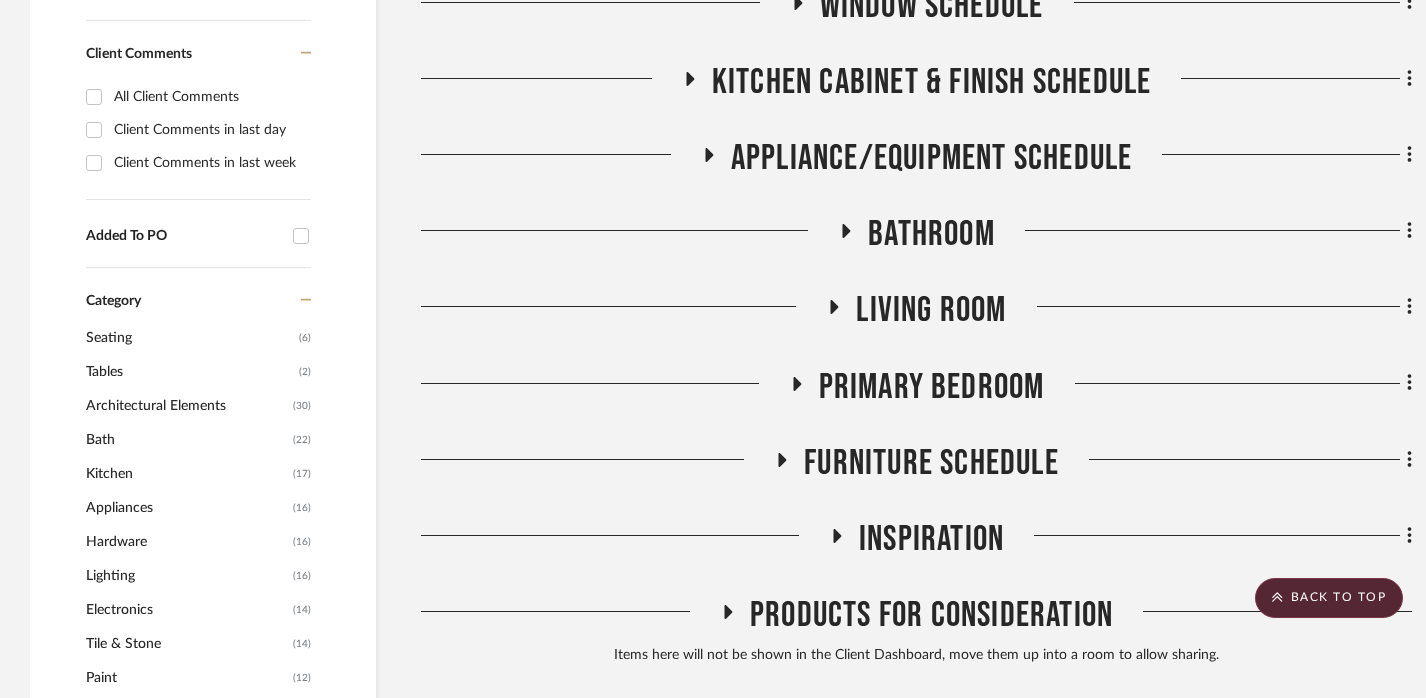 click on "Appliance/Equipment Schedule" 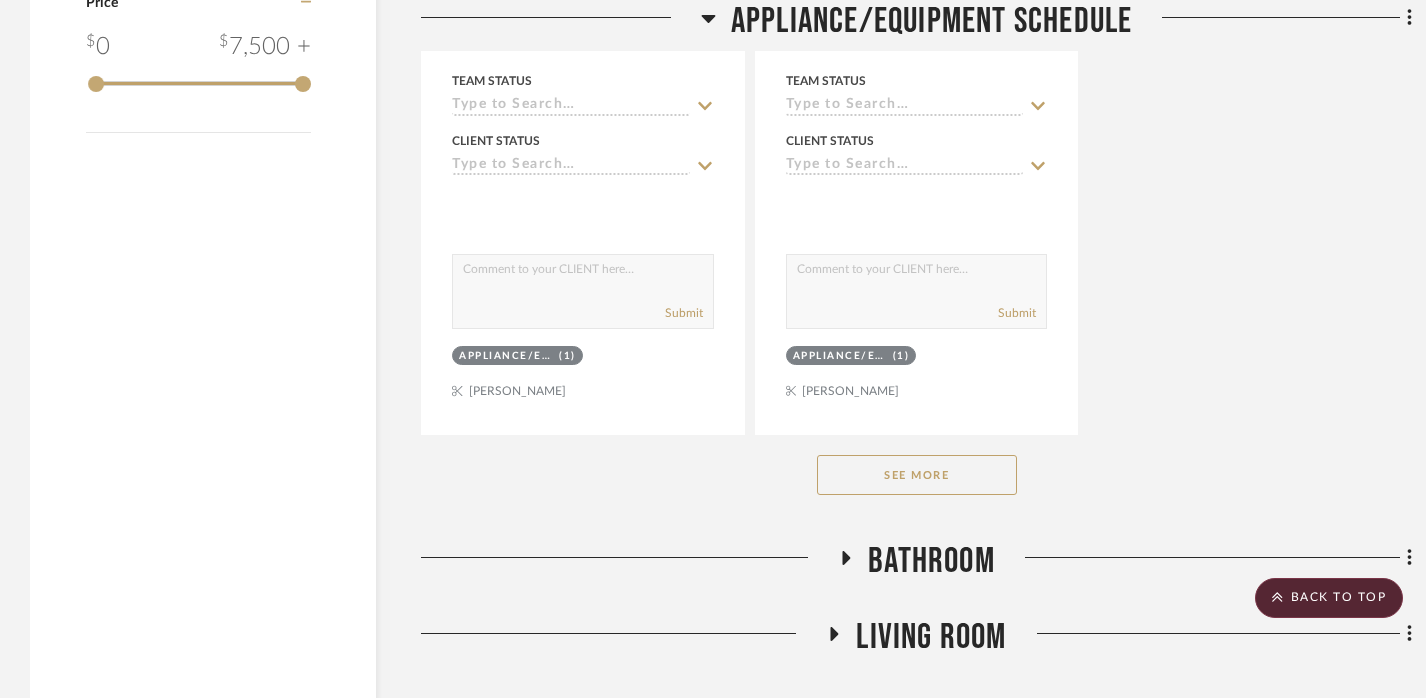 scroll, scrollTop: 3444, scrollLeft: 0, axis: vertical 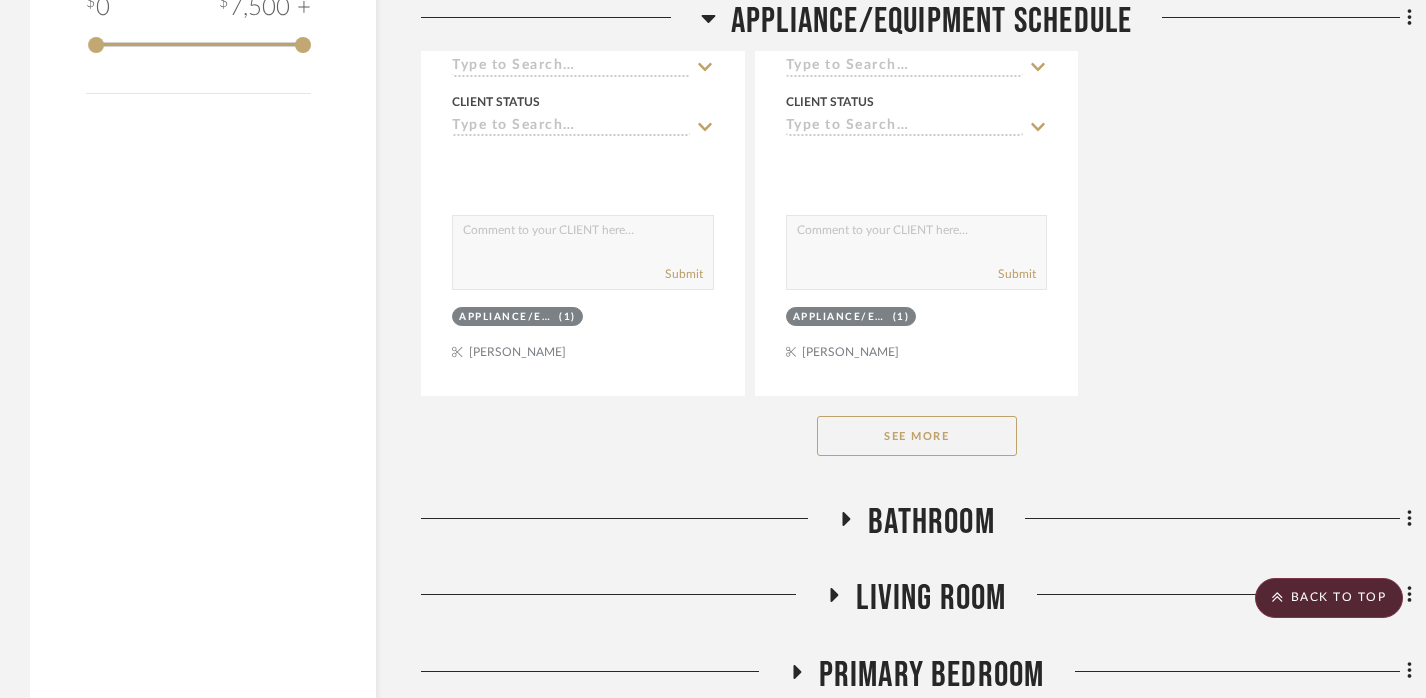 click on "See More" 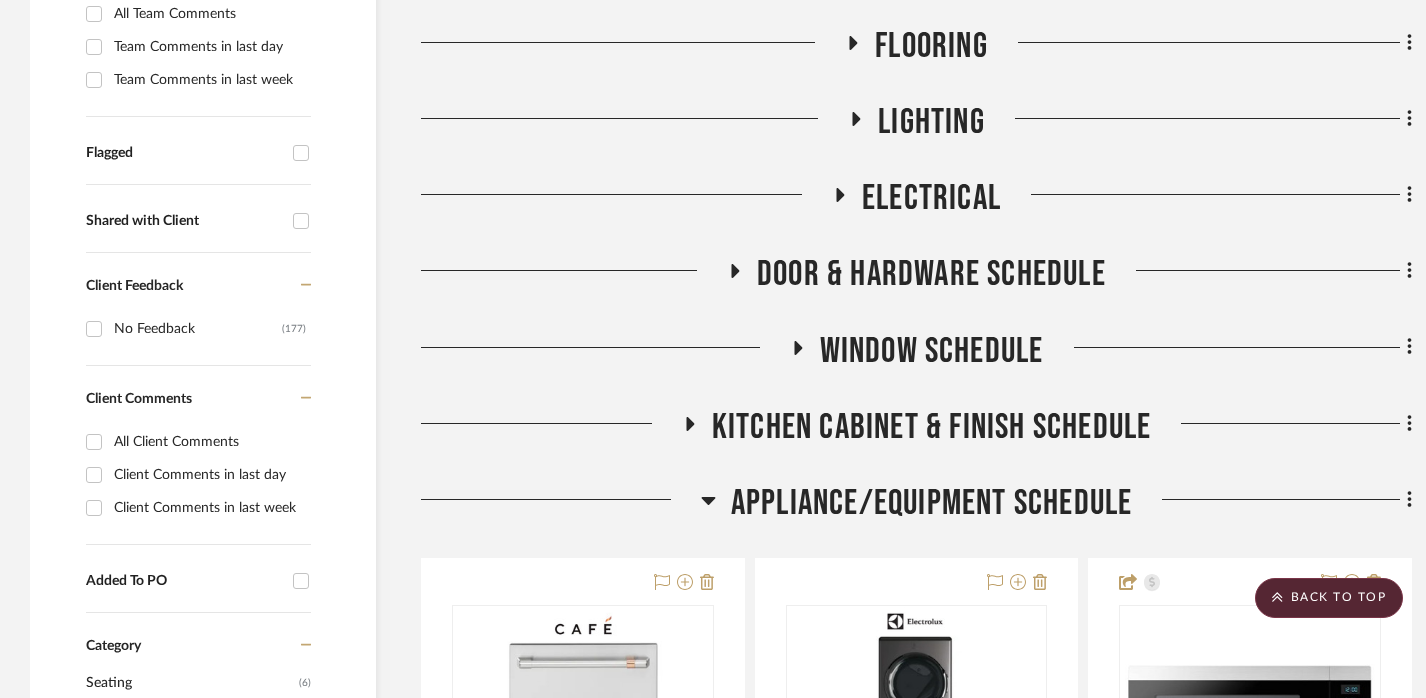 scroll, scrollTop: 713, scrollLeft: 0, axis: vertical 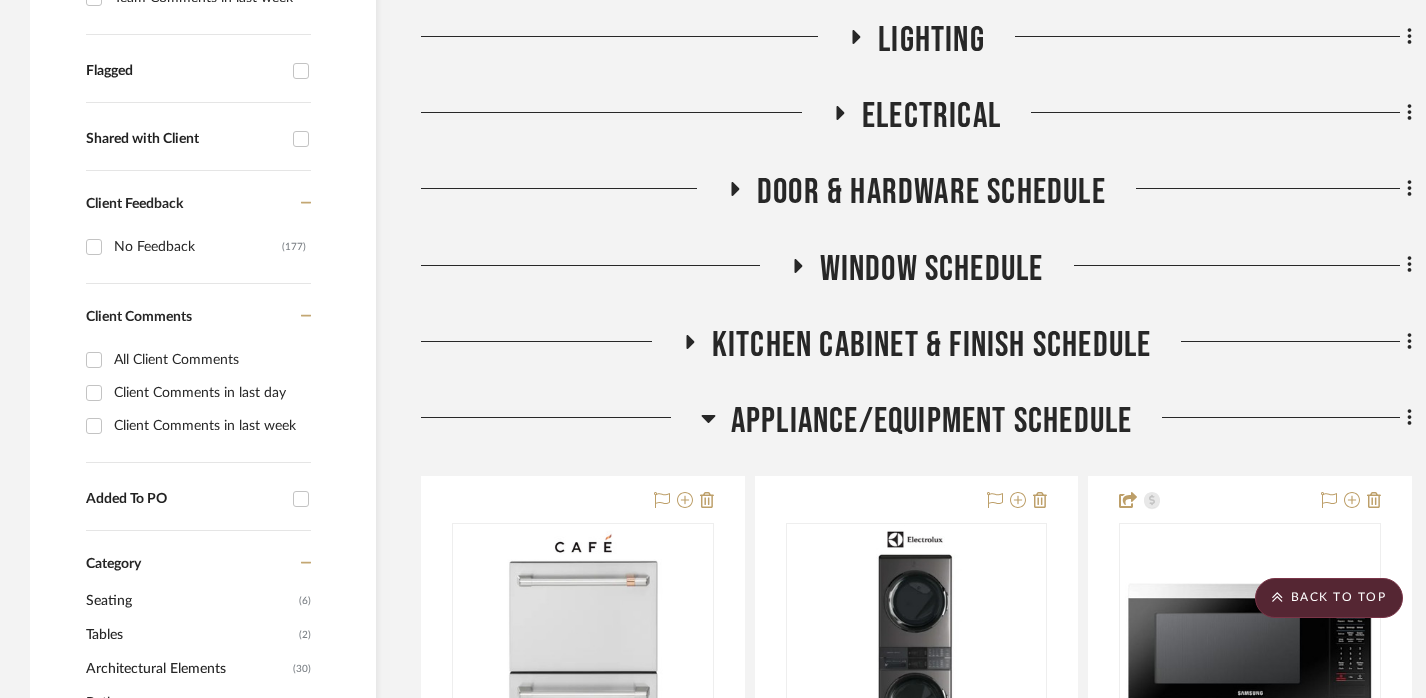 click on "Appliance/Equipment Schedule" 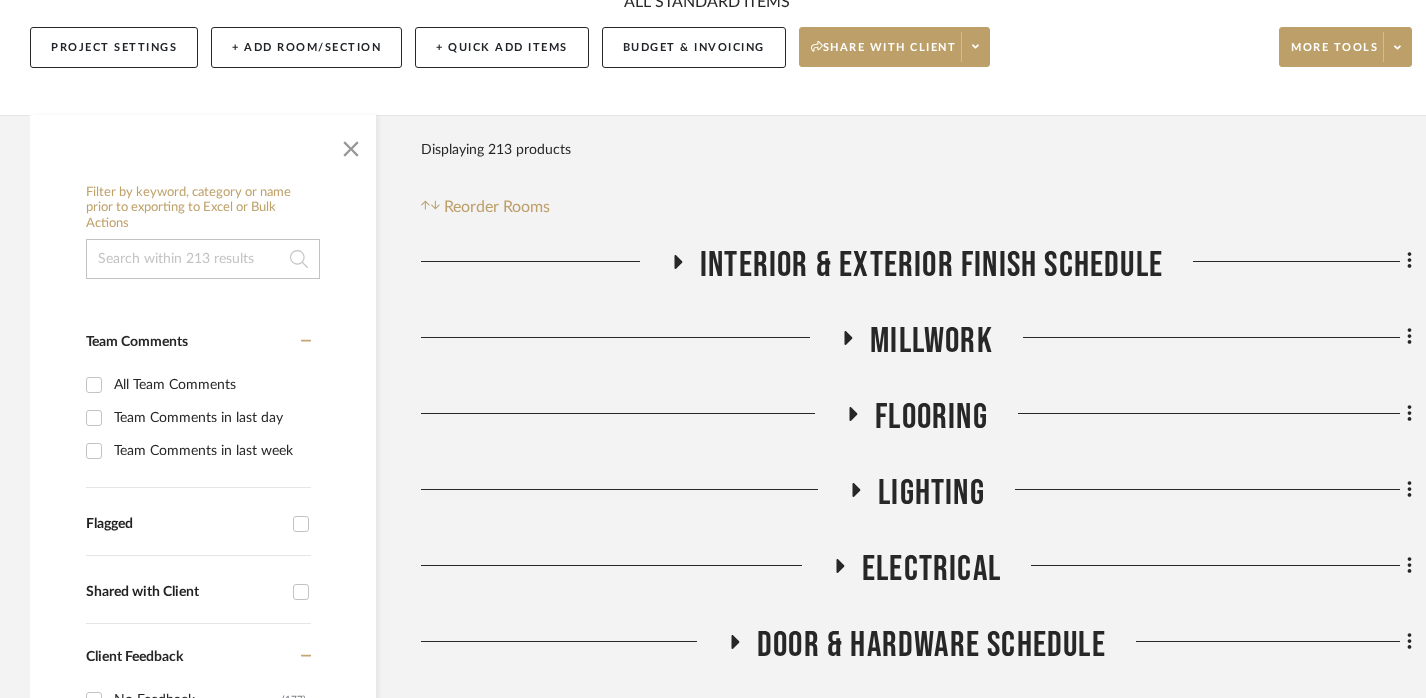 scroll, scrollTop: 232, scrollLeft: 0, axis: vertical 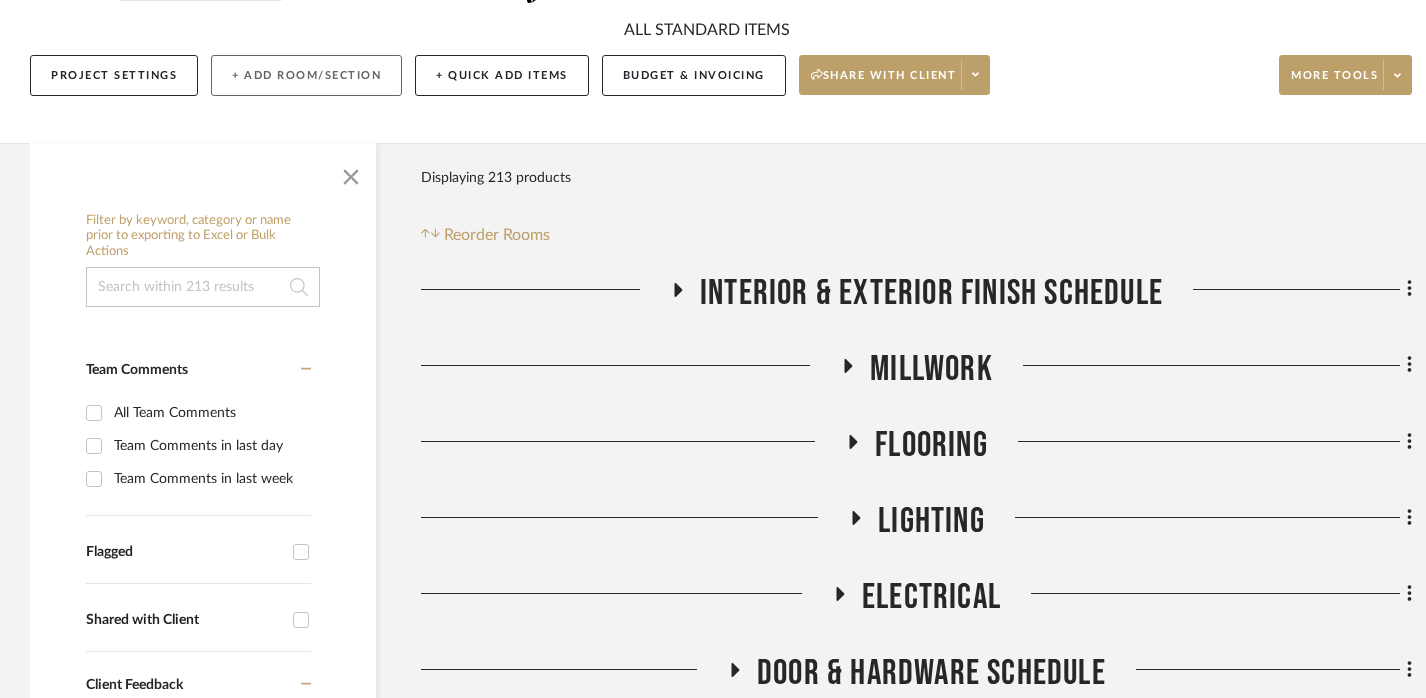 click on "+ Add Room/Section" 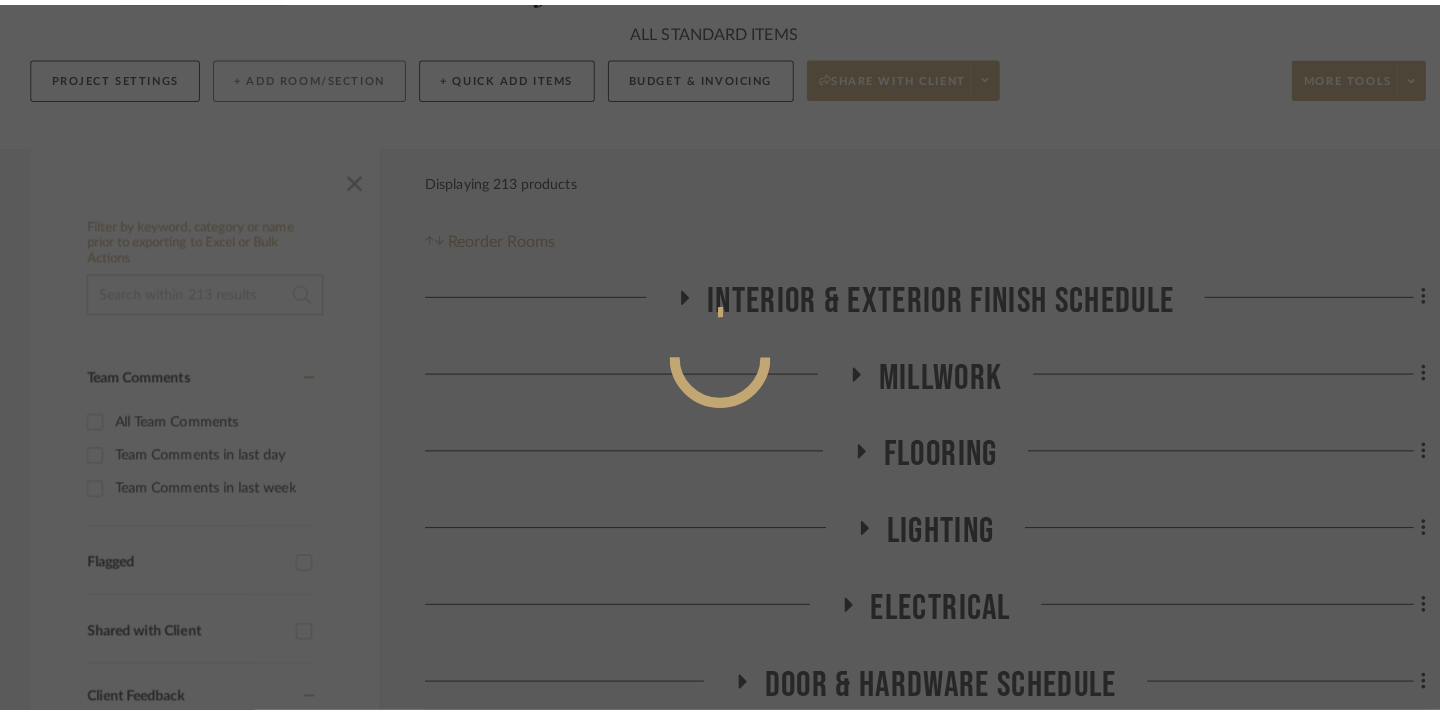 scroll, scrollTop: 0, scrollLeft: 0, axis: both 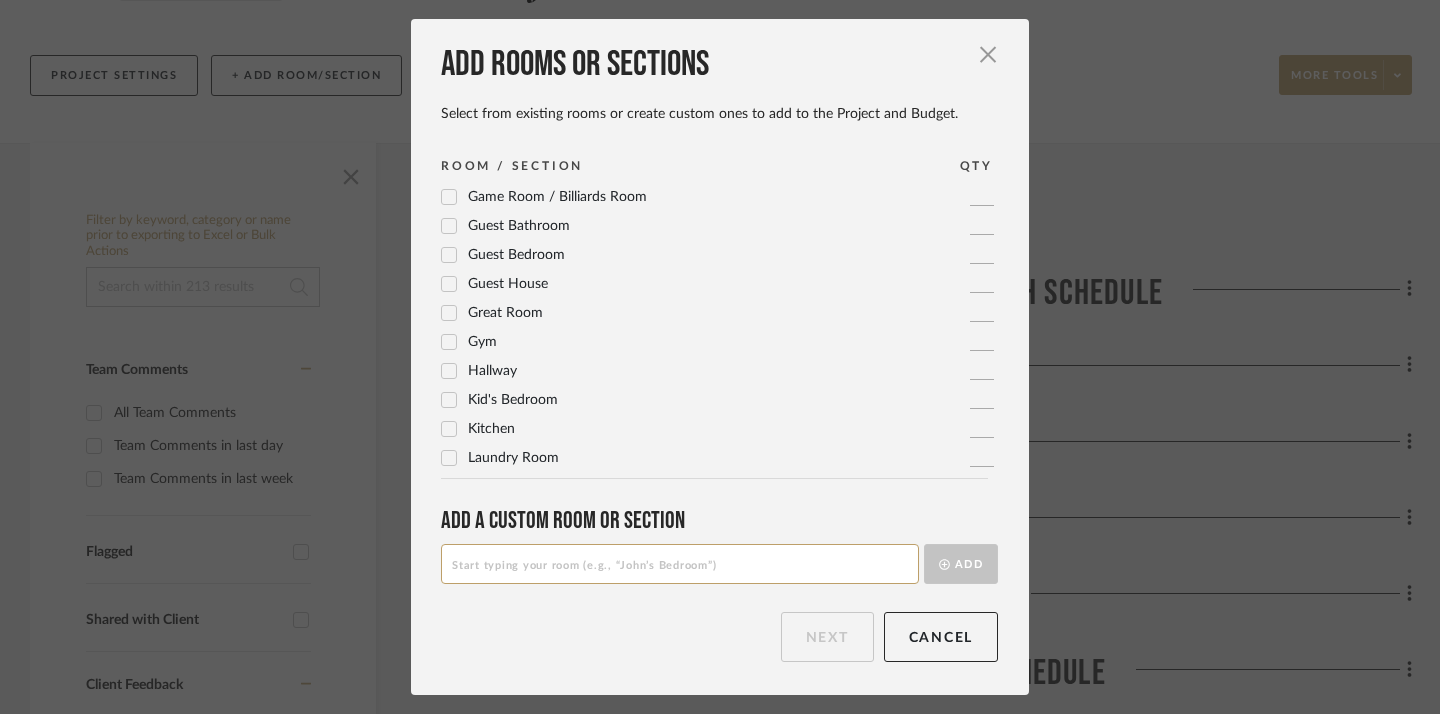 click on "Kitchen" at bounding box center (491, 429) 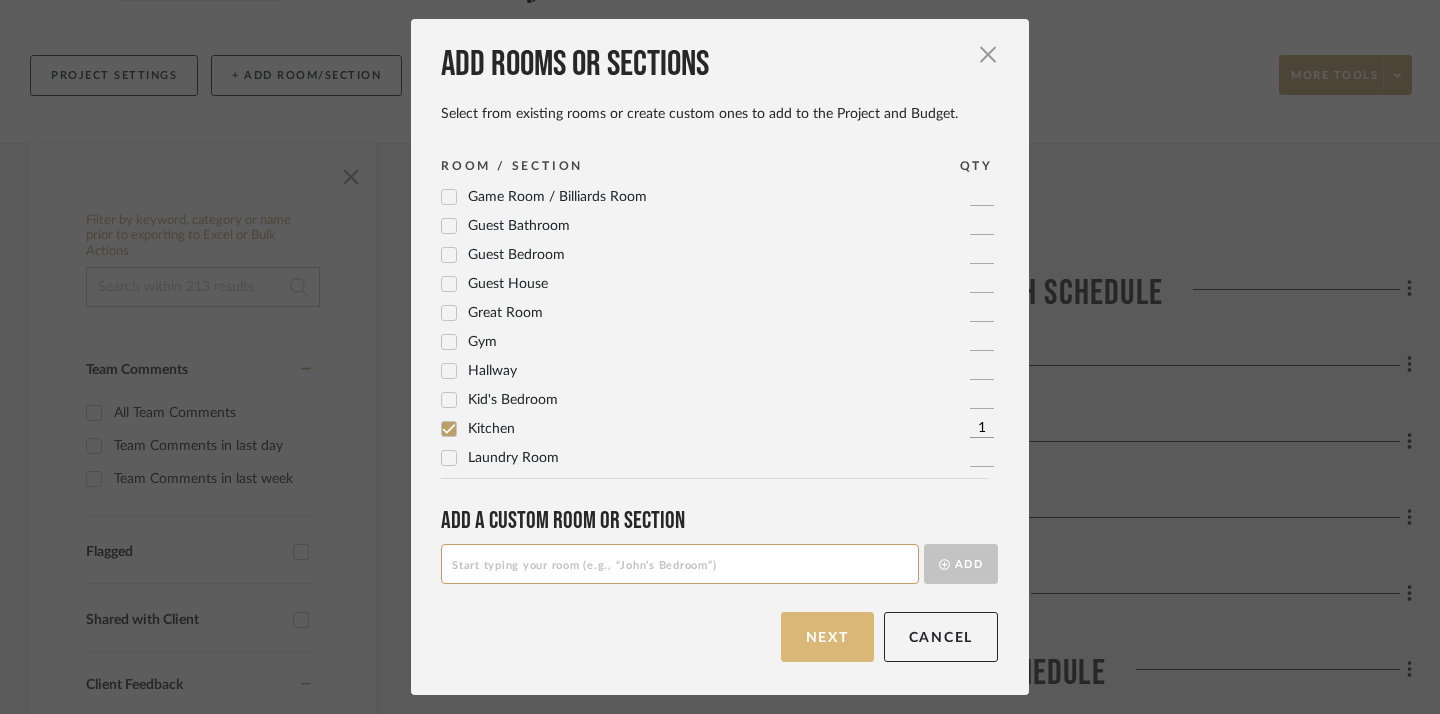 click on "Next" at bounding box center (827, 637) 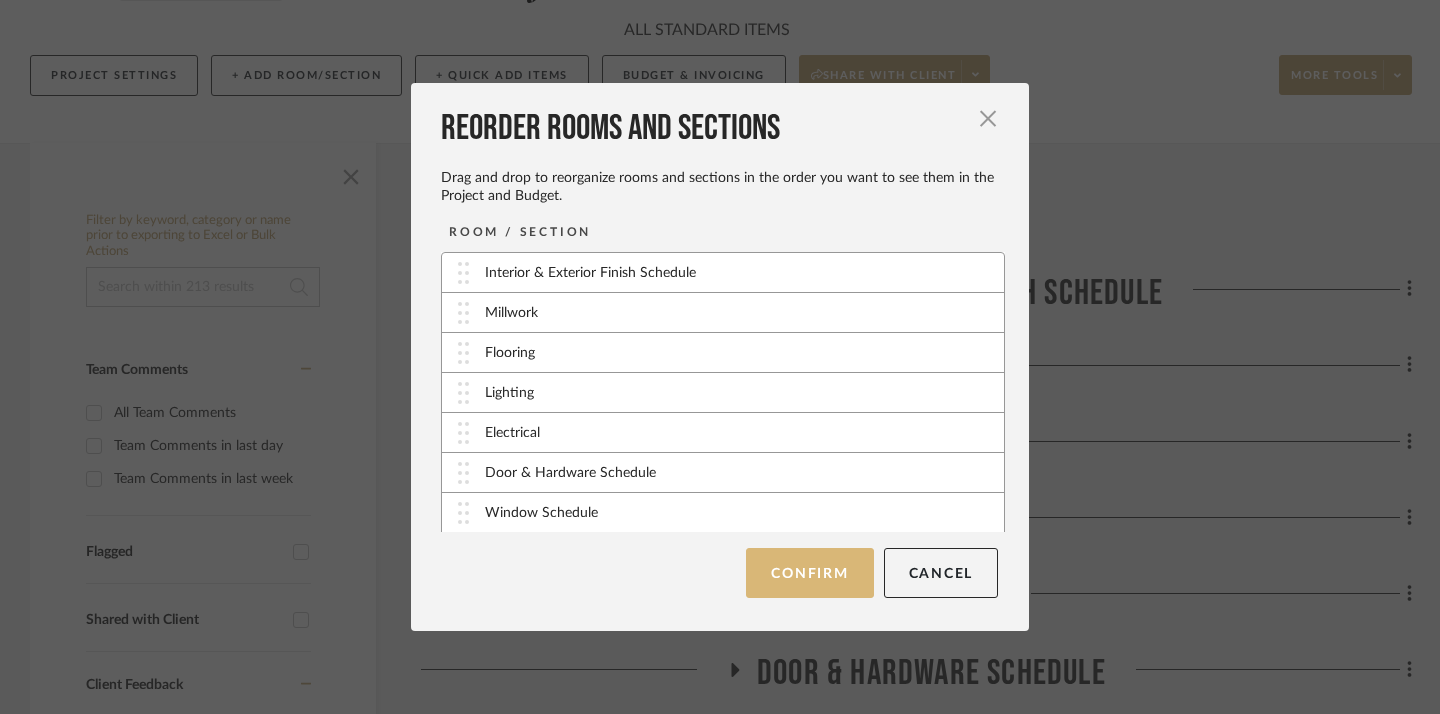click on "Confirm" at bounding box center [809, 573] 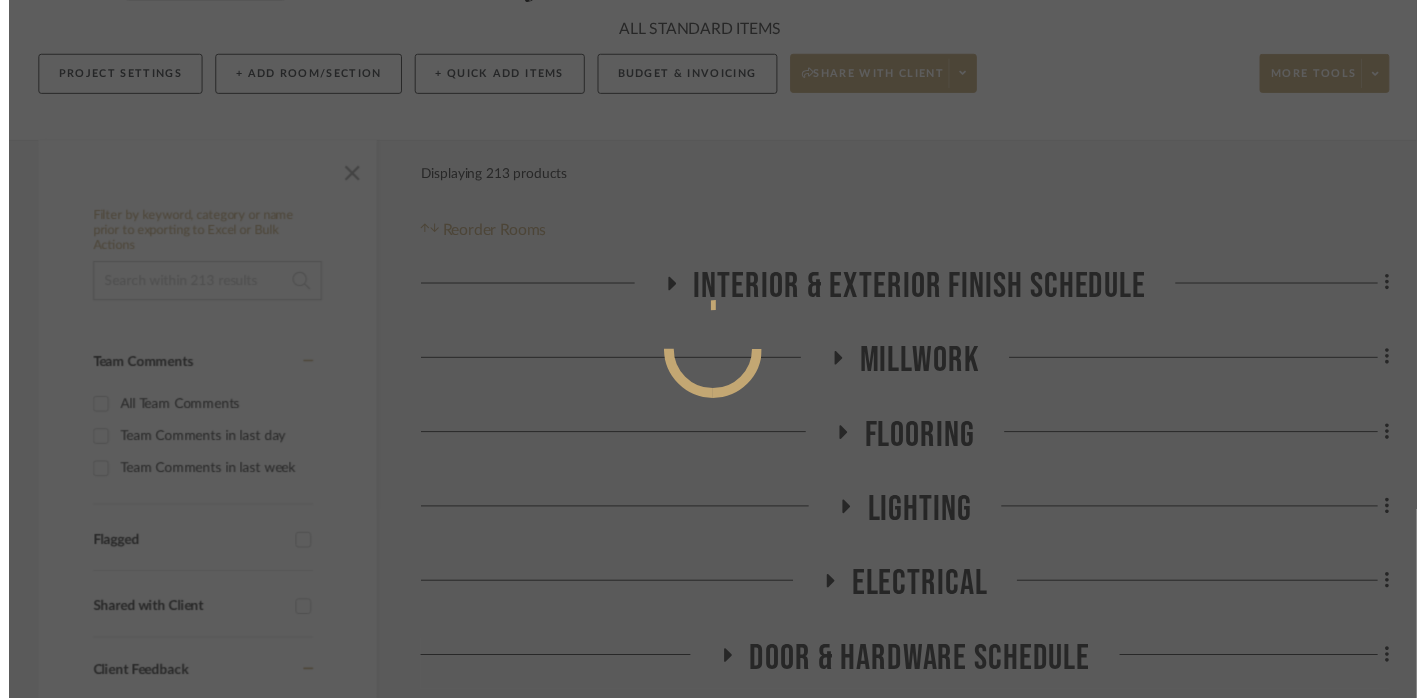 scroll, scrollTop: 232, scrollLeft: 0, axis: vertical 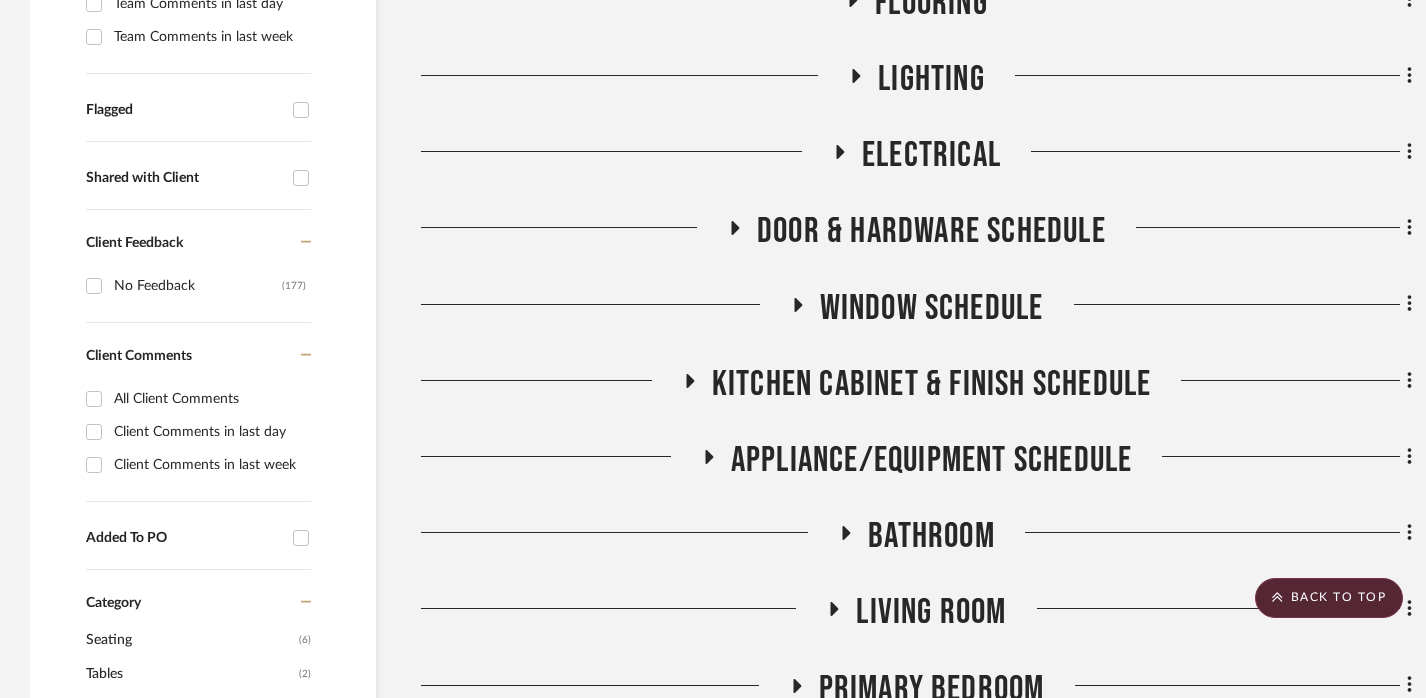 click on "Bathroom" 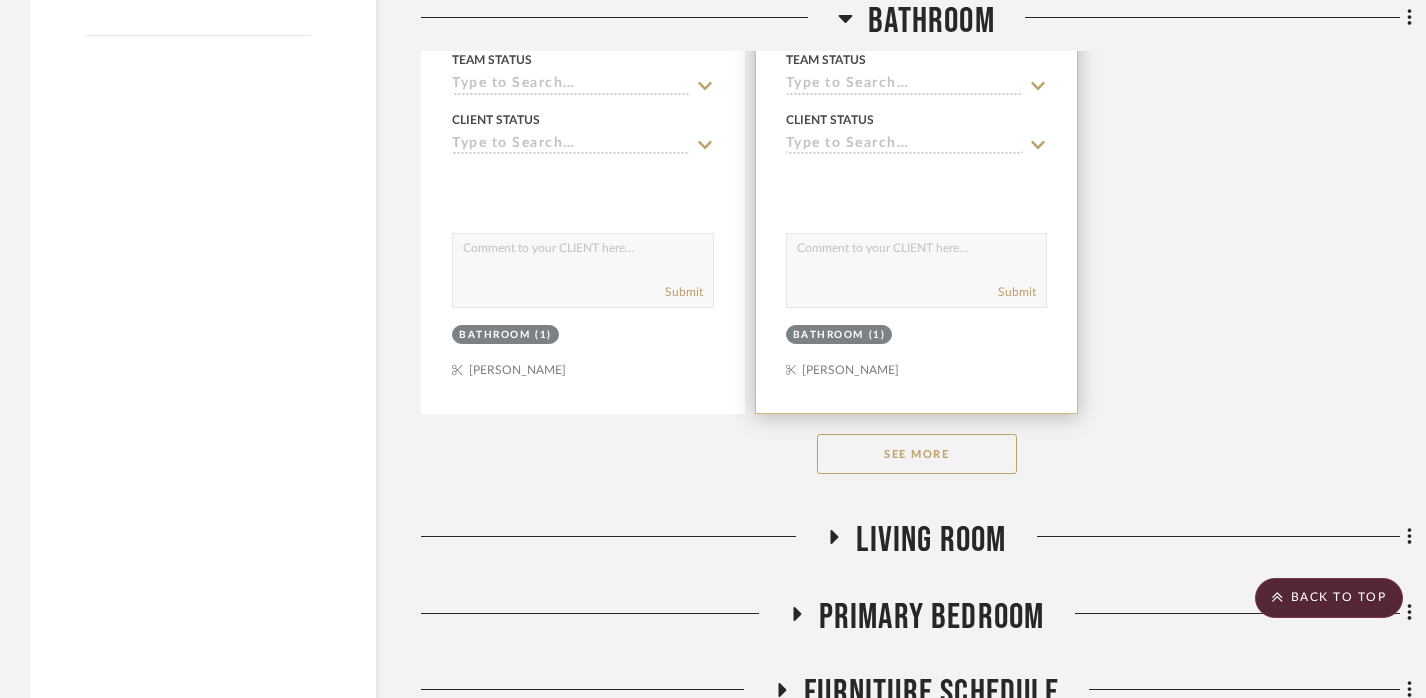 scroll, scrollTop: 3507, scrollLeft: 0, axis: vertical 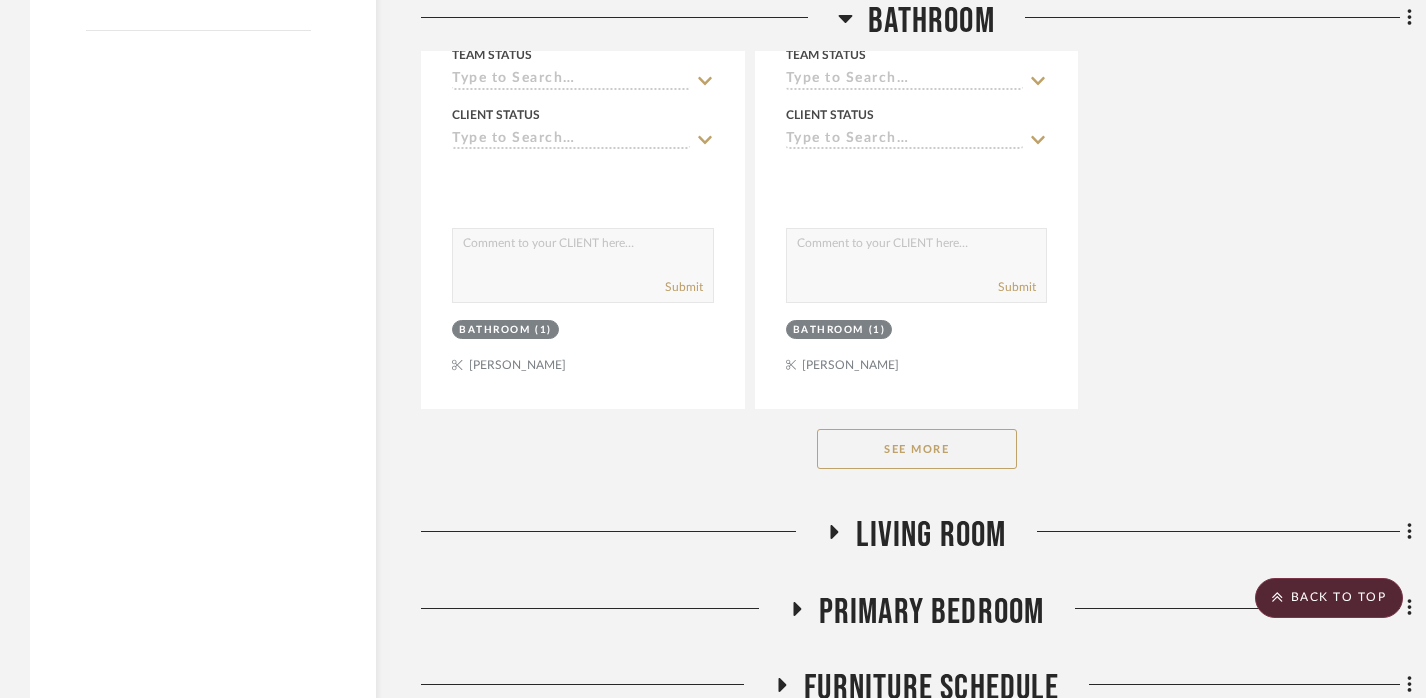 click on "See More" 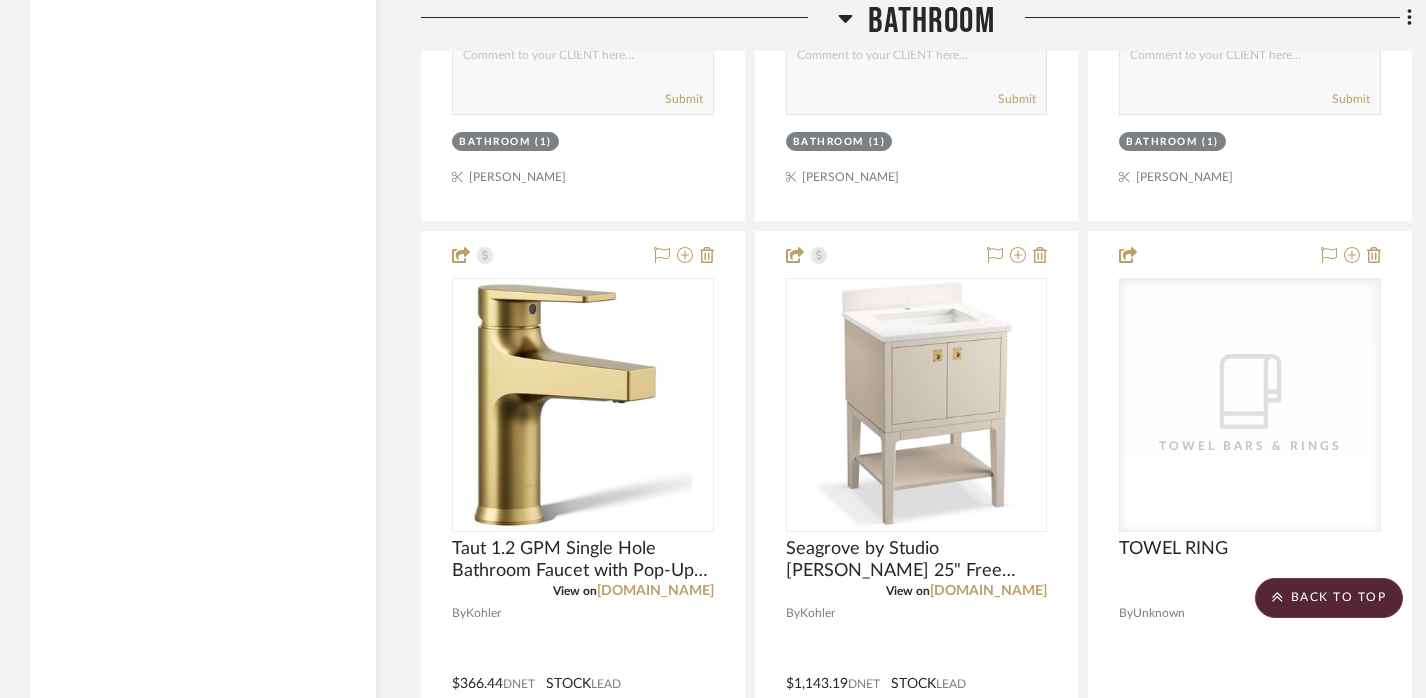 scroll, scrollTop: 4691, scrollLeft: 0, axis: vertical 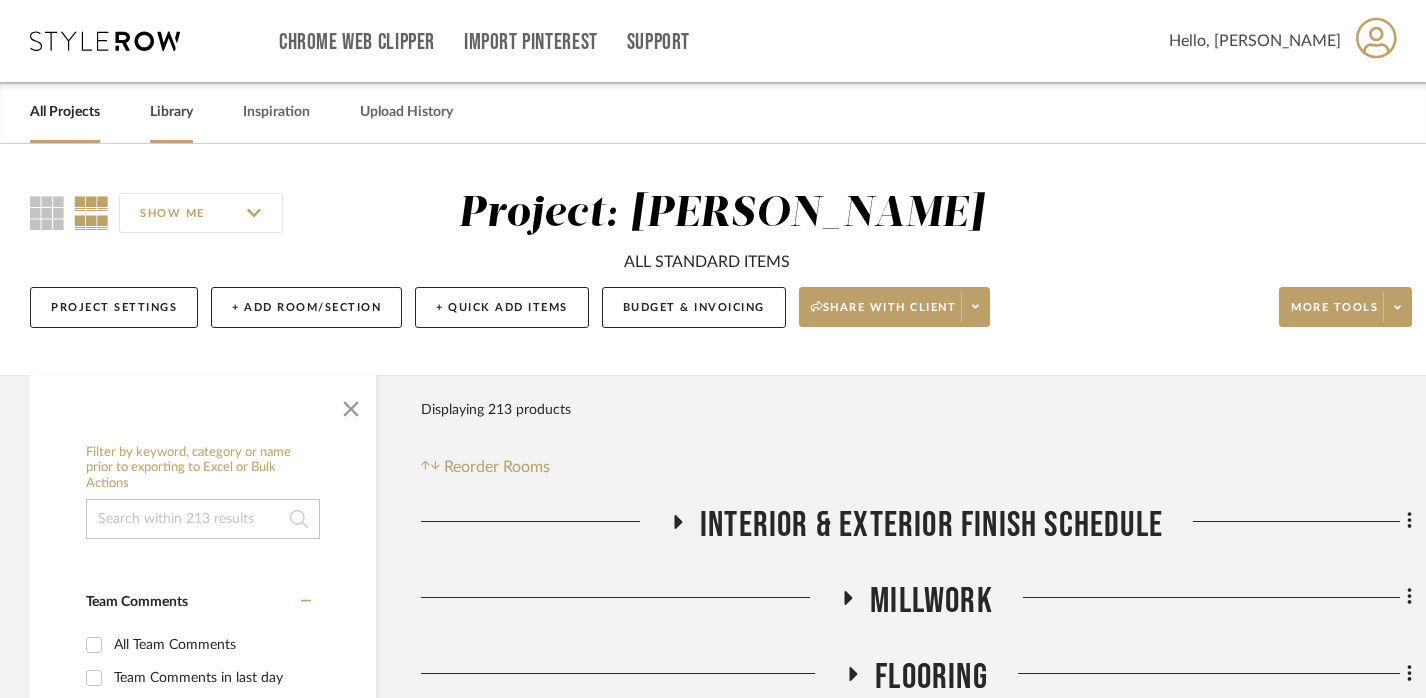 click on "Library" at bounding box center [171, 112] 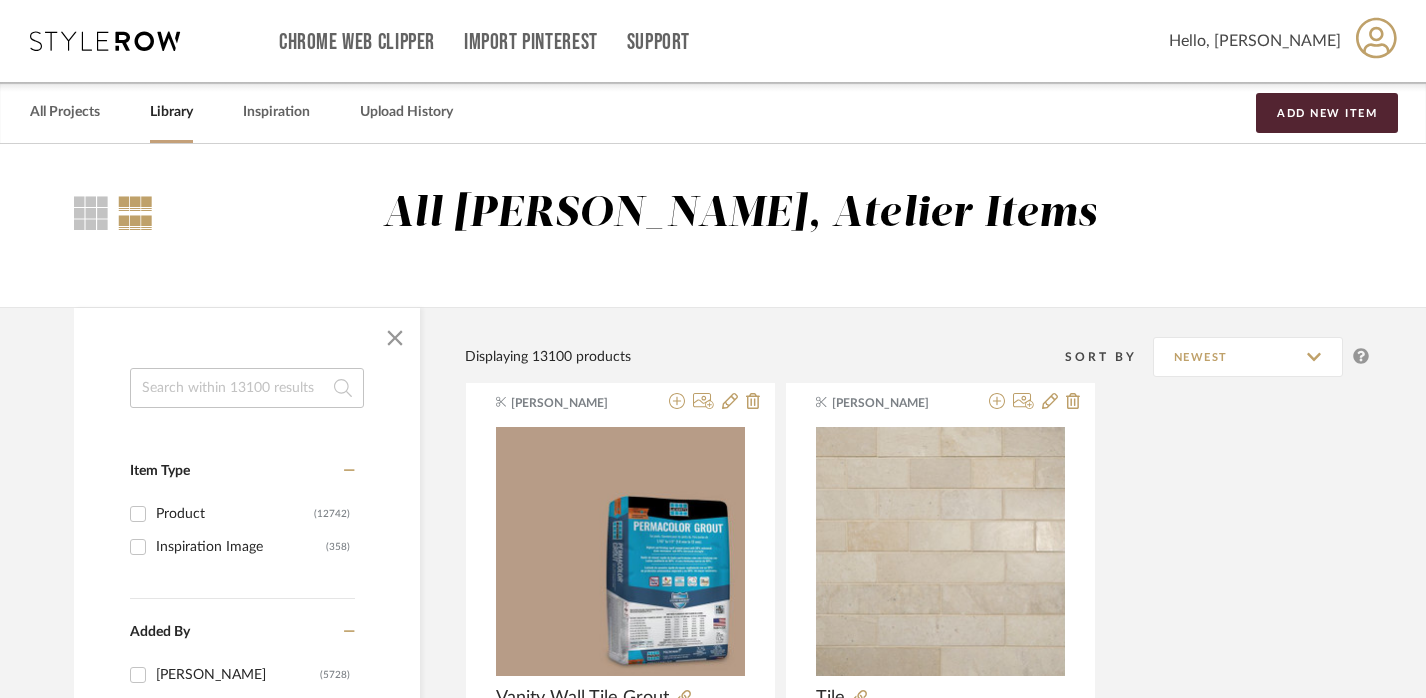 click 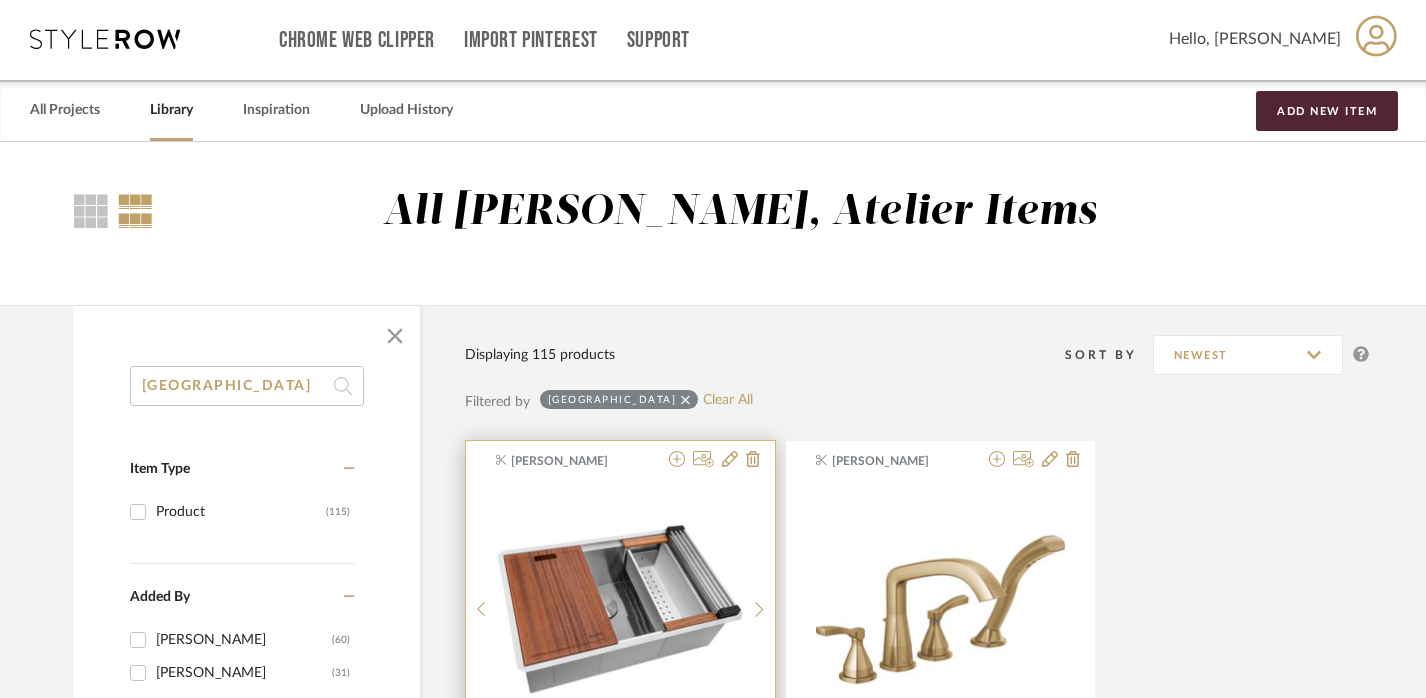 scroll, scrollTop: 265, scrollLeft: 0, axis: vertical 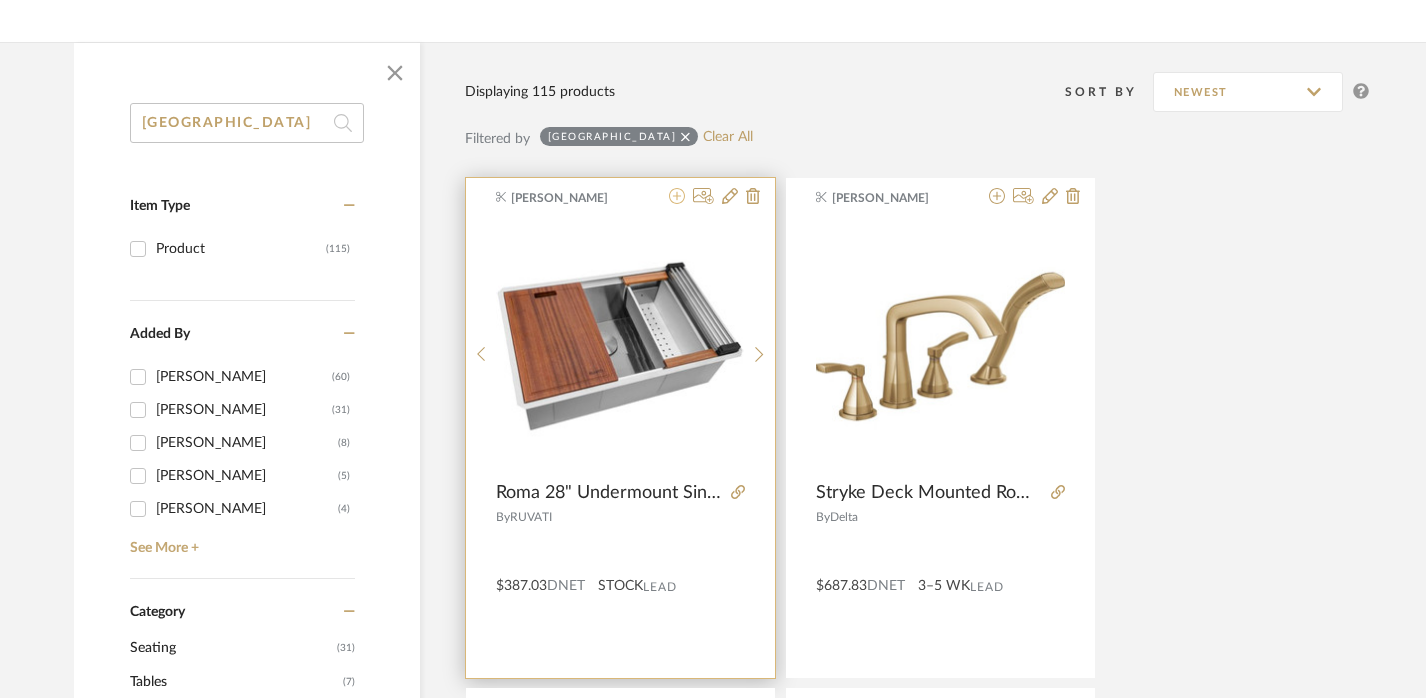 click 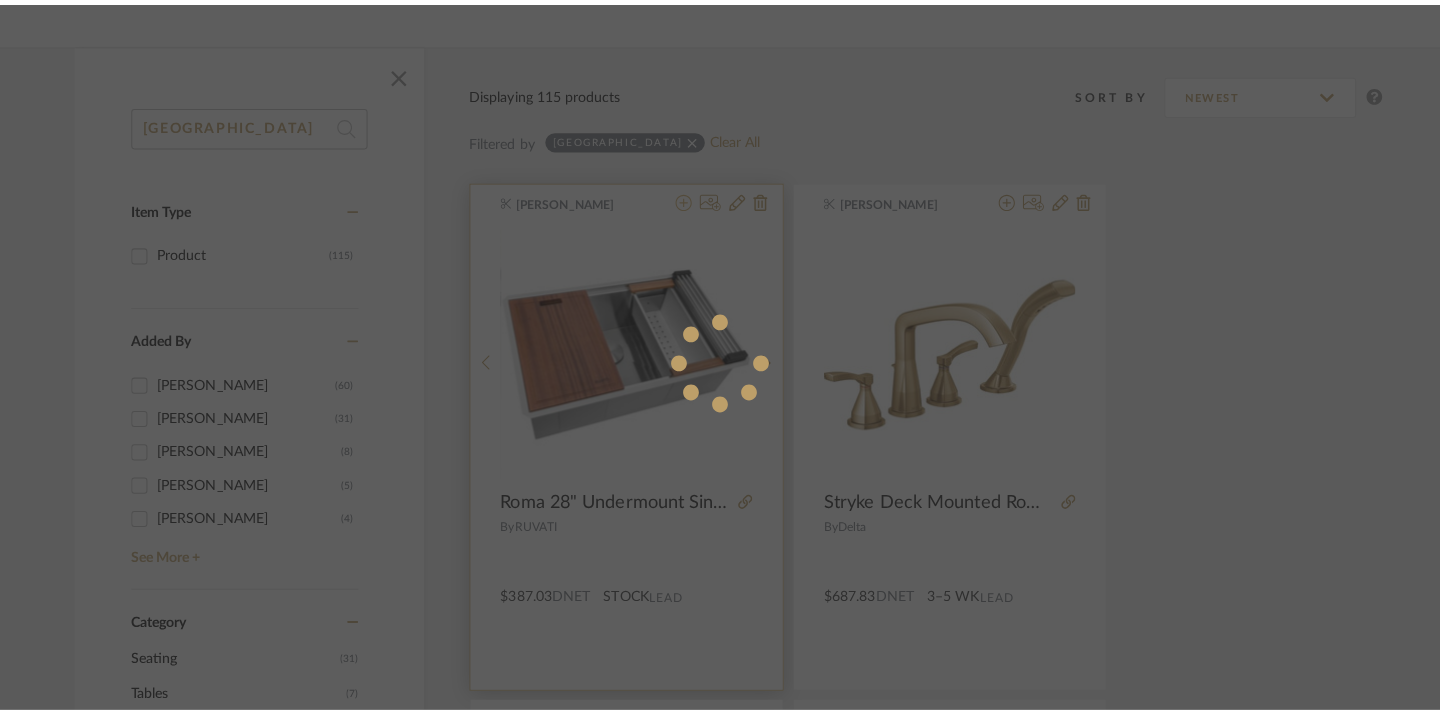 scroll, scrollTop: 0, scrollLeft: 0, axis: both 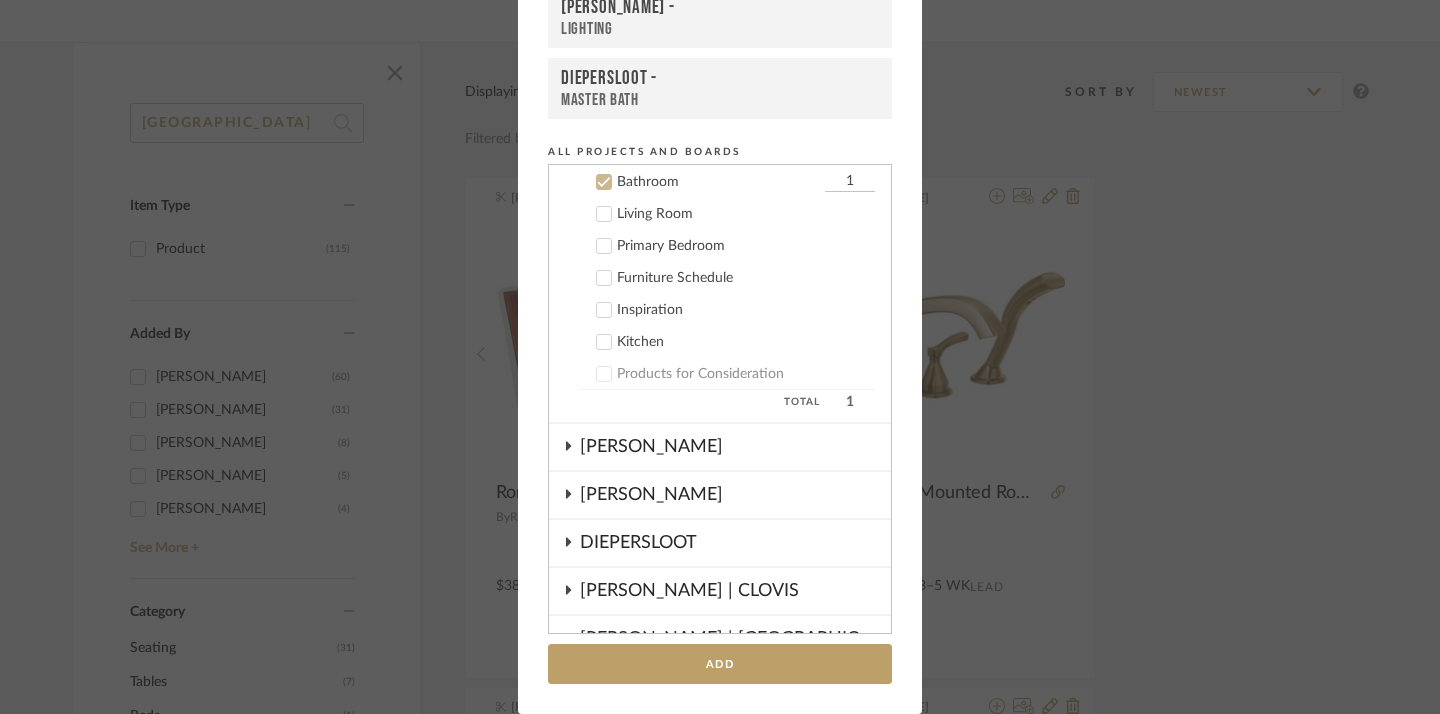 click on "Bathroom" at bounding box center (718, 182) 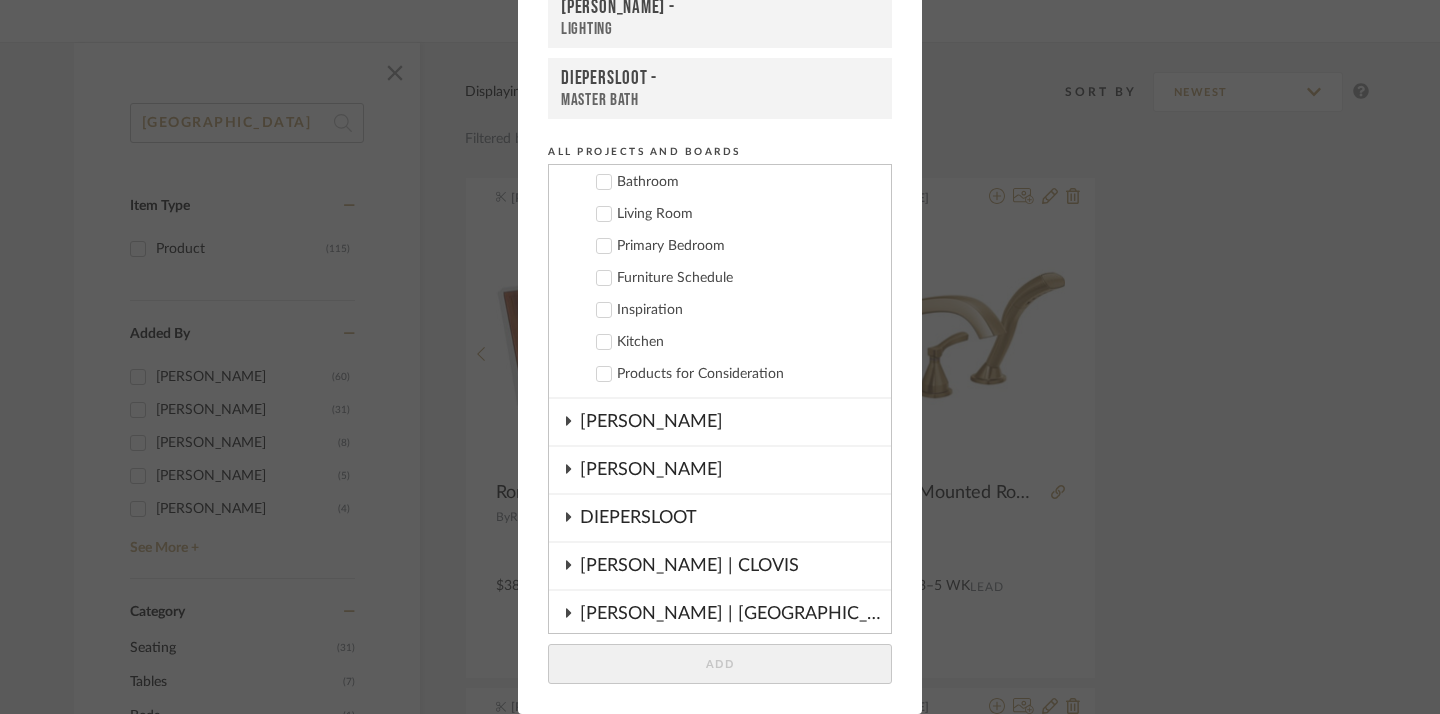 click on "Kitchen" at bounding box center [746, 342] 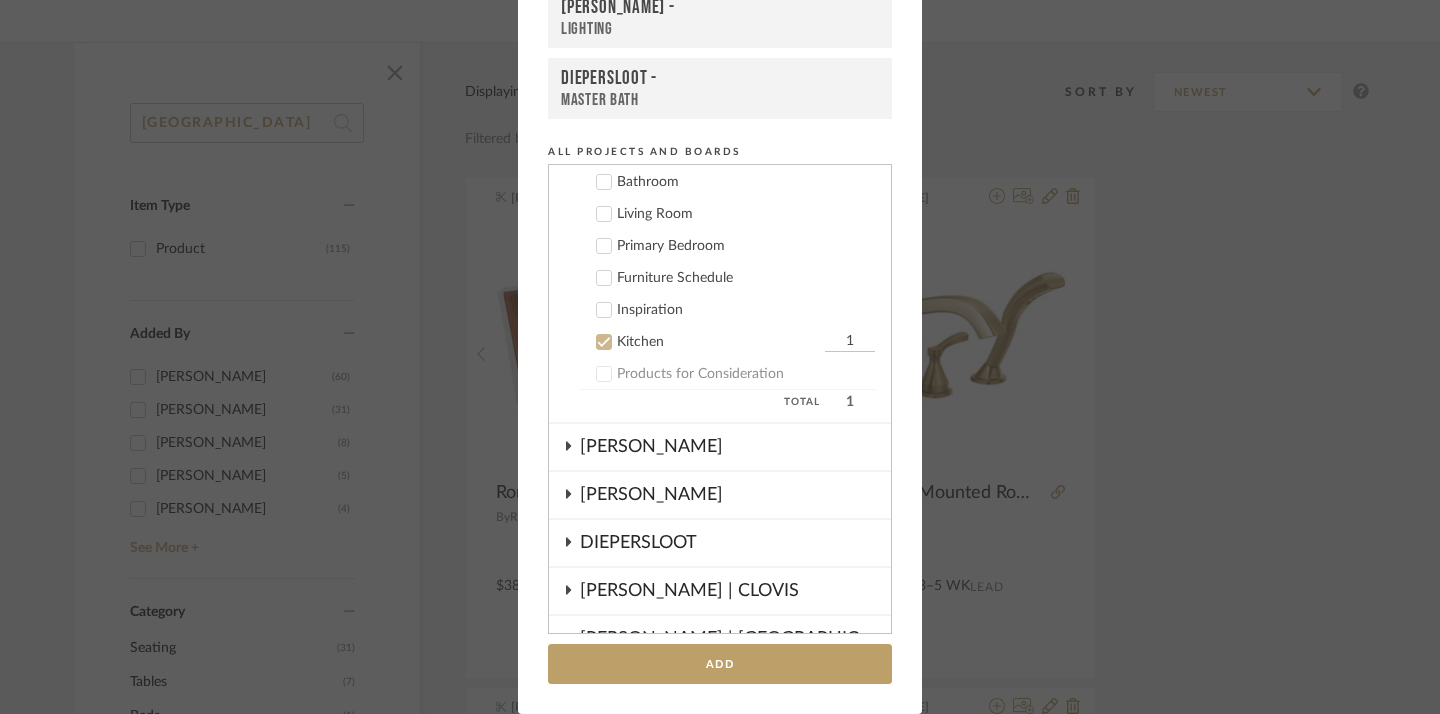 click on "Add to Projects Recent Projects, Rooms, or Boards [PERSON_NAME] - Bathroom [PERSON_NAME] - Lighting DIEPERSLOOT - Master Bath All Projects and Boards  Projects   [PERSON_NAME]  QTY  Interior & Exterior Finish Schedule   Millwork   Flooring   Lighting   Electrical   Door & Hardware Schedule   Window Schedule   Kitchen Cabinet & Finish Schedule   Appliance/Equipment Schedule   Bathroom   Living Room   Primary Bedroom   Furniture Schedule   Inspiration   Kitchen  1  Products for Consideration  Total 1  [PERSON_NAME]   [PERSON_NAME] | [PERSON_NAME] | [GEOGRAPHIC_DATA][PERSON_NAME][PERSON_NAME] | [GEOGRAPHIC_DATA]   INDIAN [GEOGRAPHIC_DATA]   [PERSON_NAME][GEOGRAPHIC_DATA]   [PERSON_NAME]   [PERSON_NAME] Furniture   [PERSON_NAME] FURNITURE   [PERSON_NAME]   [PERSON_NAME]   STAGE DEPOT WHISKEY LOUNGE   TEMPLATE | SPECIFICATION SCHEDULE   [PERSON_NAME] FF&A   [PERSON_NAME] | [GEOGRAPHIC_DATA]   [PERSON_NAME]   + CREATE NEW PROJECT   Inspiration Board   Bathroom   Bedroom   CABINET ACCESSORIES   Cabinet Door Styles   Dining Room   Exterior   Add" at bounding box center (720, 262) 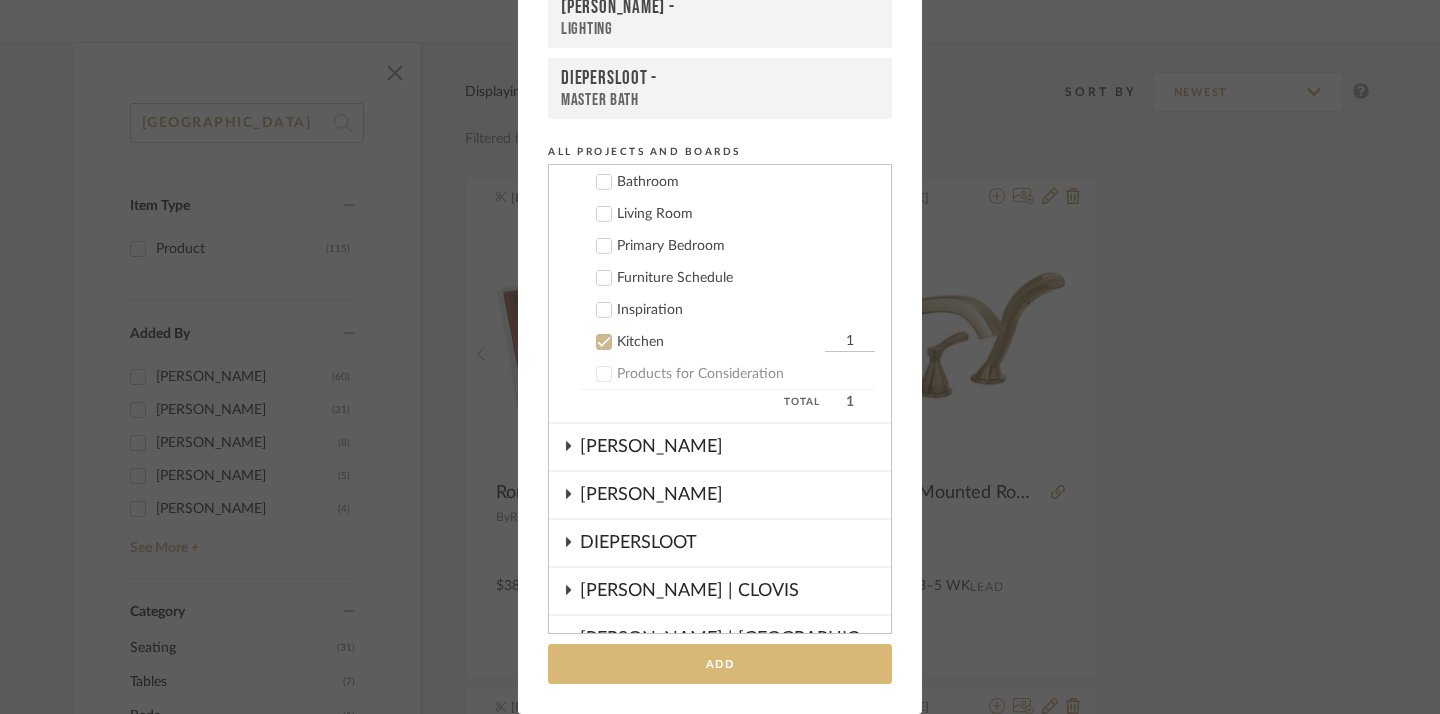 click on "Add" at bounding box center (720, 664) 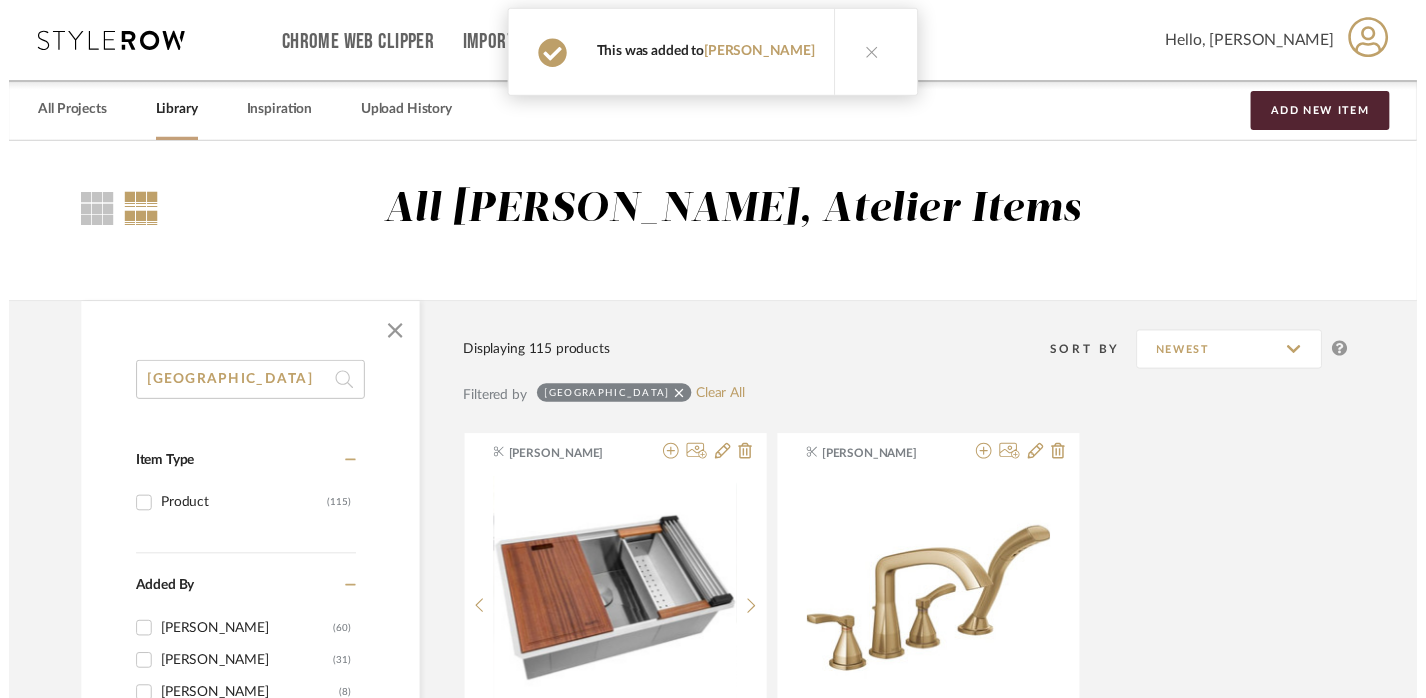 scroll, scrollTop: 265, scrollLeft: 0, axis: vertical 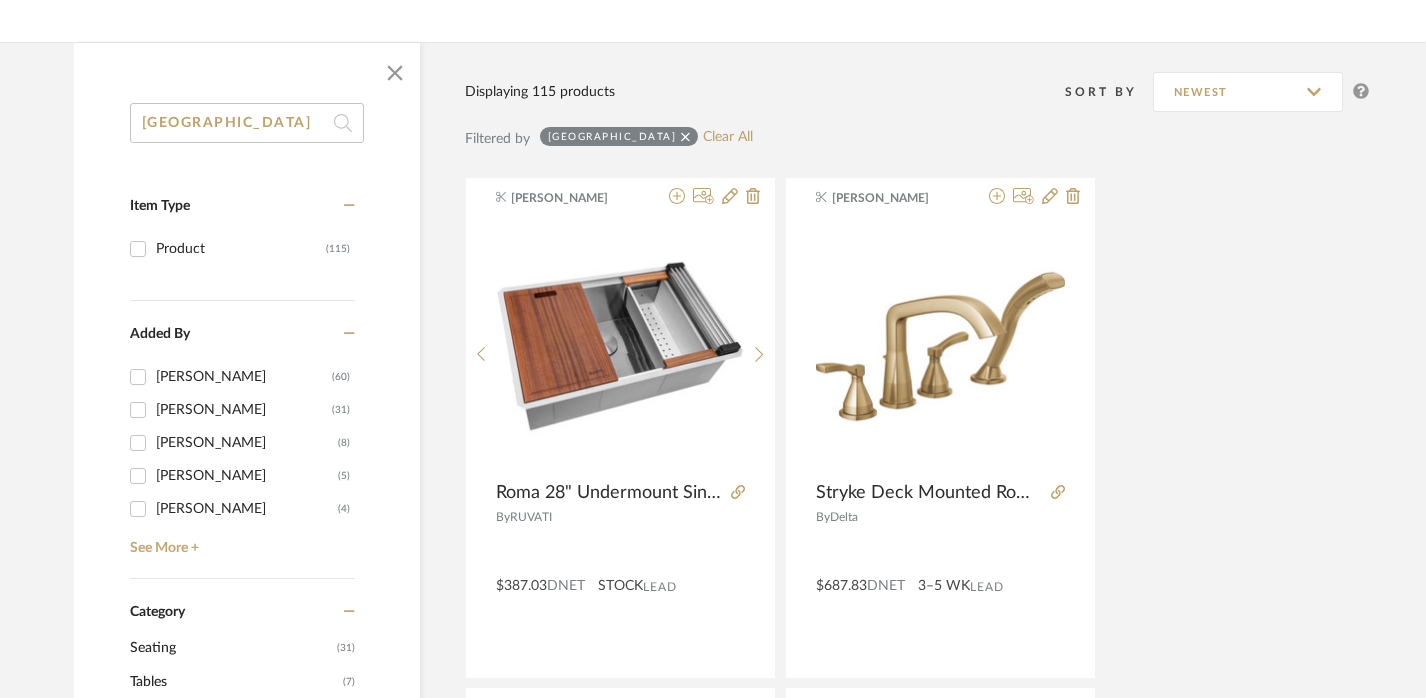 click on "[GEOGRAPHIC_DATA]" 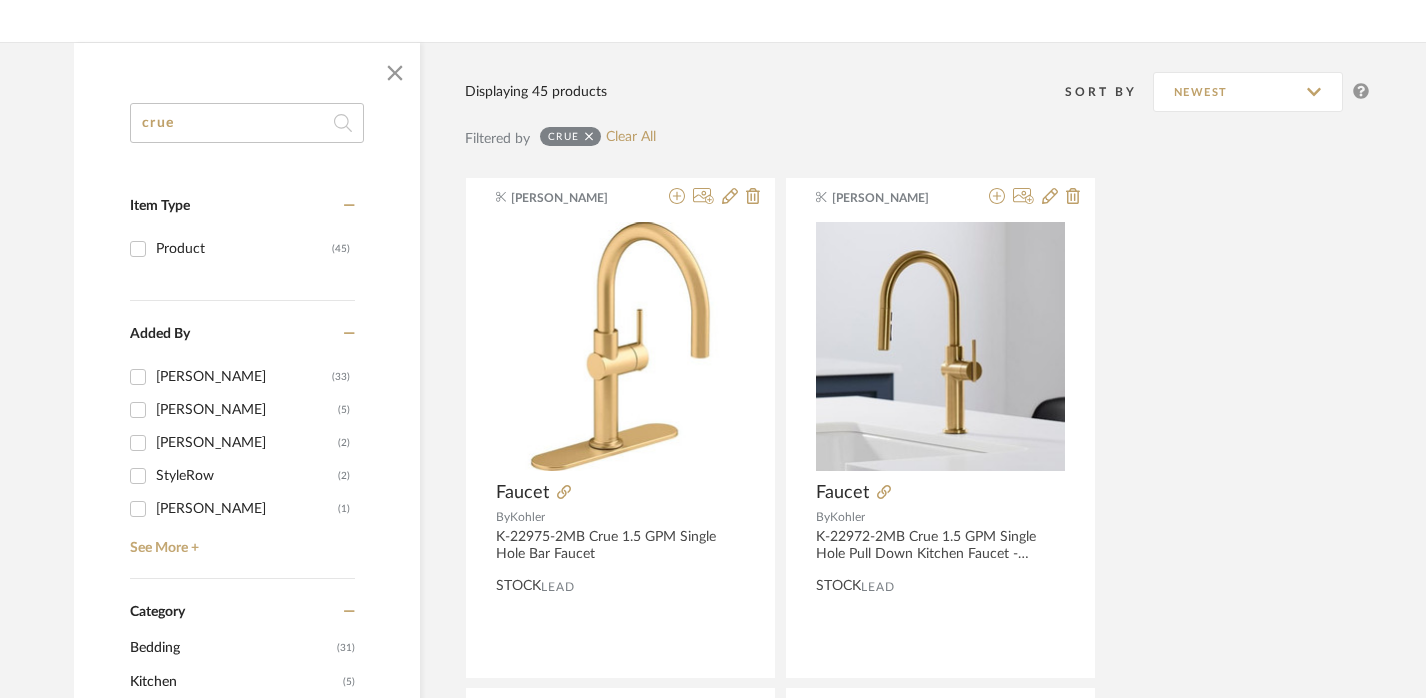 type on "crue" 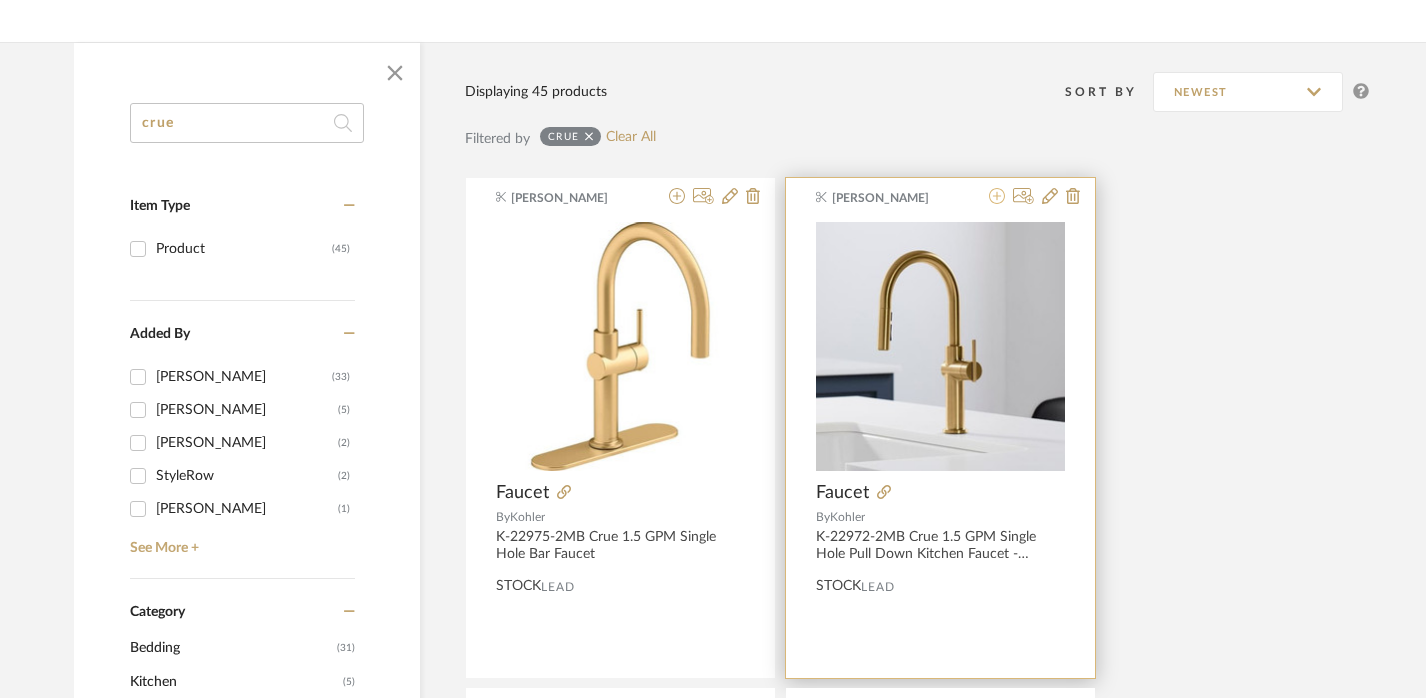 click 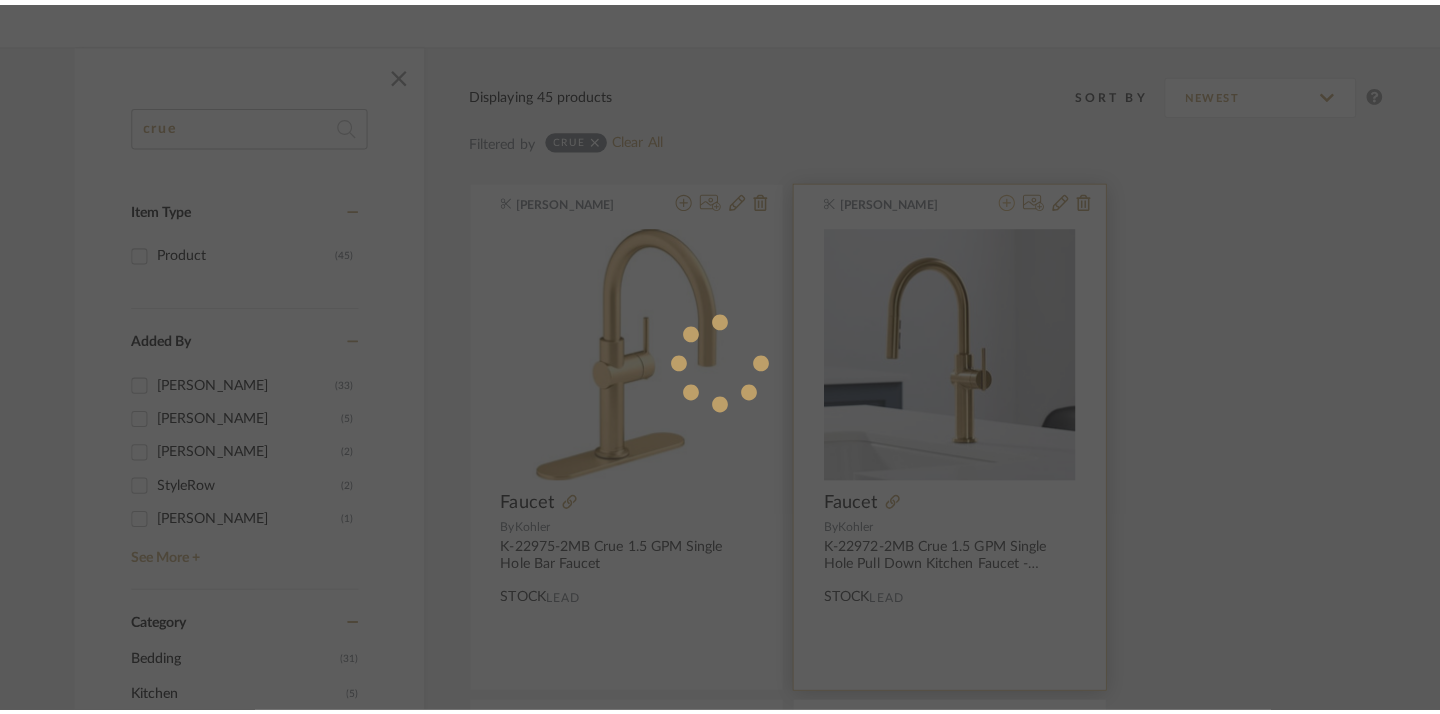 scroll, scrollTop: 0, scrollLeft: 0, axis: both 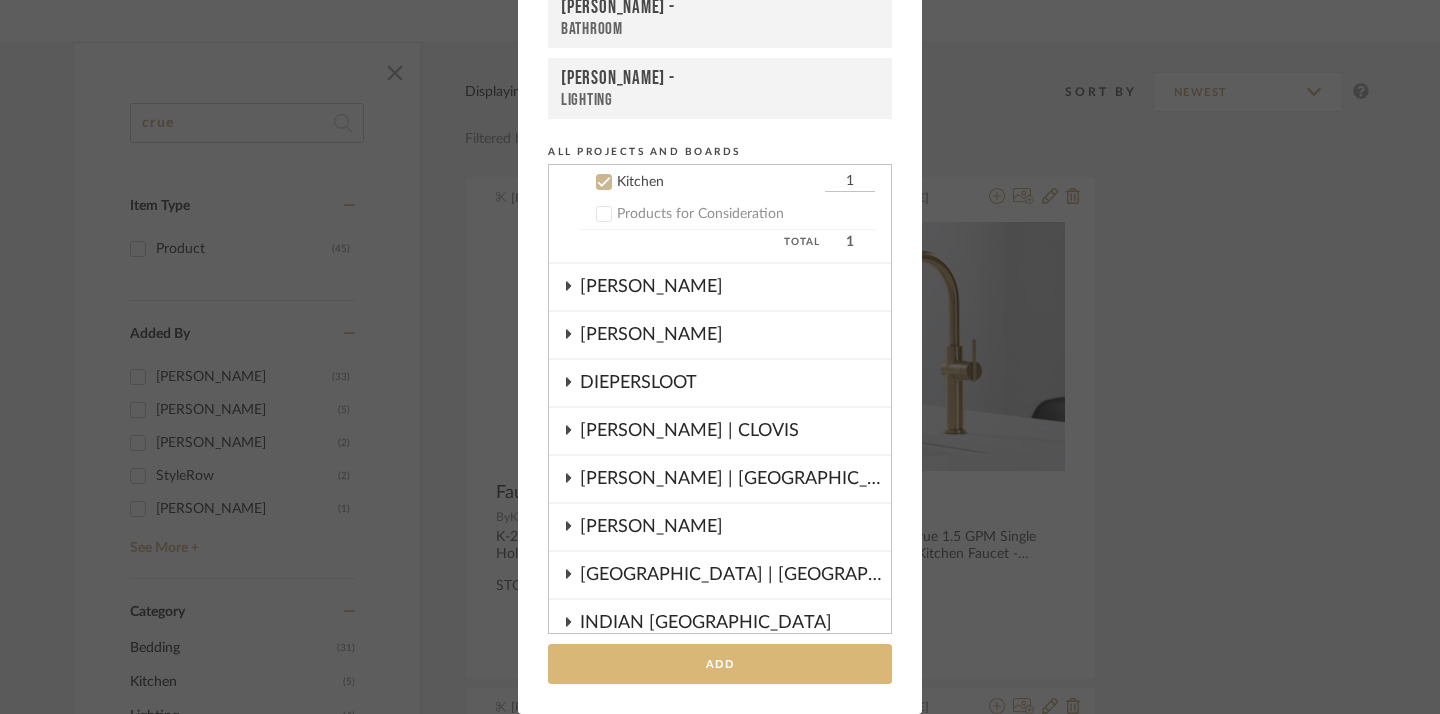 click on "Add" at bounding box center (720, 664) 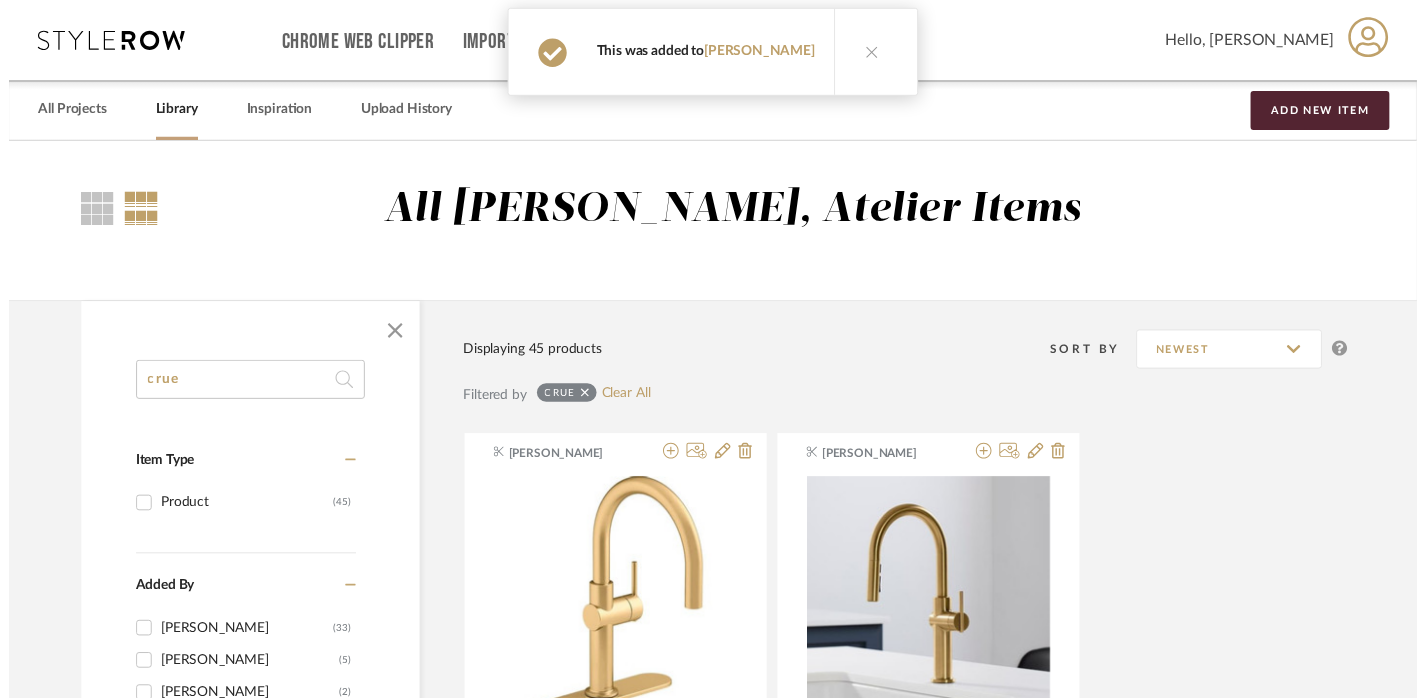 scroll, scrollTop: 265, scrollLeft: 0, axis: vertical 